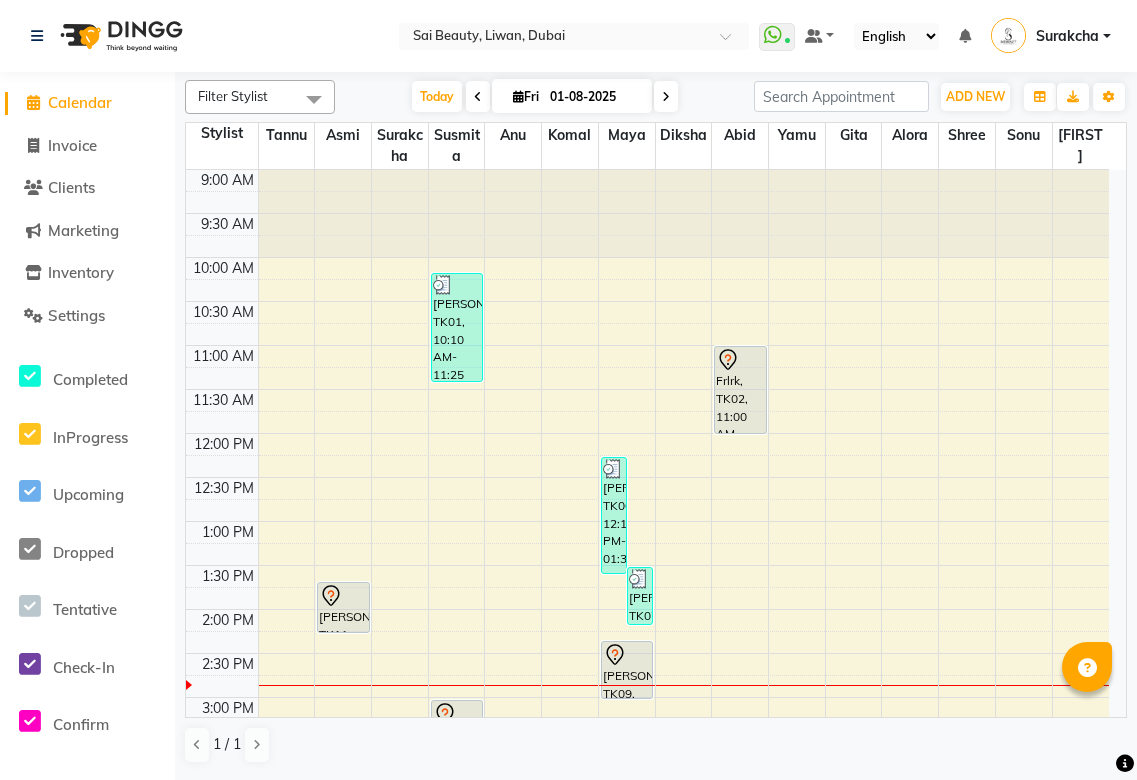 scroll, scrollTop: 0, scrollLeft: 0, axis: both 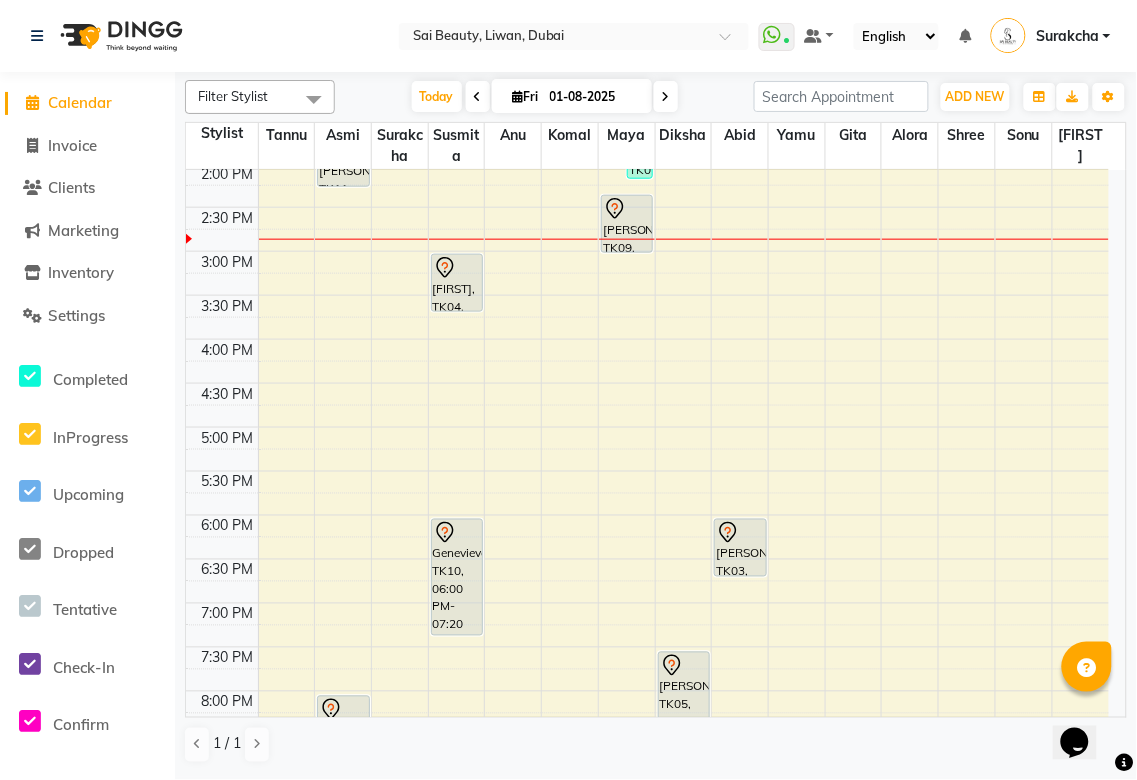 click at bounding box center [740, 533] 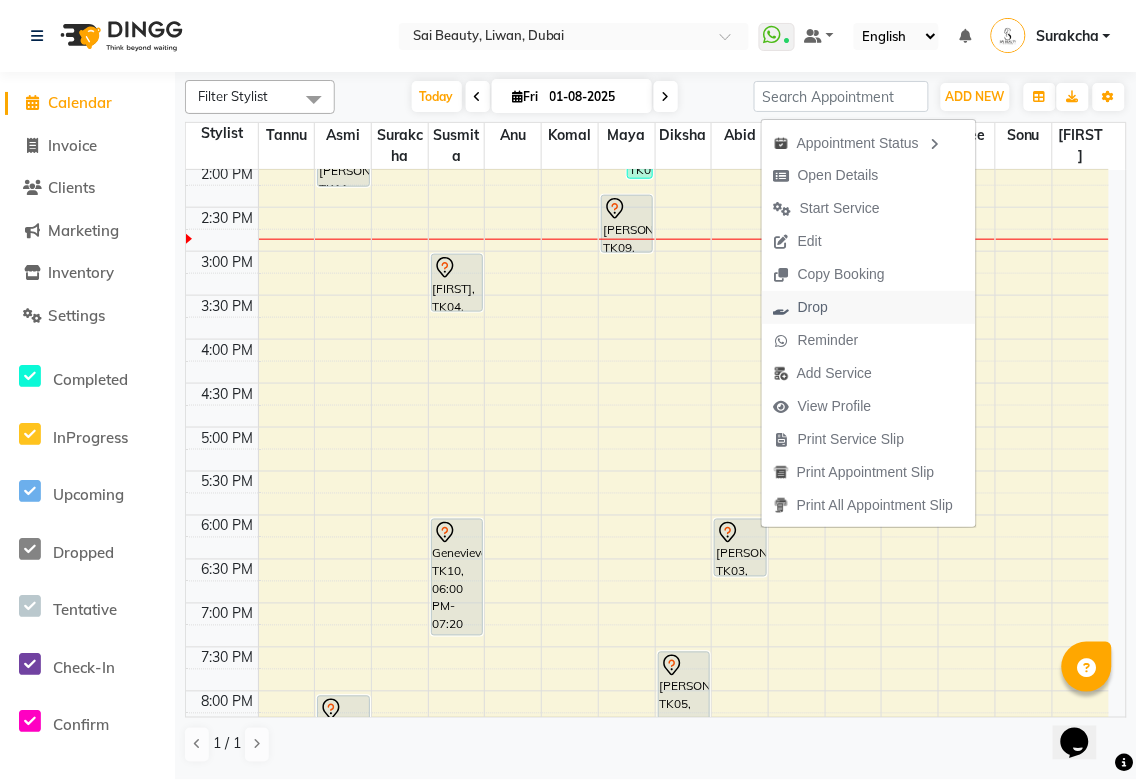 click at bounding box center (782, 308) 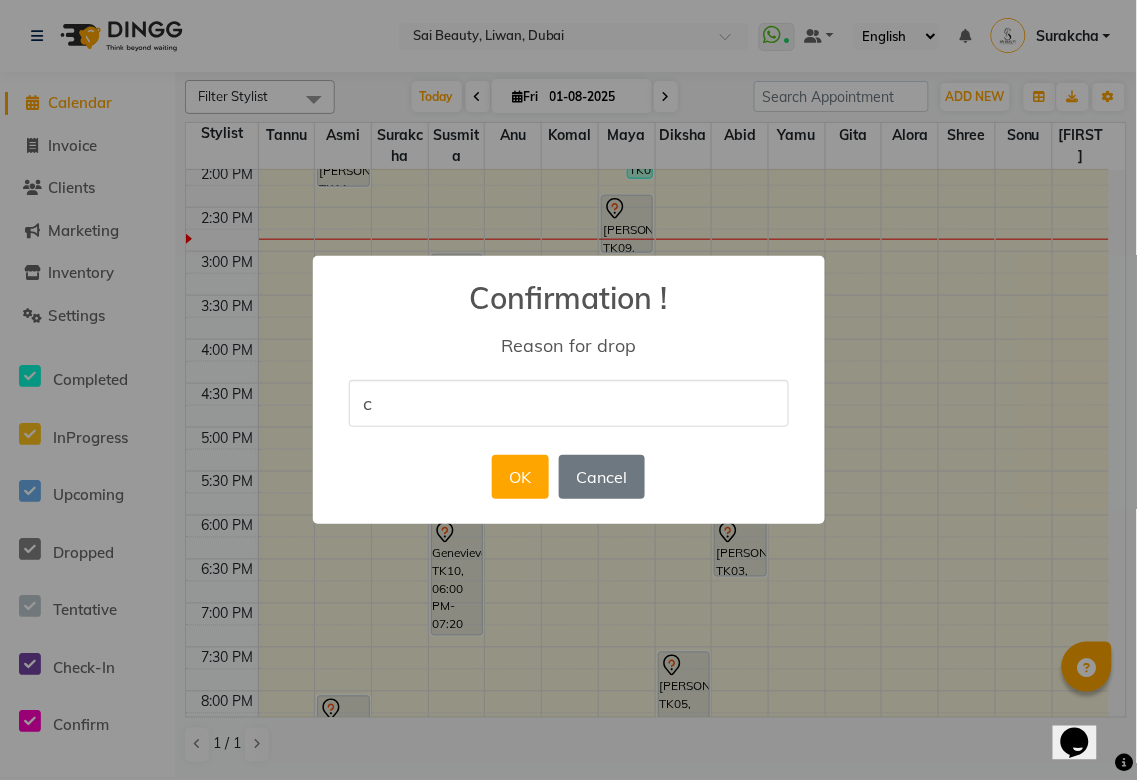 type on "costumer canceled the appointment" 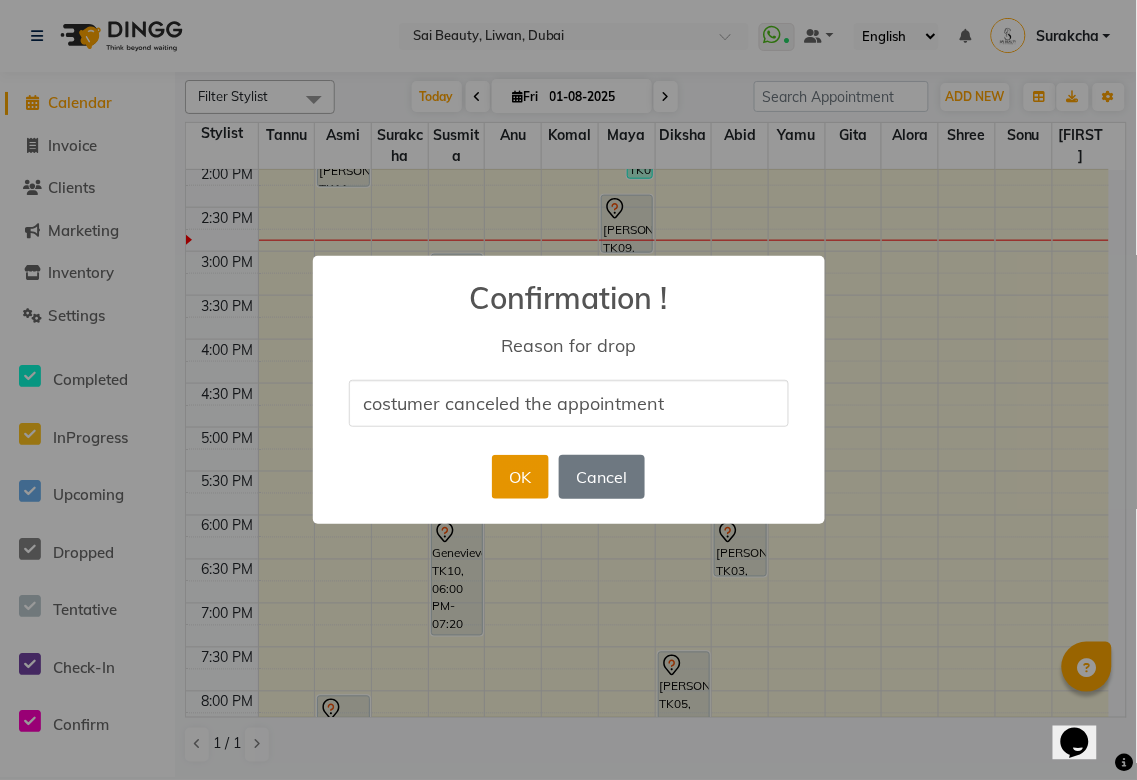click on "OK" at bounding box center [520, 477] 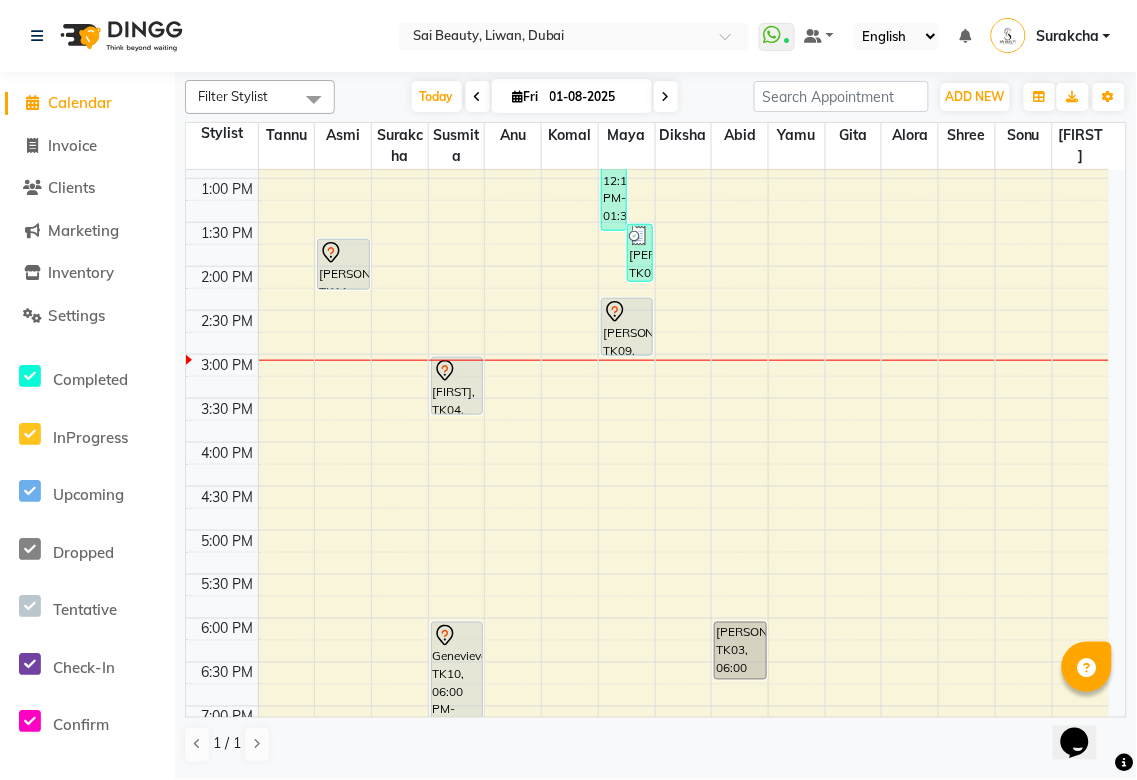 scroll, scrollTop: 462, scrollLeft: 0, axis: vertical 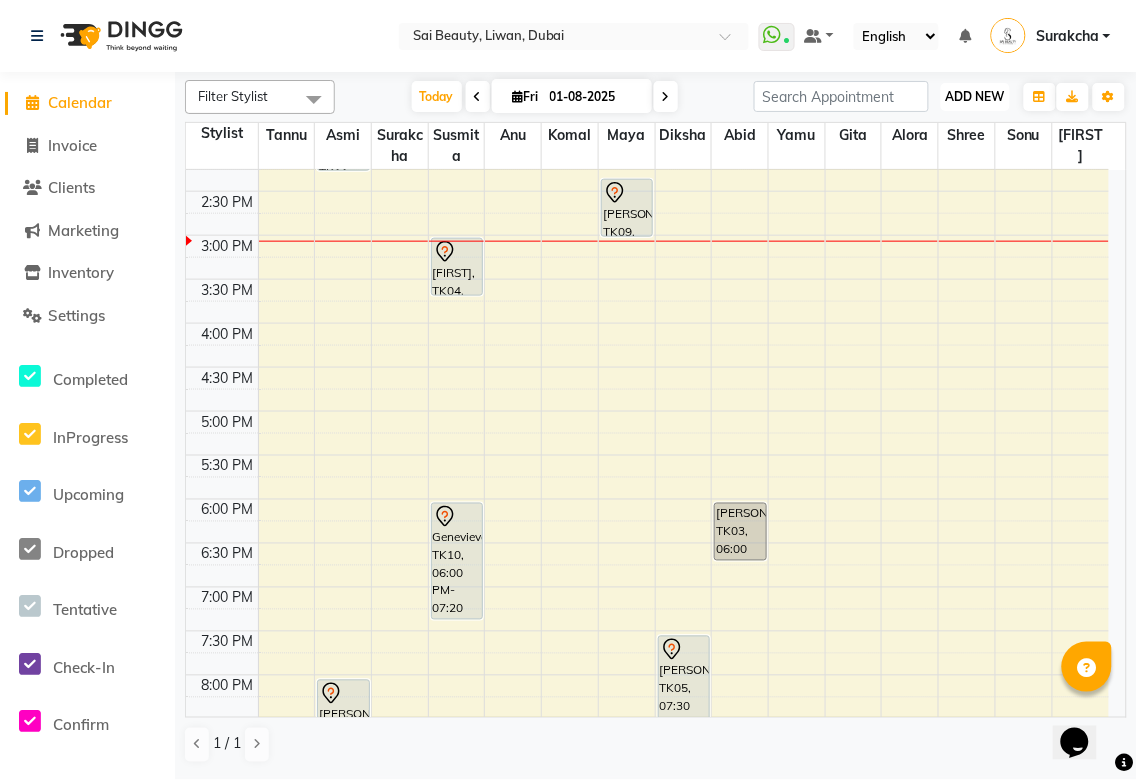 click on "ADD NEW" at bounding box center (975, 96) 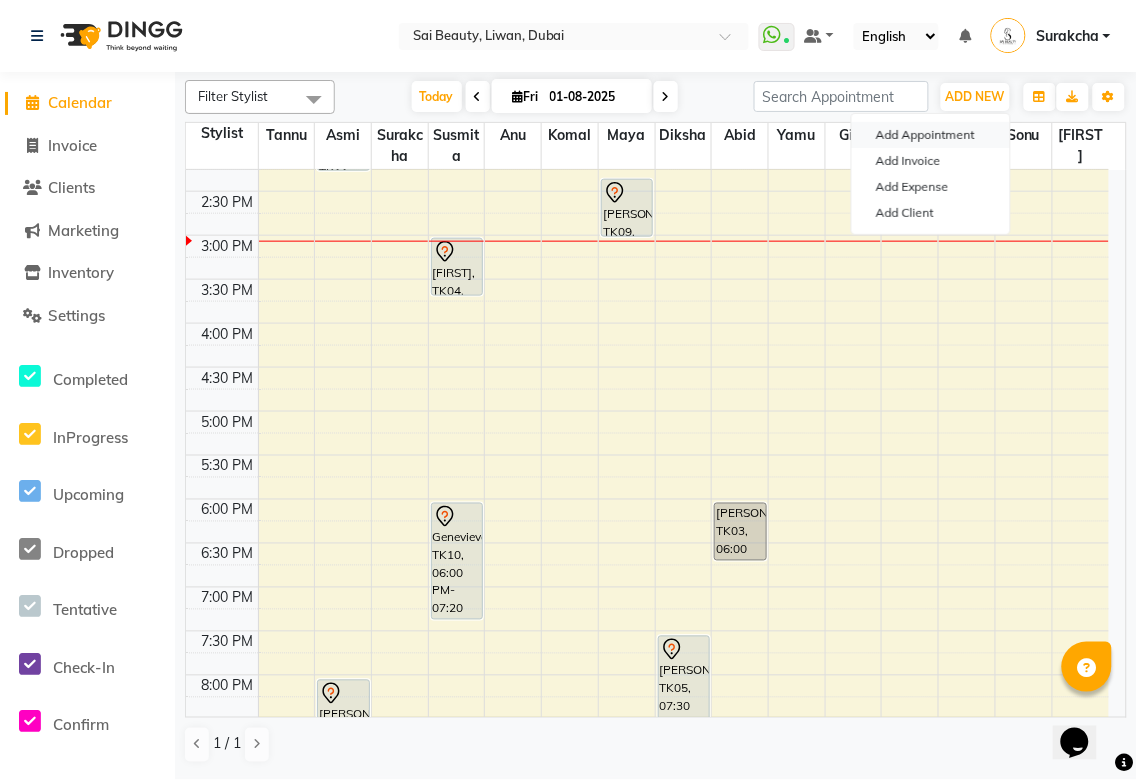 click on "Add Appointment" at bounding box center (931, 135) 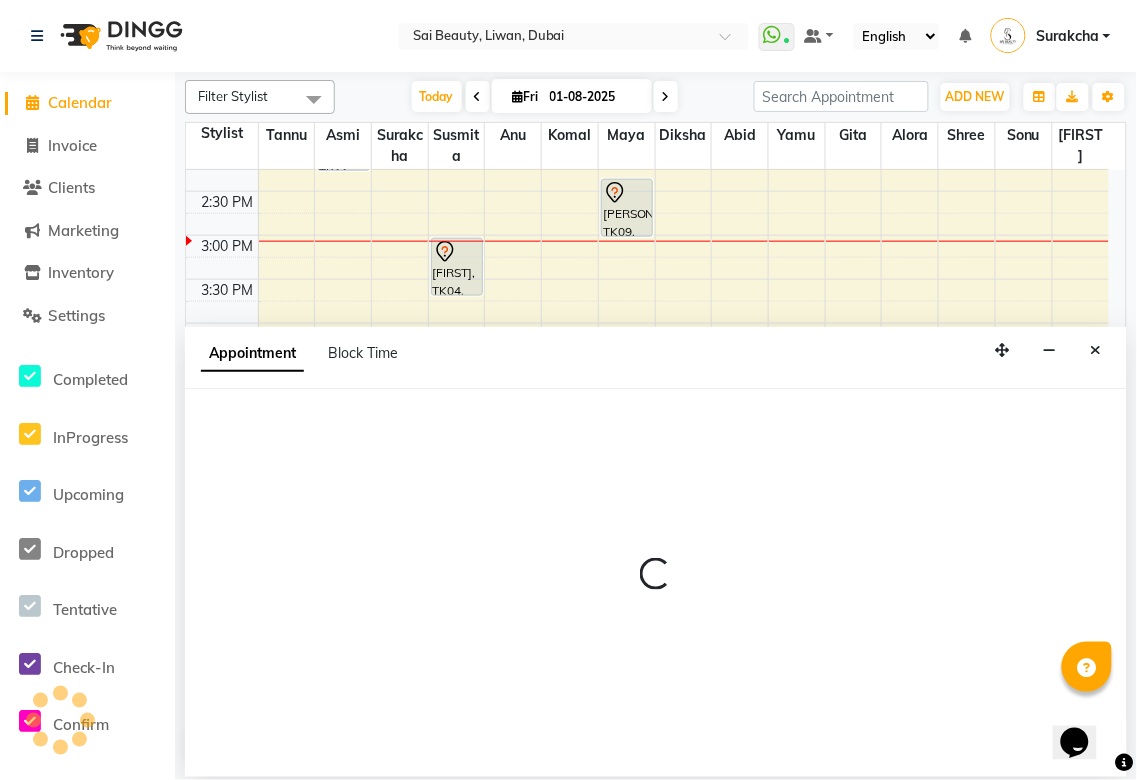 select on "tentative" 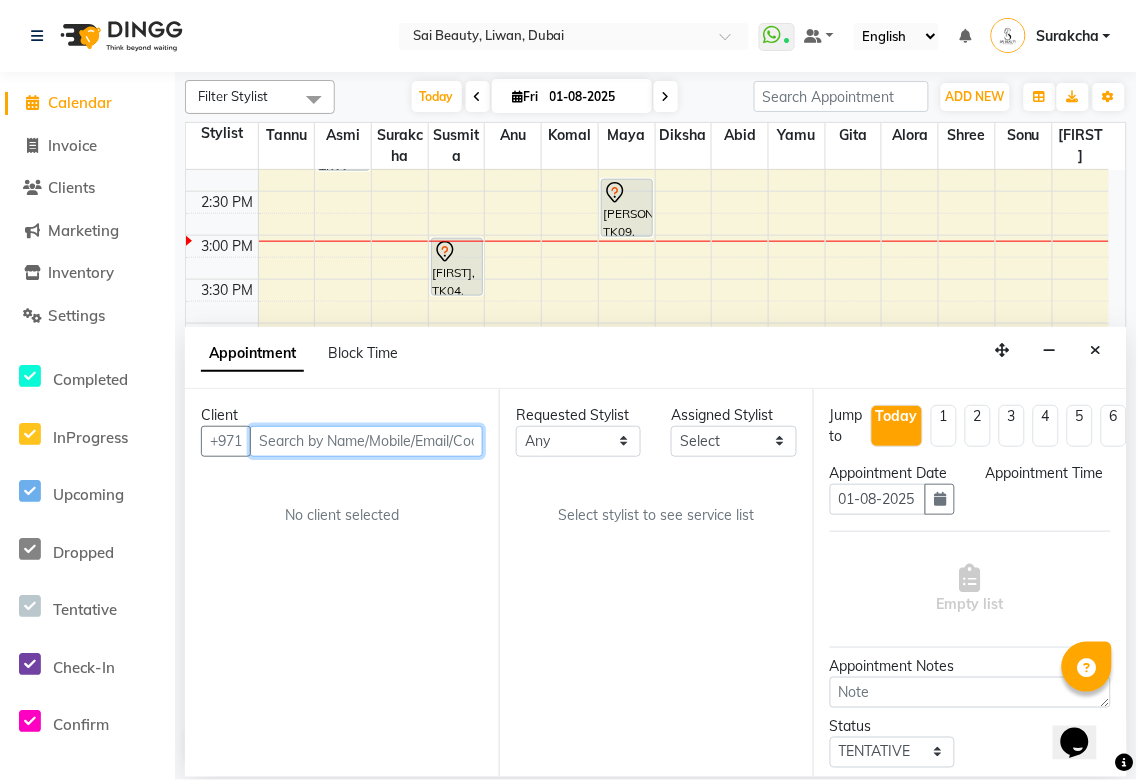select on "600" 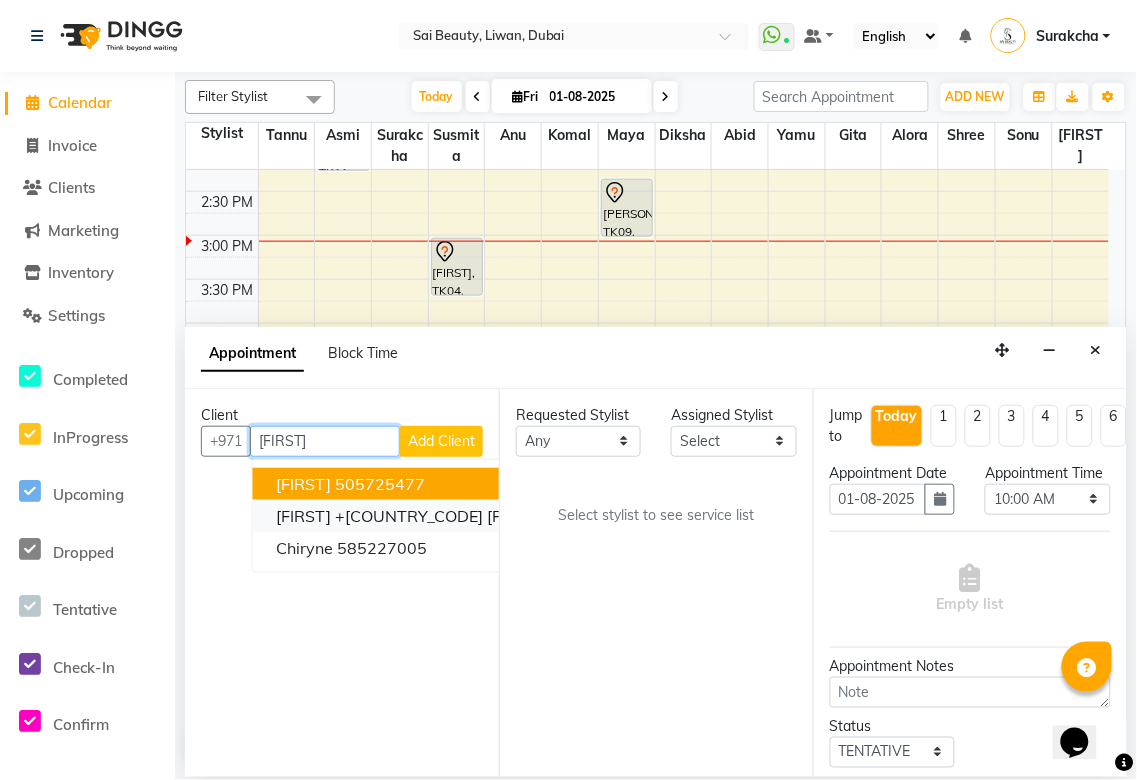click on "+[COUNTRY_CODE] [PHONE]" at bounding box center [444, 516] 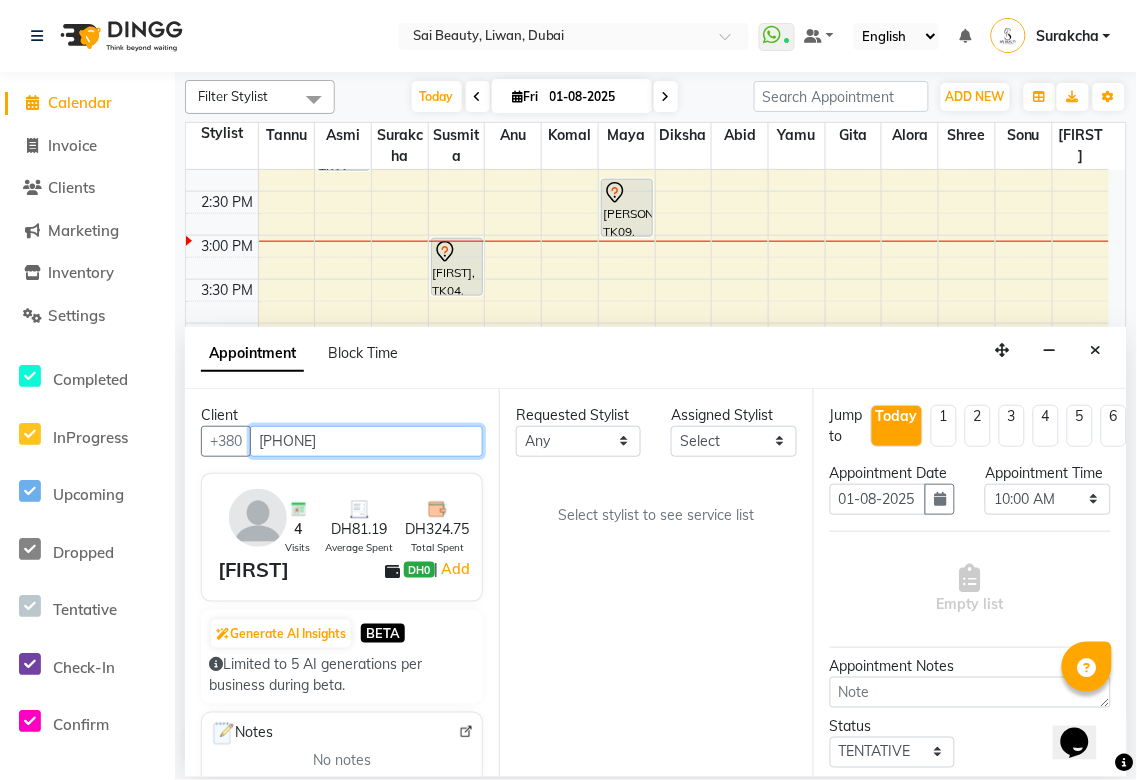 type on "[PHONE]" 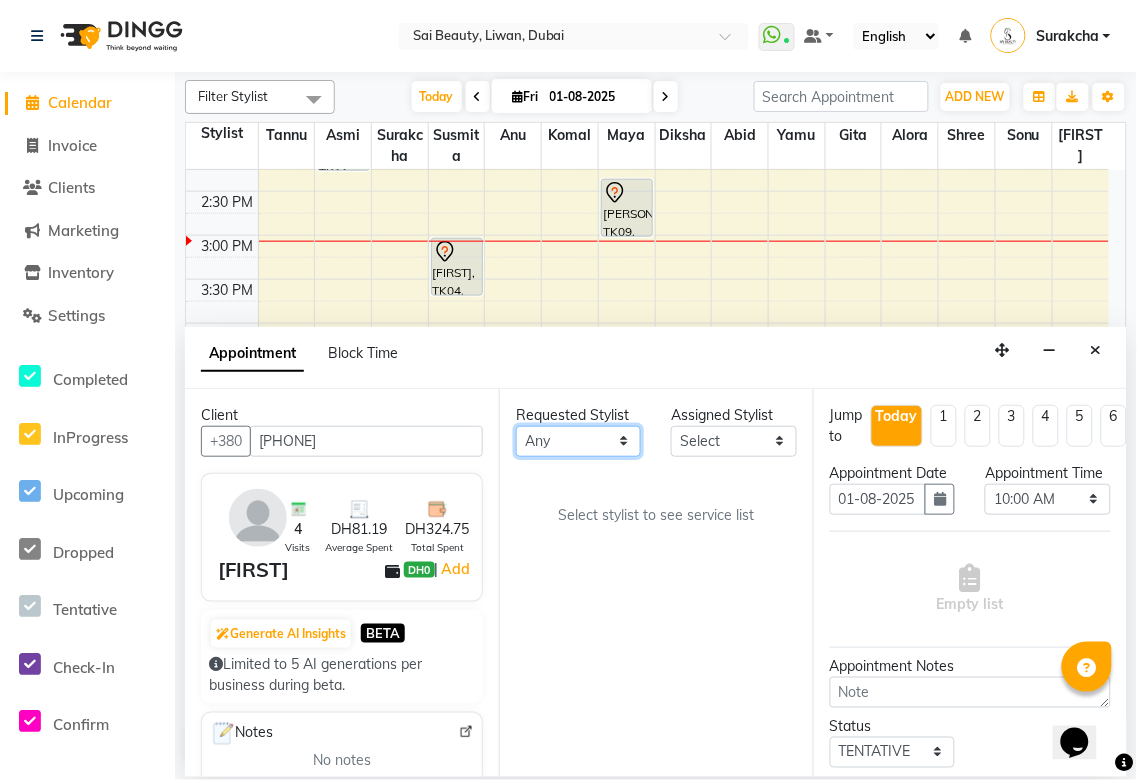 click on "Any Abid Alora Anu Asmi Diksha Gita Komal maya Monzeer shree sonu Surakcha Susmita Tannu Yamu" at bounding box center [578, 441] 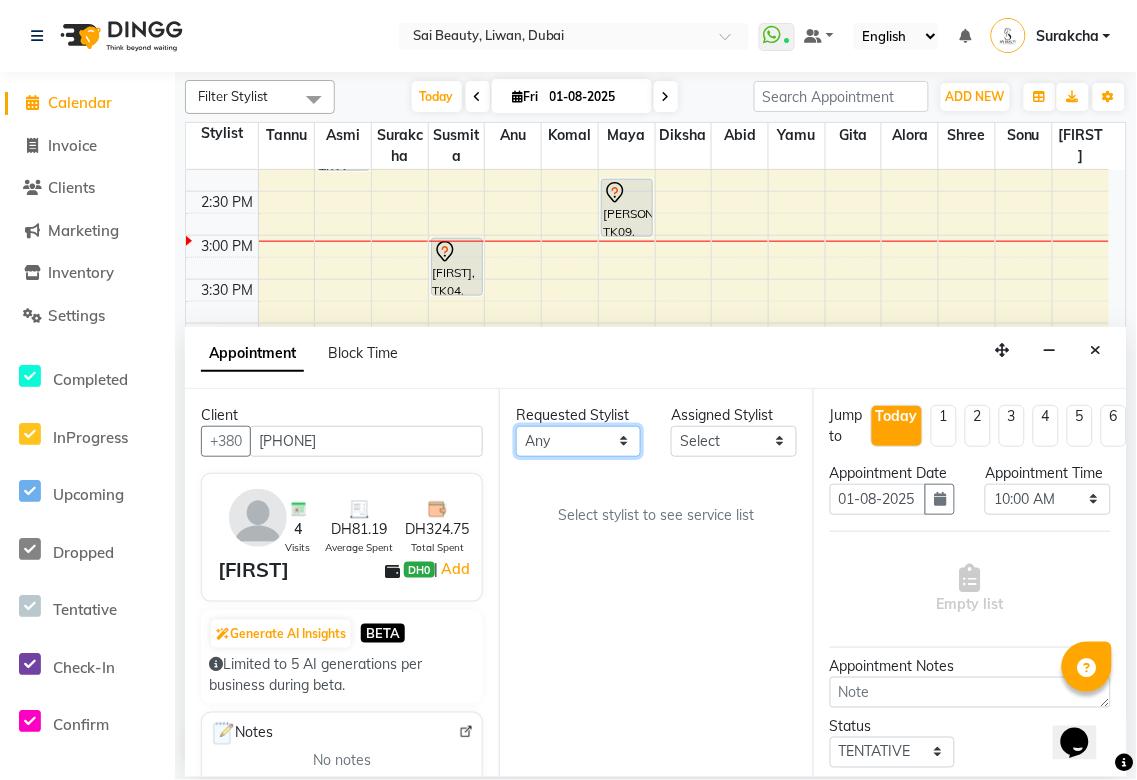 select on "63787" 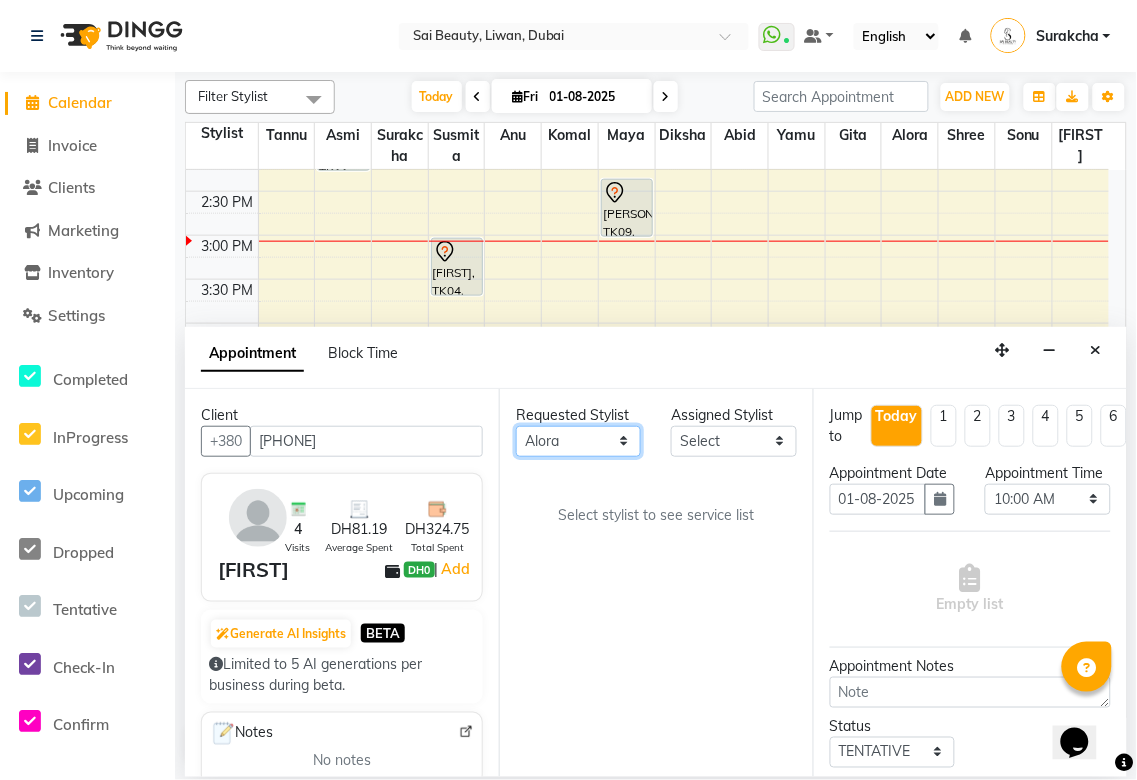 click on "Any Abid Alora Anu Asmi Diksha Gita Komal maya Monzeer shree sonu Surakcha Susmita Tannu Yamu" at bounding box center [578, 441] 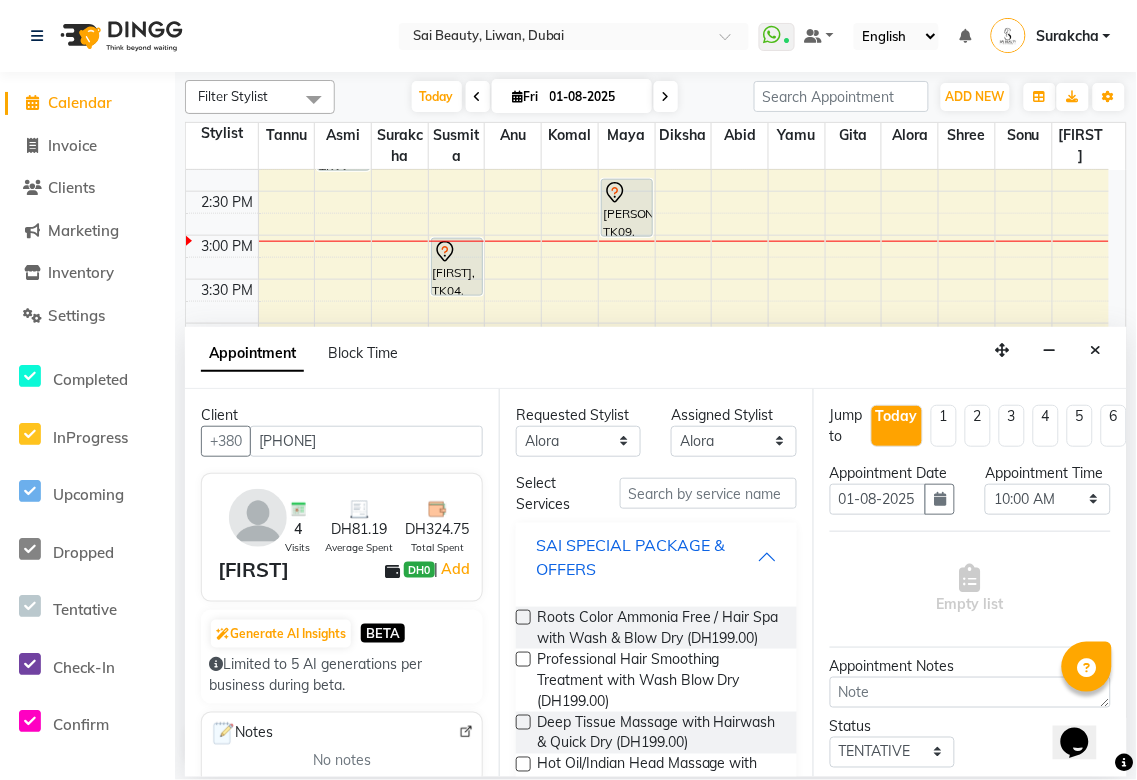 click on "SAI SPECIAL PACKAGE & OFFERS" at bounding box center [646, 557] 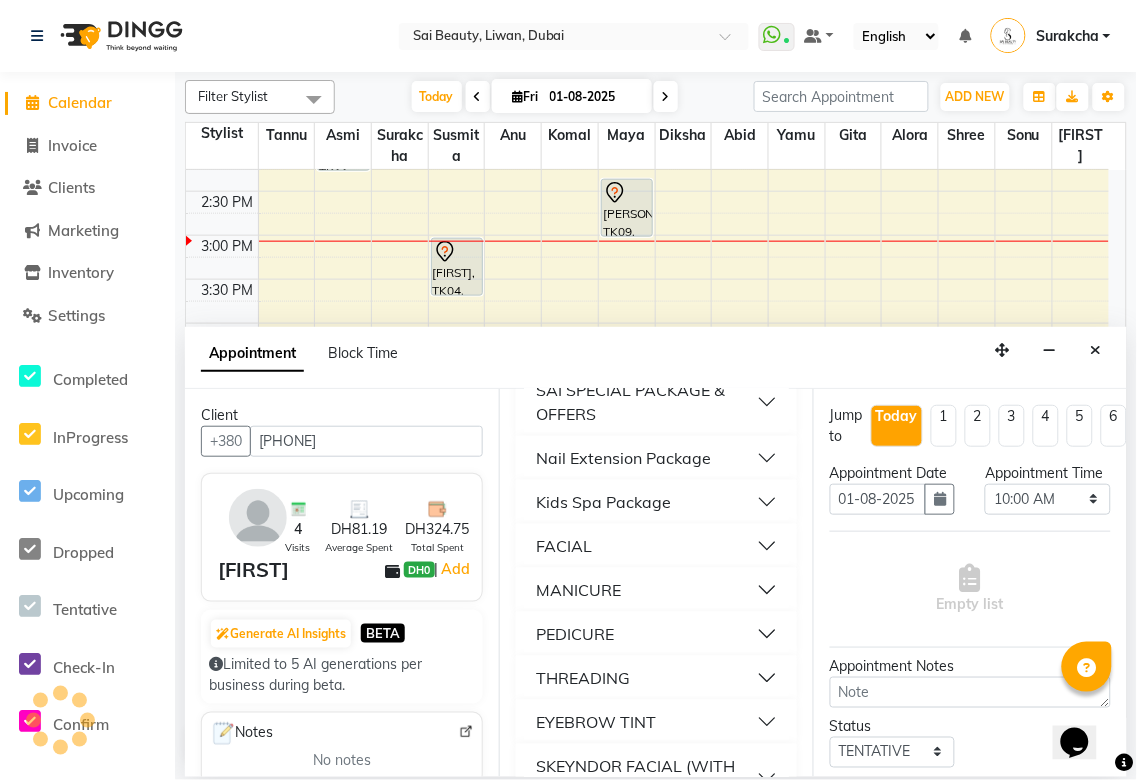 scroll, scrollTop: 178, scrollLeft: 0, axis: vertical 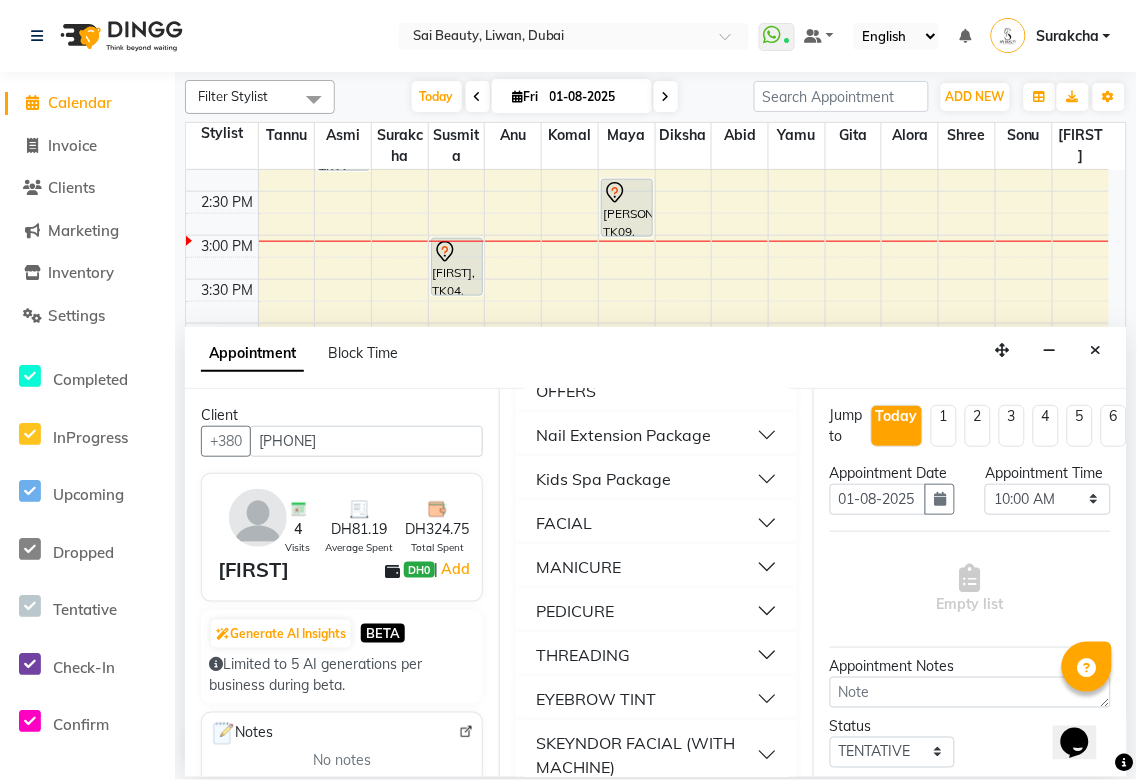 click on "MANICURE" at bounding box center (656, 567) 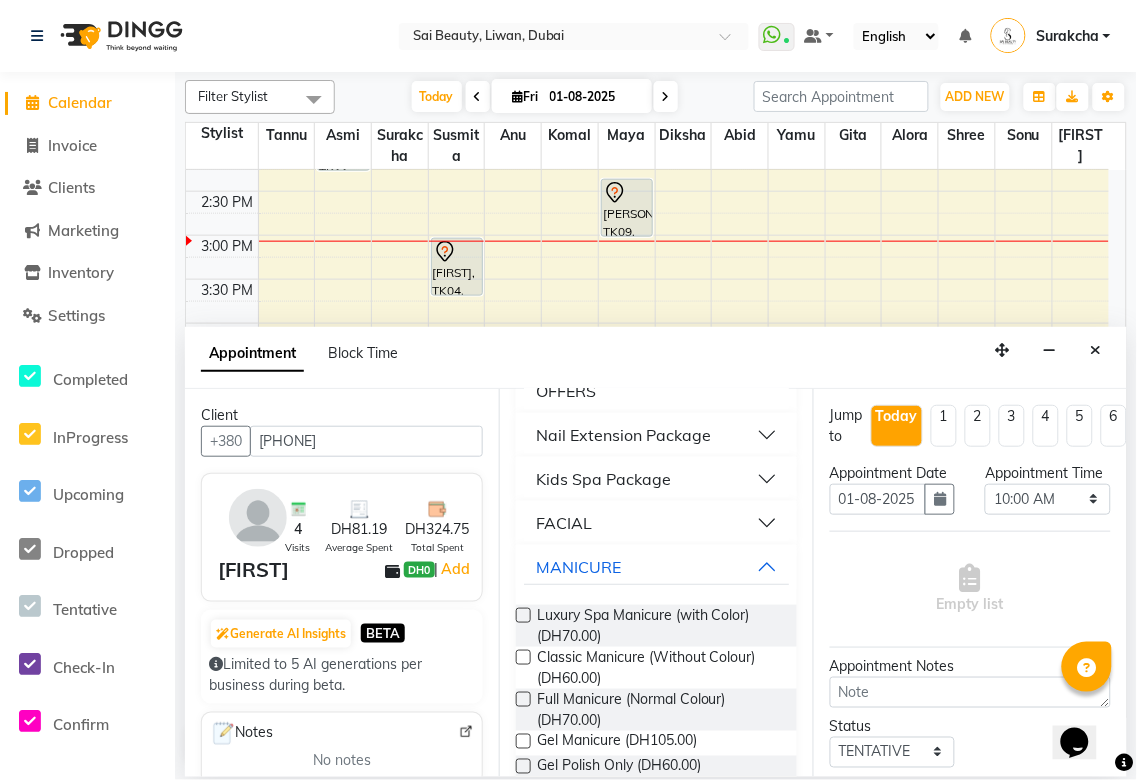 click at bounding box center (523, 741) 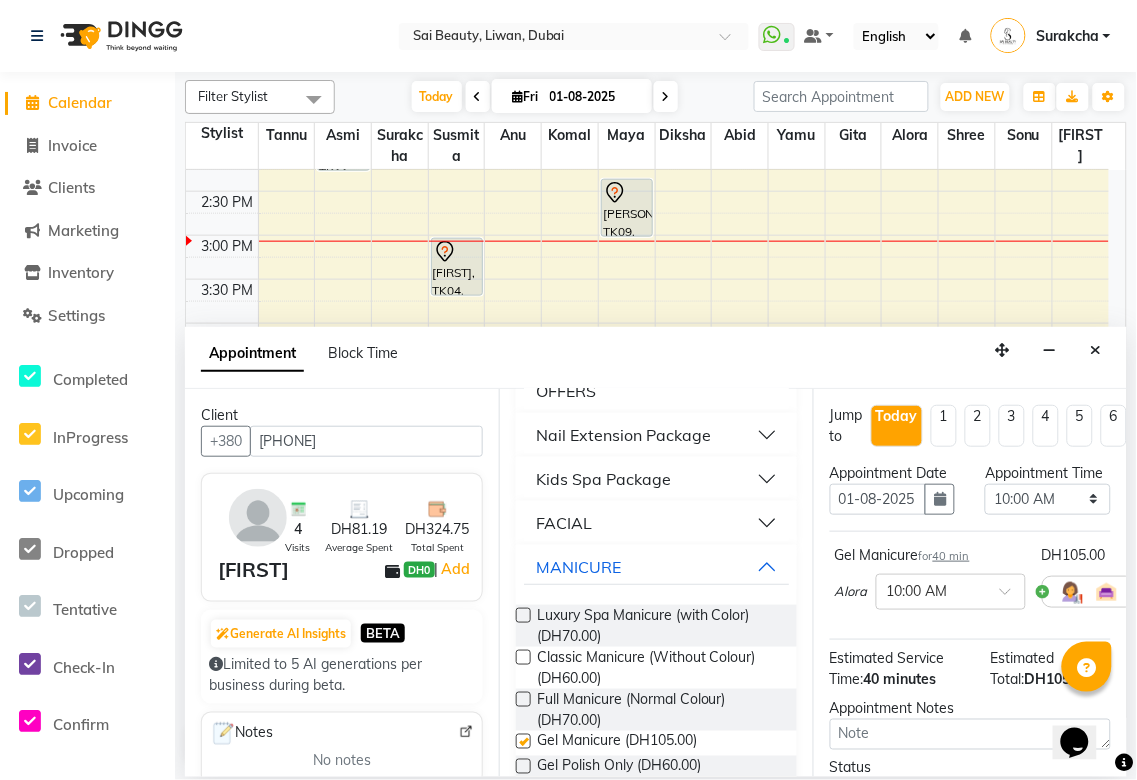 checkbox on "false" 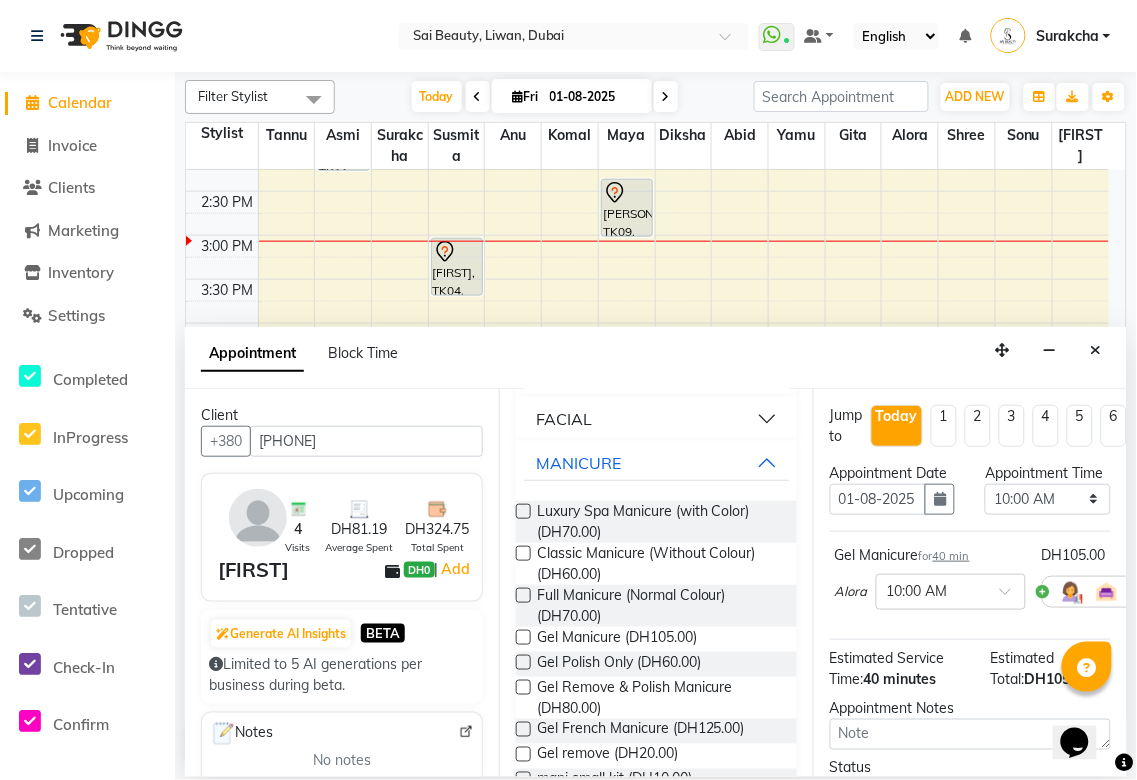 scroll, scrollTop: 327, scrollLeft: 0, axis: vertical 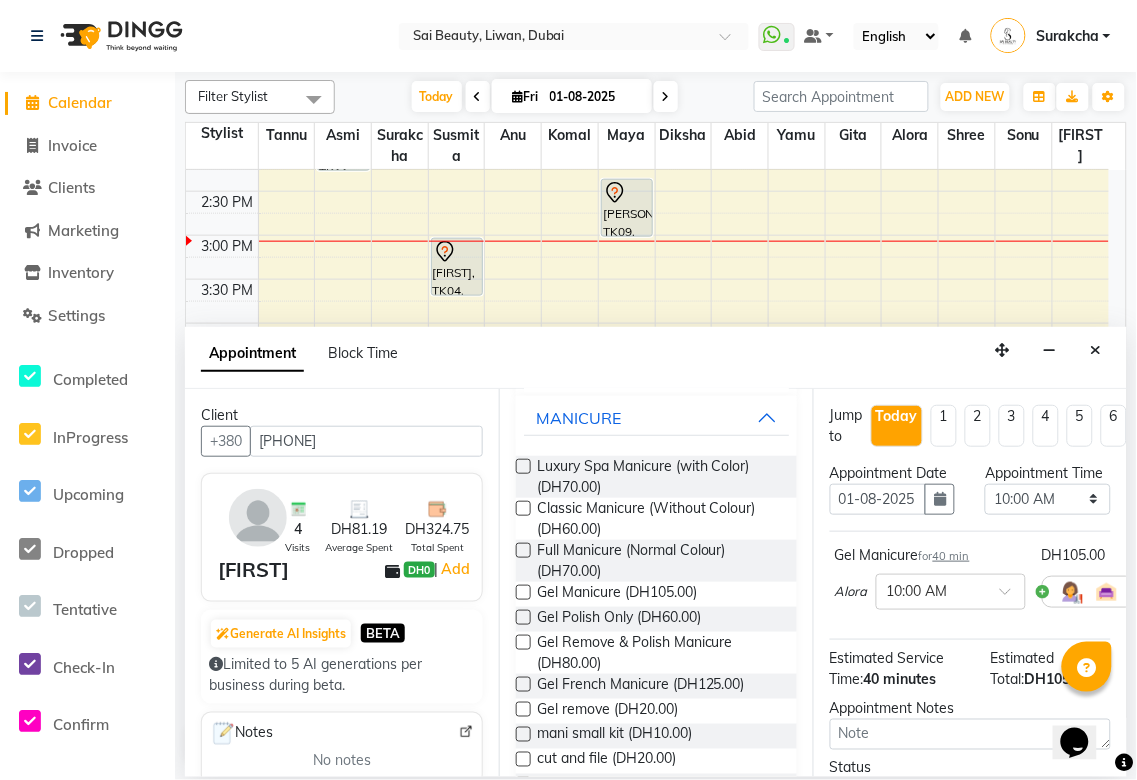 click at bounding box center (523, 709) 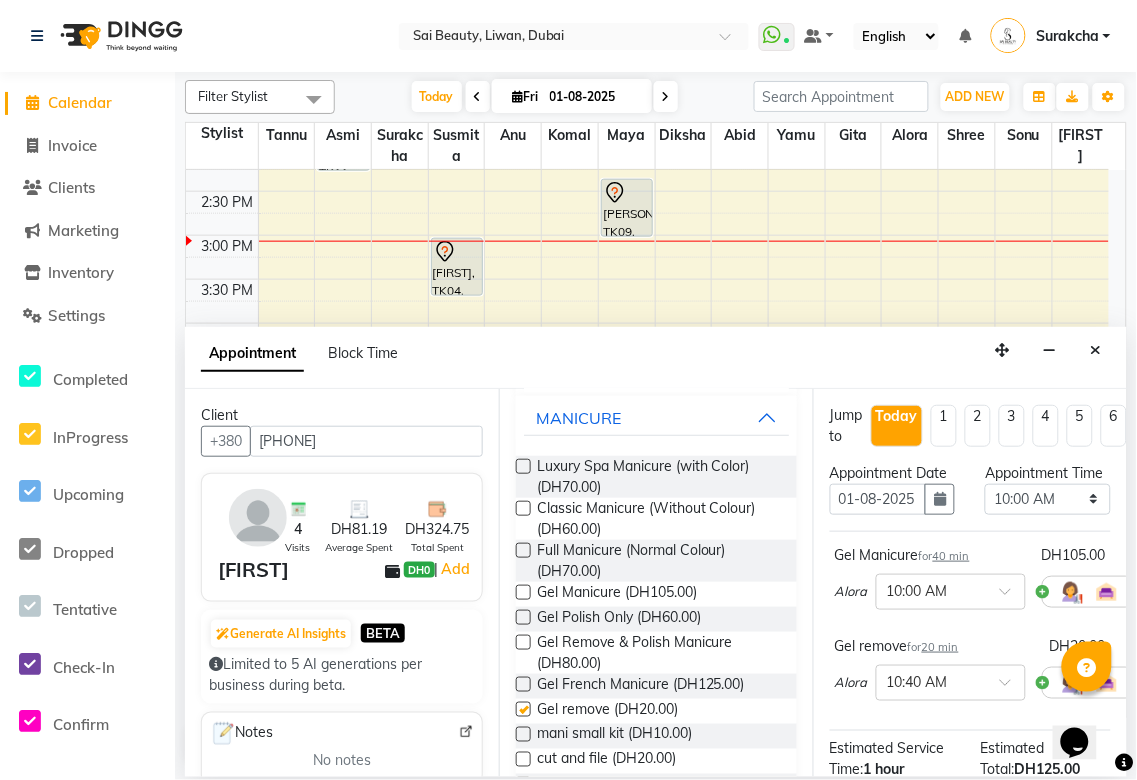 checkbox on "false" 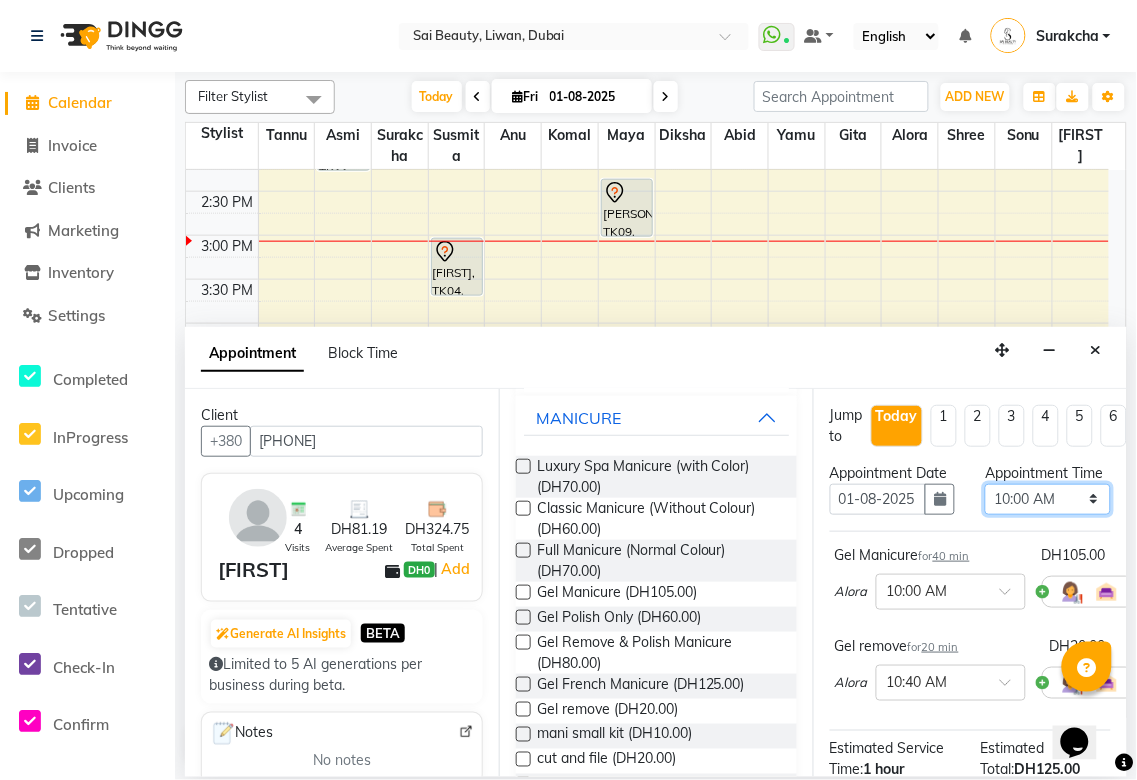click on "Select 10:00 AM 10:05 AM 10:10 AM 10:15 AM 10:20 AM 10:25 AM 10:30 AM 10:35 AM 10:40 AM 10:45 AM 10:50 AM 10:55 AM 11:00 AM 11:05 AM 11:10 AM 11:15 AM 11:20 AM 11:25 AM 11:30 AM 11:35 AM 11:40 AM 11:45 AM 11:50 AM 11:55 AM 12:00 PM 12:05 PM 12:10 PM 12:15 PM 12:20 PM 12:25 PM 12:30 PM 12:35 PM 12:40 PM 12:45 PM 12:50 PM 12:55 PM 01:00 PM 01:05 PM 01:10 PM 01:15 PM 01:20 PM 01:25 PM 01:30 PM 01:35 PM 01:40 PM 01:45 PM 01:50 PM 01:55 PM 02:00 PM 02:05 PM 02:10 PM 02:15 PM 02:20 PM 02:25 PM 02:30 PM 02:35 PM 02:40 PM 02:45 PM 02:50 PM 02:55 PM 03:00 PM 03:05 PM 03:10 PM 03:15 PM 03:20 PM 03:25 PM 03:30 PM 03:35 PM 03:40 PM 03:45 PM 03:50 PM 03:55 PM 04:00 PM 04:05 PM 04:10 PM 04:15 PM 04:20 PM 04:25 PM 04:30 PM 04:35 PM 04:40 PM 04:45 PM 04:50 PM 04:55 PM 05:00 PM 05:05 PM 05:10 PM 05:15 PM 05:20 PM 05:25 PM 05:30 PM 05:35 PM 05:40 PM 05:45 PM 05:50 PM 05:55 PM 06:00 PM 06:05 PM 06:10 PM 06:15 PM 06:20 PM 06:25 PM 06:30 PM 06:35 PM 06:40 PM 06:45 PM 06:50 PM 06:55 PM 07:00 PM 07:05 PM 07:10 PM 07:15 PM 07:20 PM" at bounding box center (1047, 499) 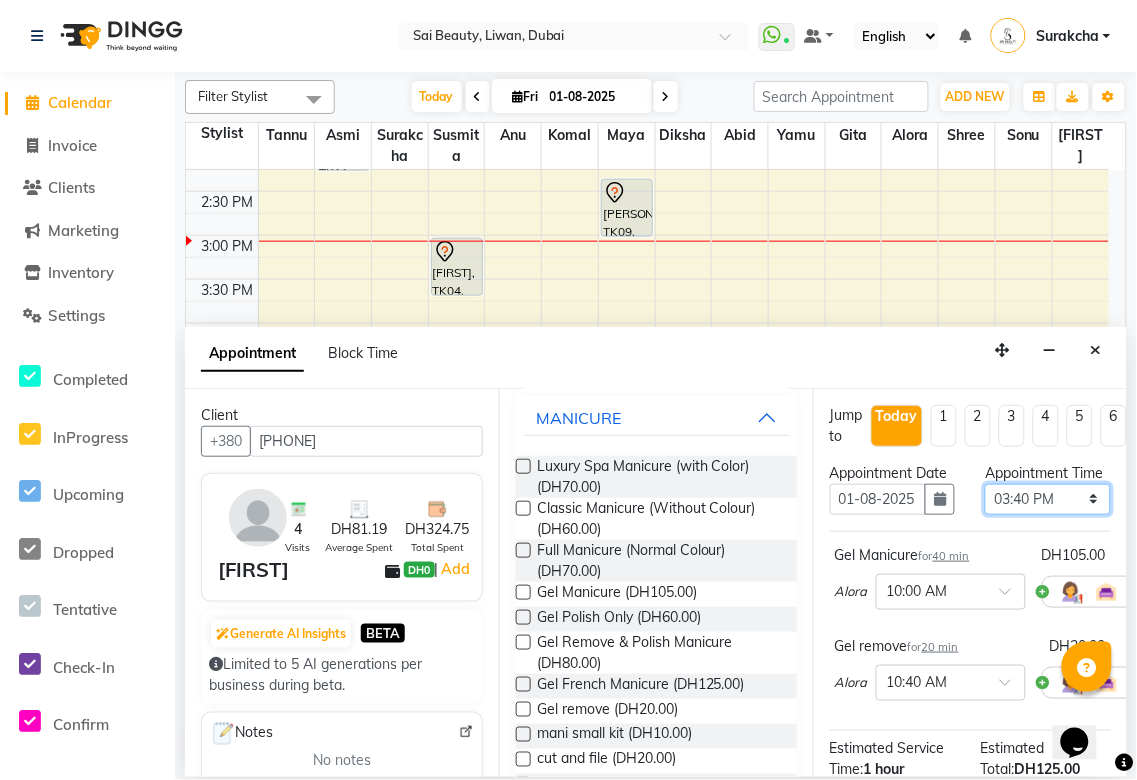 click on "Select 10:00 AM 10:05 AM 10:10 AM 10:15 AM 10:20 AM 10:25 AM 10:30 AM 10:35 AM 10:40 AM 10:45 AM 10:50 AM 10:55 AM 11:00 AM 11:05 AM 11:10 AM 11:15 AM 11:20 AM 11:25 AM 11:30 AM 11:35 AM 11:40 AM 11:45 AM 11:50 AM 11:55 AM 12:00 PM 12:05 PM 12:10 PM 12:15 PM 12:20 PM 12:25 PM 12:30 PM 12:35 PM 12:40 PM 12:45 PM 12:50 PM 12:55 PM 01:00 PM 01:05 PM 01:10 PM 01:15 PM 01:20 PM 01:25 PM 01:30 PM 01:35 PM 01:40 PM 01:45 PM 01:50 PM 01:55 PM 02:00 PM 02:05 PM 02:10 PM 02:15 PM 02:20 PM 02:25 PM 02:30 PM 02:35 PM 02:40 PM 02:45 PM 02:50 PM 02:55 PM 03:00 PM 03:05 PM 03:10 PM 03:15 PM 03:20 PM 03:25 PM 03:30 PM 03:35 PM 03:40 PM 03:45 PM 03:50 PM 03:55 PM 04:00 PM 04:05 PM 04:10 PM 04:15 PM 04:20 PM 04:25 PM 04:30 PM 04:35 PM 04:40 PM 04:45 PM 04:50 PM 04:55 PM 05:00 PM 05:05 PM 05:10 PM 05:15 PM 05:20 PM 05:25 PM 05:30 PM 05:35 PM 05:40 PM 05:45 PM 05:50 PM 05:55 PM 06:00 PM 06:05 PM 06:10 PM 06:15 PM 06:20 PM 06:25 PM 06:30 PM 06:35 PM 06:40 PM 06:45 PM 06:50 PM 06:55 PM 07:00 PM 07:05 PM 07:10 PM 07:15 PM 07:20 PM" at bounding box center [1047, 499] 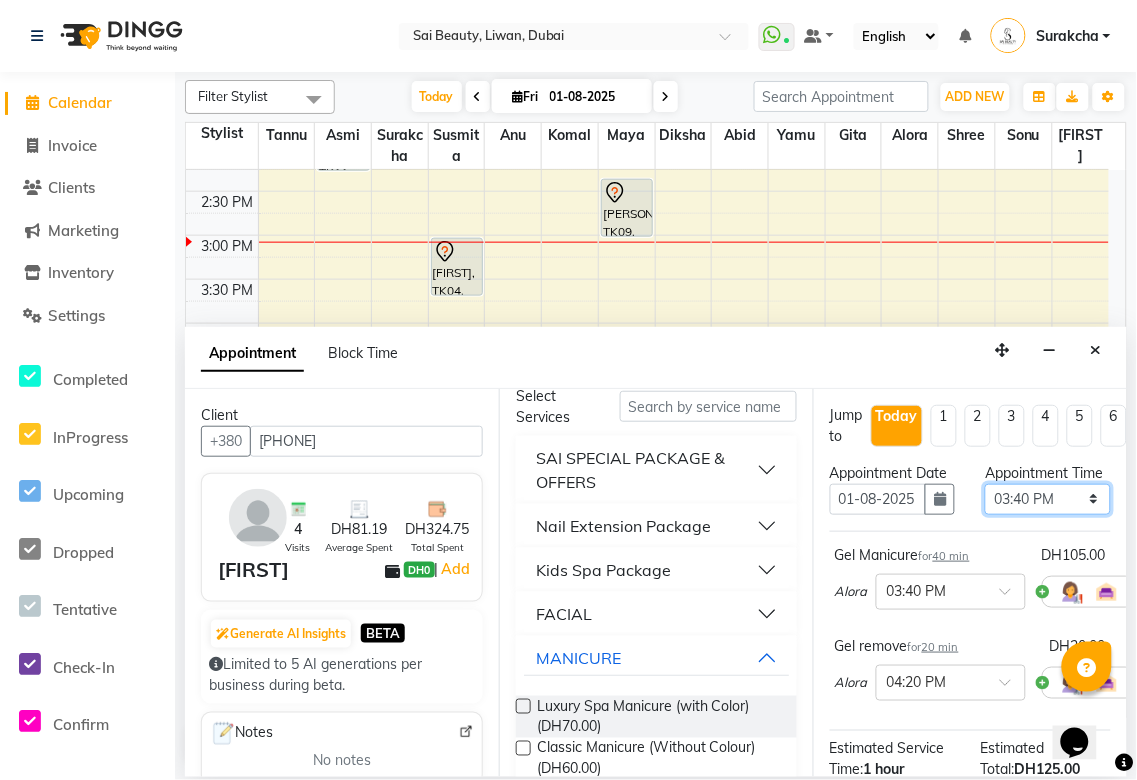 scroll, scrollTop: 0, scrollLeft: 0, axis: both 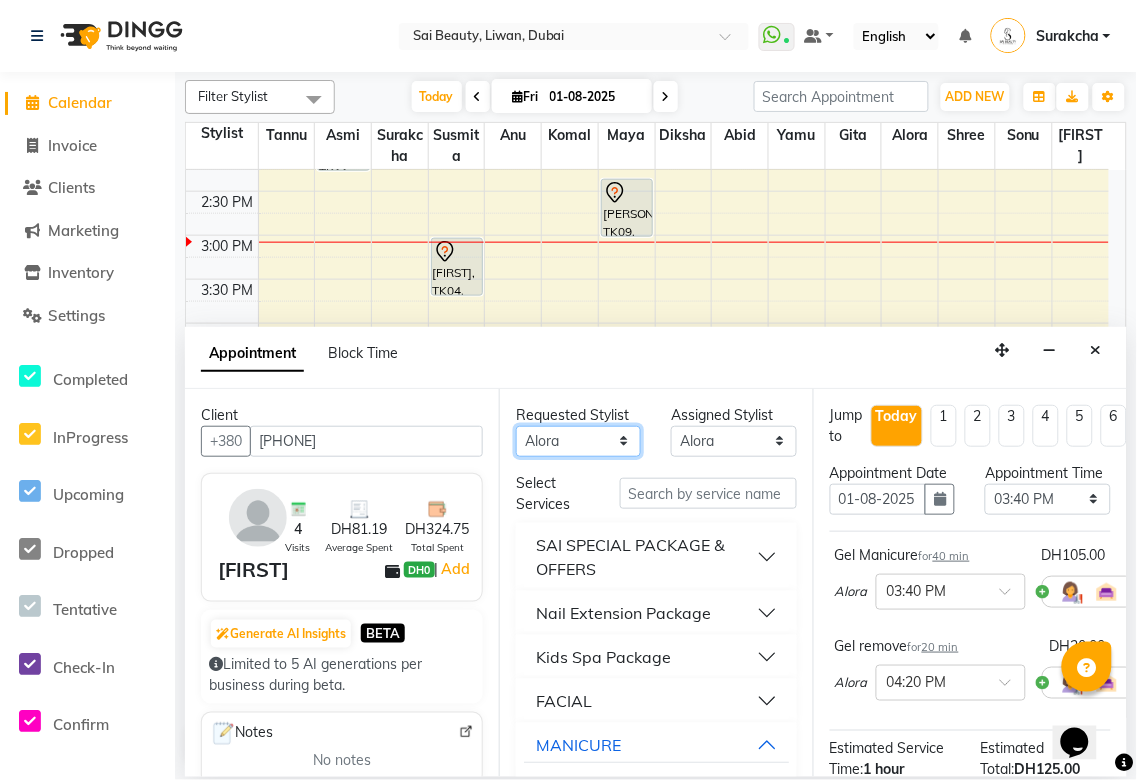 click on "Any Abid Alora Anu Asmi Diksha Gita Komal maya Monzeer shree sonu Surakcha Susmita Tannu Yamu" at bounding box center [578, 441] 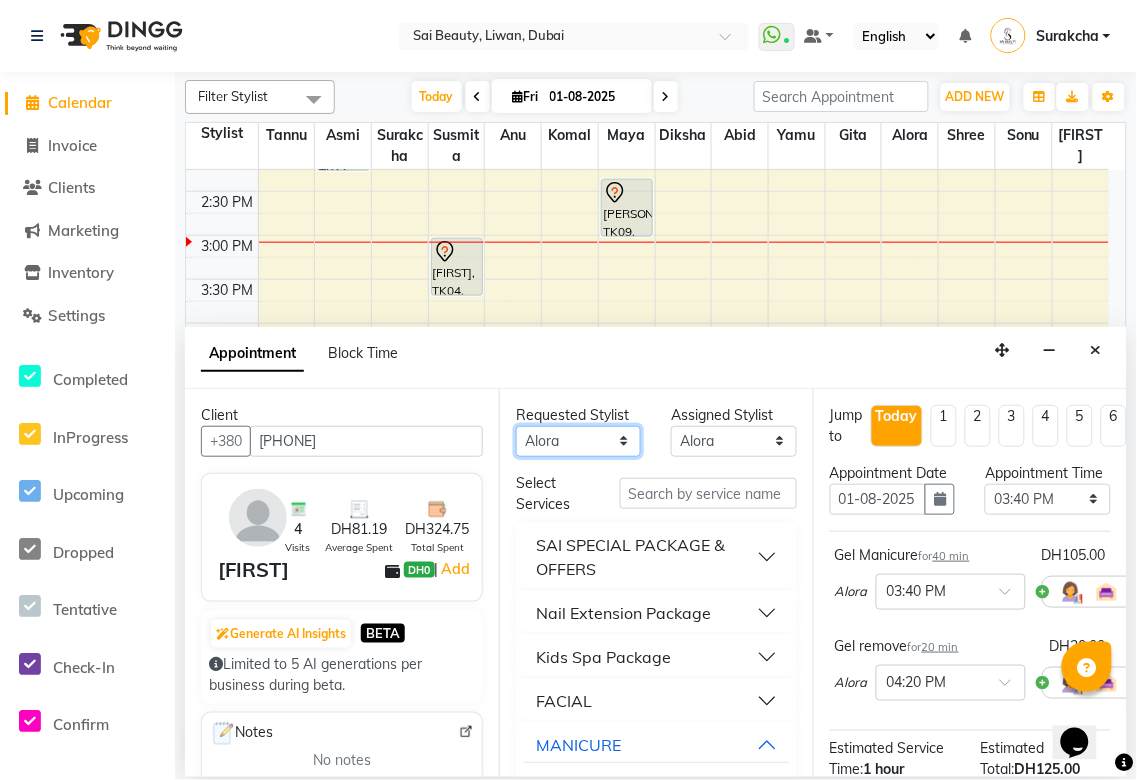 select on "45072" 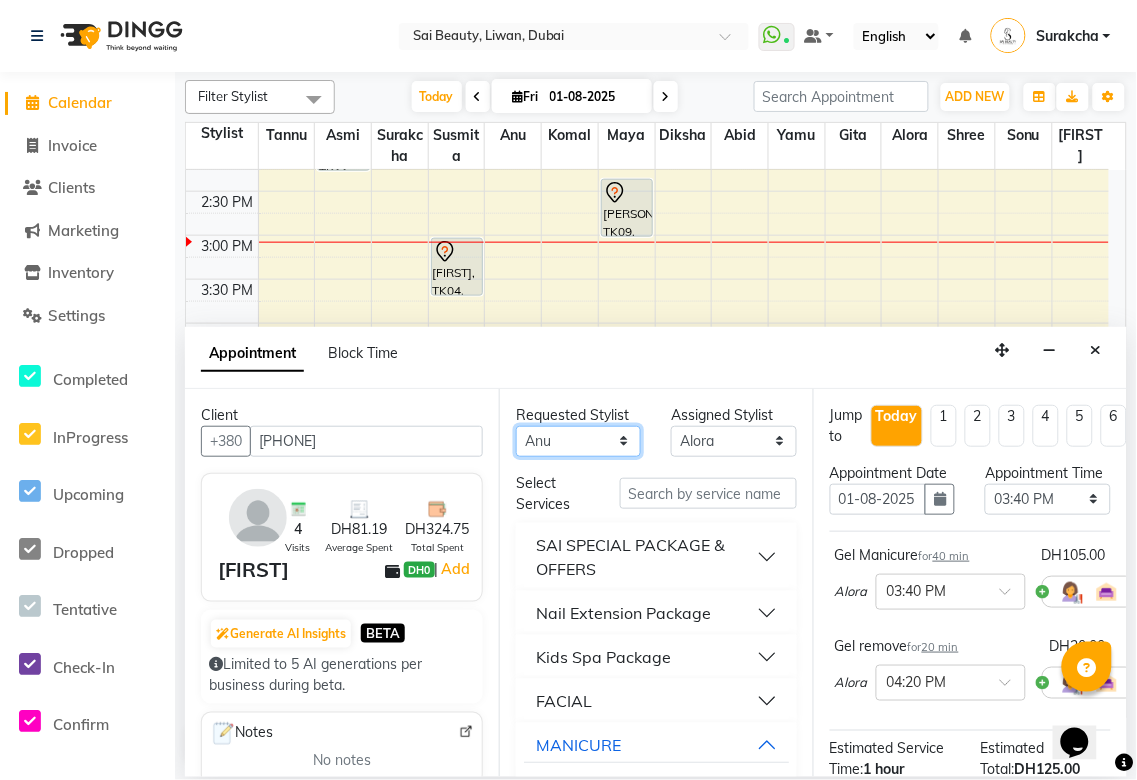 click on "Any Abid Alora Anu Asmi Diksha Gita Komal maya Monzeer shree sonu Surakcha Susmita Tannu Yamu" at bounding box center [578, 441] 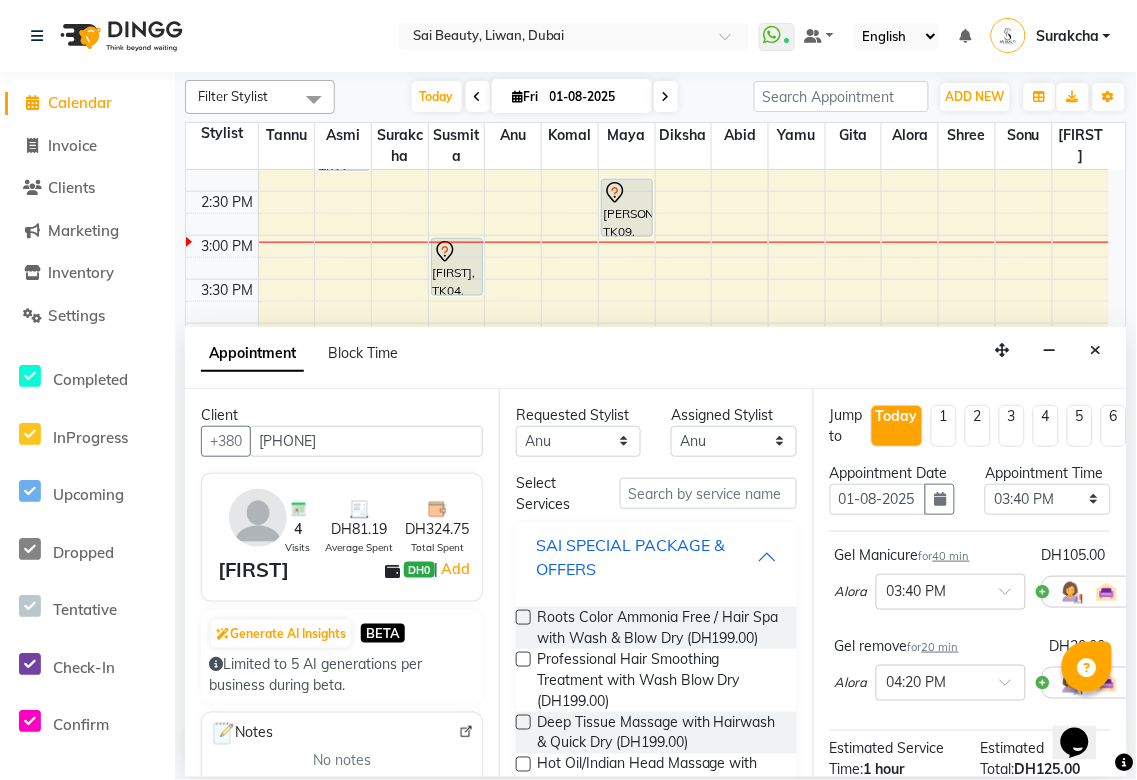 click on "SAI SPECIAL PACKAGE & OFFERS" at bounding box center (646, 557) 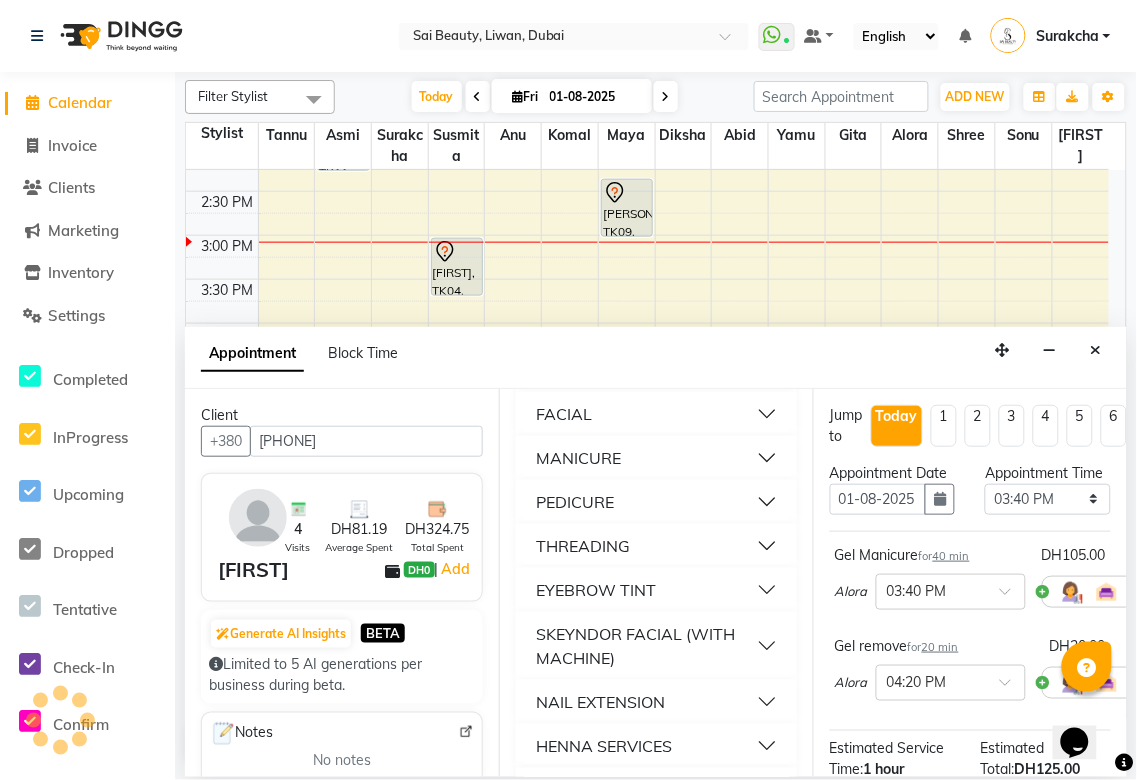 scroll, scrollTop: 315, scrollLeft: 0, axis: vertical 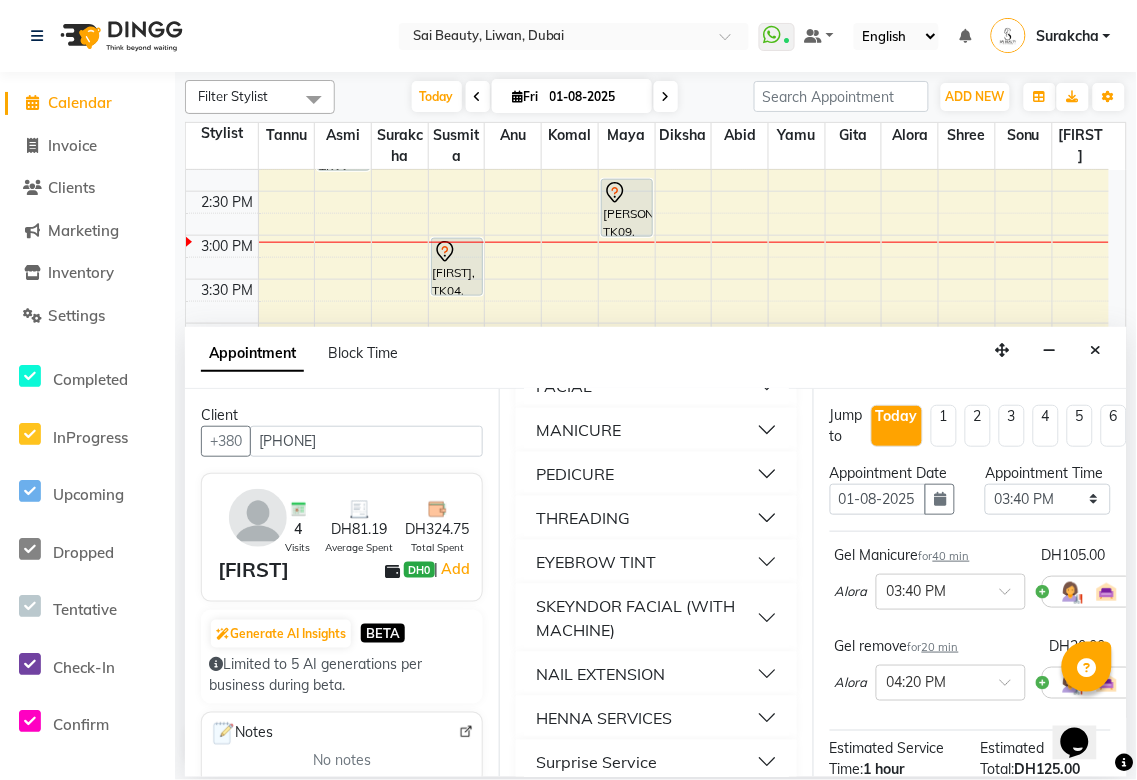 click on "THREADING" at bounding box center [656, 518] 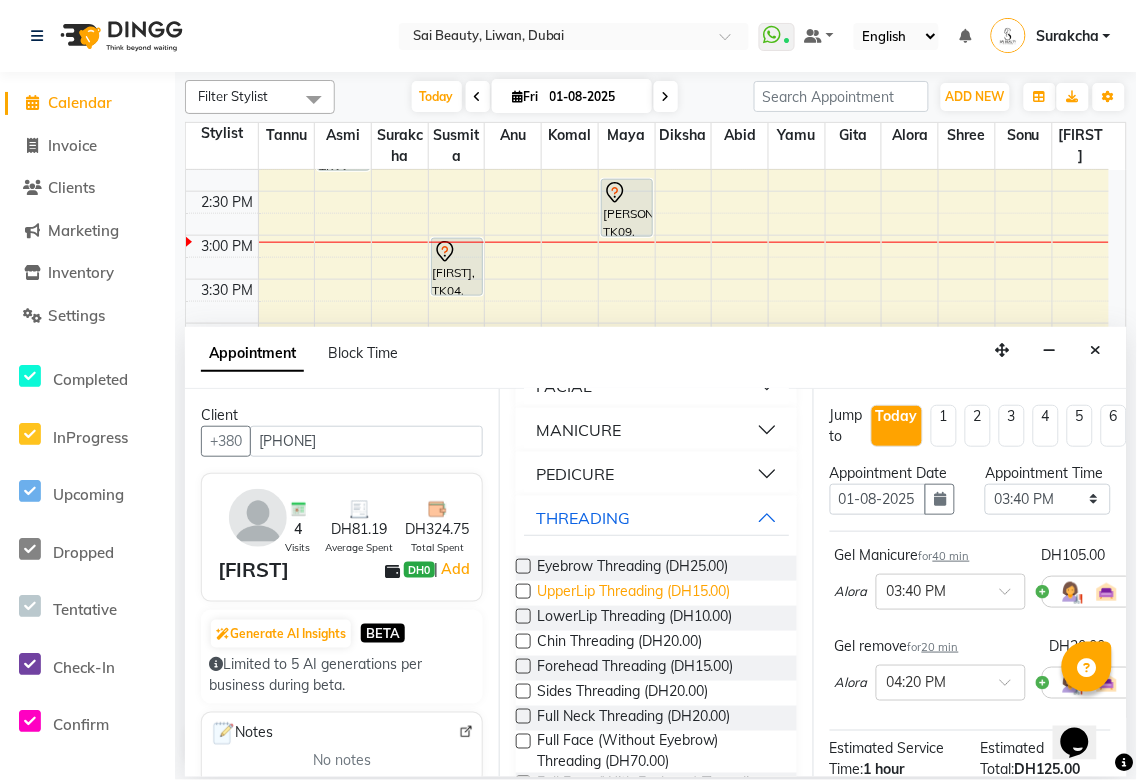 click on "UpperLip Threading (DH15.00)" at bounding box center (634, 593) 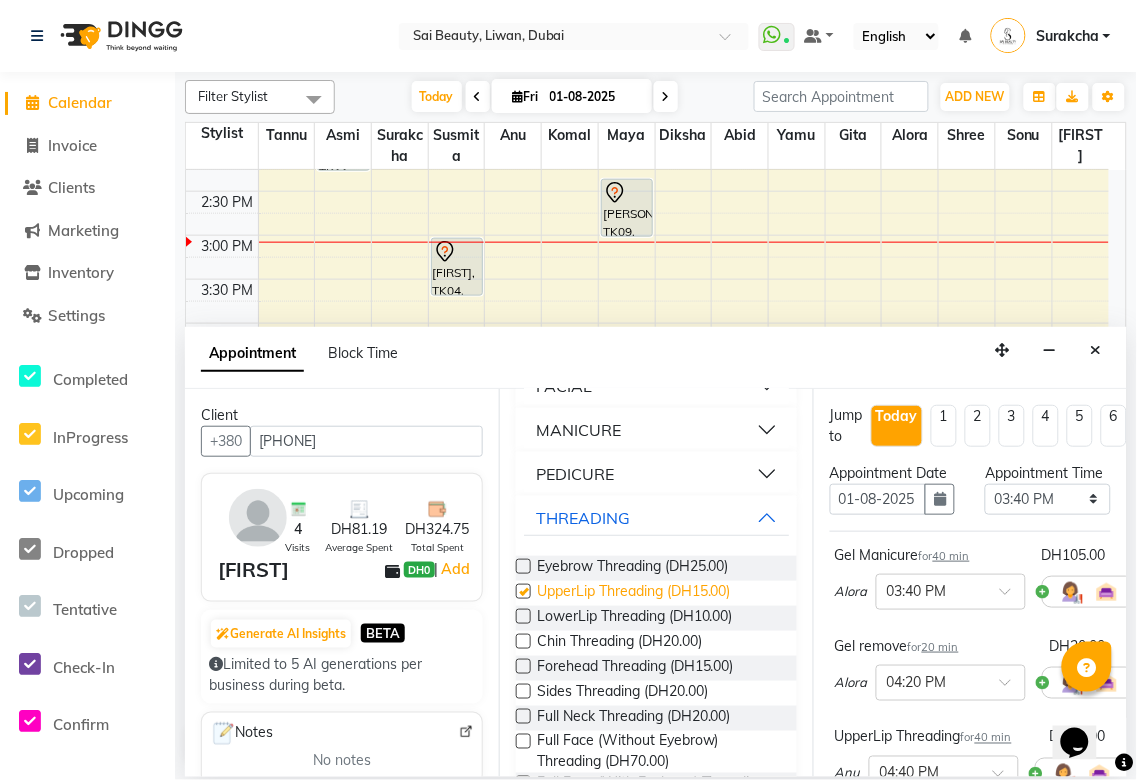 checkbox on "false" 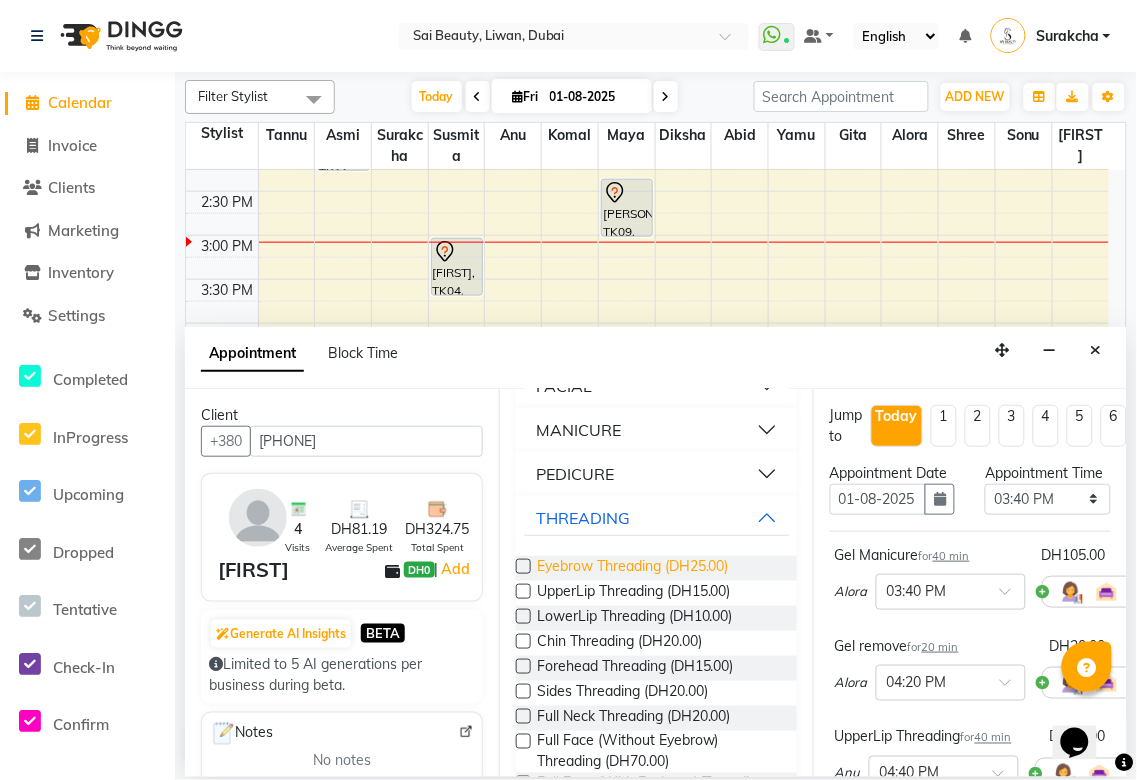 click on "Eyebrow Threading (DH25.00)" at bounding box center [633, 568] 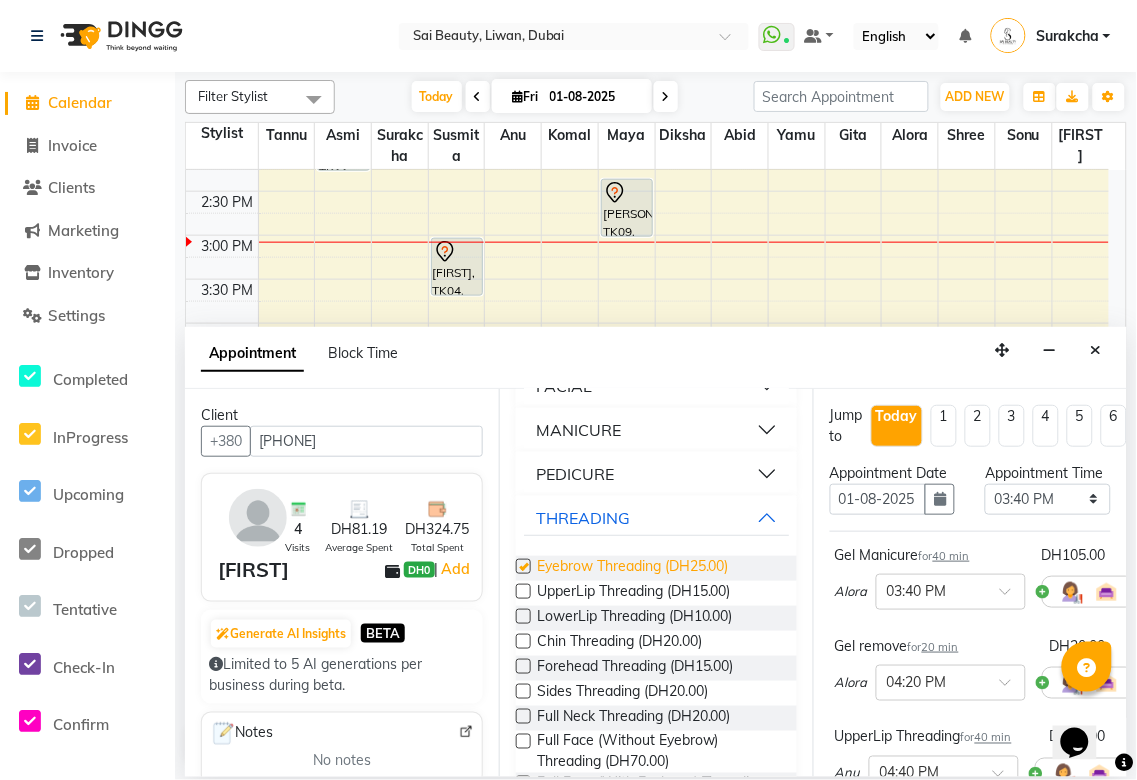 checkbox on "false" 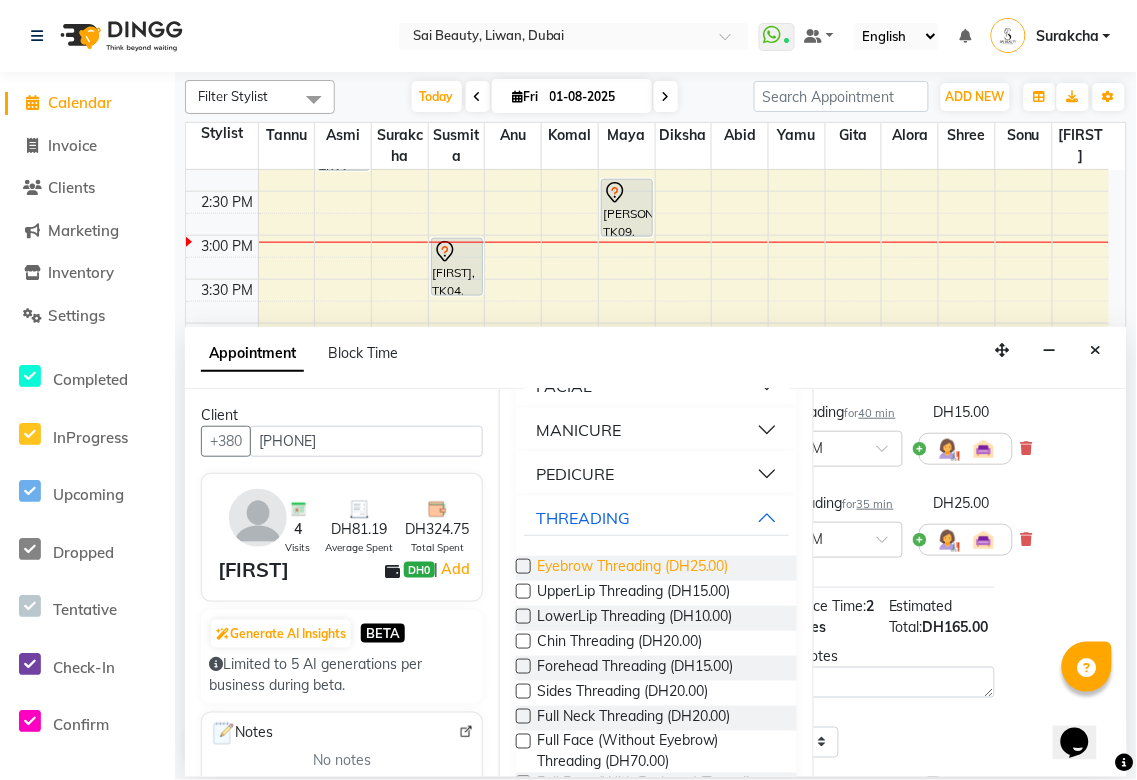 scroll, scrollTop: 325, scrollLeft: 123, axis: both 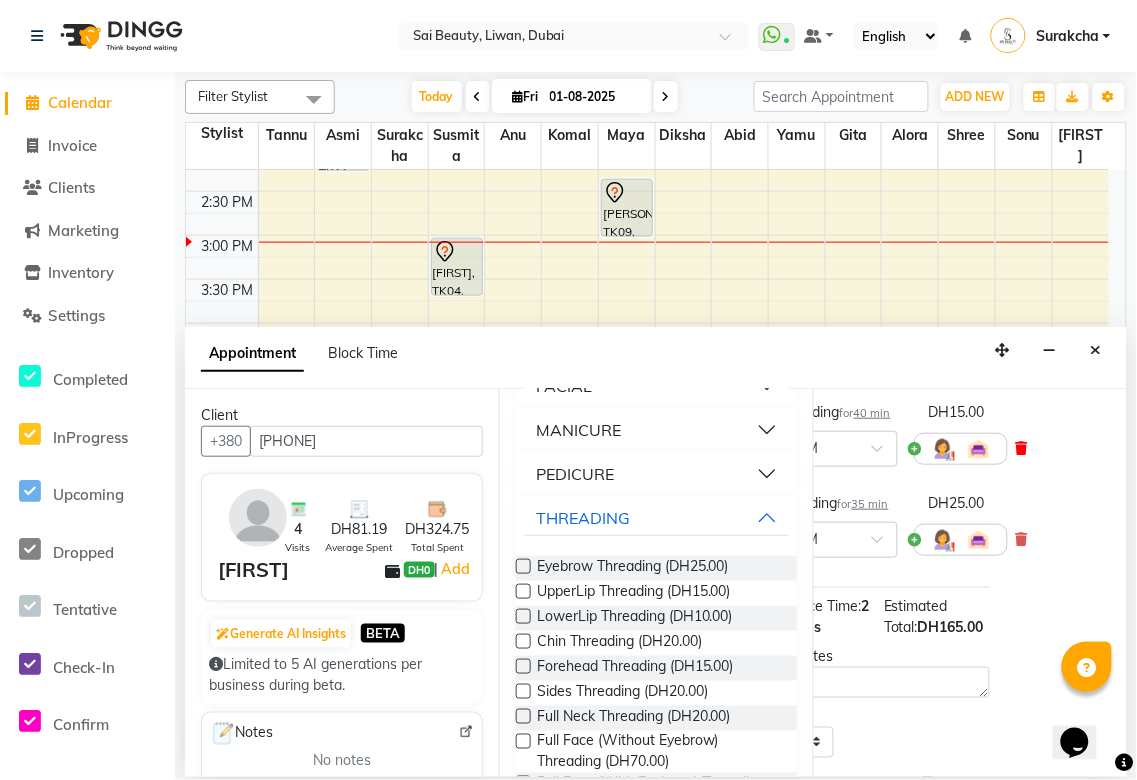 click at bounding box center [1022, 448] 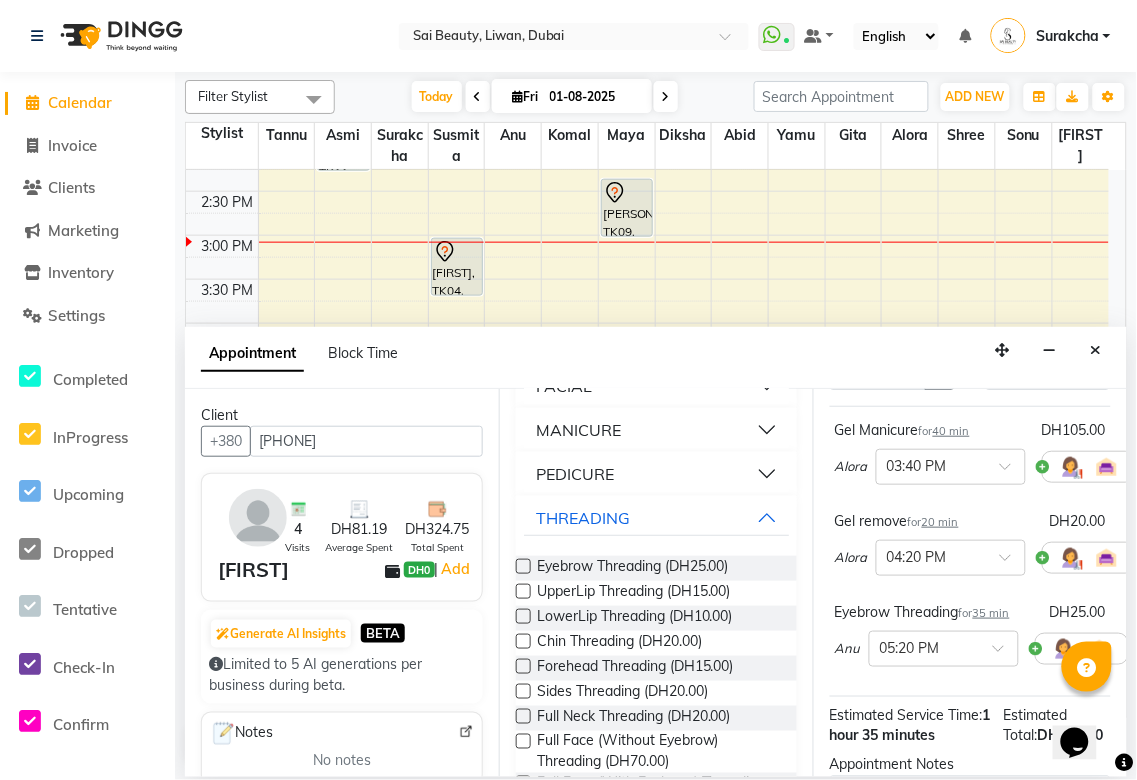 scroll, scrollTop: 0, scrollLeft: 0, axis: both 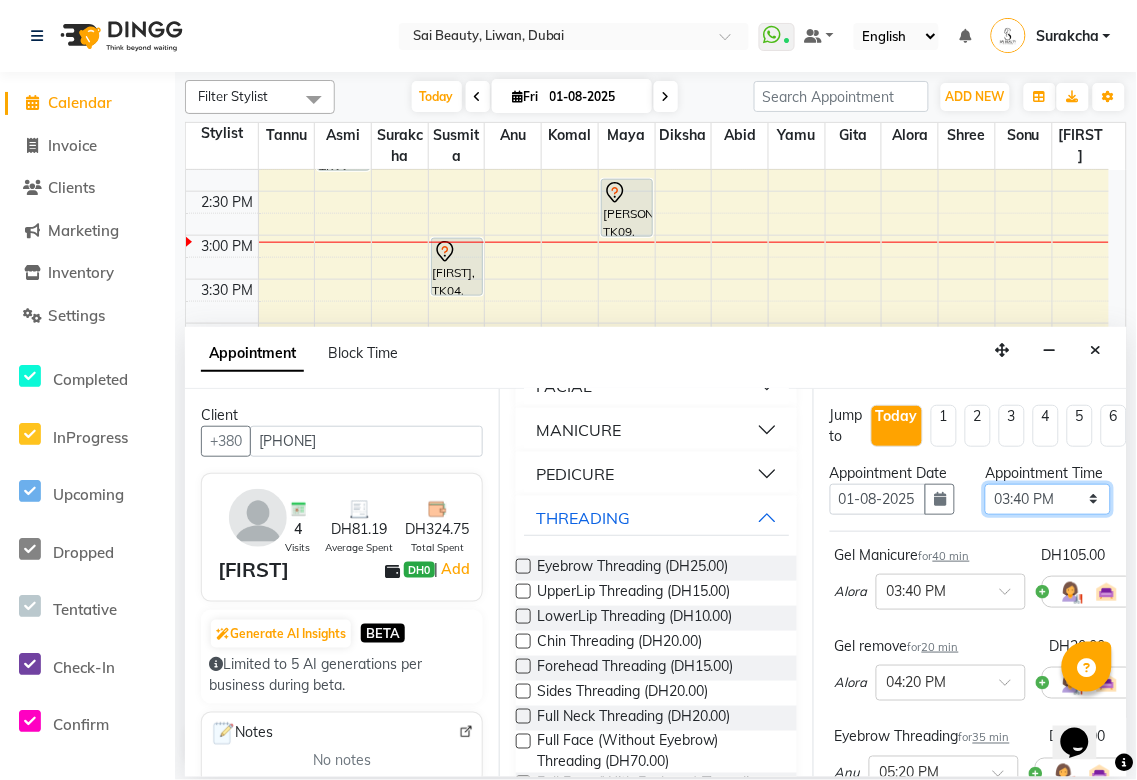click on "Select 10:00 AM 10:05 AM 10:10 AM 10:15 AM 10:20 AM 10:25 AM 10:30 AM 10:35 AM 10:40 AM 10:45 AM 10:50 AM 10:55 AM 11:00 AM 11:05 AM 11:10 AM 11:15 AM 11:20 AM 11:25 AM 11:30 AM 11:35 AM 11:40 AM 11:45 AM 11:50 AM 11:55 AM 12:00 PM 12:05 PM 12:10 PM 12:15 PM 12:20 PM 12:25 PM 12:30 PM 12:35 PM 12:40 PM 12:45 PM 12:50 PM 12:55 PM 01:00 PM 01:05 PM 01:10 PM 01:15 PM 01:20 PM 01:25 PM 01:30 PM 01:35 PM 01:40 PM 01:45 PM 01:50 PM 01:55 PM 02:00 PM 02:05 PM 02:10 PM 02:15 PM 02:20 PM 02:25 PM 02:30 PM 02:35 PM 02:40 PM 02:45 PM 02:50 PM 02:55 PM 03:00 PM 03:05 PM 03:10 PM 03:15 PM 03:20 PM 03:25 PM 03:30 PM 03:35 PM 03:40 PM 03:45 PM 03:50 PM 03:55 PM 04:00 PM 04:05 PM 04:10 PM 04:15 PM 04:20 PM 04:25 PM 04:30 PM 04:35 PM 04:40 PM 04:45 PM 04:50 PM 04:55 PM 05:00 PM 05:05 PM 05:10 PM 05:15 PM 05:20 PM 05:25 PM 05:30 PM 05:35 PM 05:40 PM 05:45 PM 05:50 PM 05:55 PM 06:00 PM 06:05 PM 06:10 PM 06:15 PM 06:20 PM 06:25 PM 06:30 PM 06:35 PM 06:40 PM 06:45 PM 06:50 PM 06:55 PM 07:00 PM 07:05 PM 07:10 PM 07:15 PM 07:20 PM" at bounding box center [1047, 499] 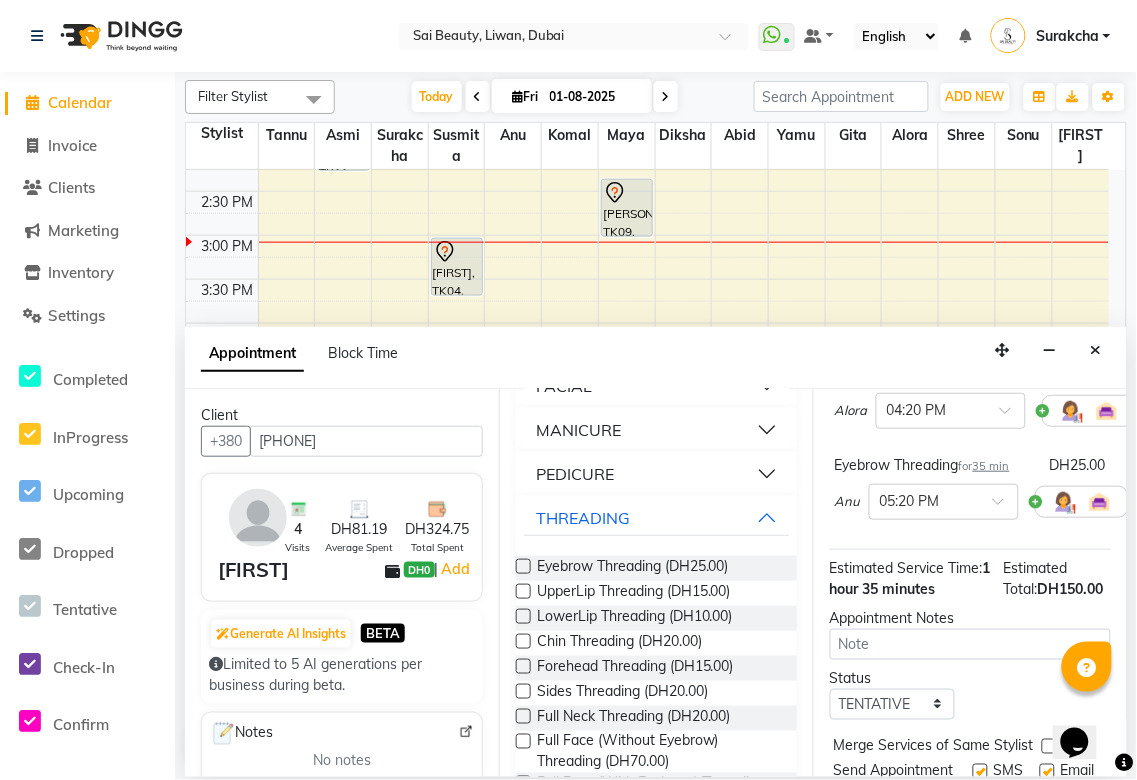 scroll, scrollTop: 437, scrollLeft: 0, axis: vertical 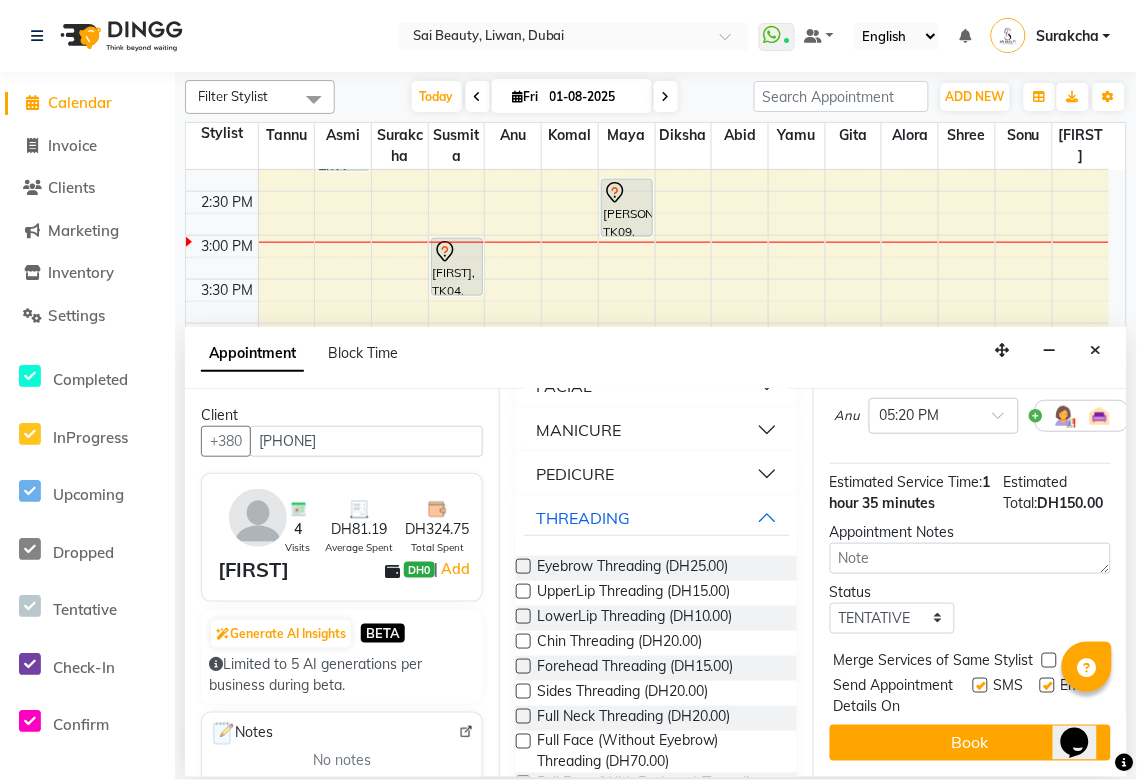 click at bounding box center (1049, 660) 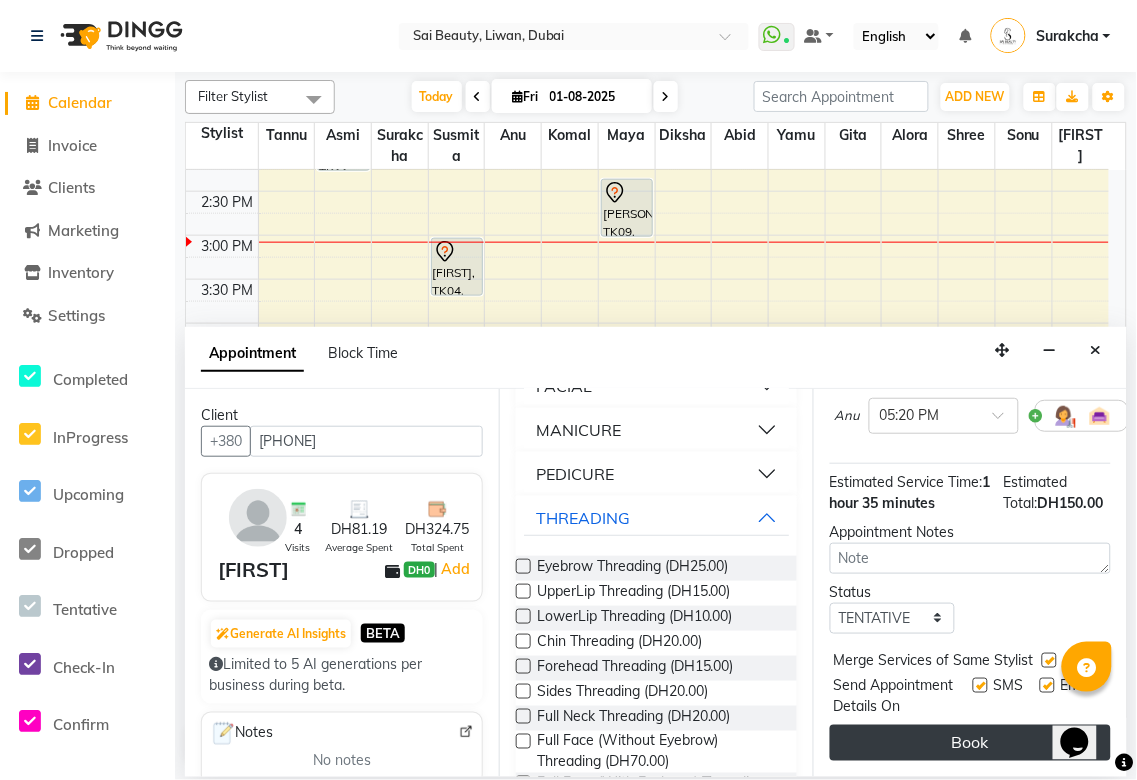 click on "Book" at bounding box center [970, 743] 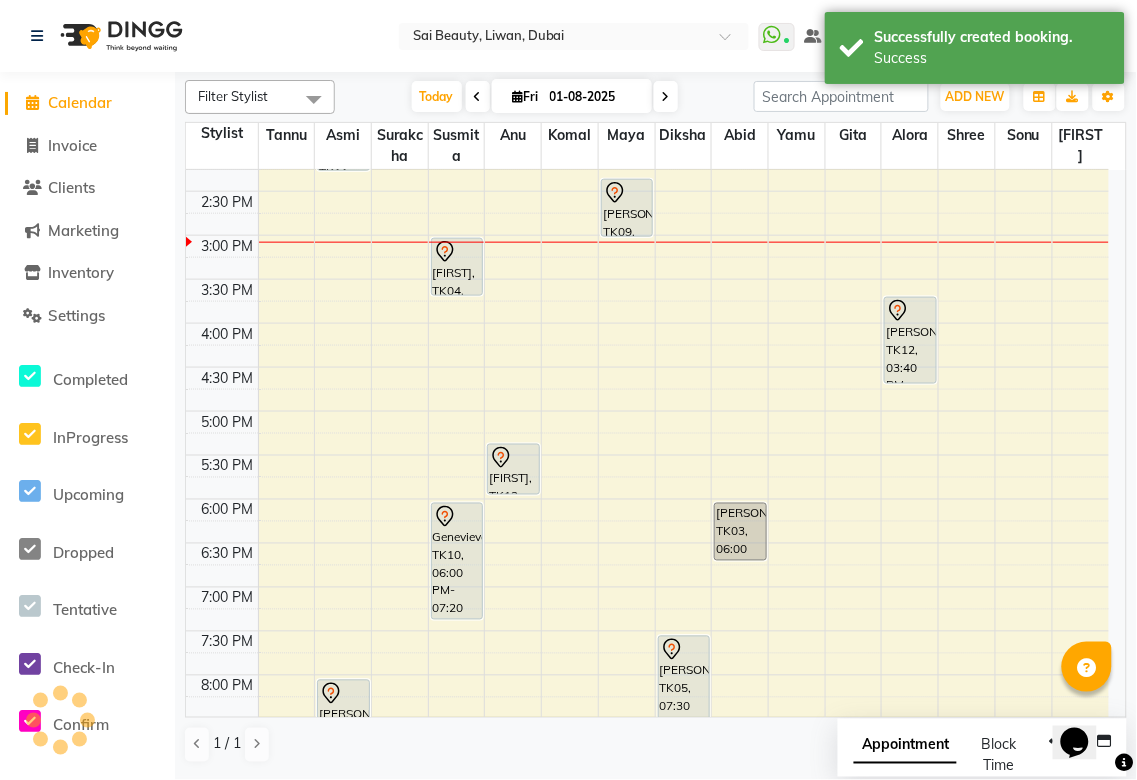 click on "Appointment" at bounding box center (905, 746) 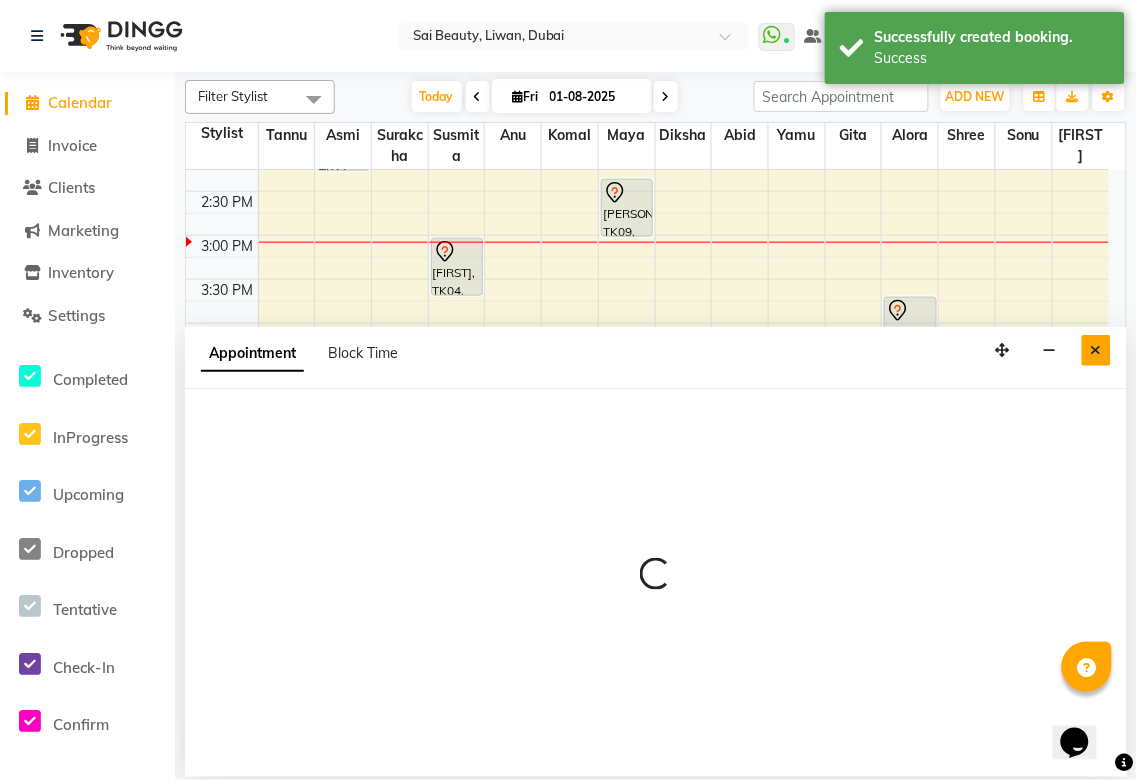 click at bounding box center [1096, 350] 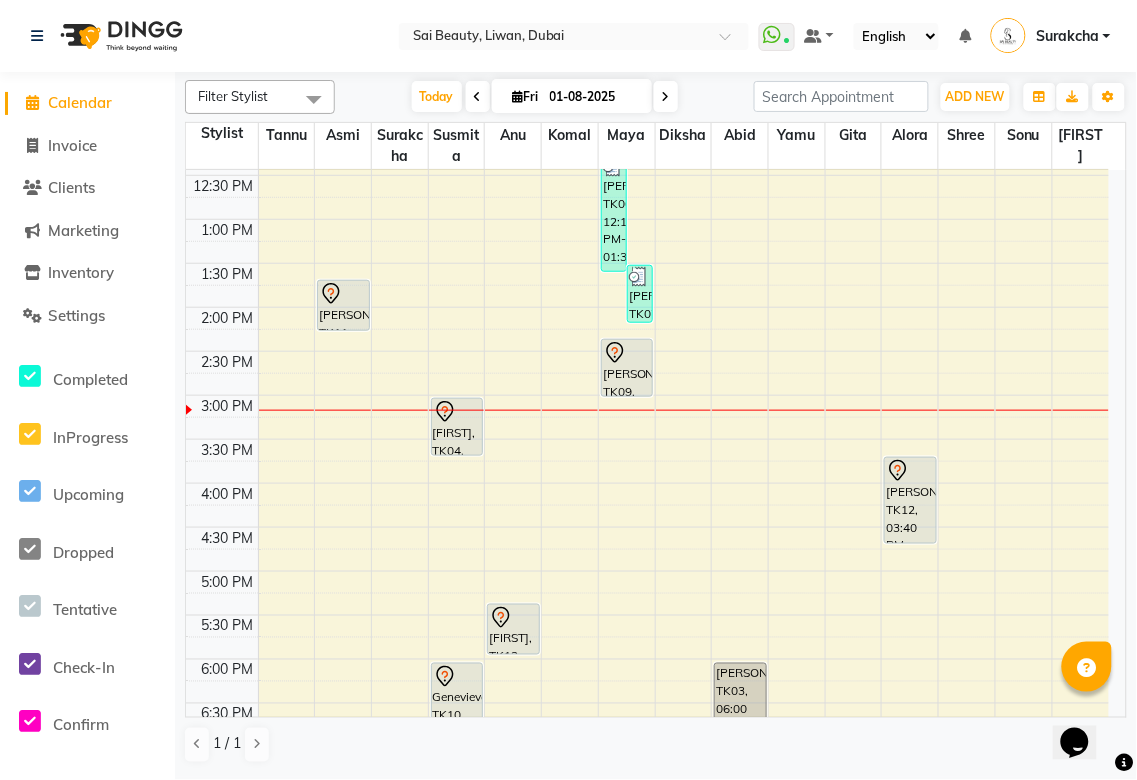 scroll, scrollTop: 325, scrollLeft: 0, axis: vertical 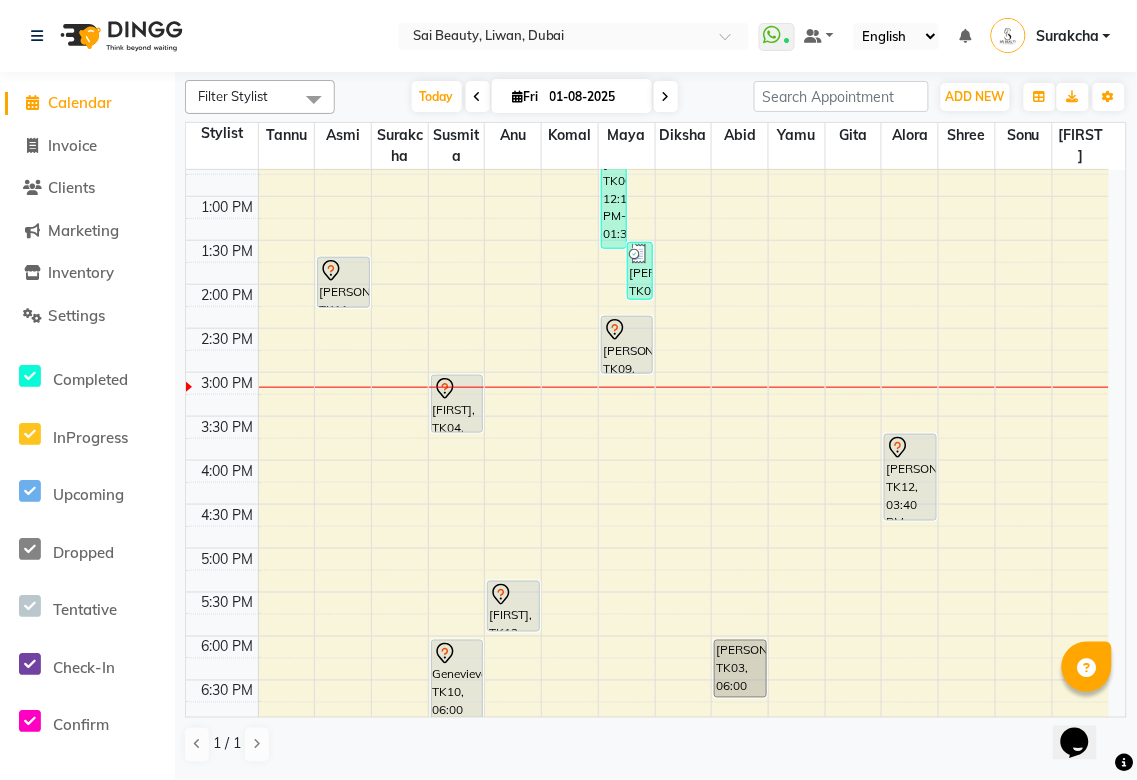 click on "[PERSON], TK11, 01:40 PM-02:15 PM, Eyebrow Threading" at bounding box center (343, 282) 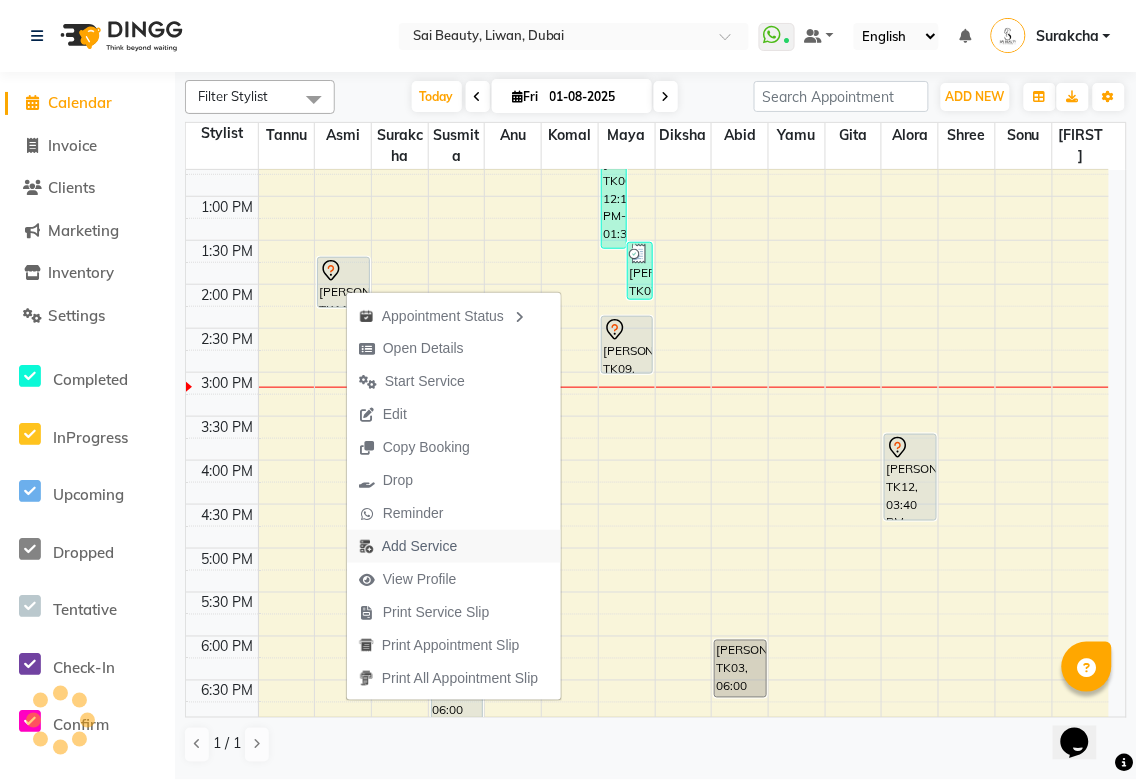 click on "Add Service" at bounding box center [419, 546] 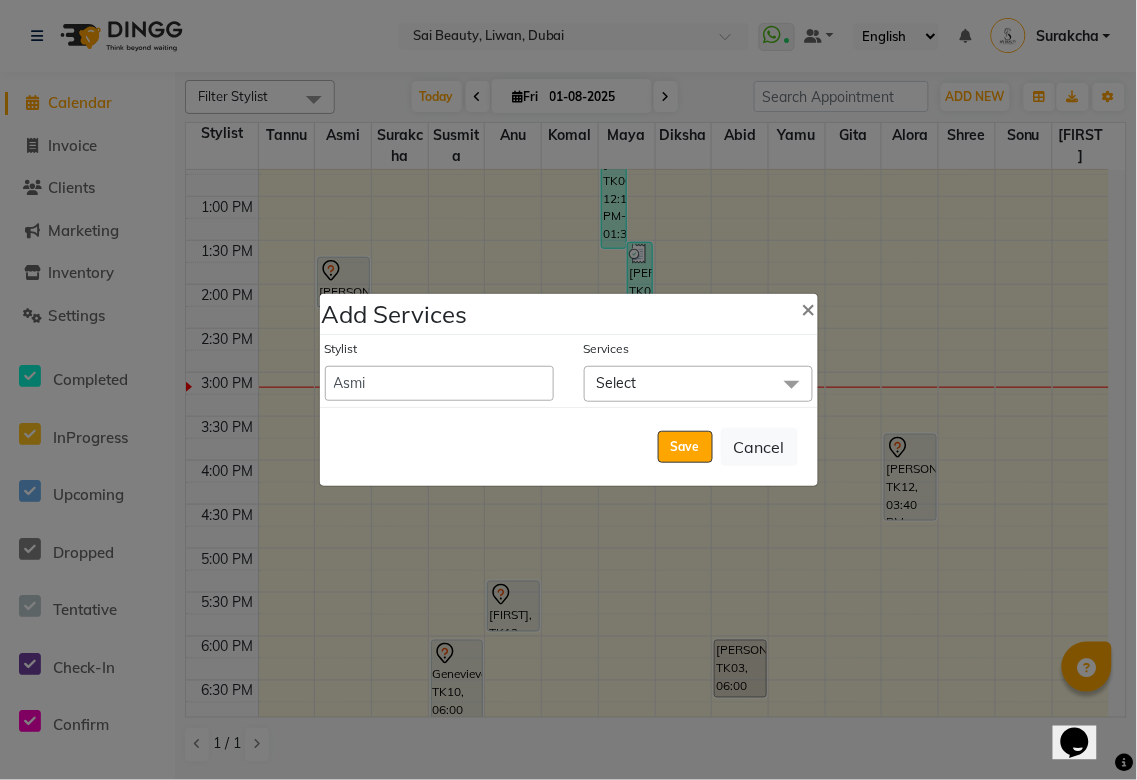 click on "Select" 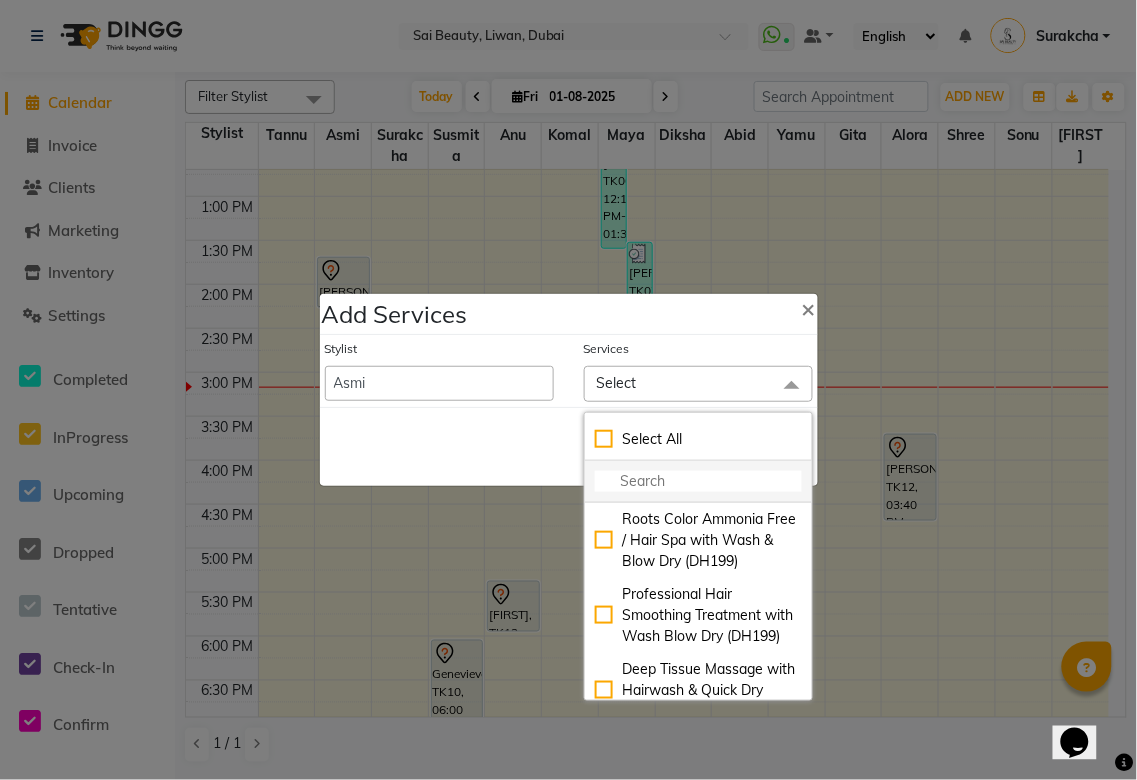 click 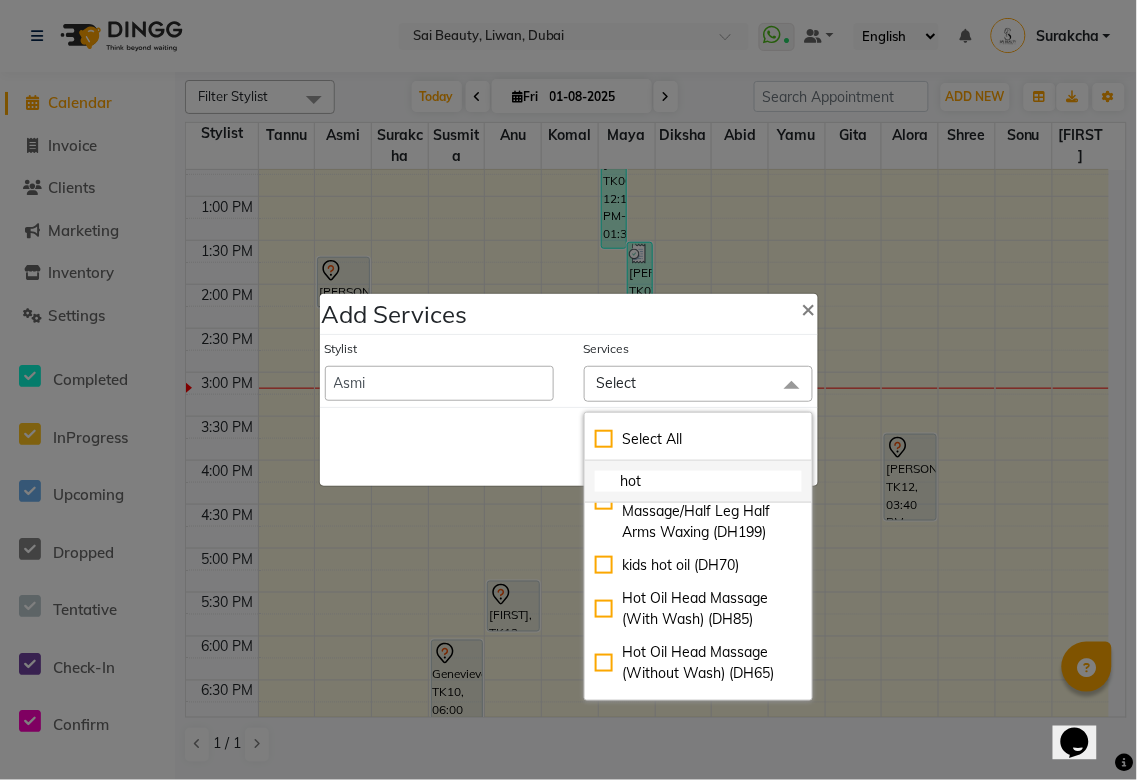 scroll, scrollTop: 156, scrollLeft: 0, axis: vertical 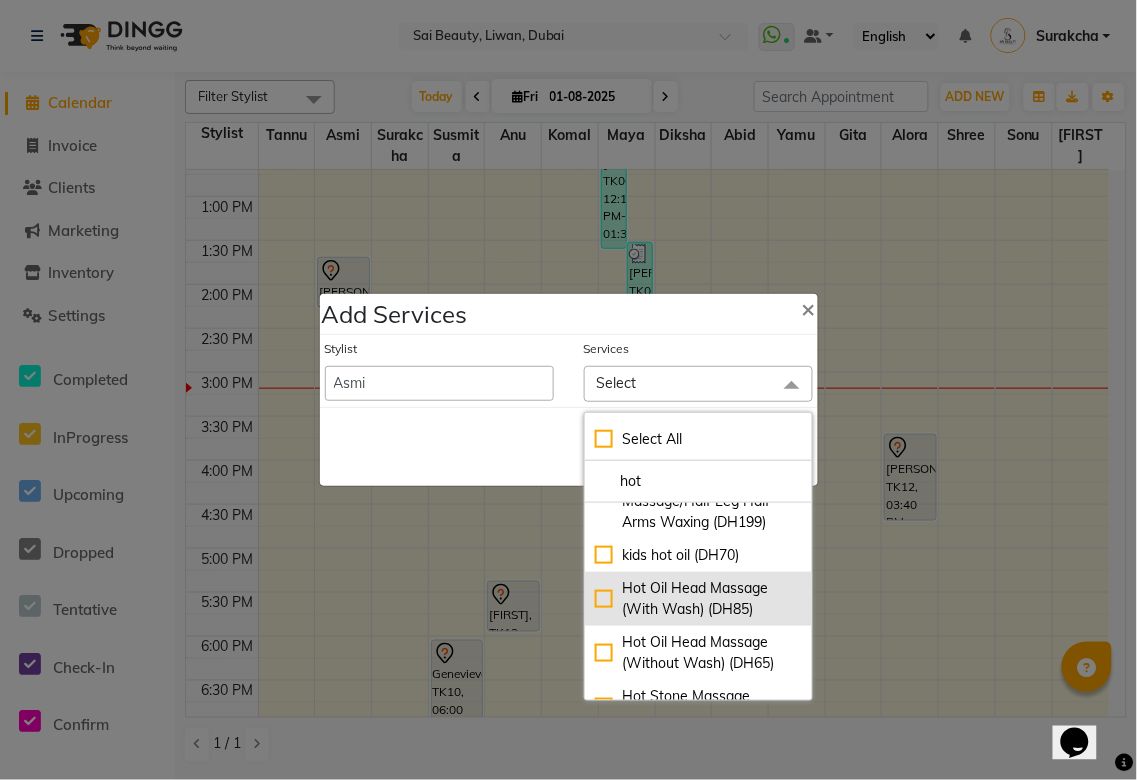 type on "hot" 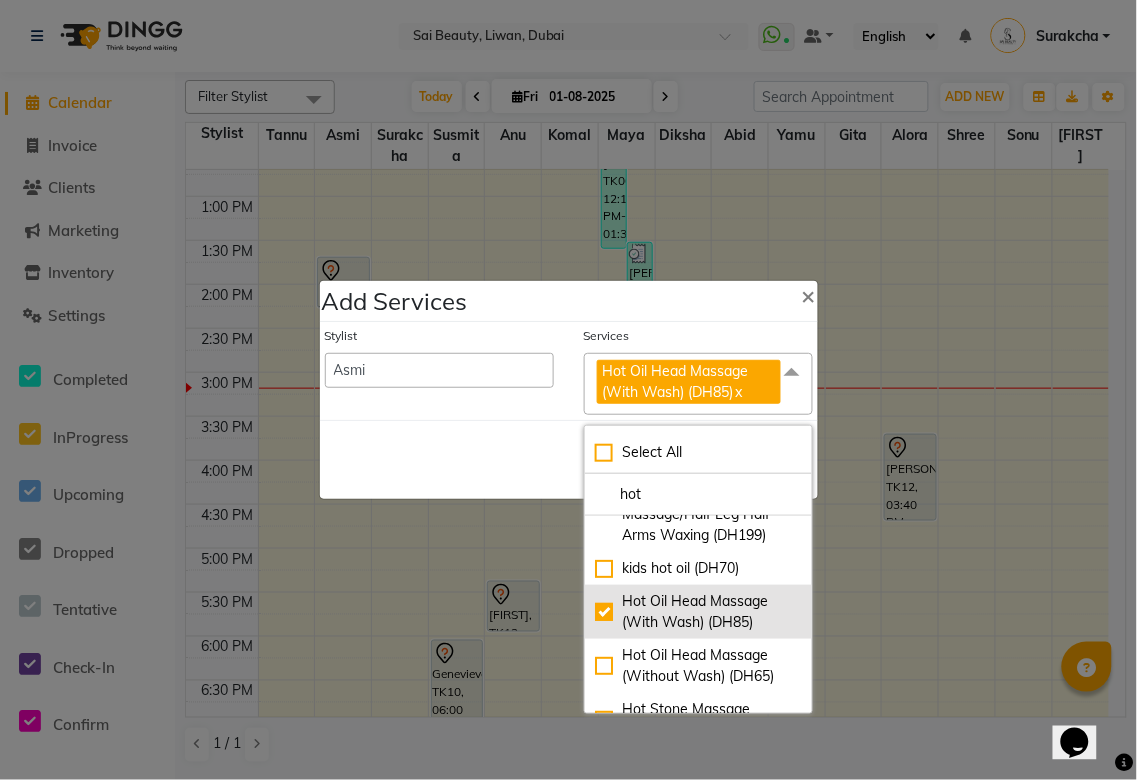 checkbox on "true" 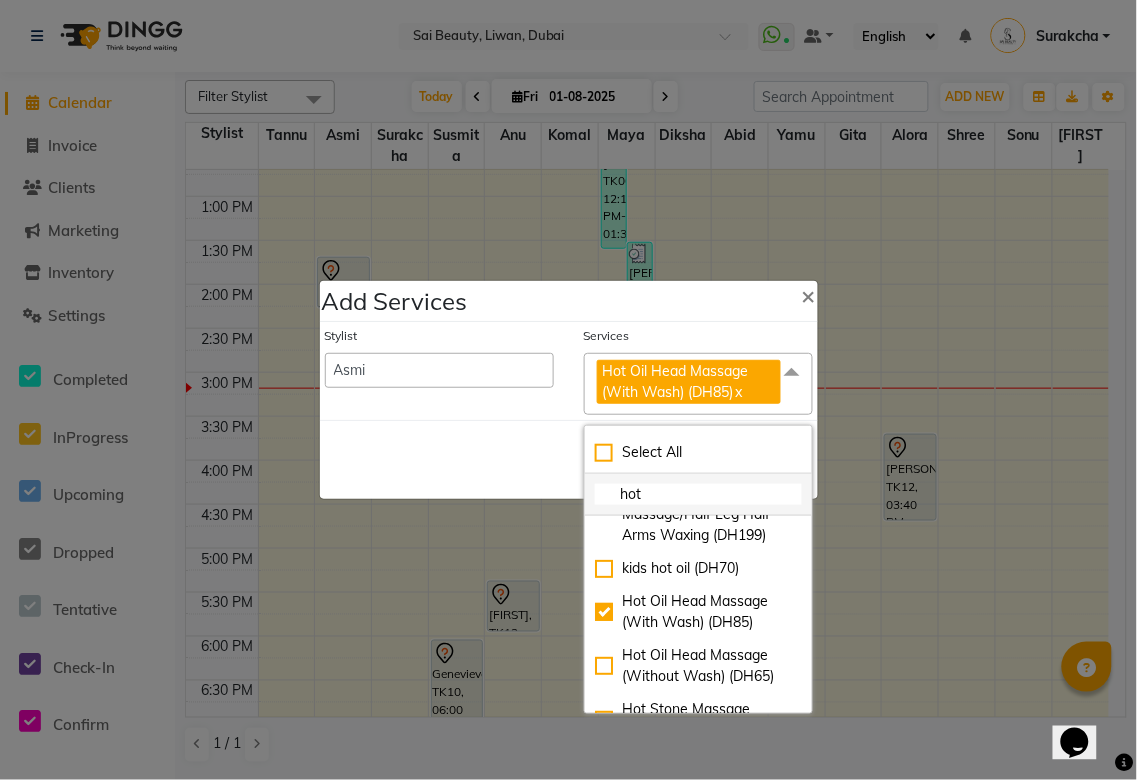 click on "hot" 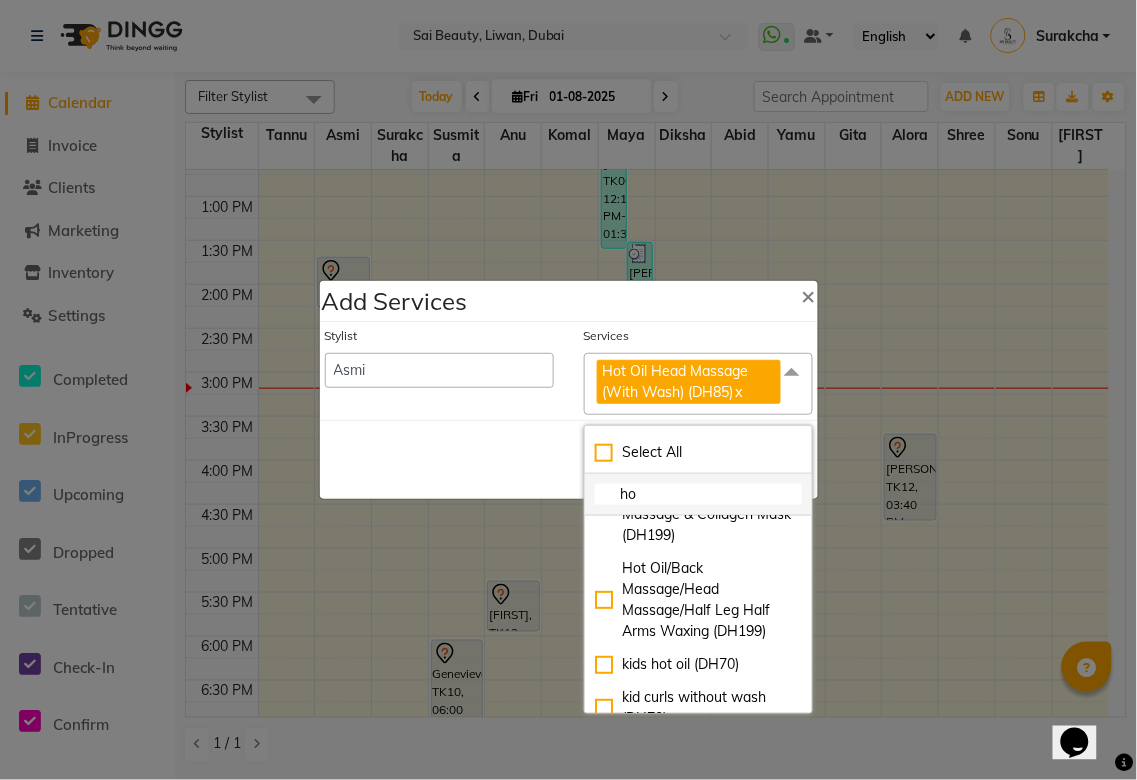 type on "h" 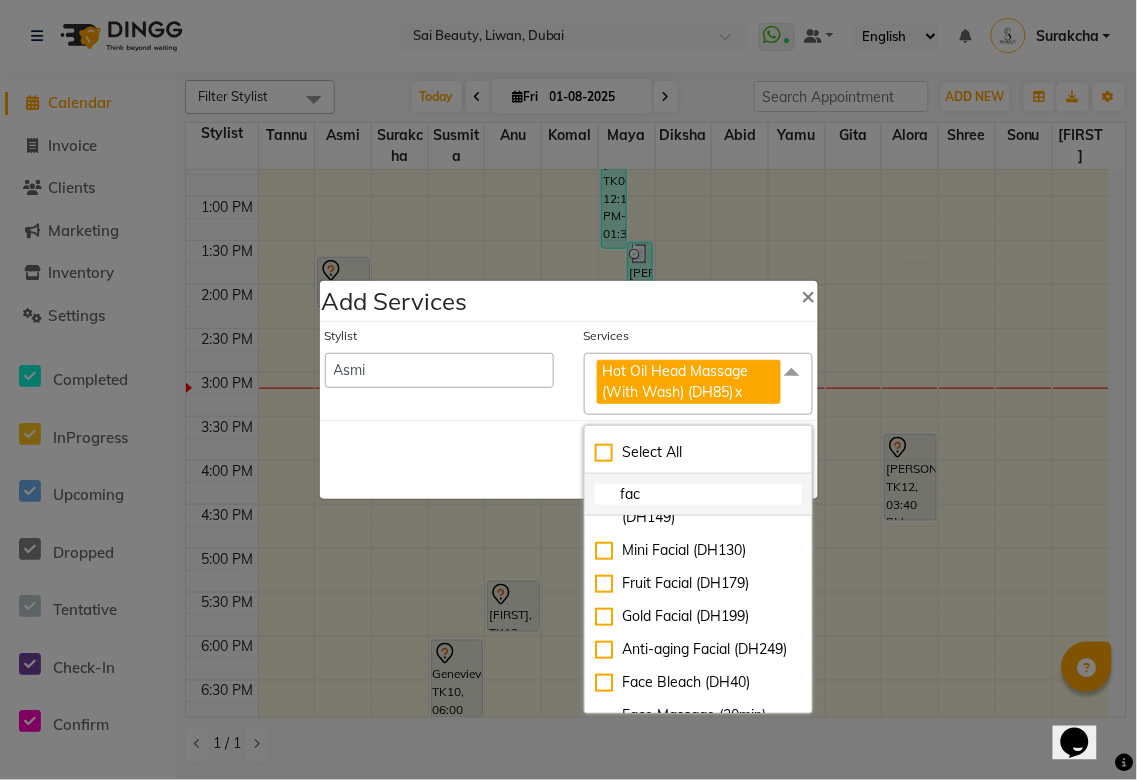 scroll, scrollTop: 347, scrollLeft: 0, axis: vertical 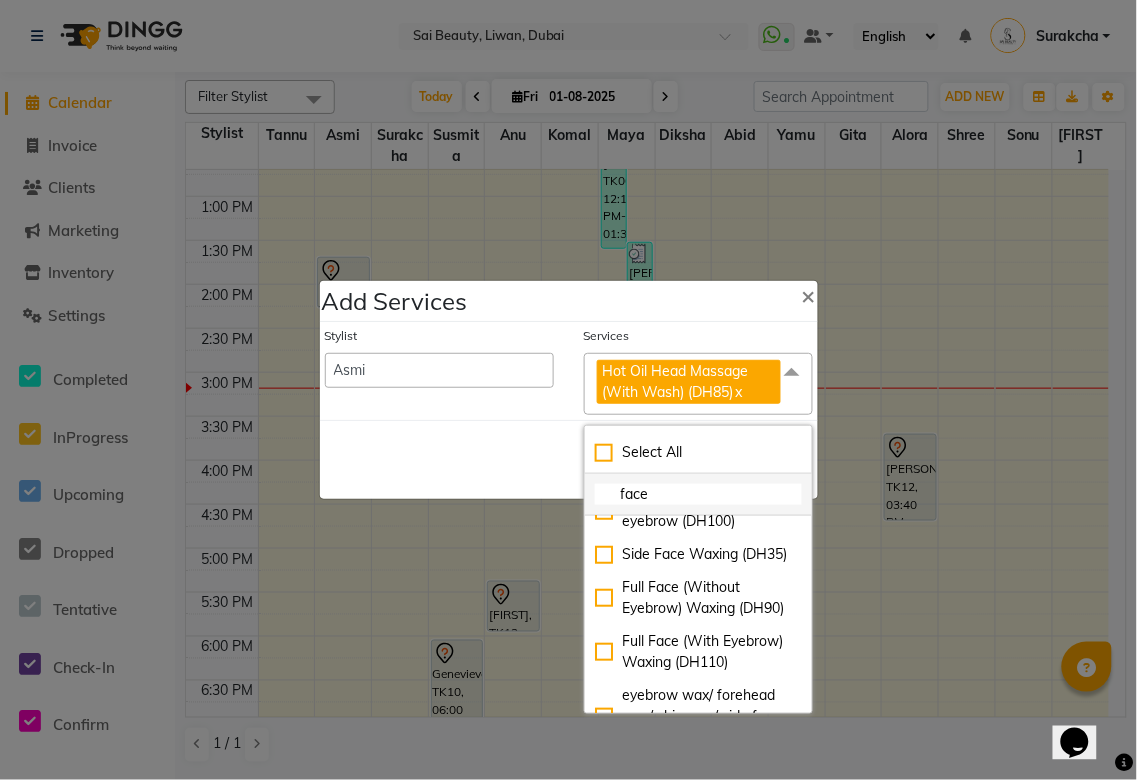 click on "face" 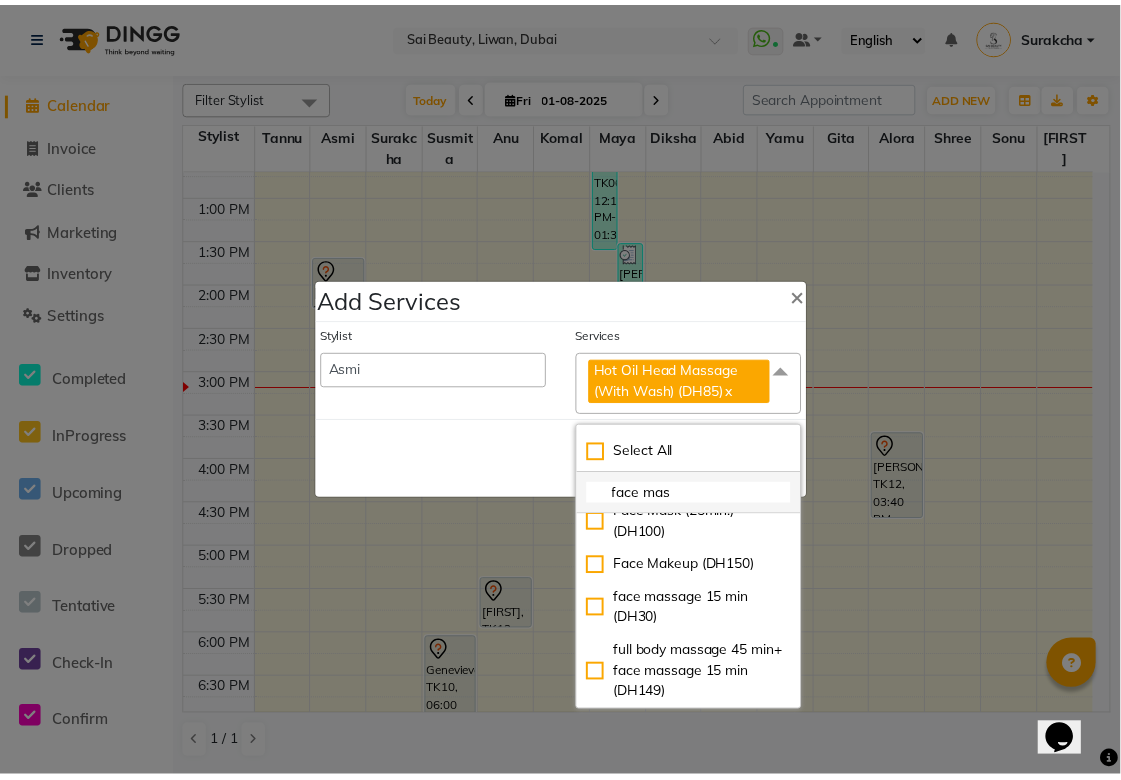 scroll, scrollTop: 40, scrollLeft: 0, axis: vertical 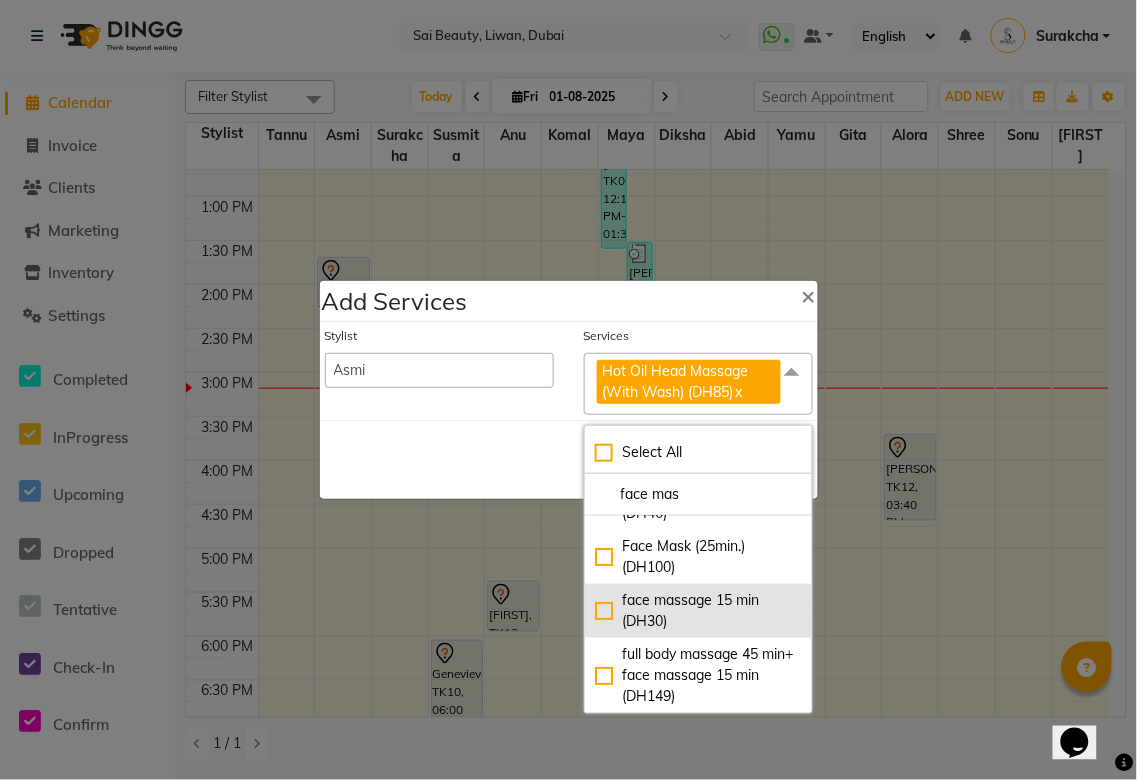 type on "face mas" 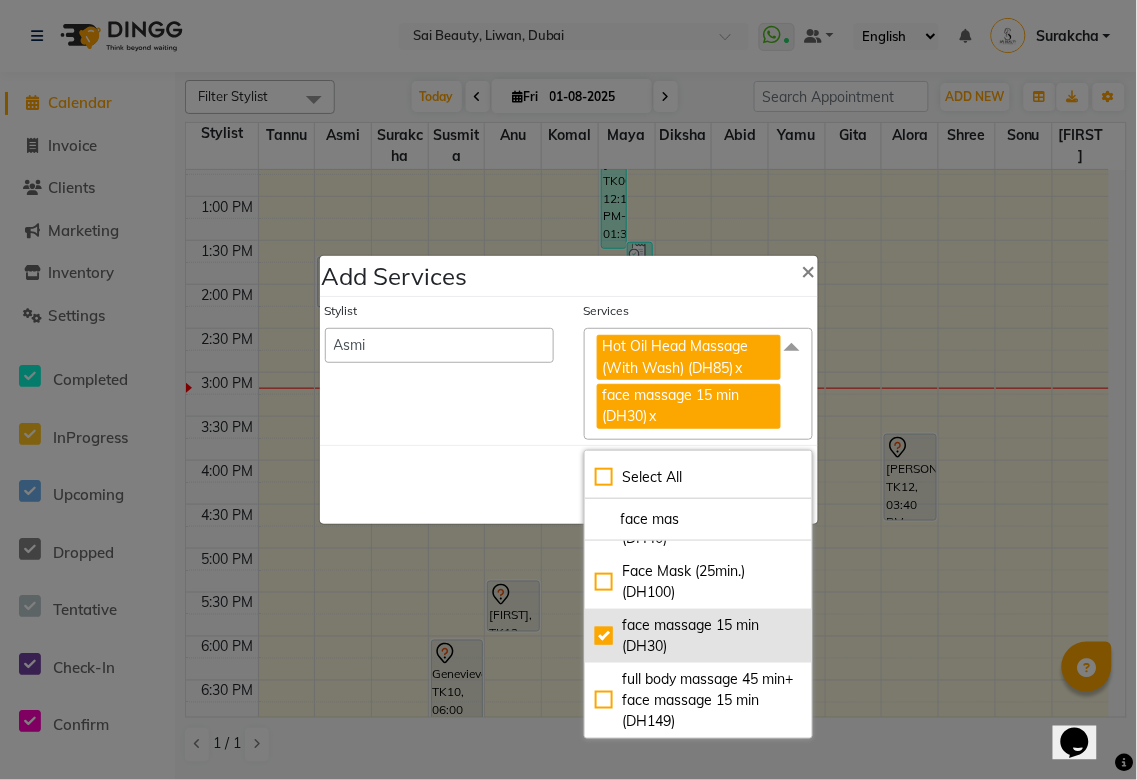 checkbox on "true" 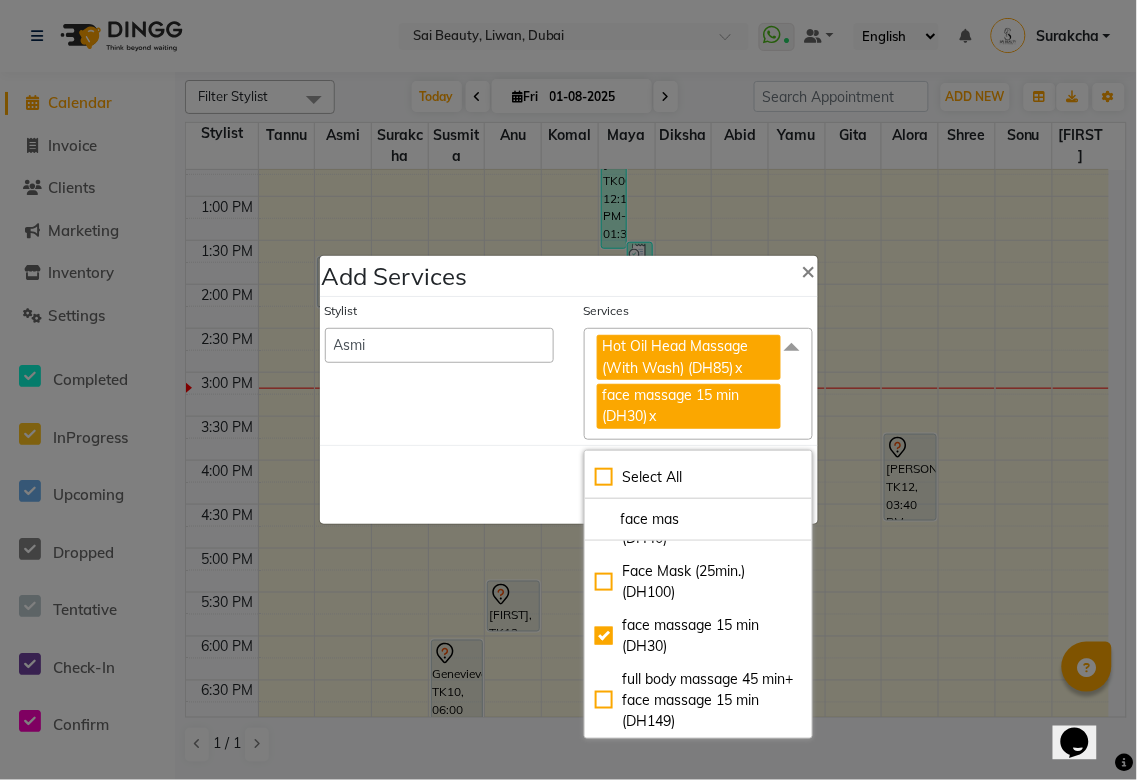 click on "Save   Cancel" 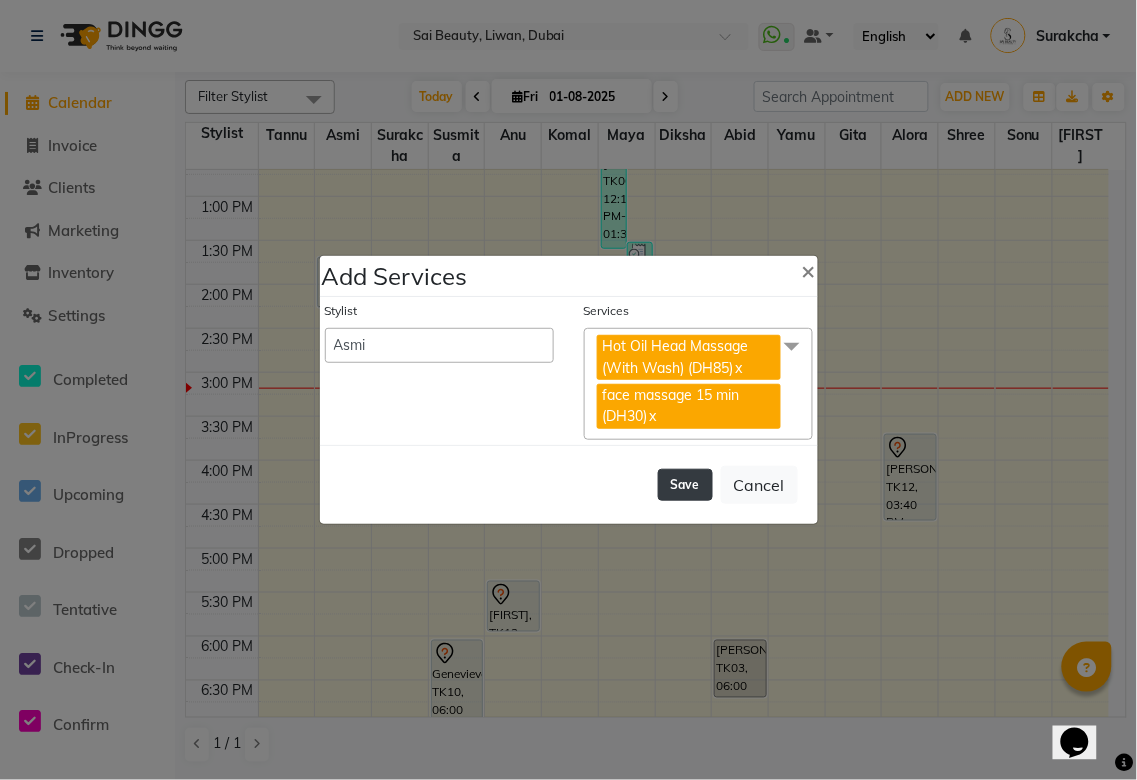 click on "Save" 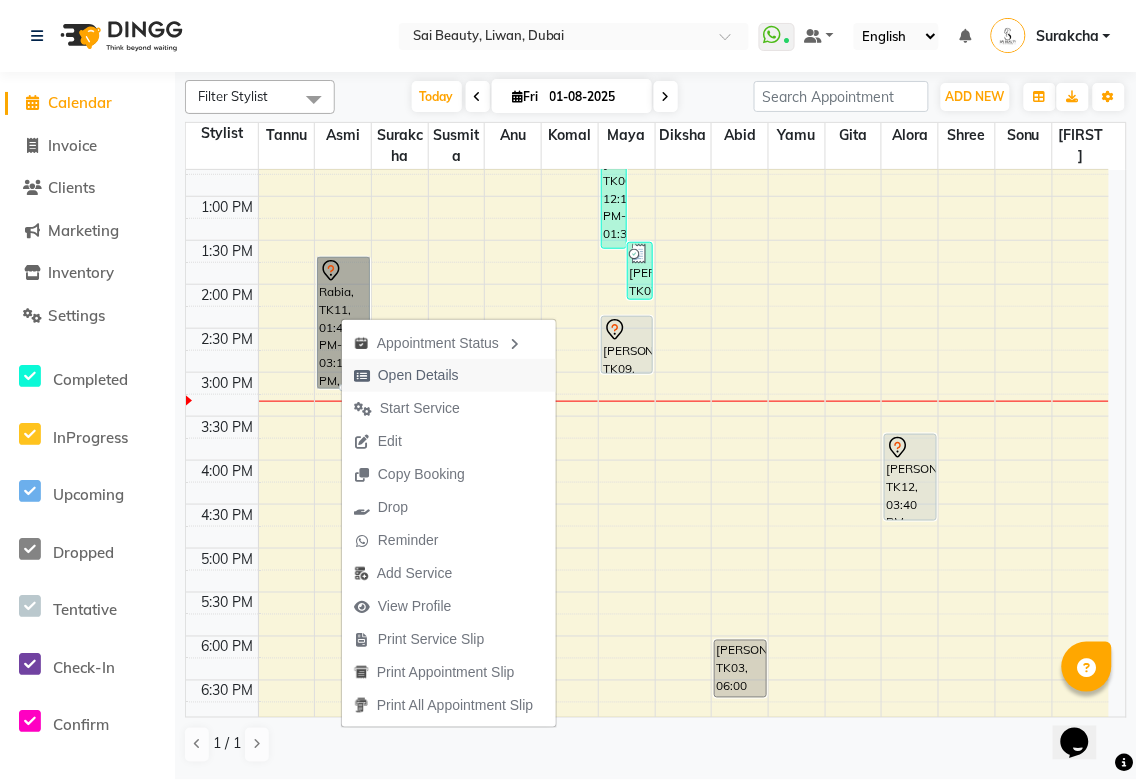 click on "Open Details" at bounding box center (418, 375) 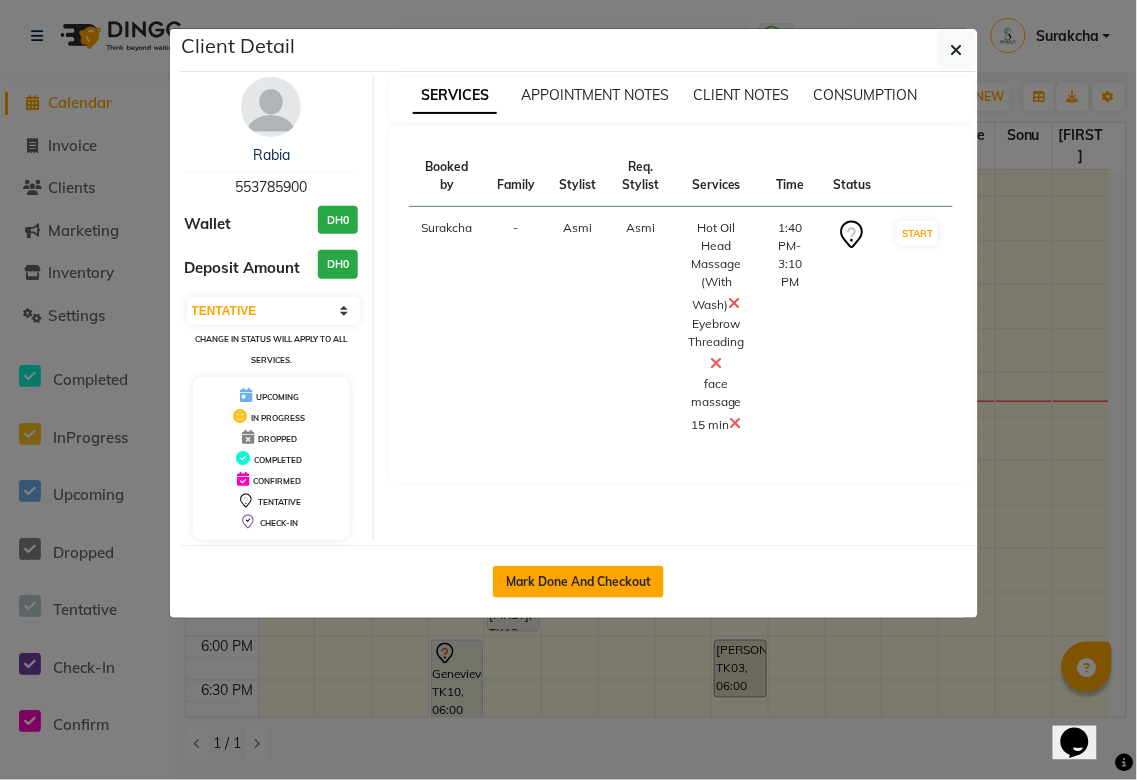 click on "Mark Done And Checkout" 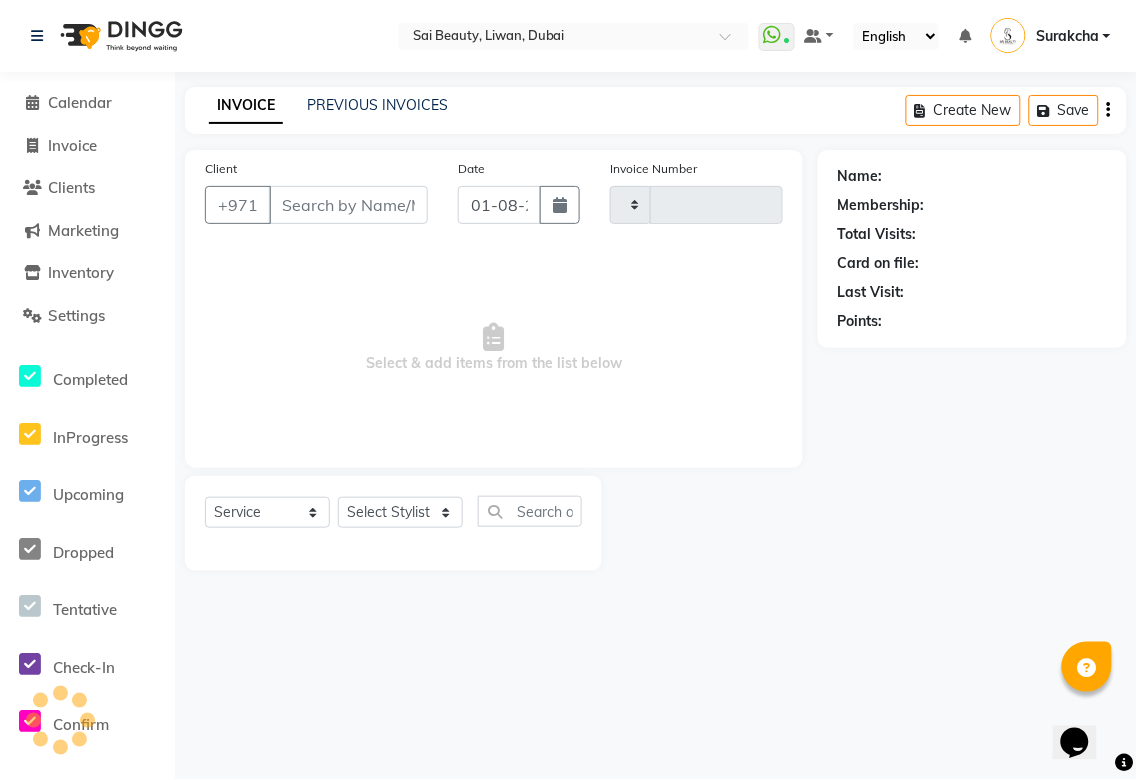 type on "2636" 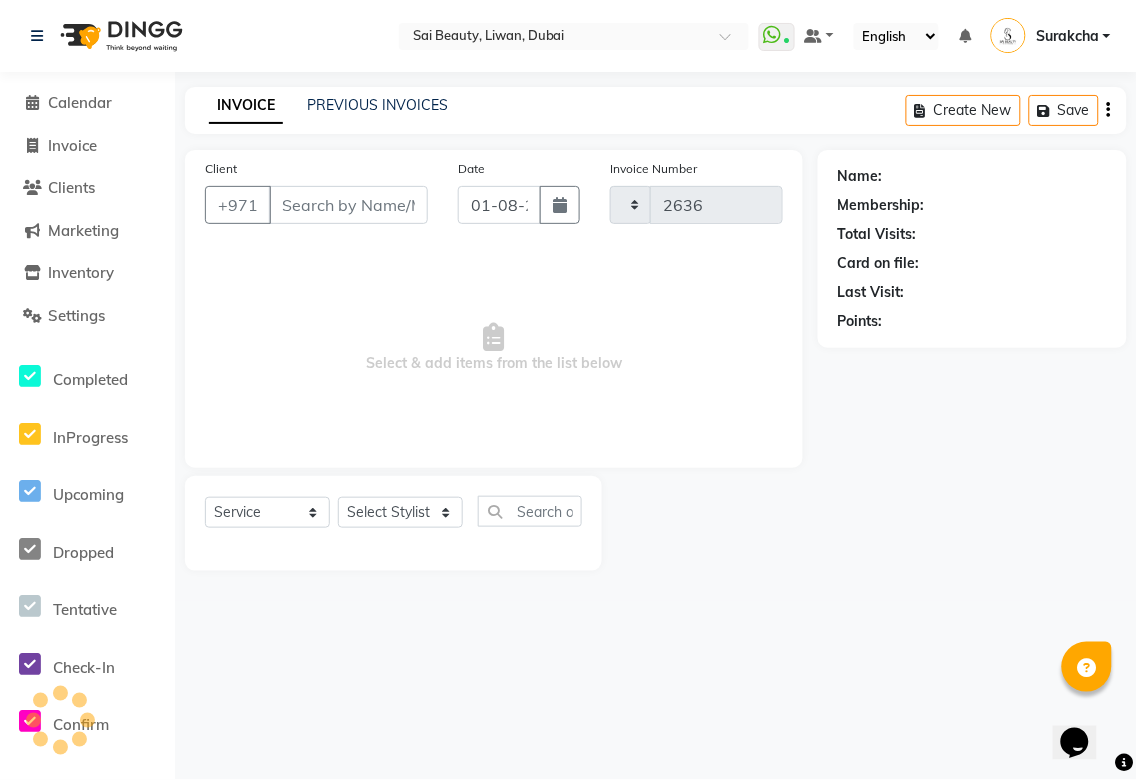 select on "5352" 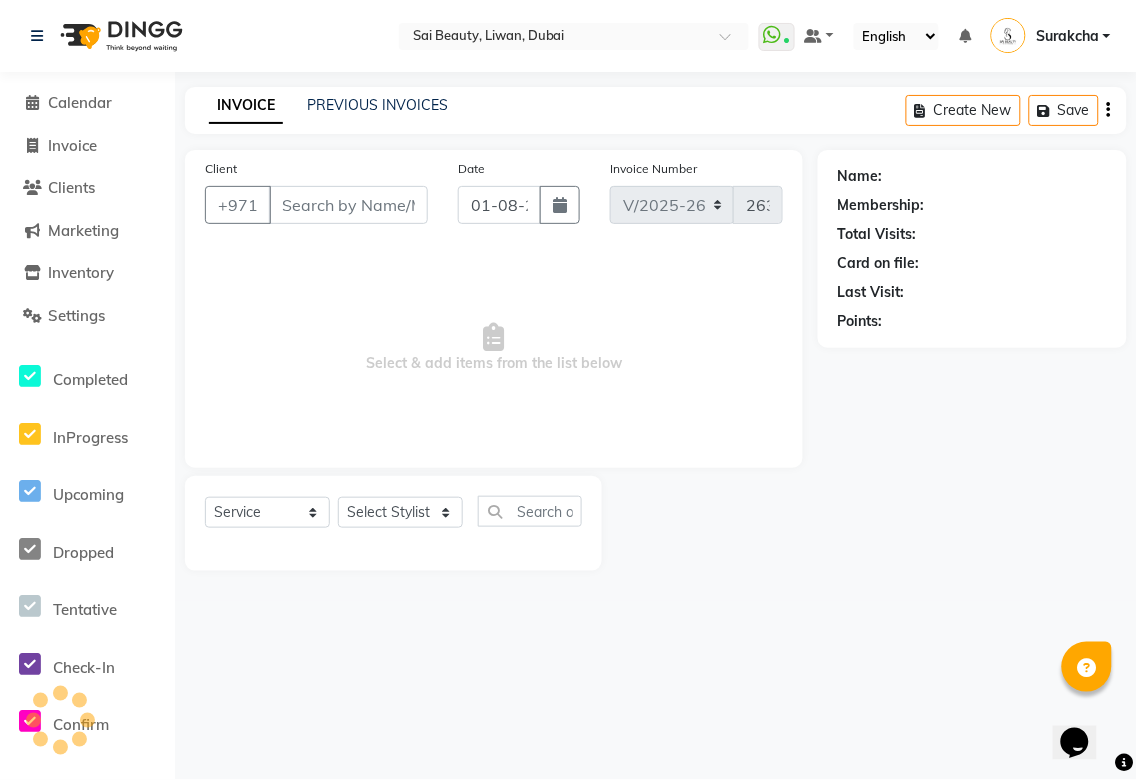 type on "553785900" 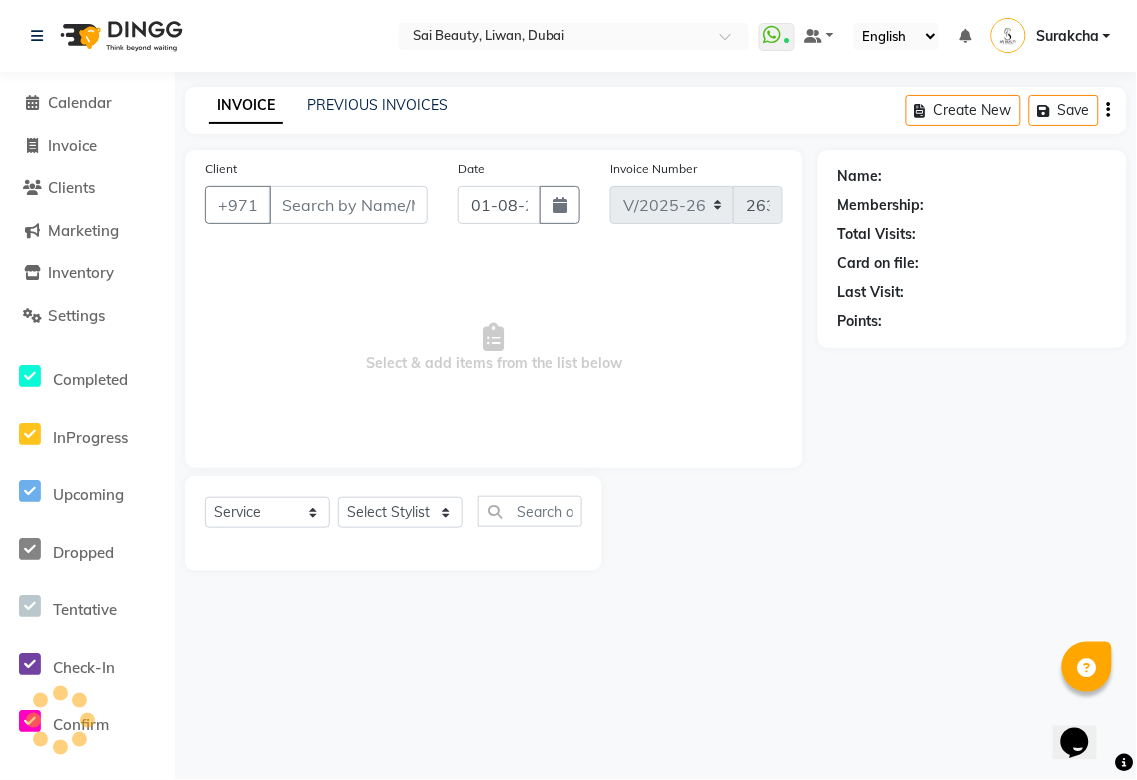 select on "40288" 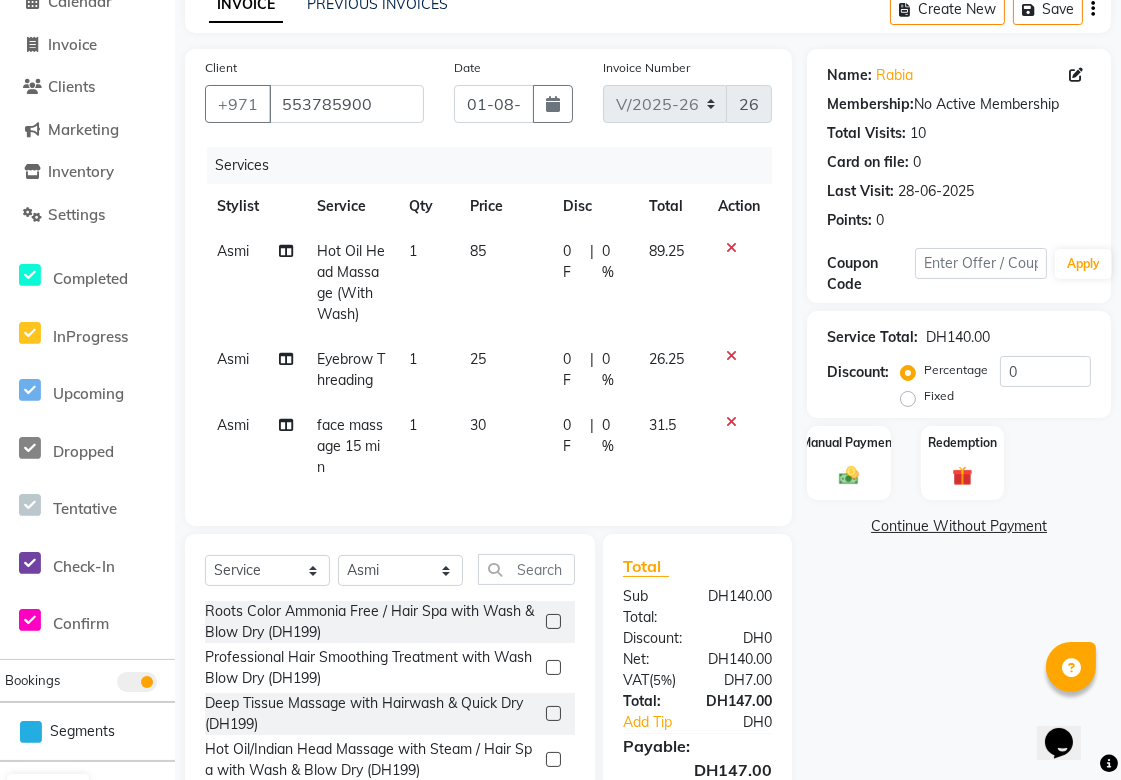 scroll, scrollTop: 104, scrollLeft: 0, axis: vertical 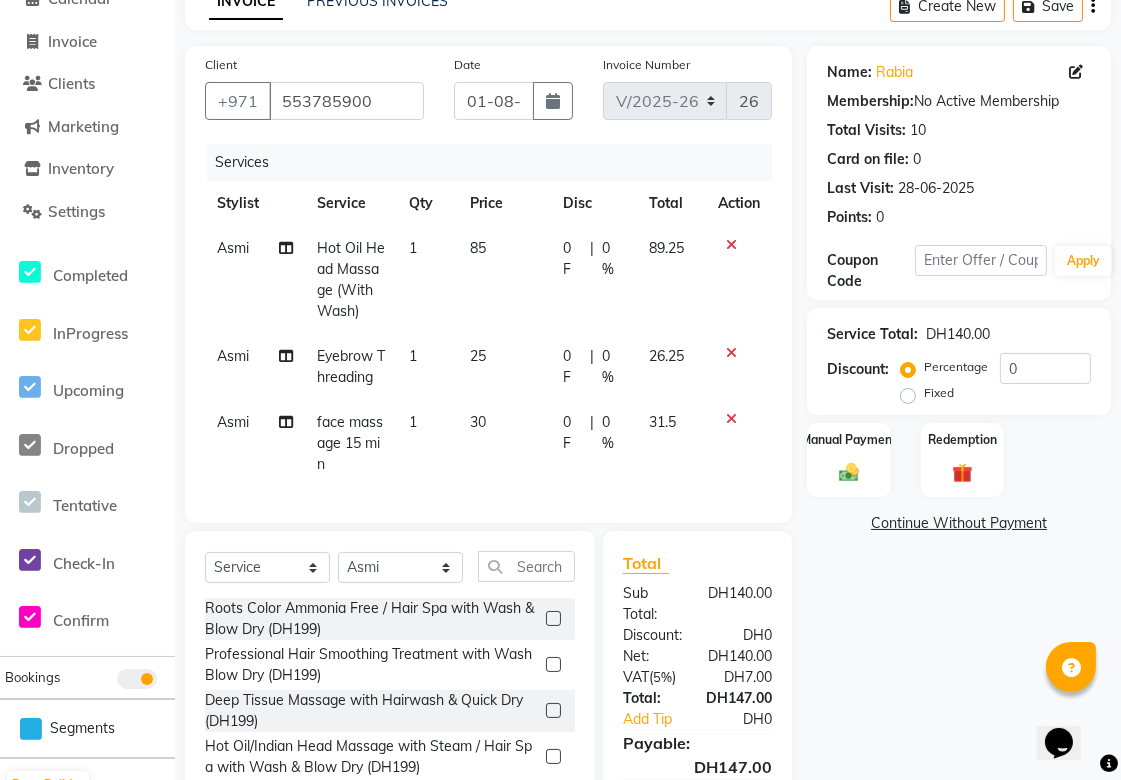 click on "0 F" 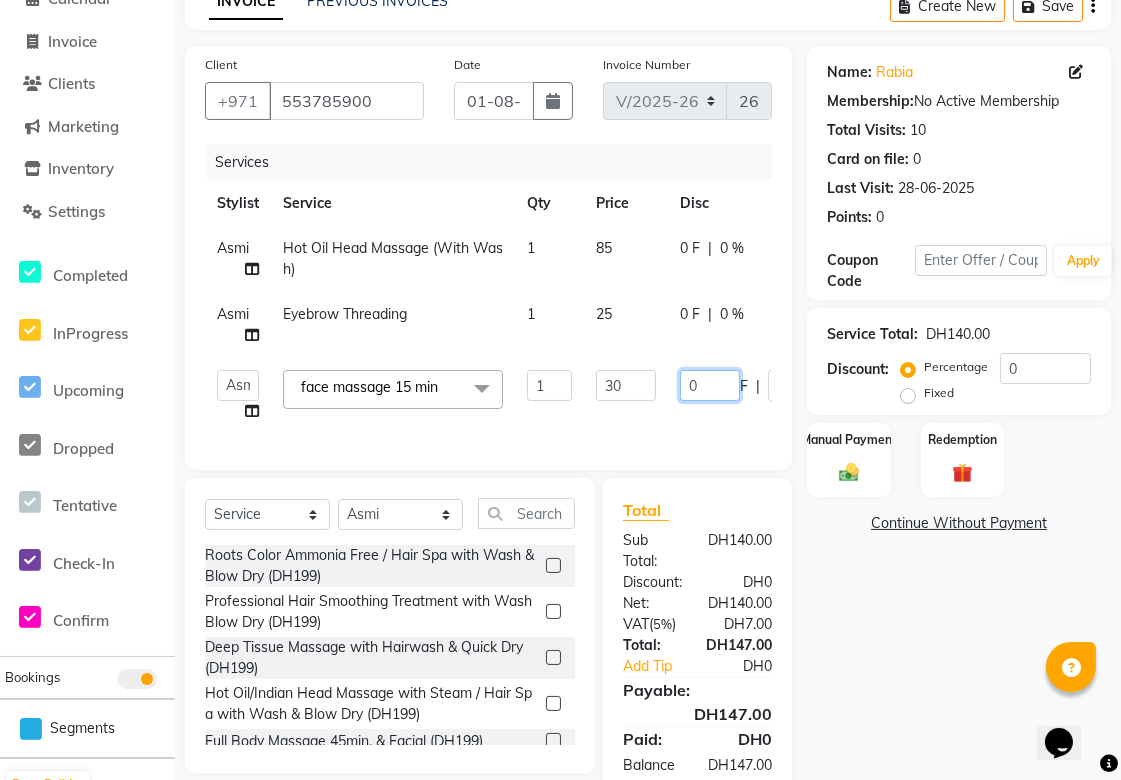 click on "0" 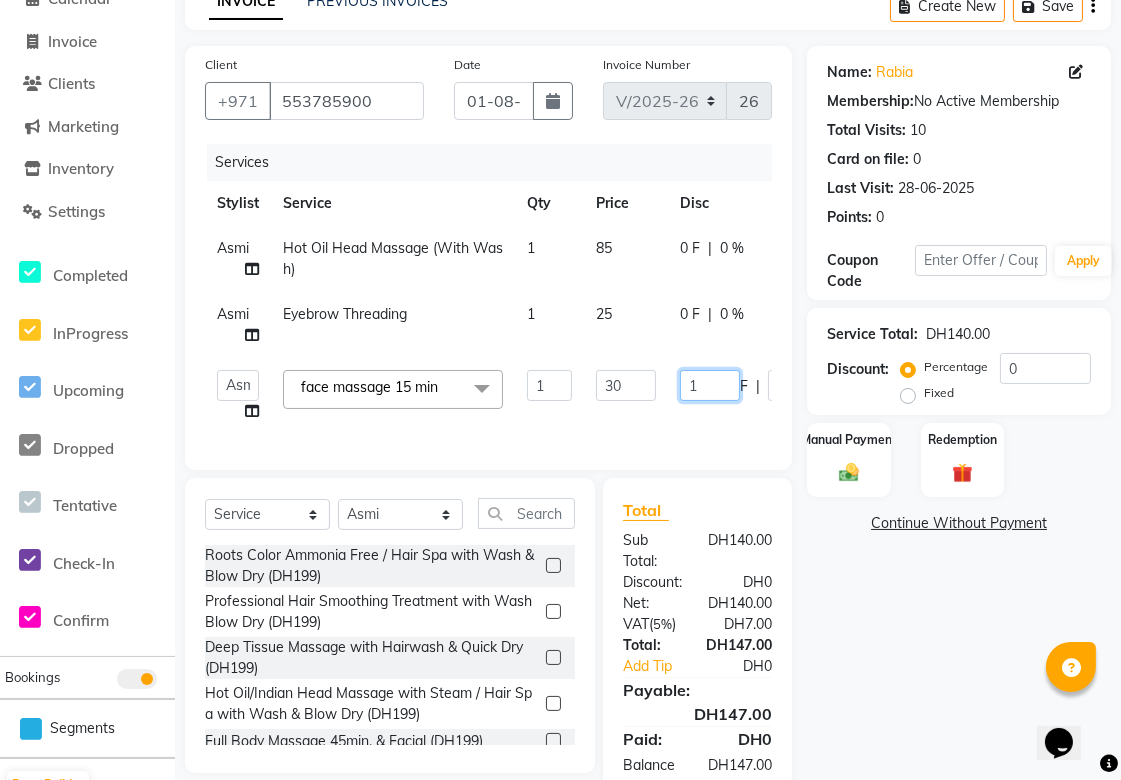 type on "15" 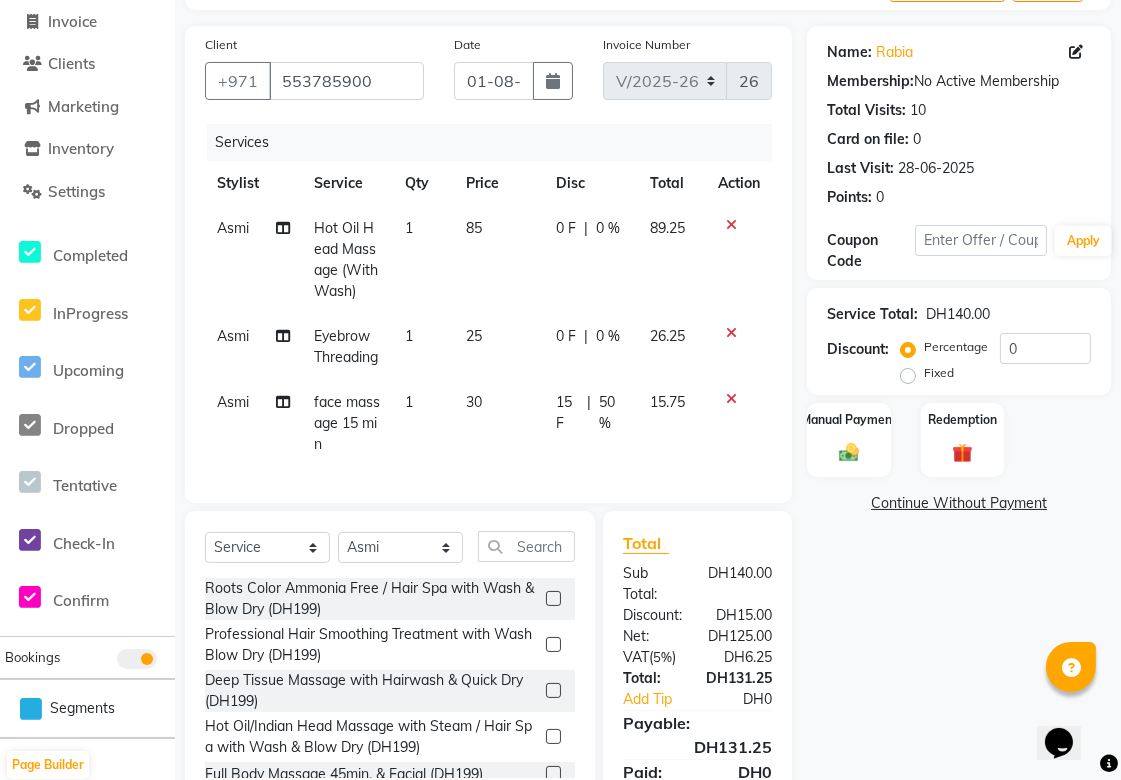 scroll, scrollTop: 0, scrollLeft: 0, axis: both 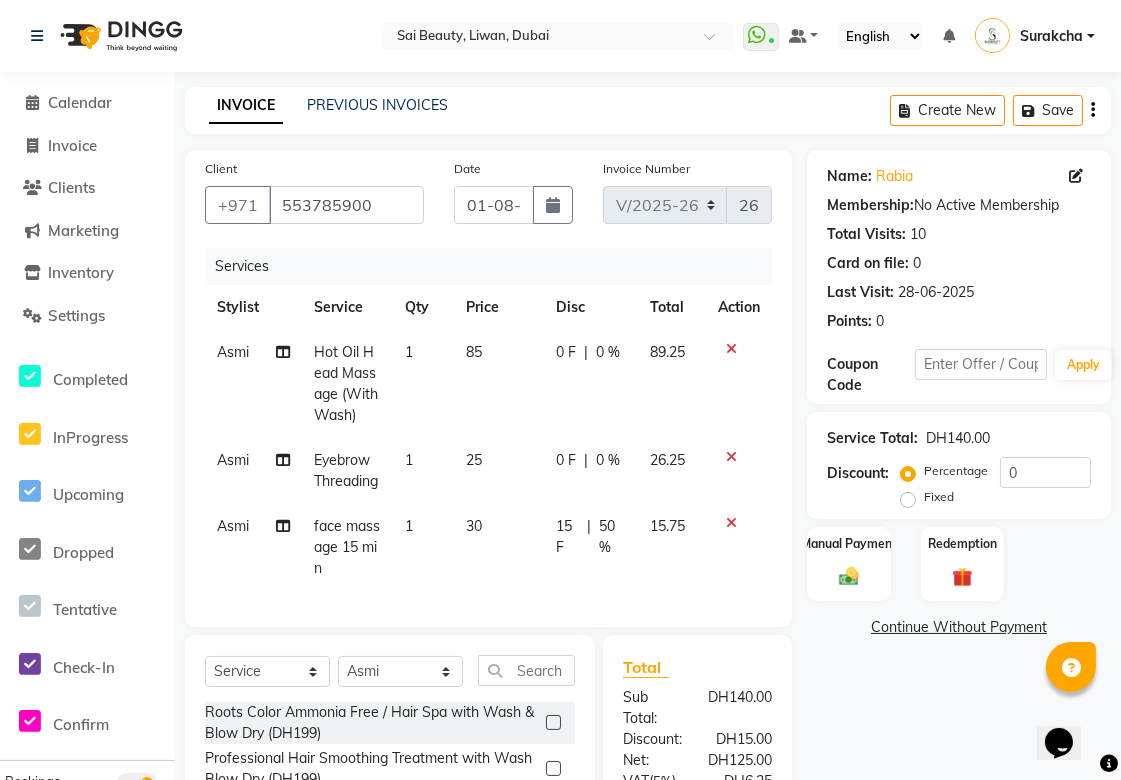 click on "0 F" 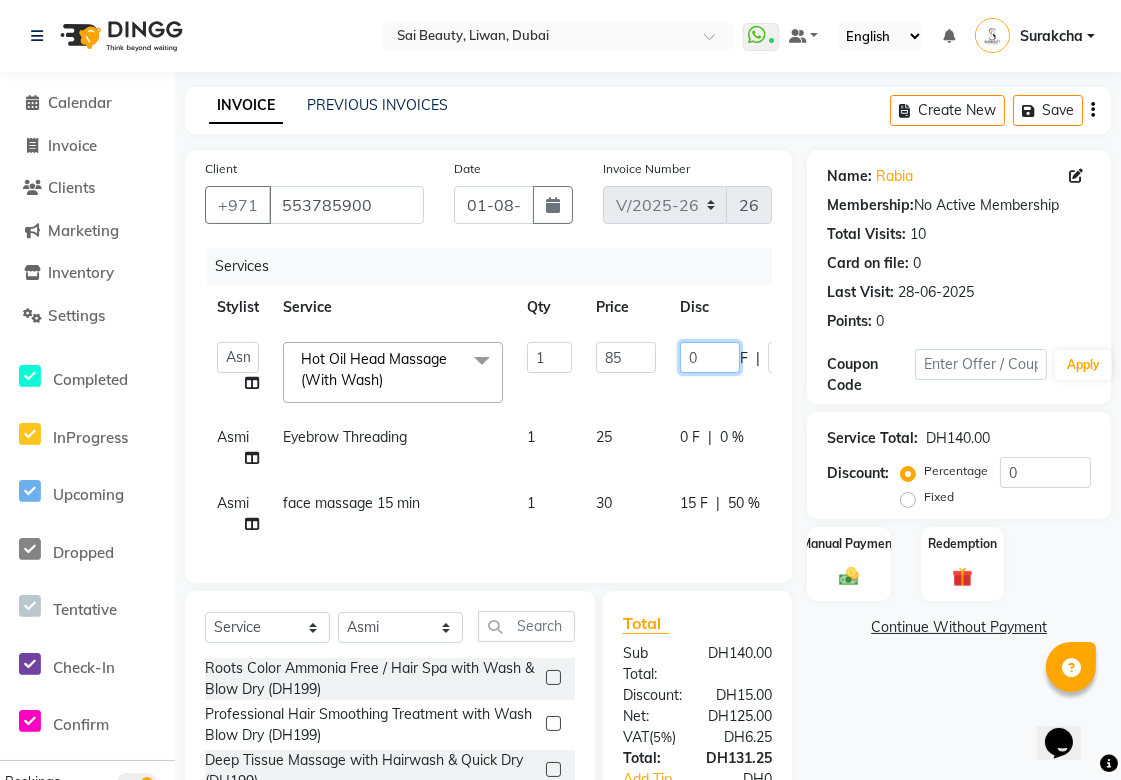 click on "0" 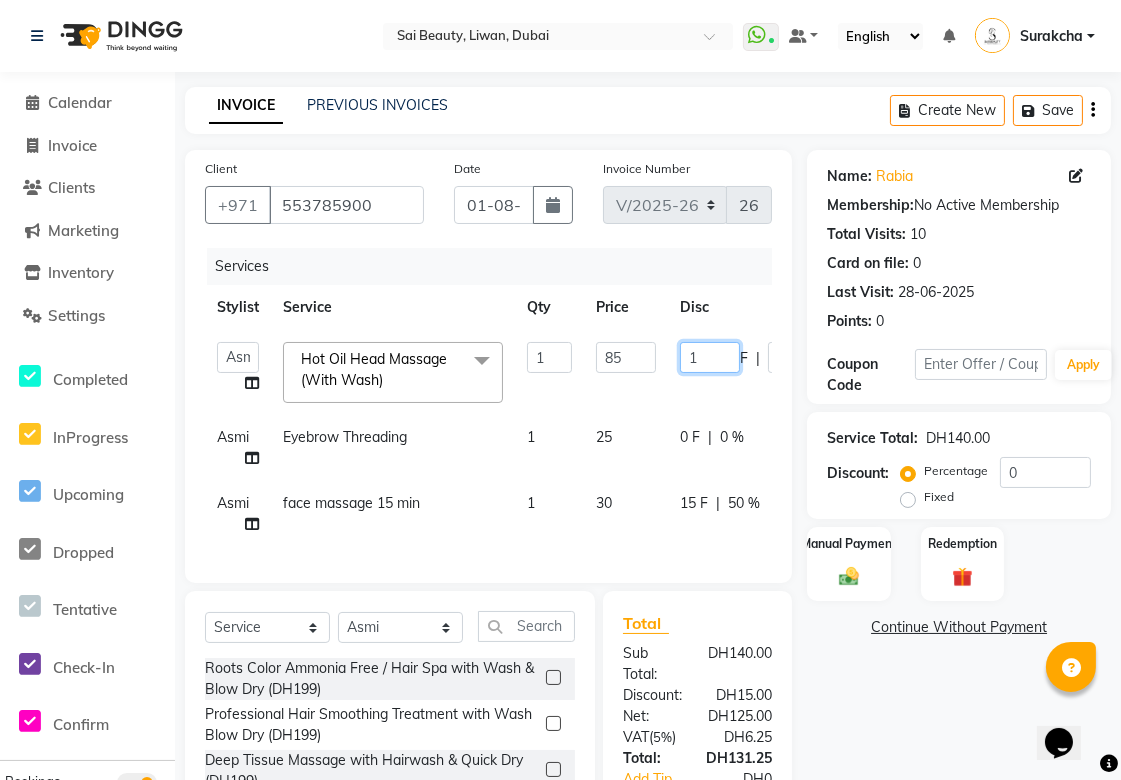 type on "15" 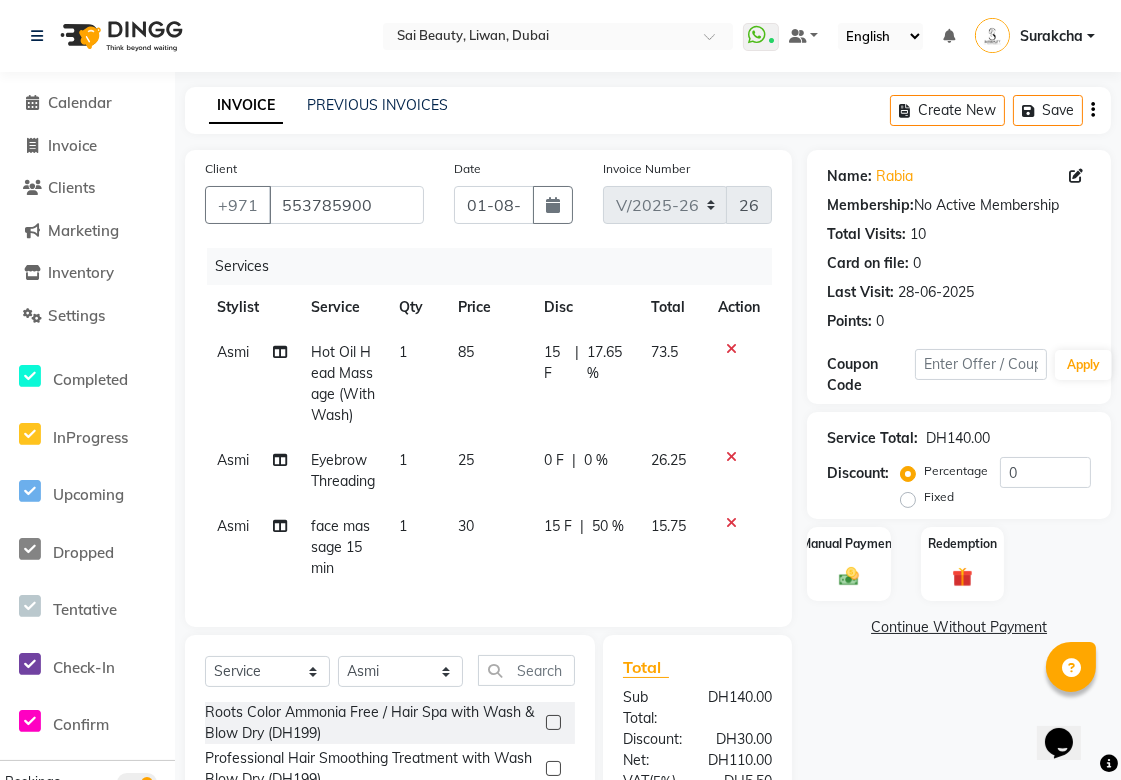 click on "15 F" 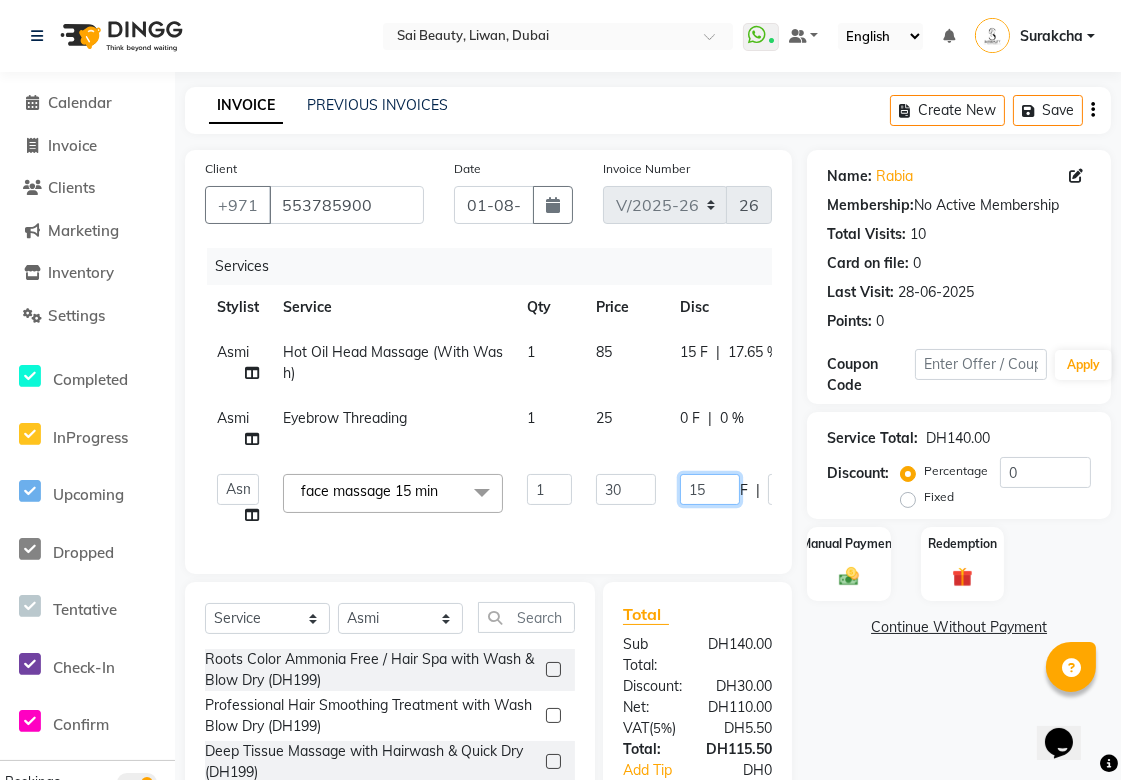 click on "15" 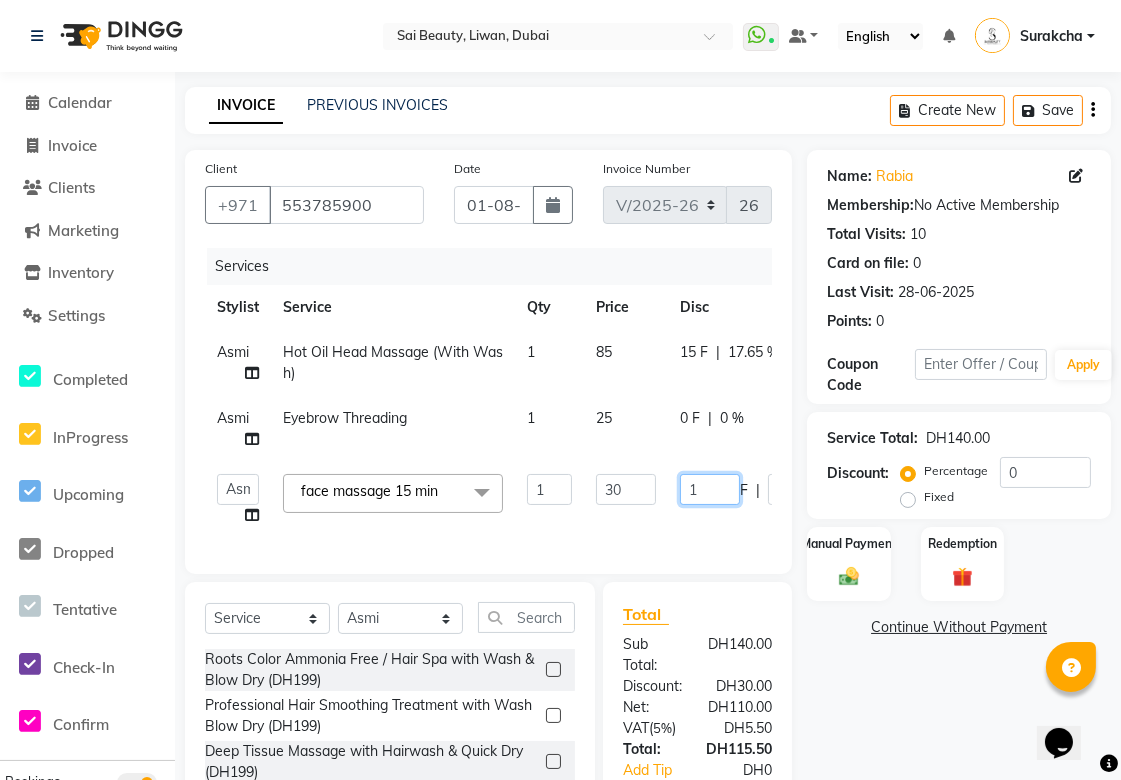 type 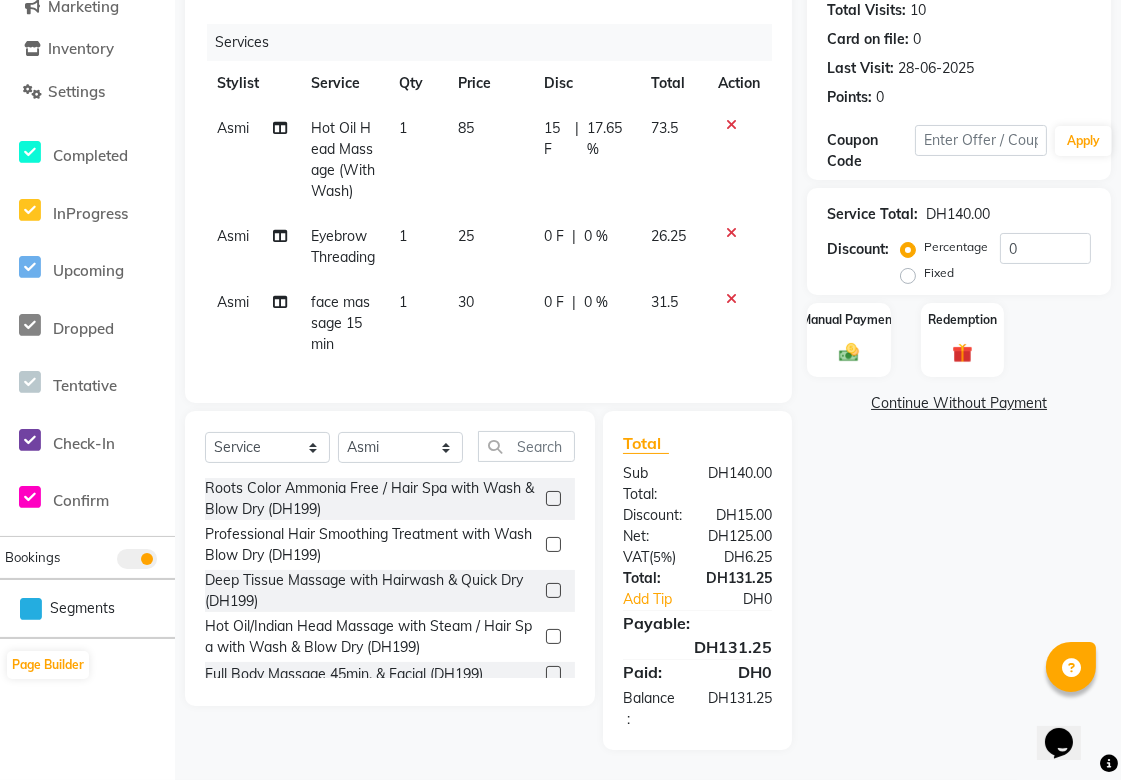scroll, scrollTop: 262, scrollLeft: 0, axis: vertical 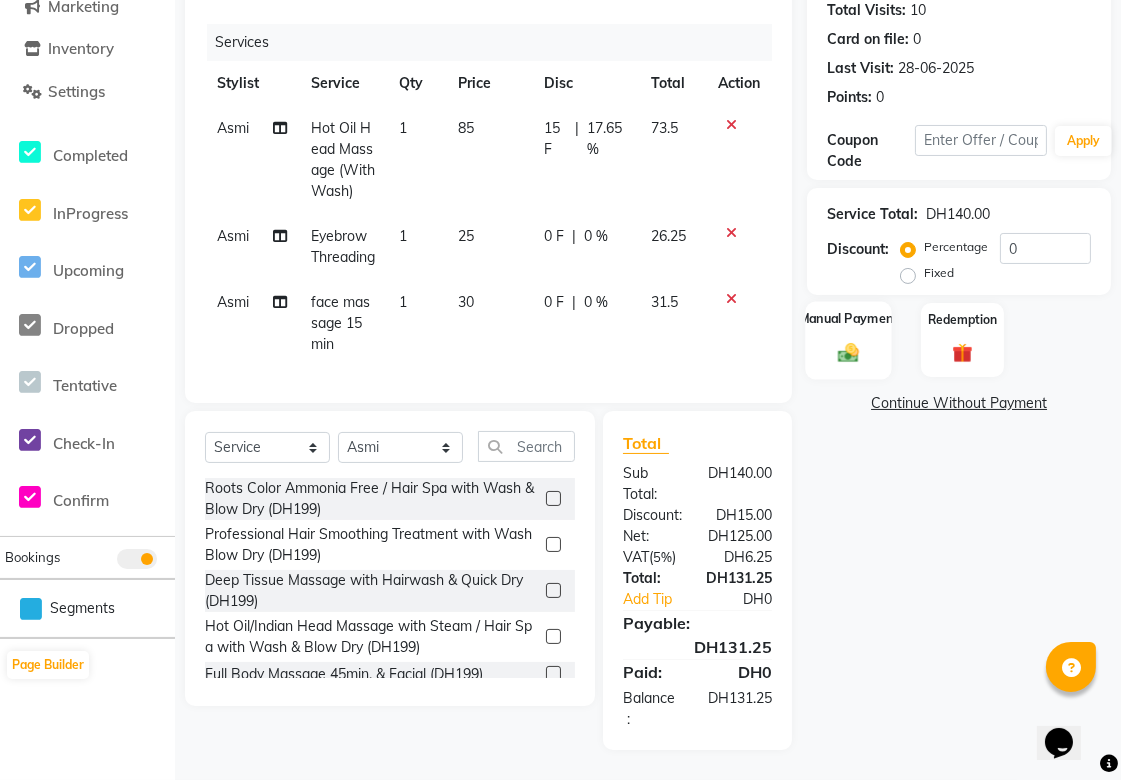 click on "Manual Payment" 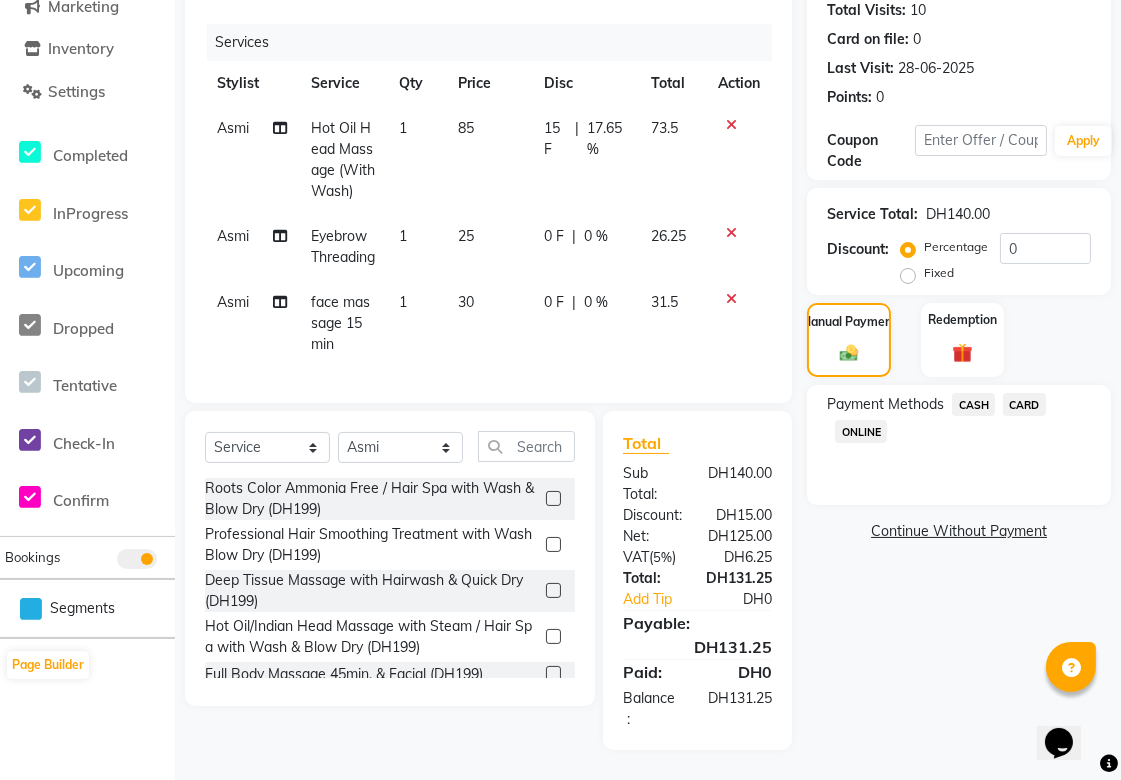 click on "CASH" 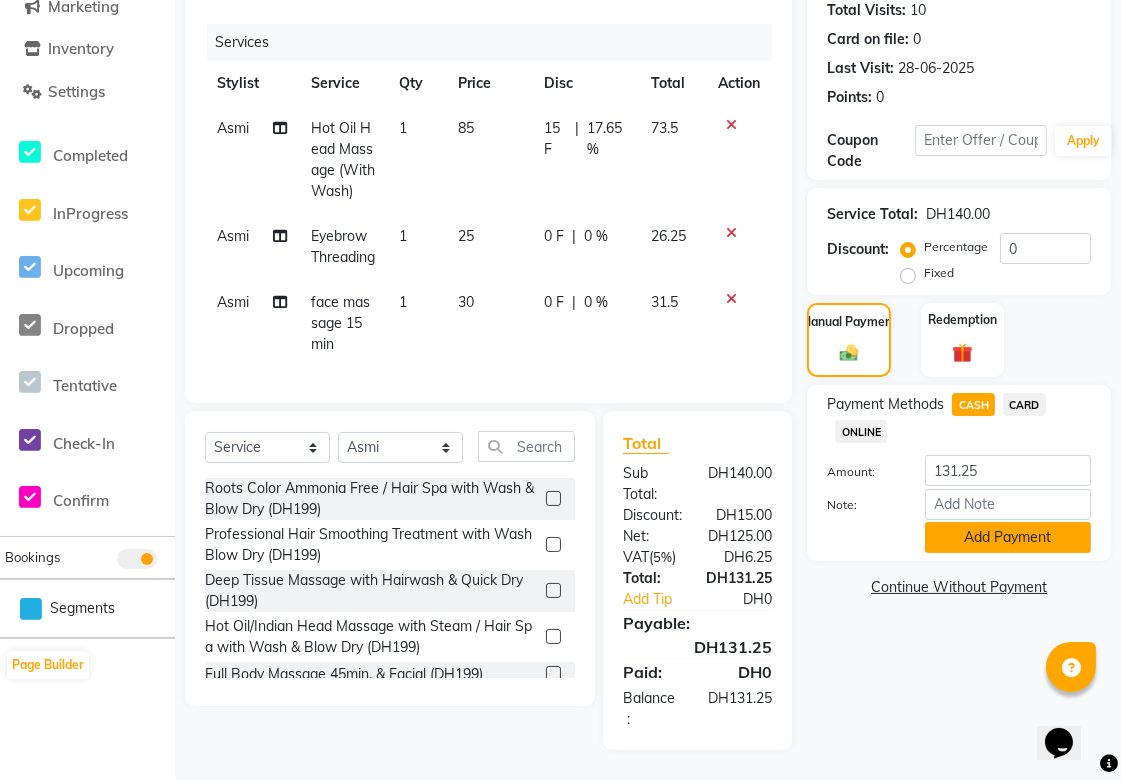 click on "Add Payment" 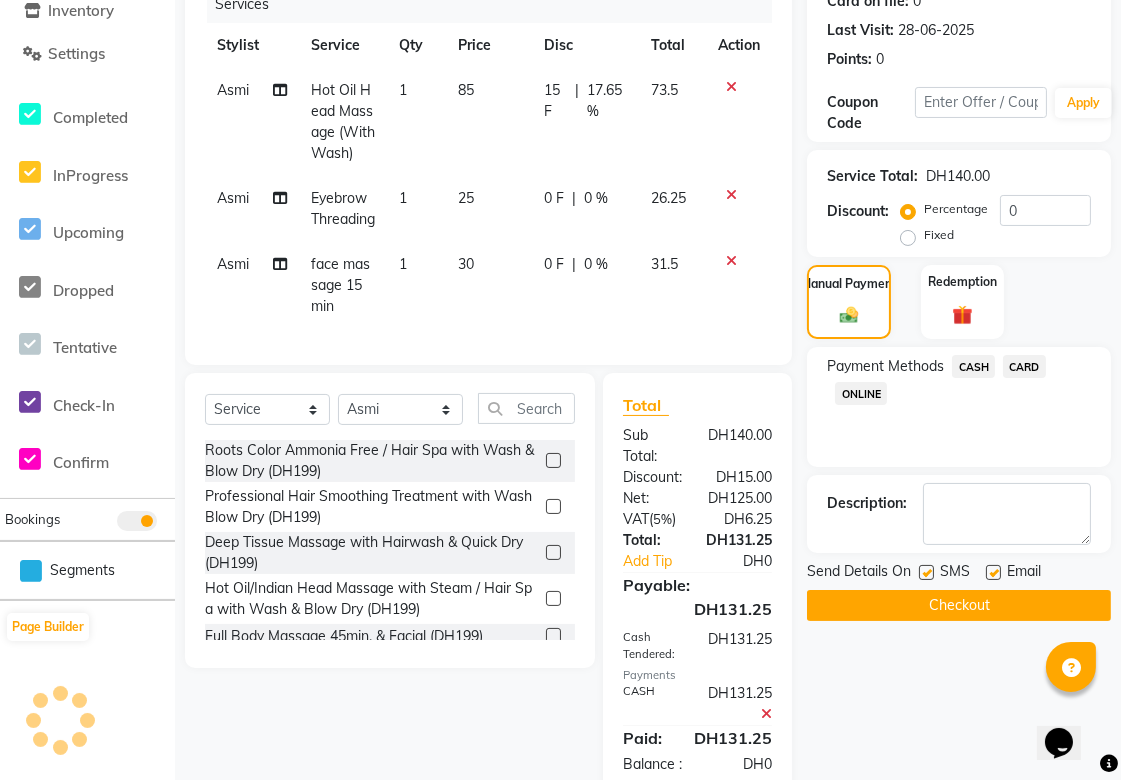 click on "Checkout" 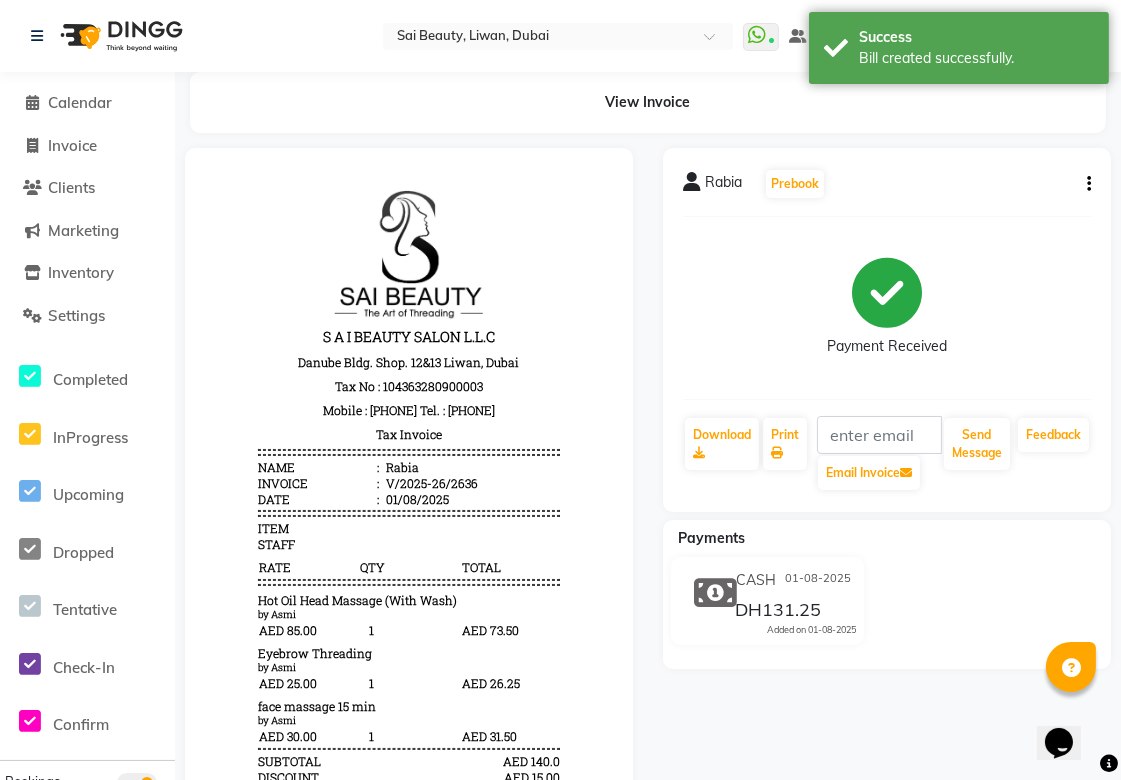 scroll, scrollTop: 0, scrollLeft: 0, axis: both 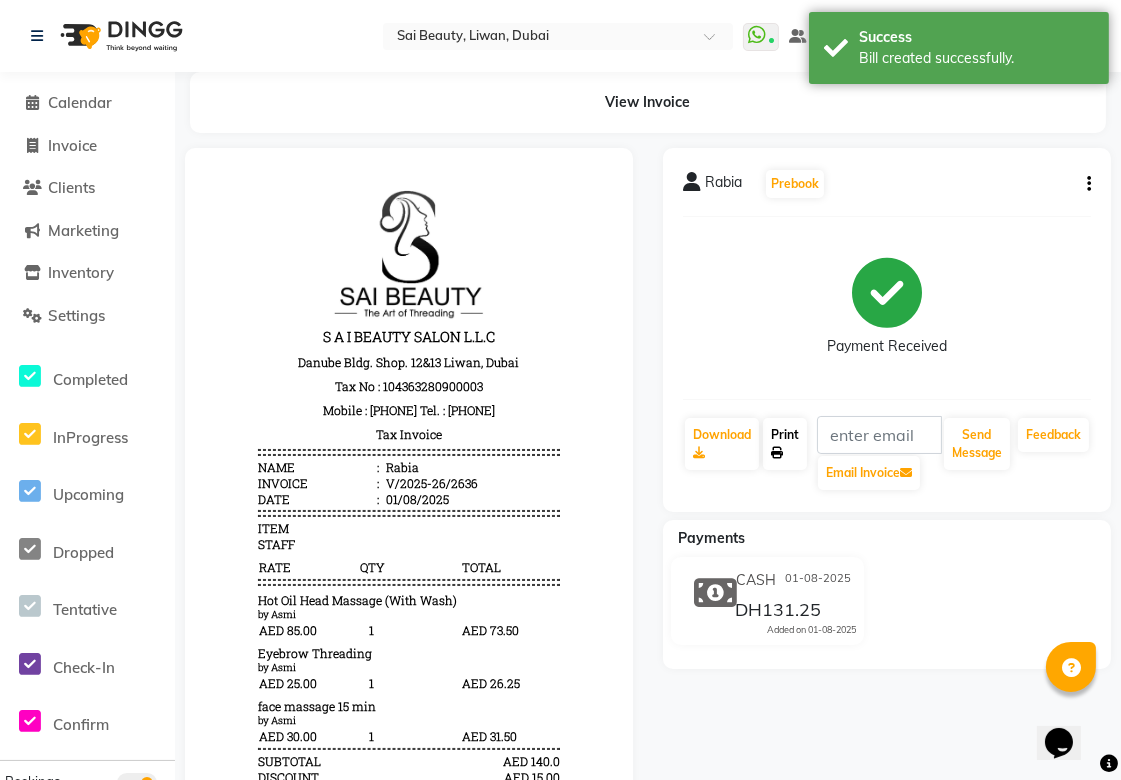 click 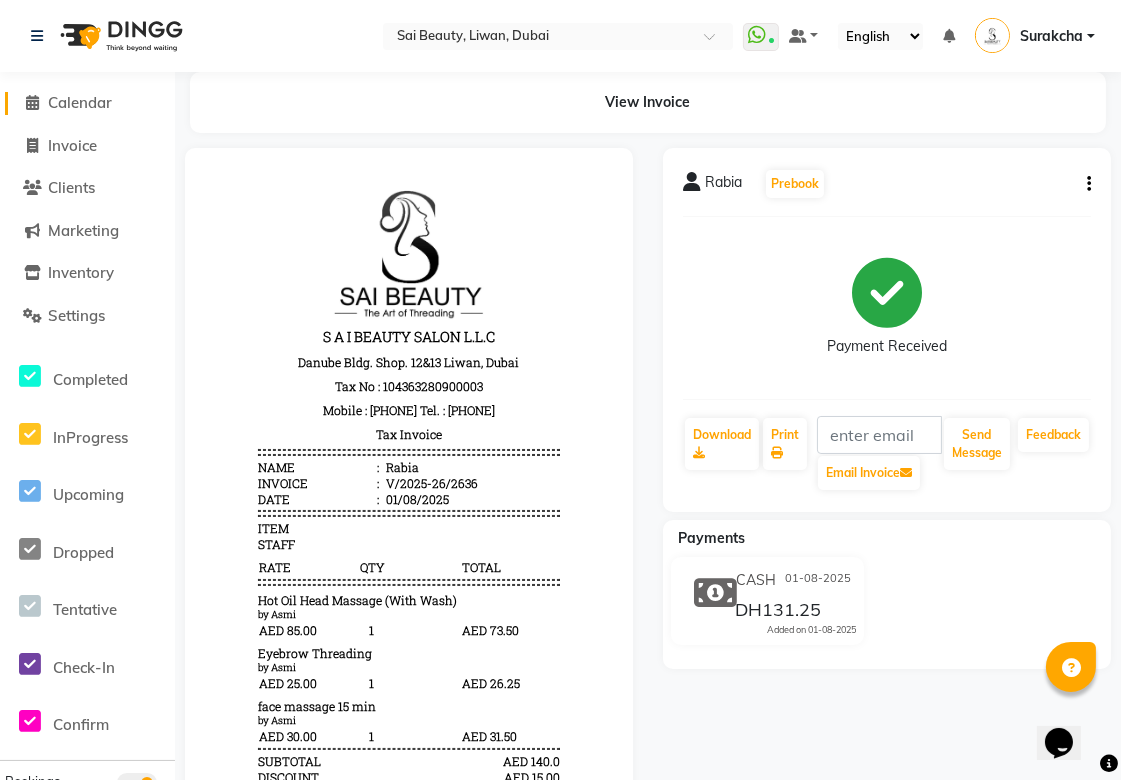 click on "Calendar" 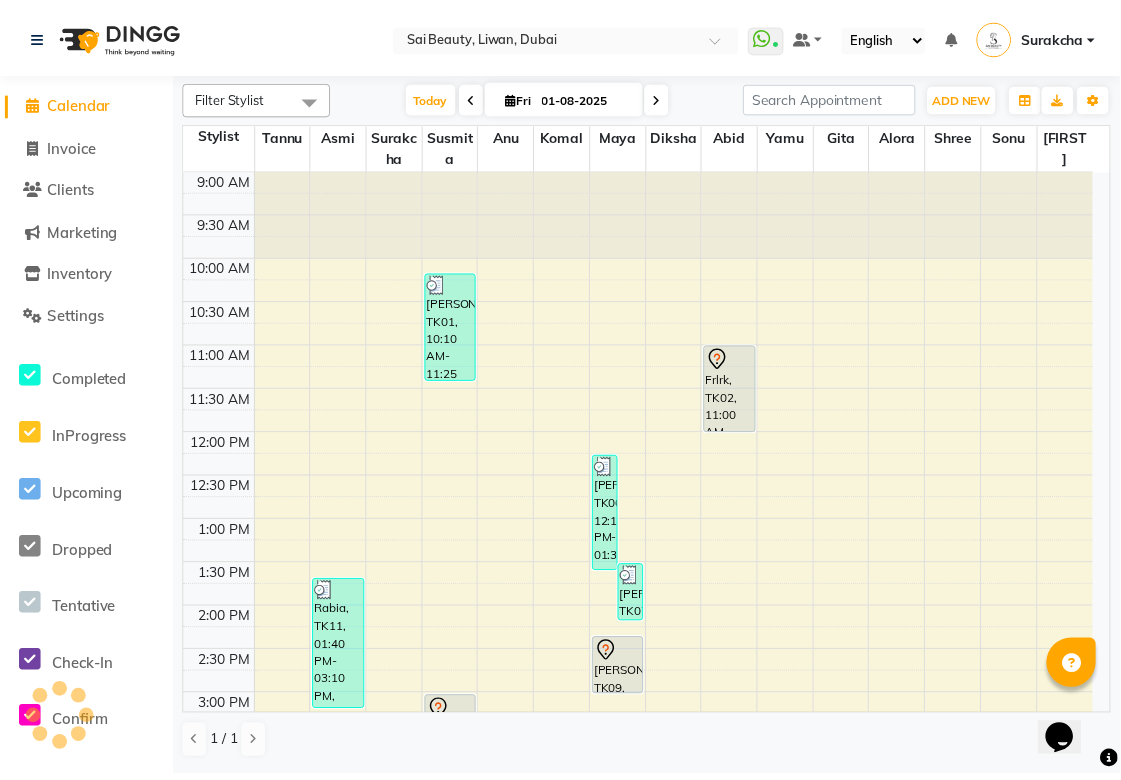 scroll, scrollTop: 0, scrollLeft: 0, axis: both 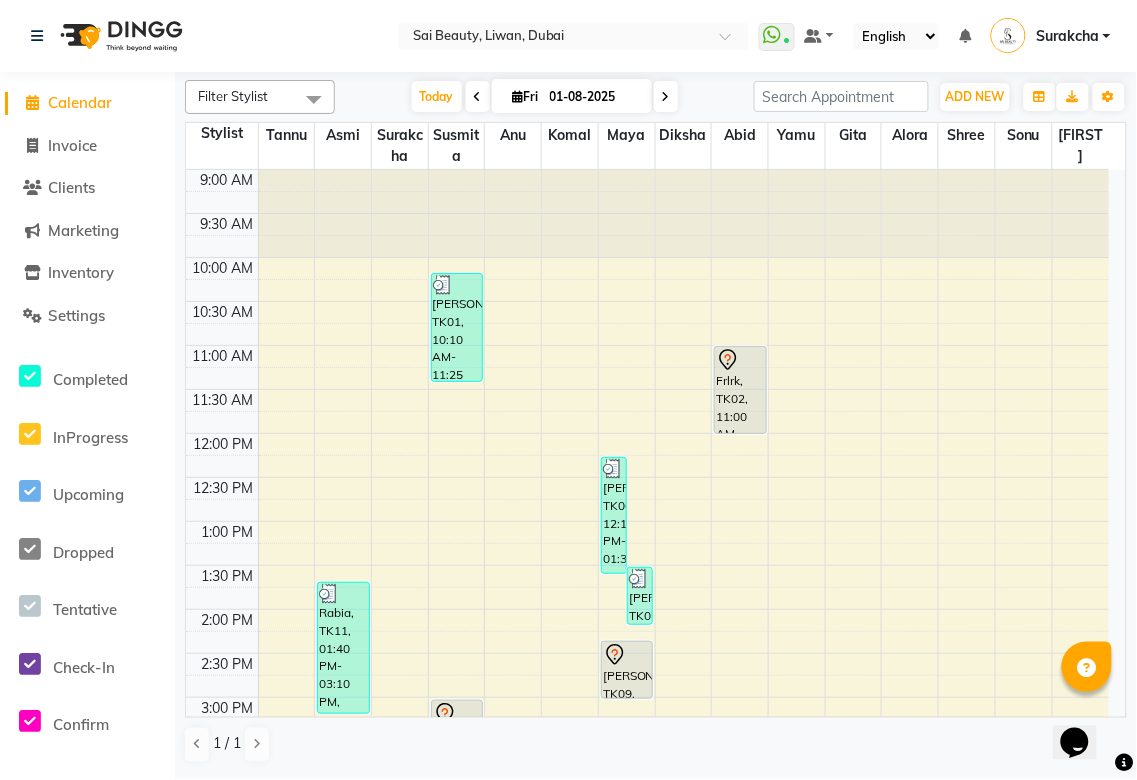 click on "[PERSON], TK01, 10:10 AM-11:25 AM, Mani/Pedi (With Gel Colour) (DH199),Nail Repair (Per Nail) (DH20)" at bounding box center [457, 327] 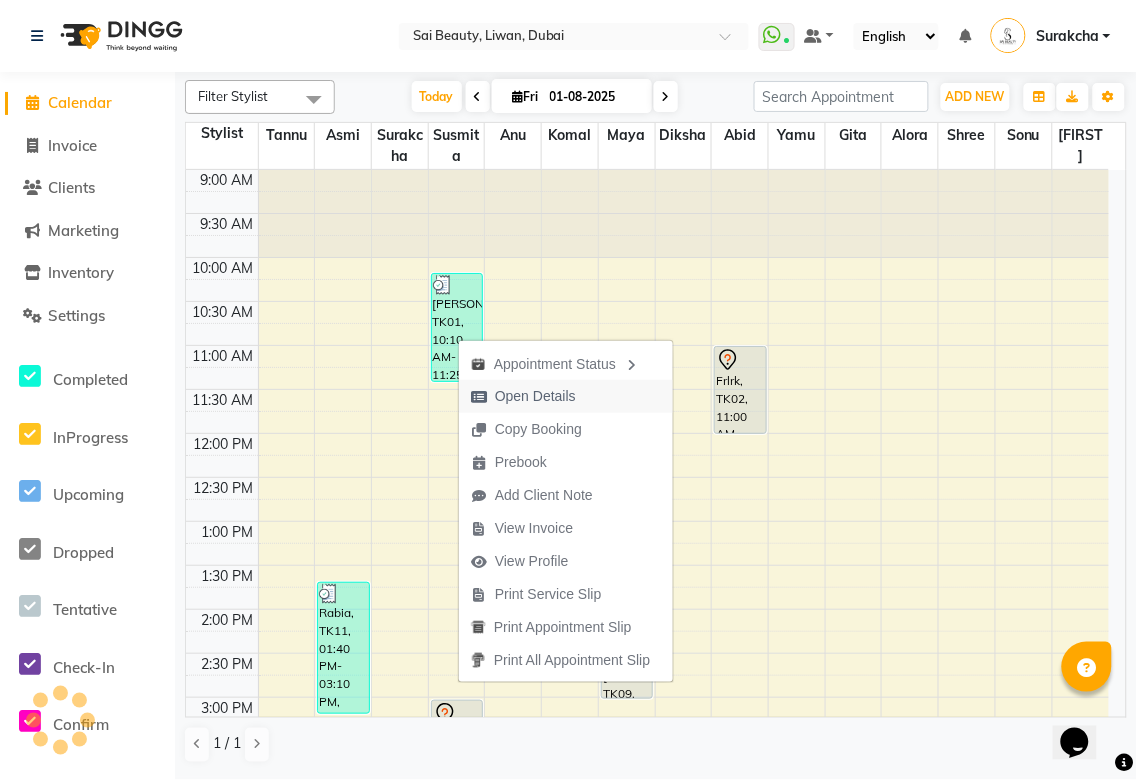 click on "Open Details" at bounding box center (535, 396) 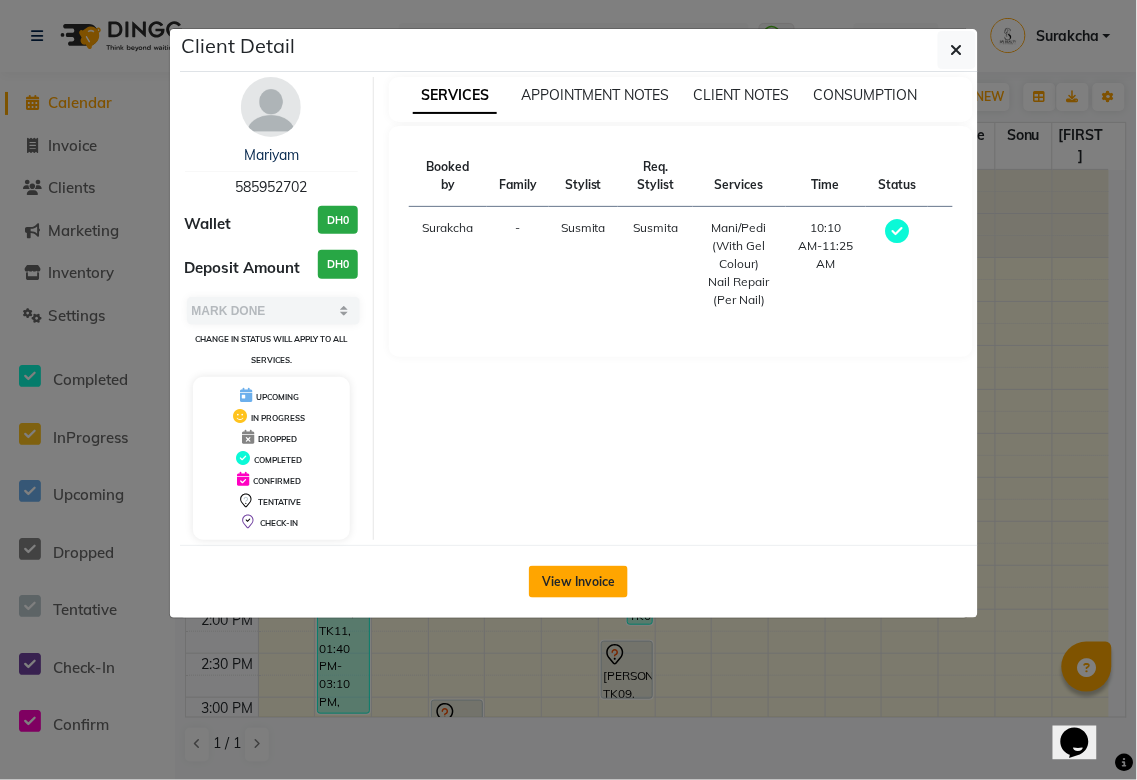 click on "View Invoice" 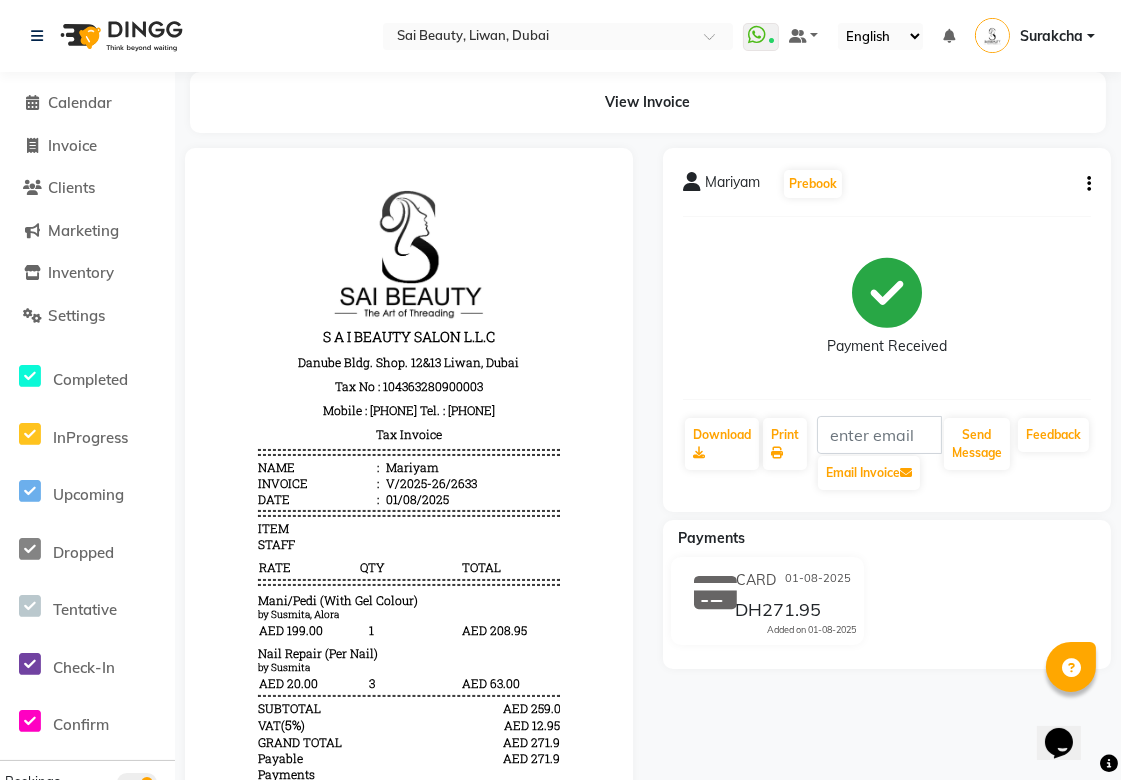 scroll, scrollTop: 0, scrollLeft: 0, axis: both 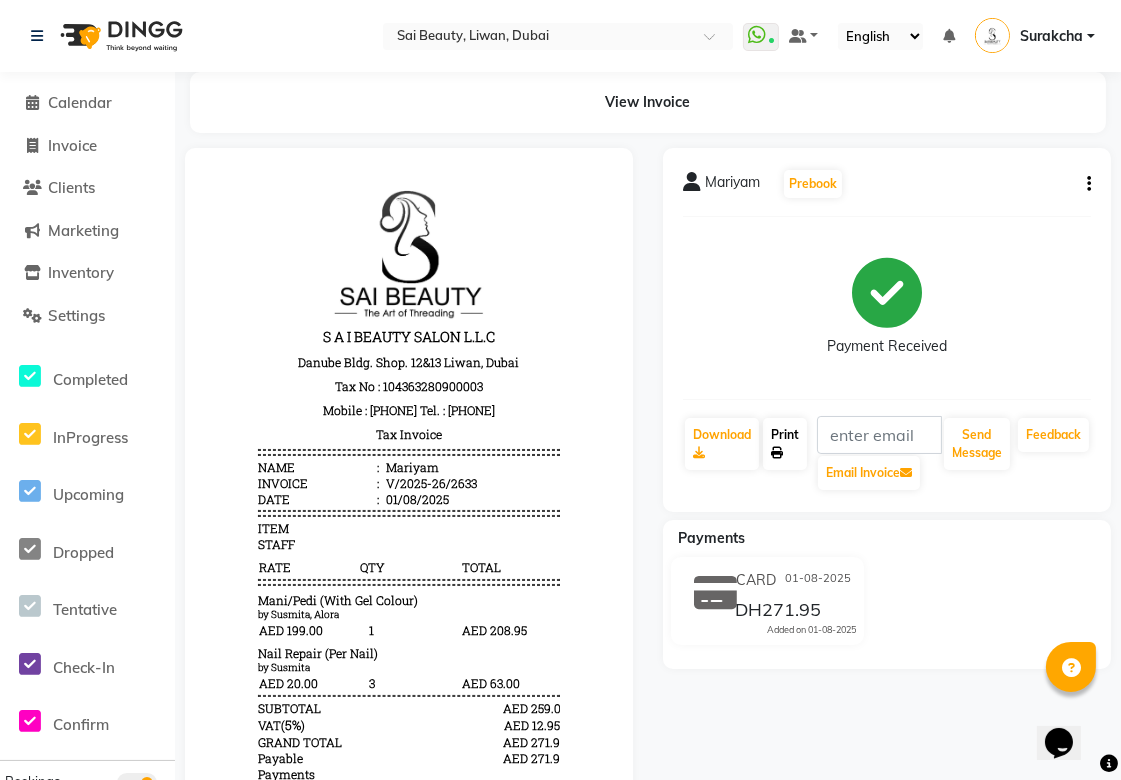 click on "Print" 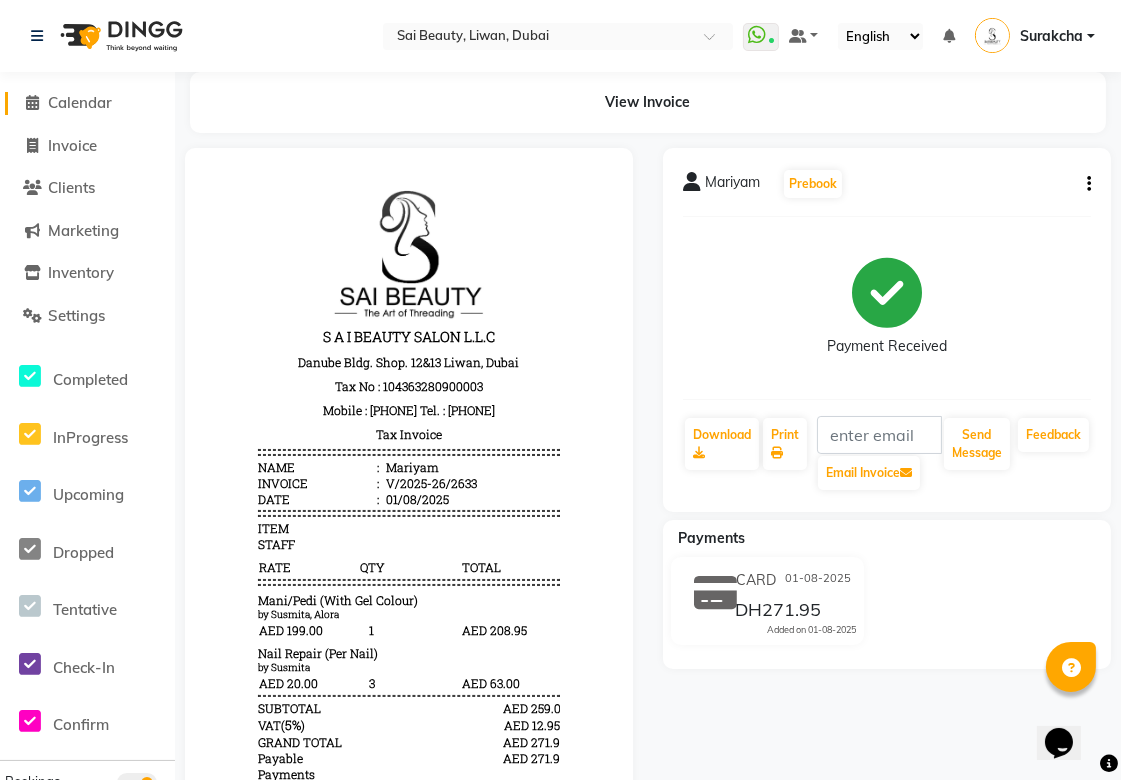 click on "Calendar" 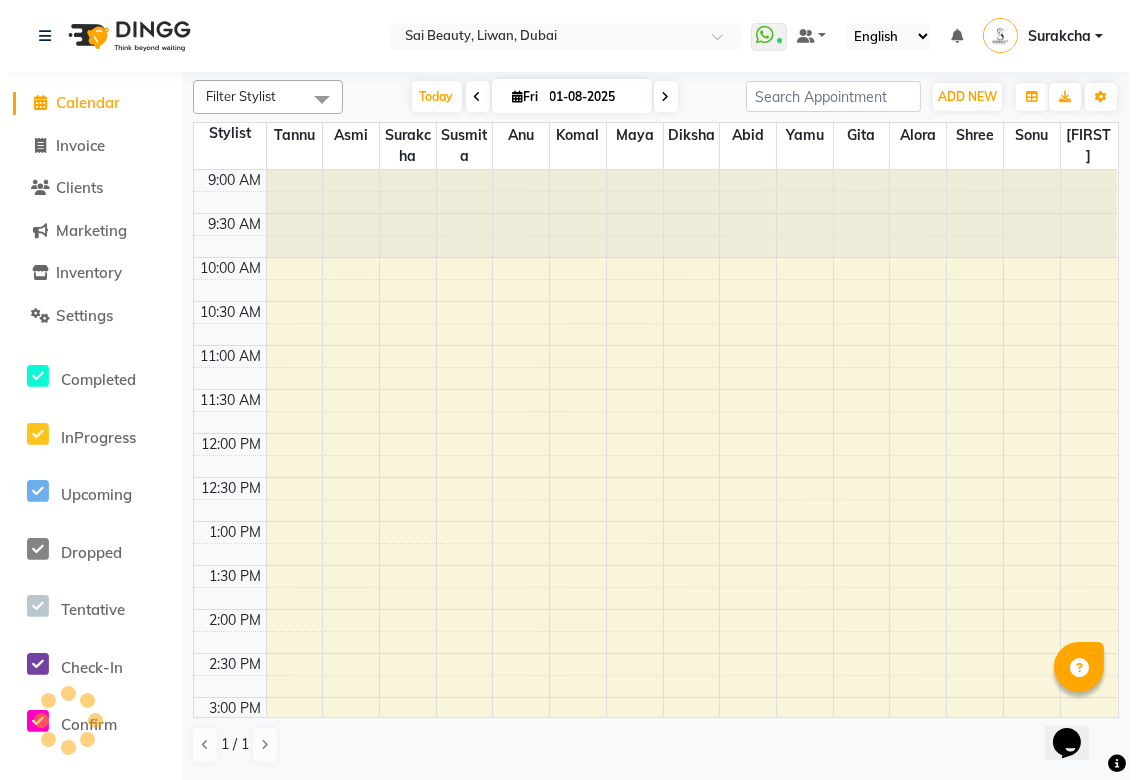 scroll, scrollTop: 0, scrollLeft: 0, axis: both 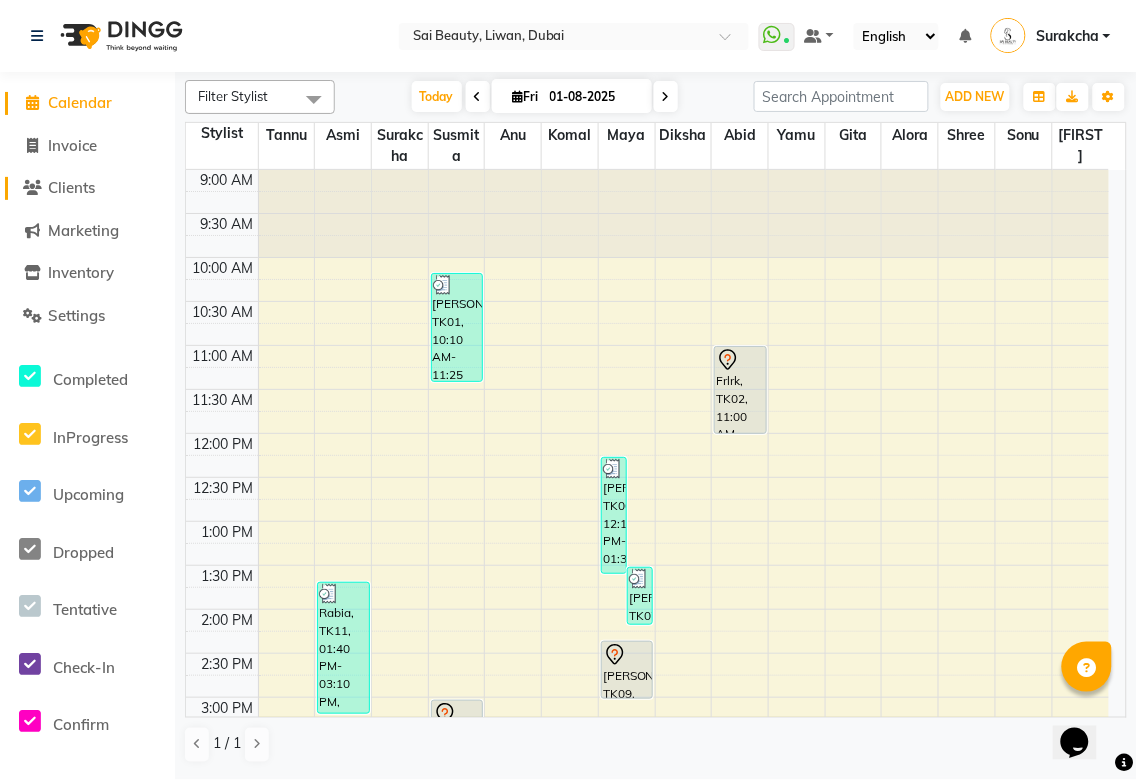 click on "Clients" 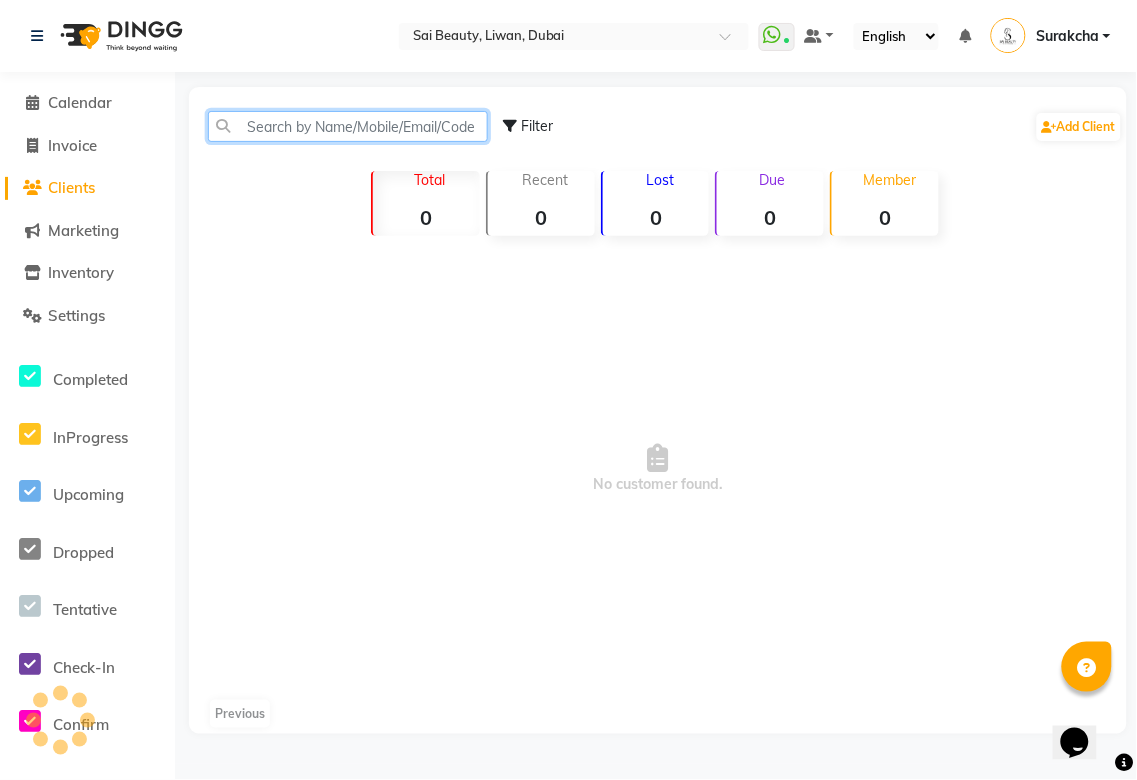 click 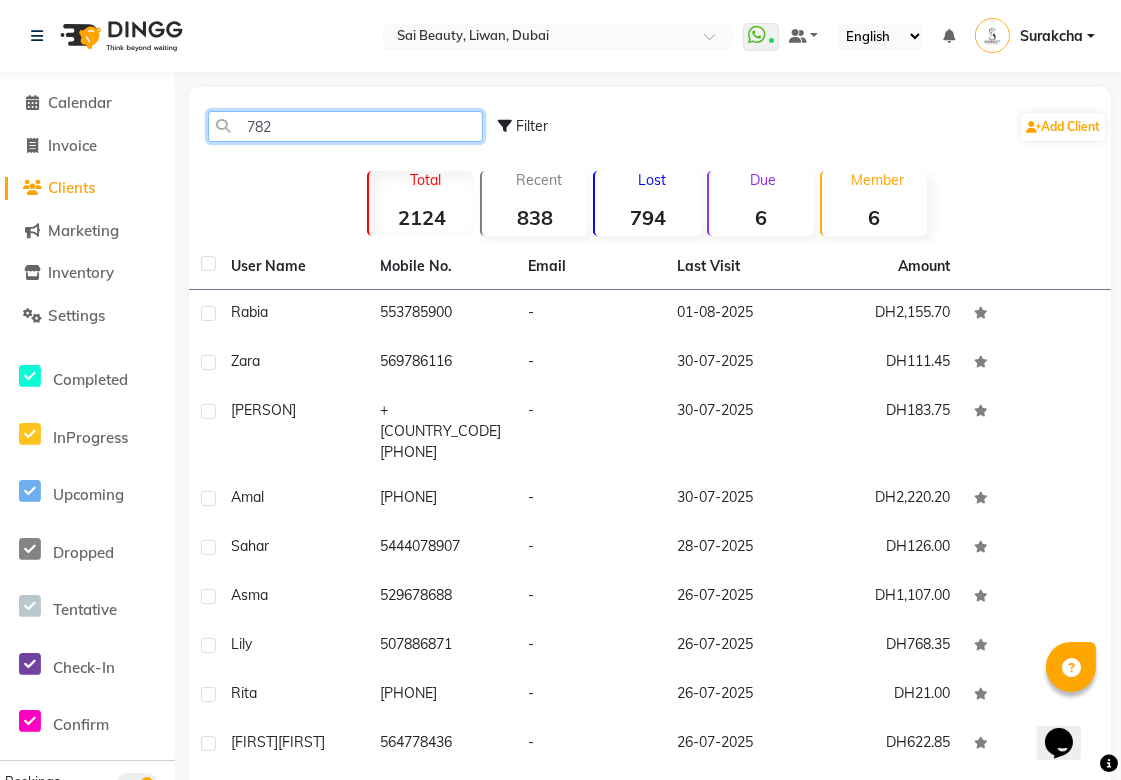 type on "7823" 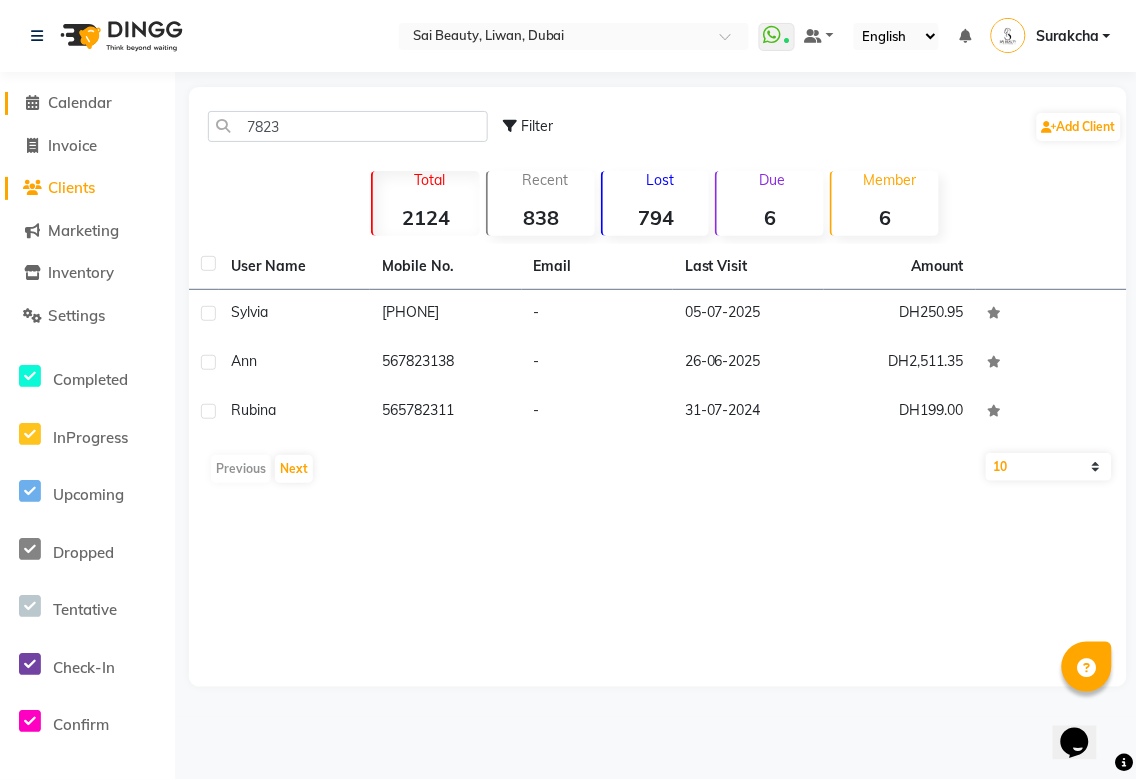click on "Calendar" 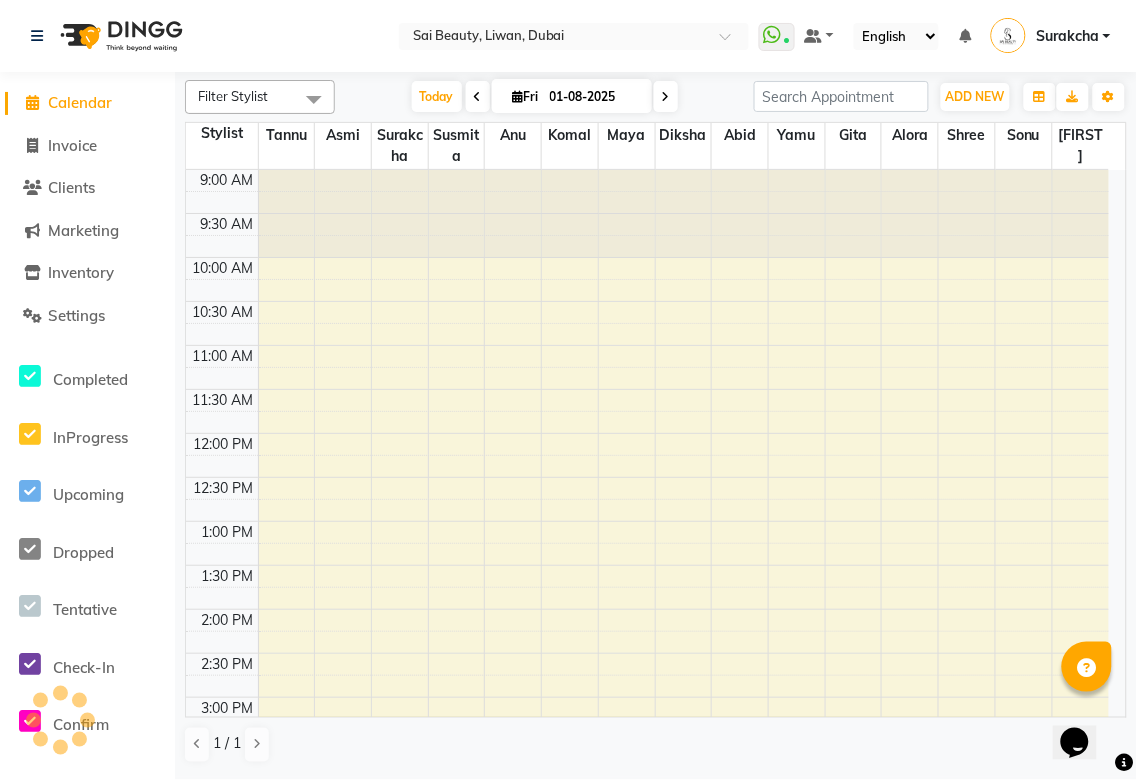 scroll, scrollTop: 0, scrollLeft: 0, axis: both 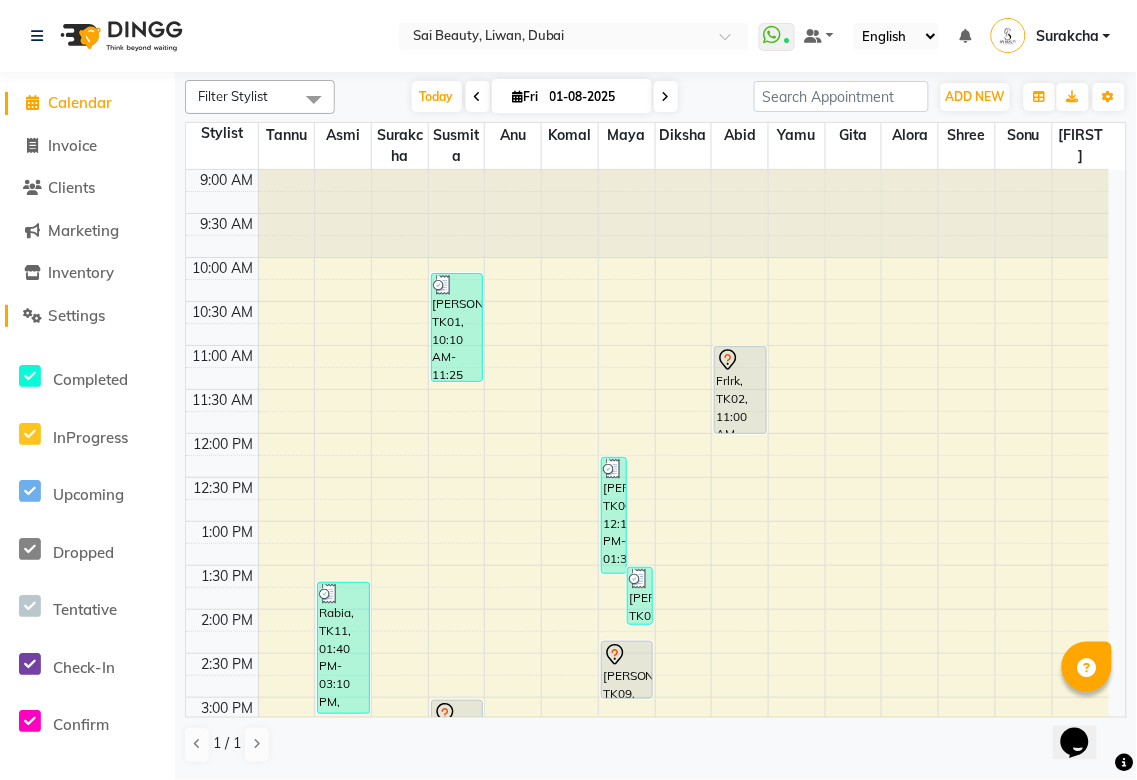click on "Settings" 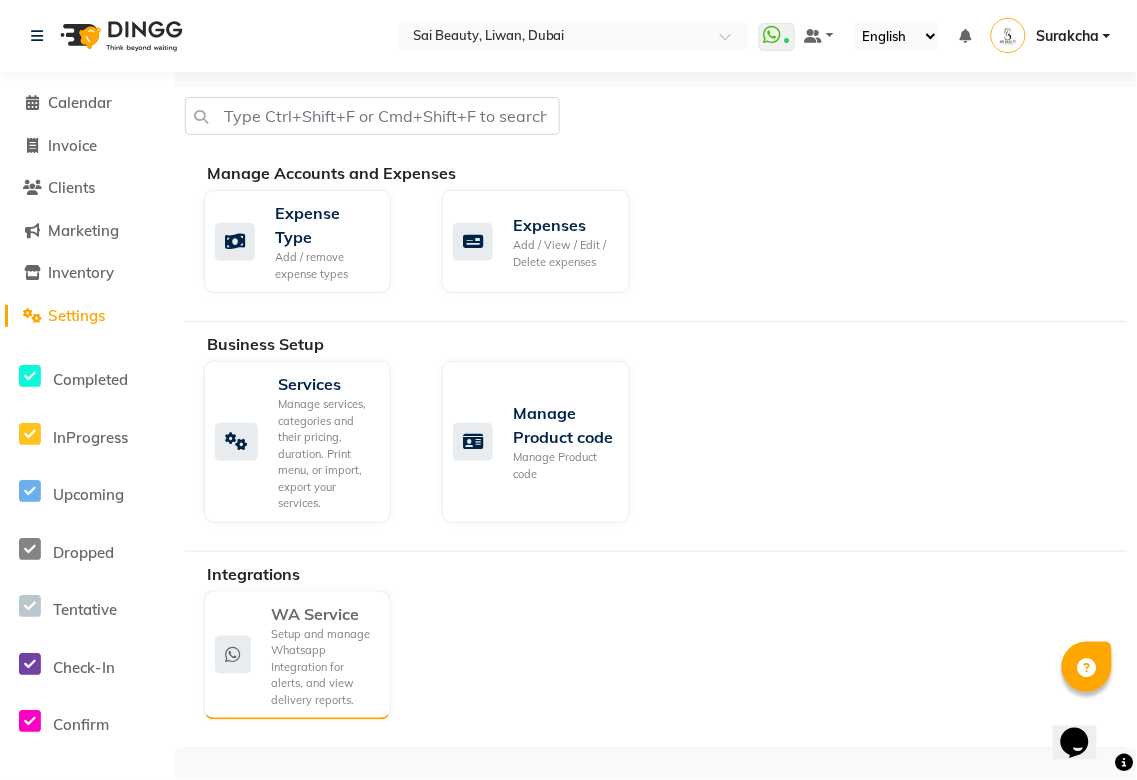 click on "Setup and manage Whatsapp Integration for alerts, and view delivery reports." 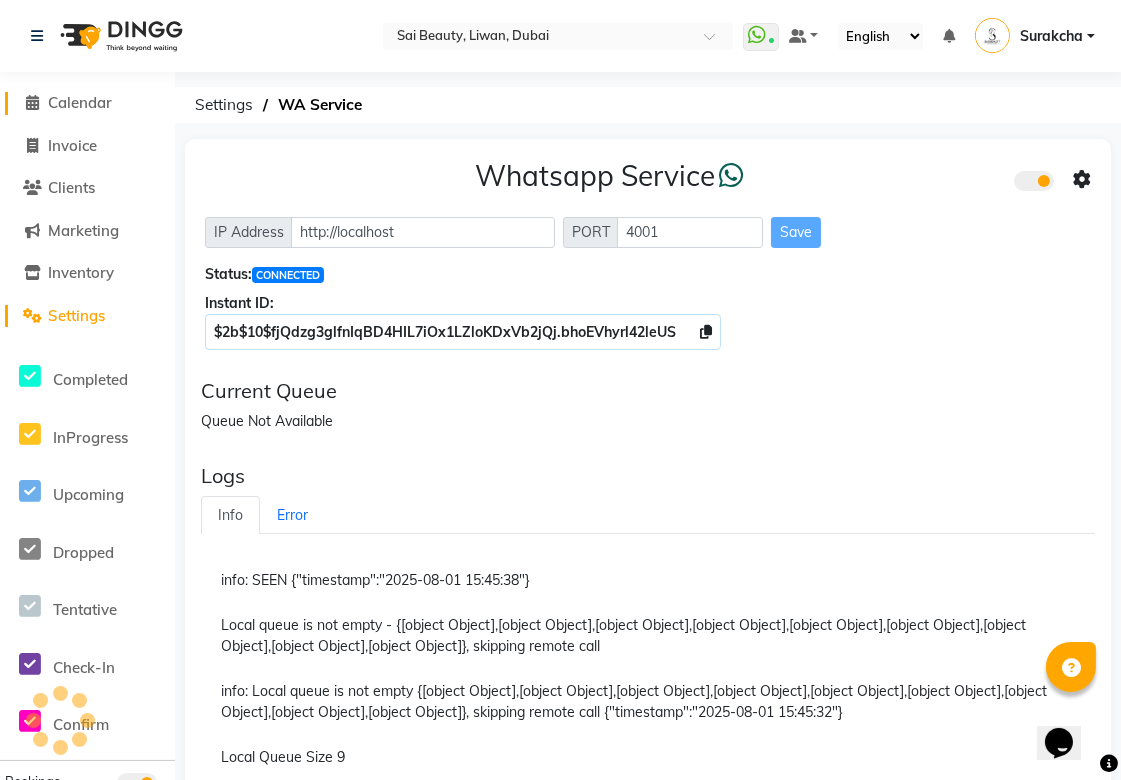 click on "Calendar" 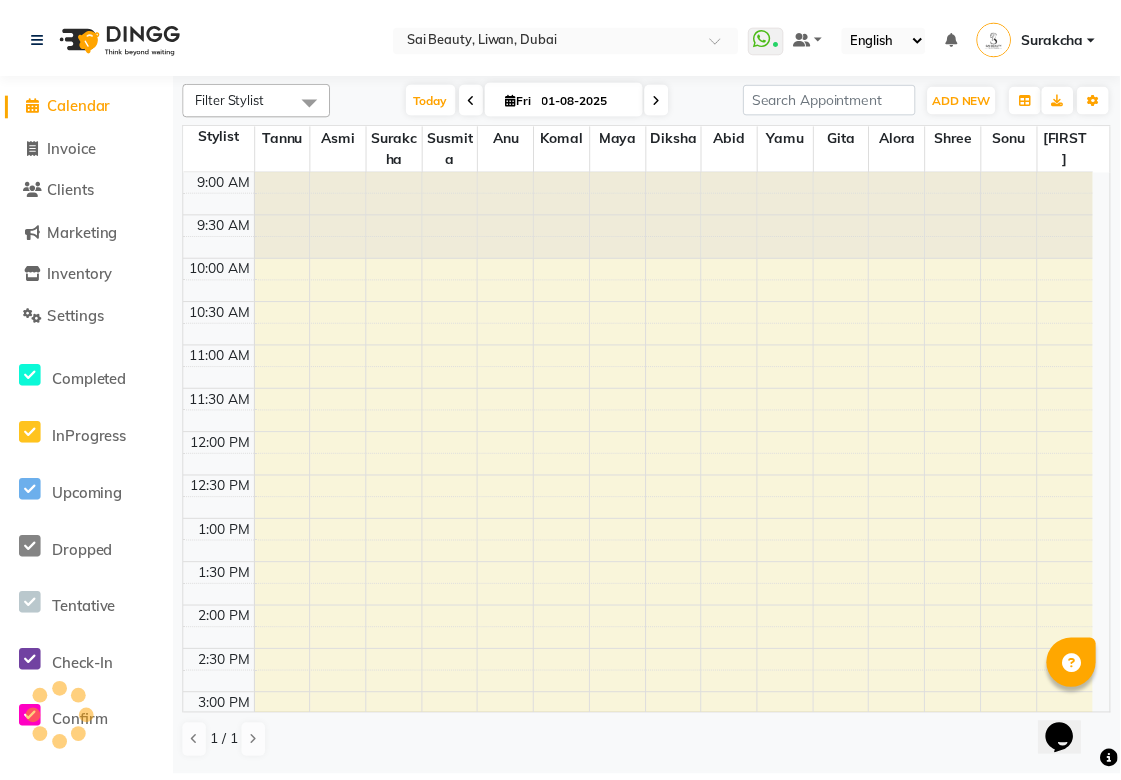 scroll, scrollTop: 0, scrollLeft: 0, axis: both 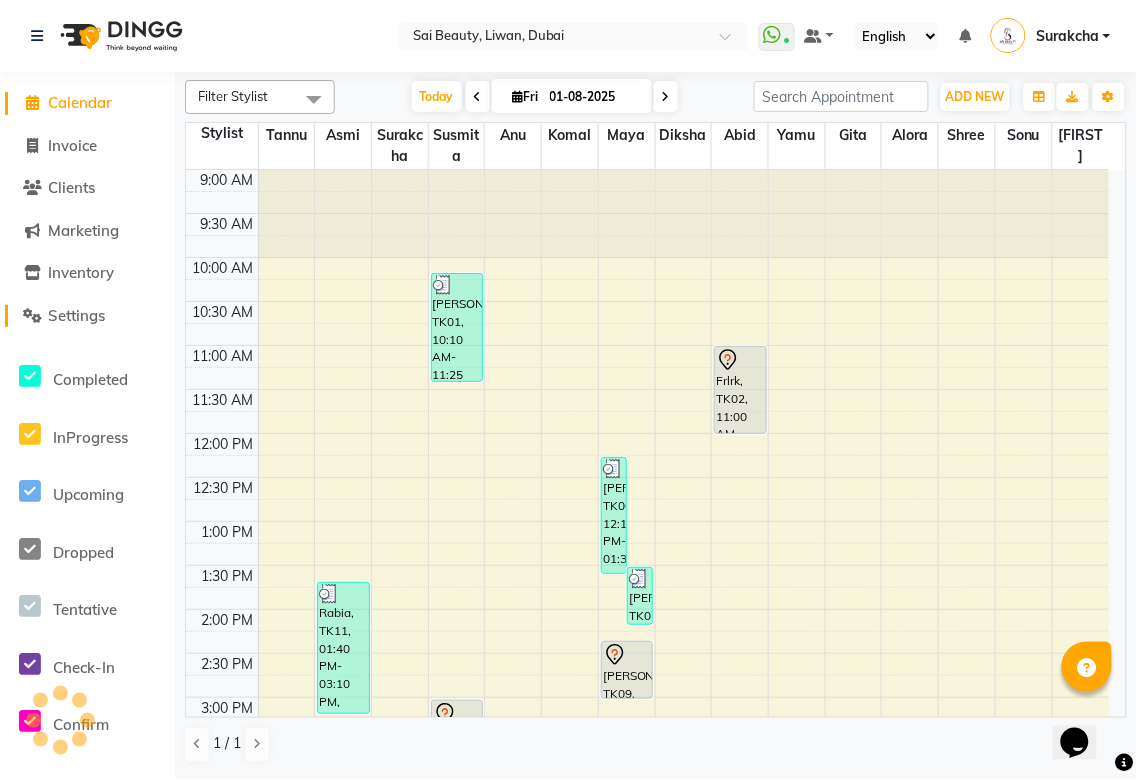 click on "Settings" 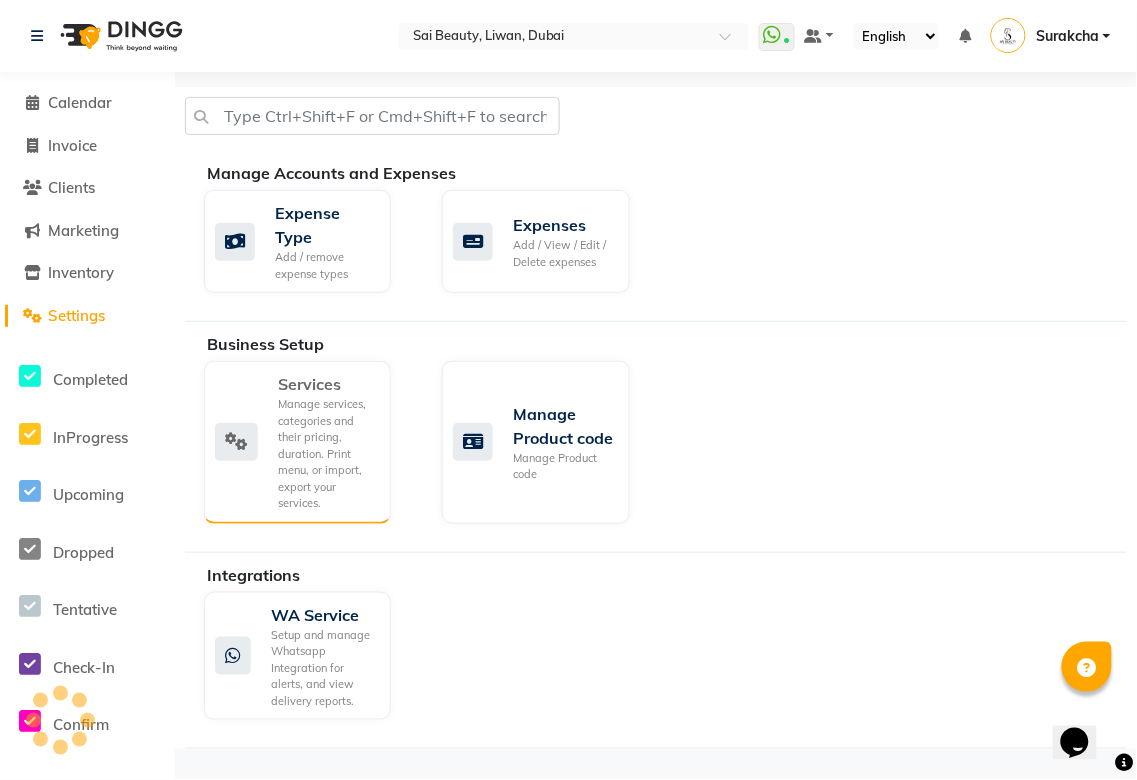 click on "Manage services, categories and their pricing, duration. Print menu, or import, export your services." 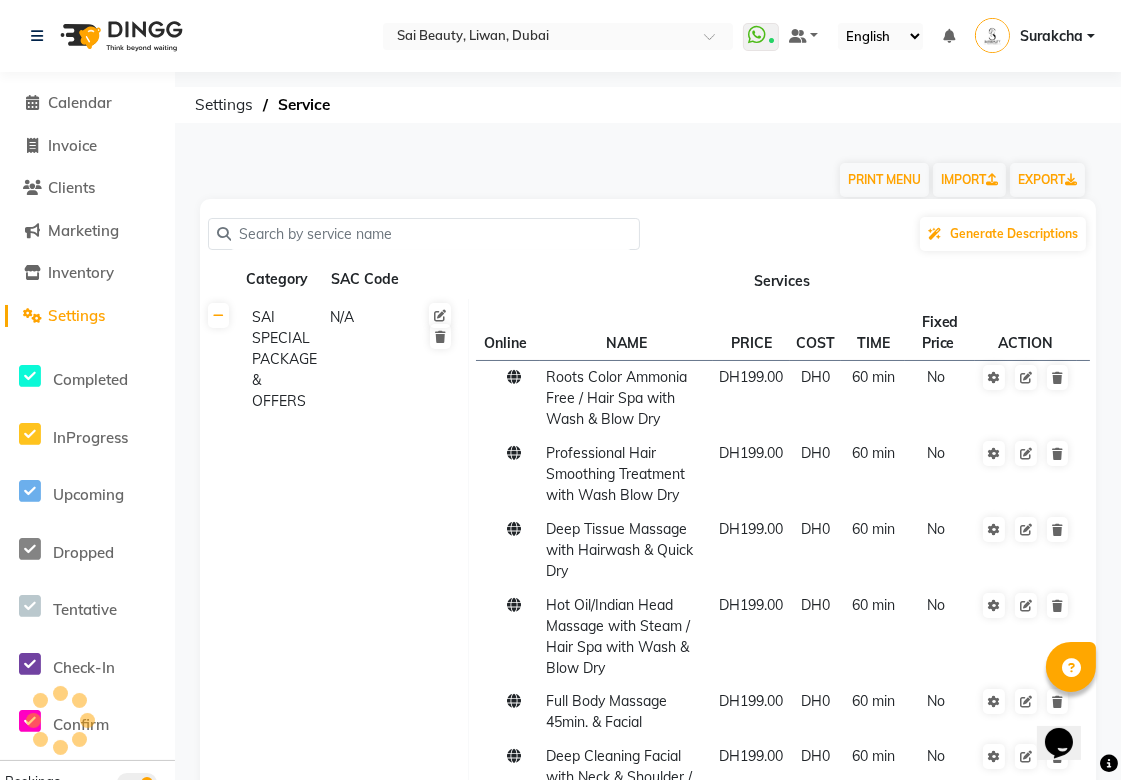 click 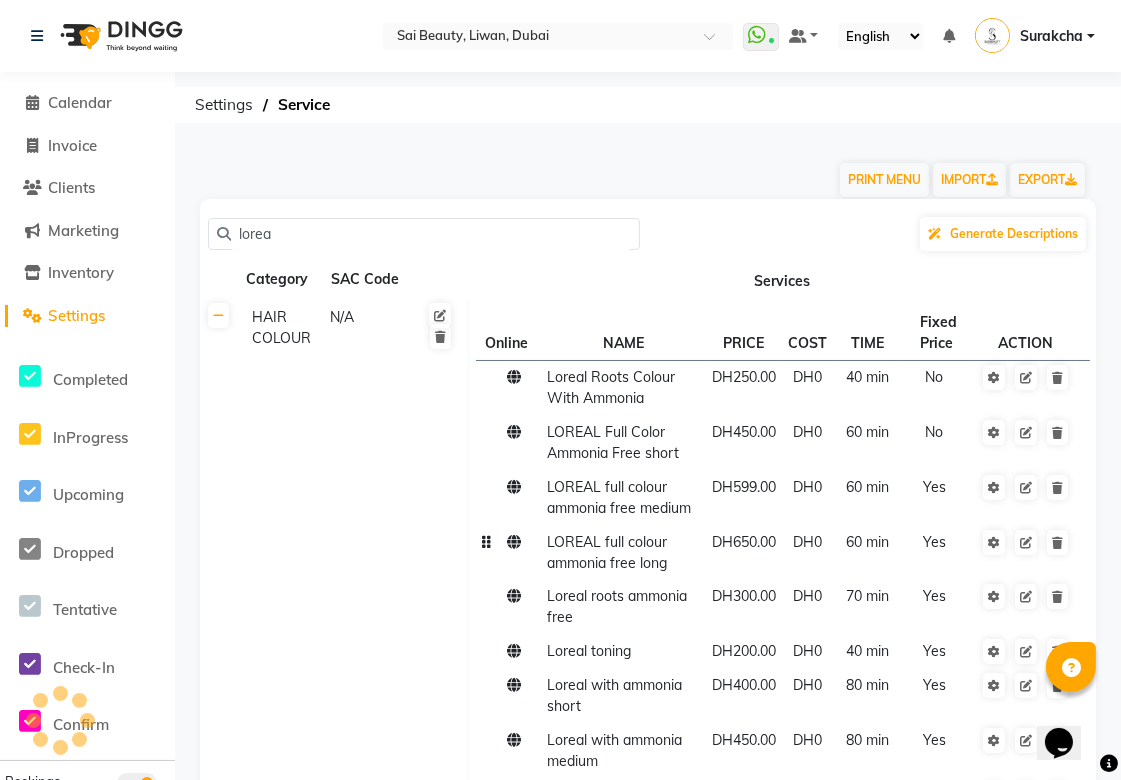 type on "lorea" 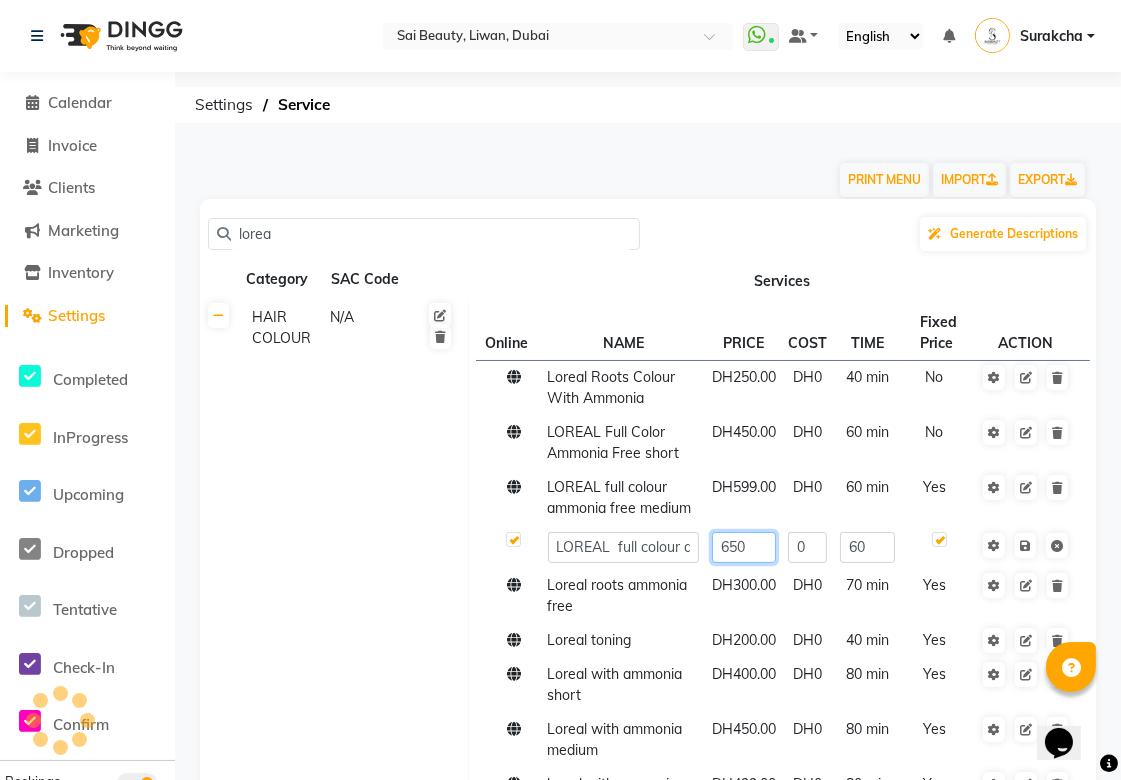 click on "650" 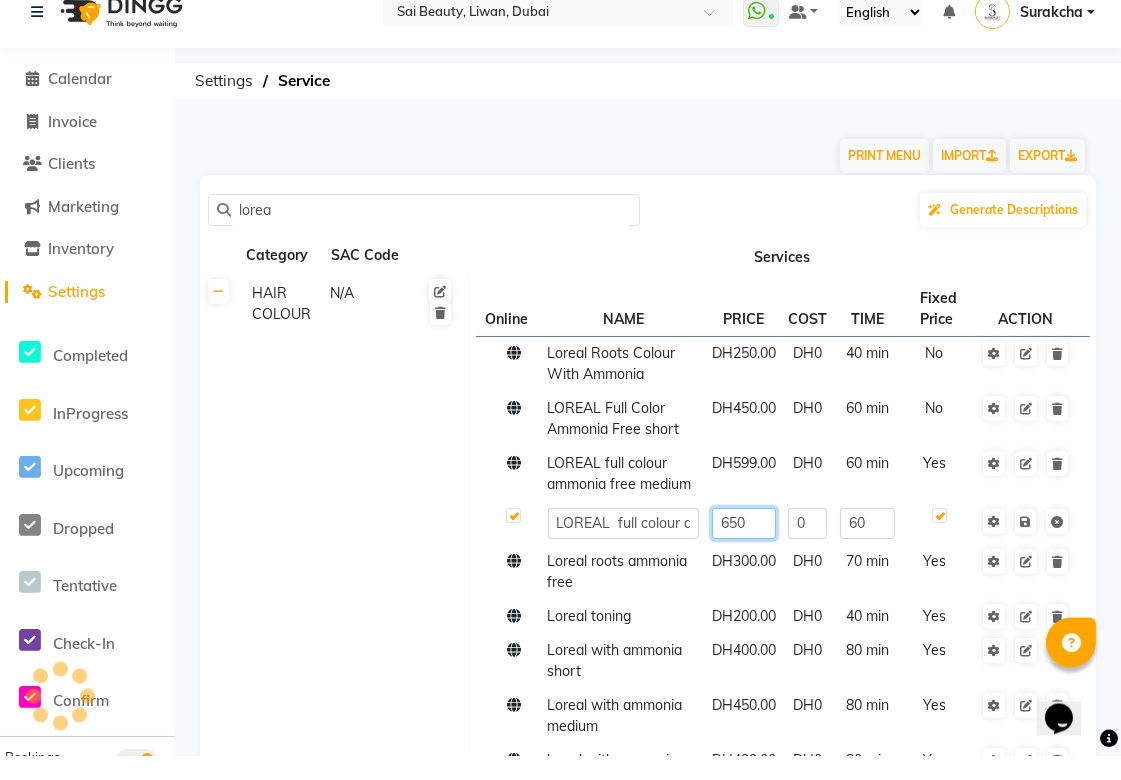 scroll, scrollTop: 37, scrollLeft: 0, axis: vertical 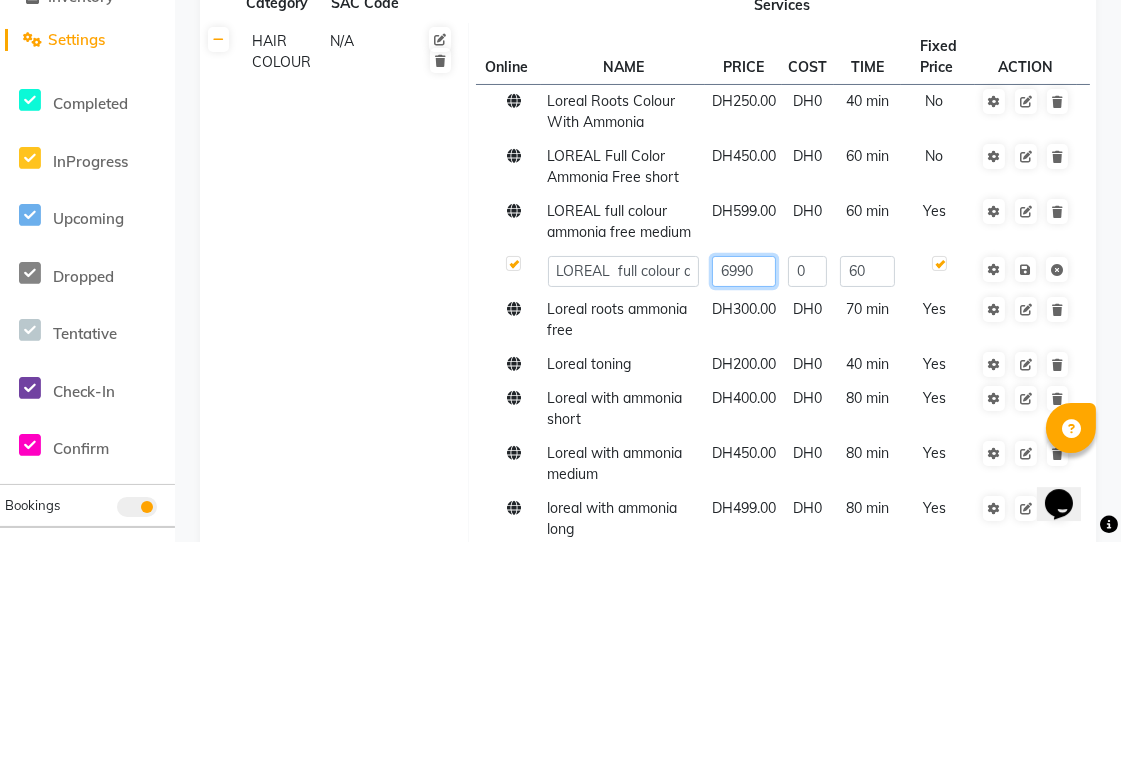 click on "6990" 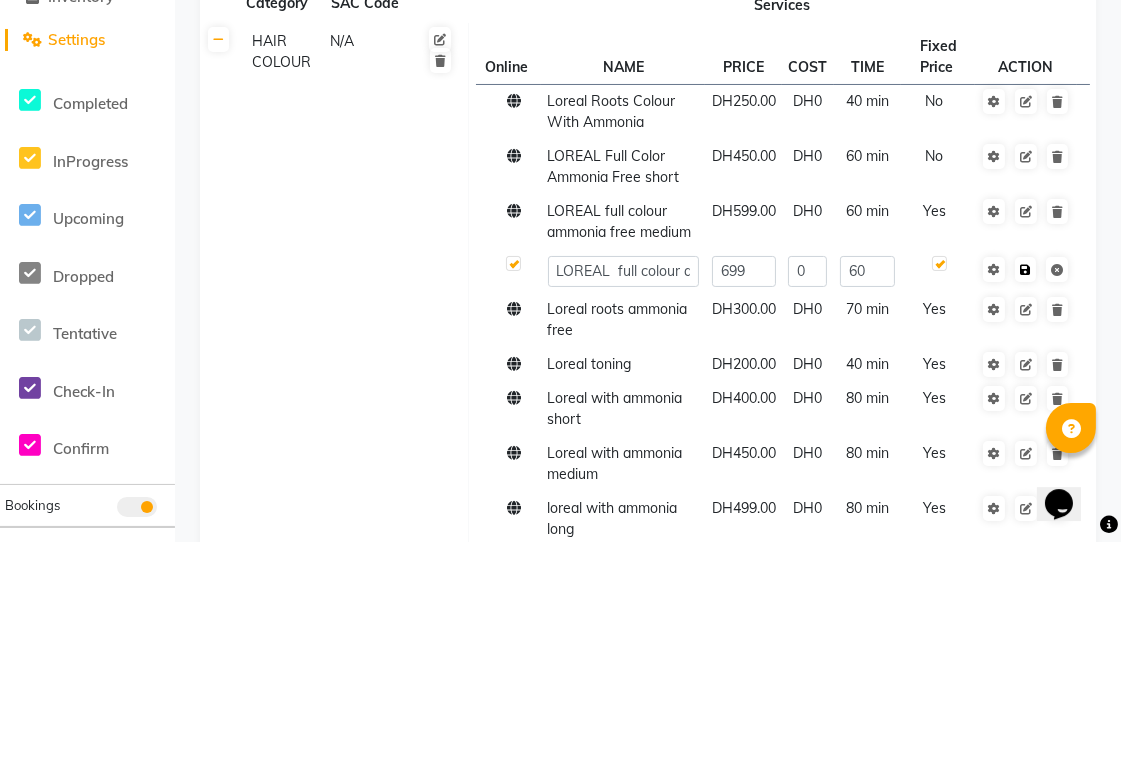 click 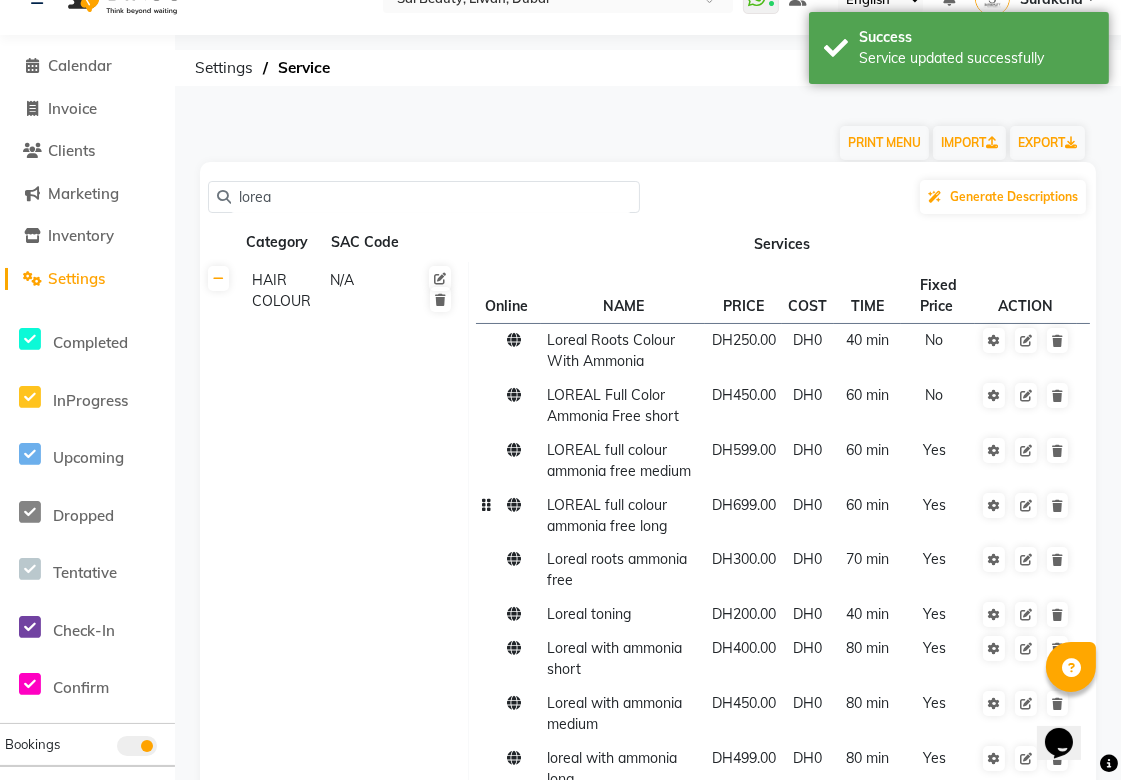 scroll, scrollTop: 0, scrollLeft: 0, axis: both 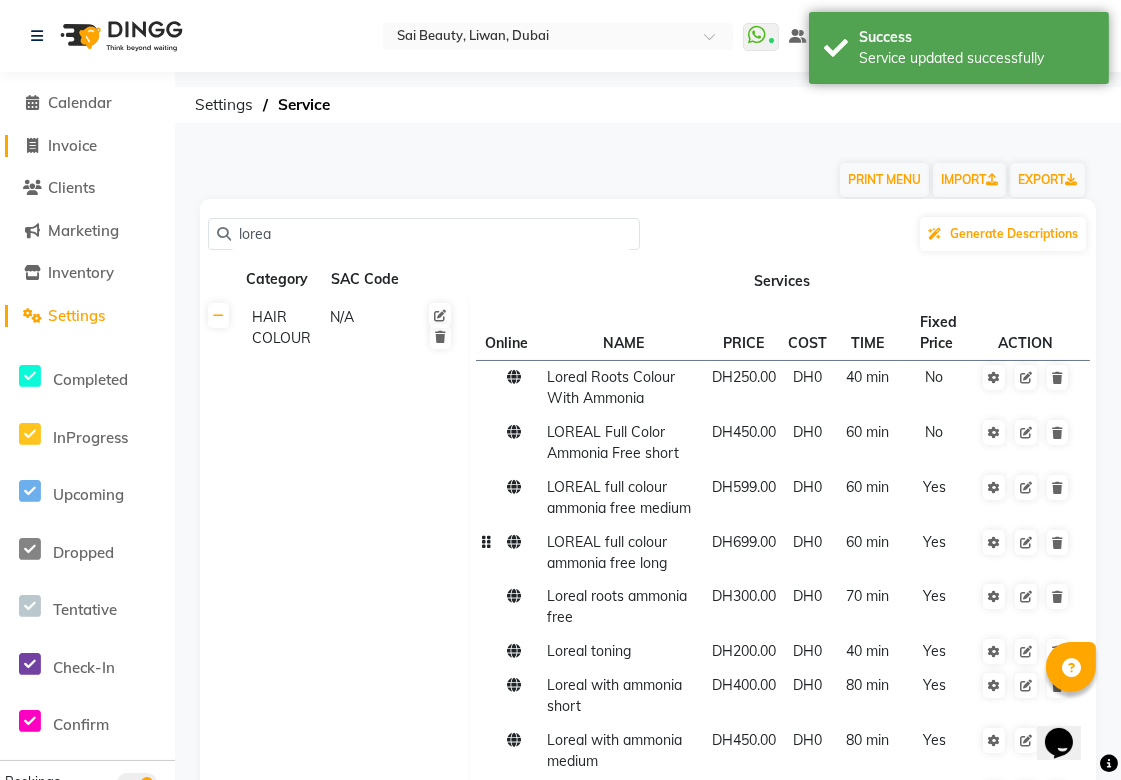 click on "Invoice" 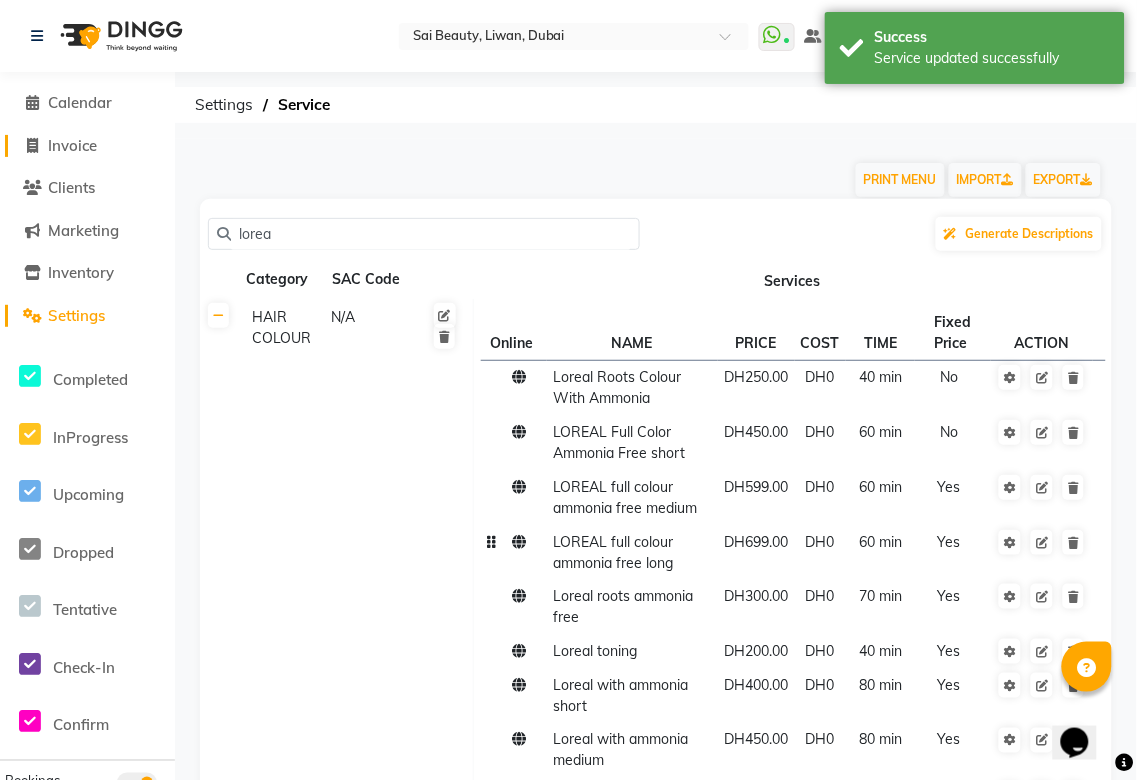 select on "service" 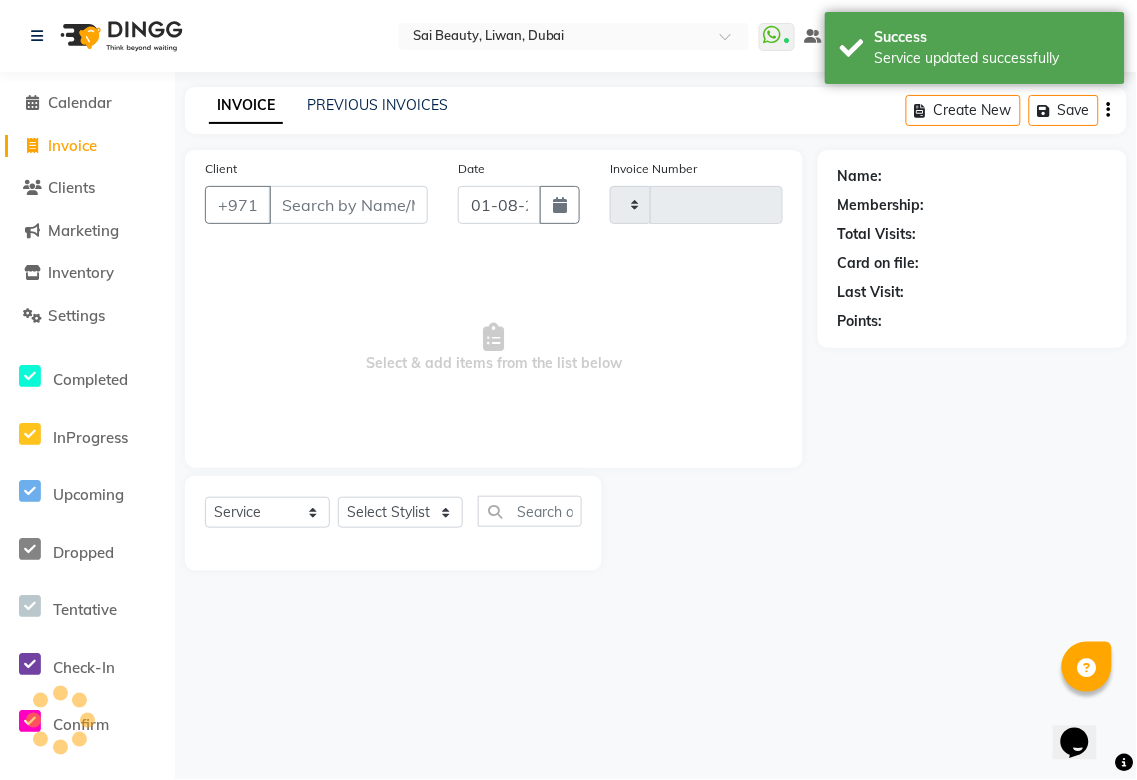 type on "2637" 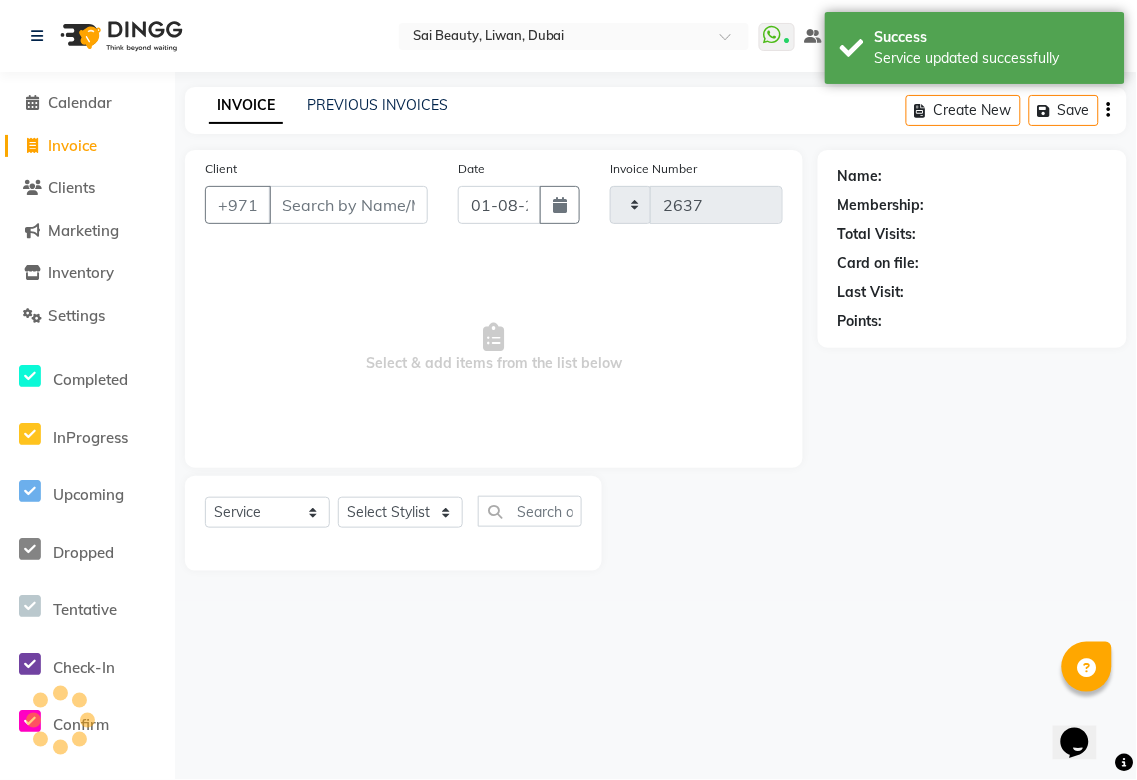 select on "5352" 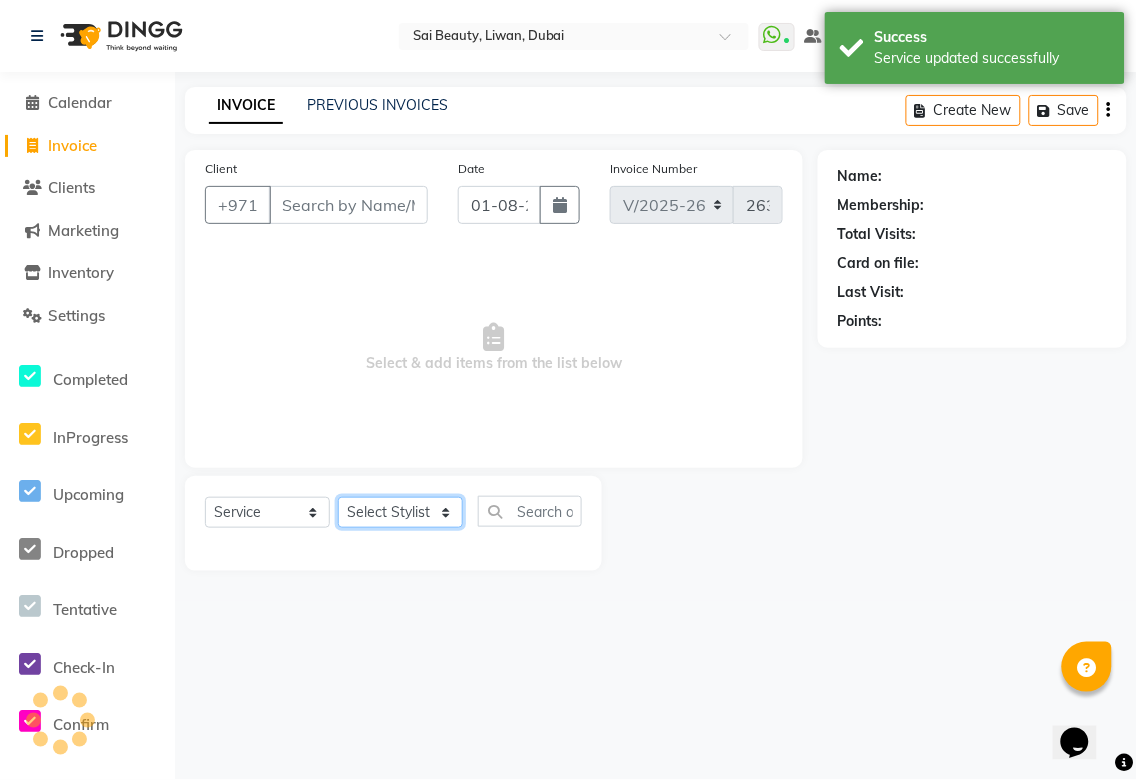 click on "Select Stylist" 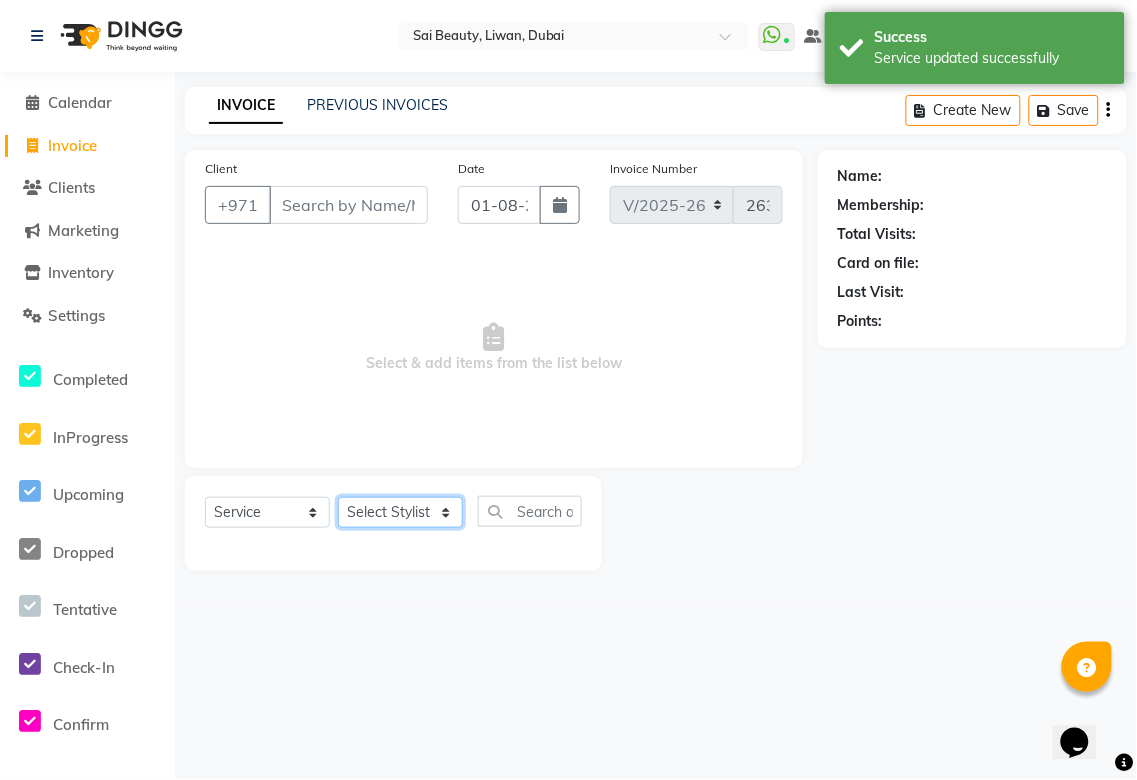select on "45072" 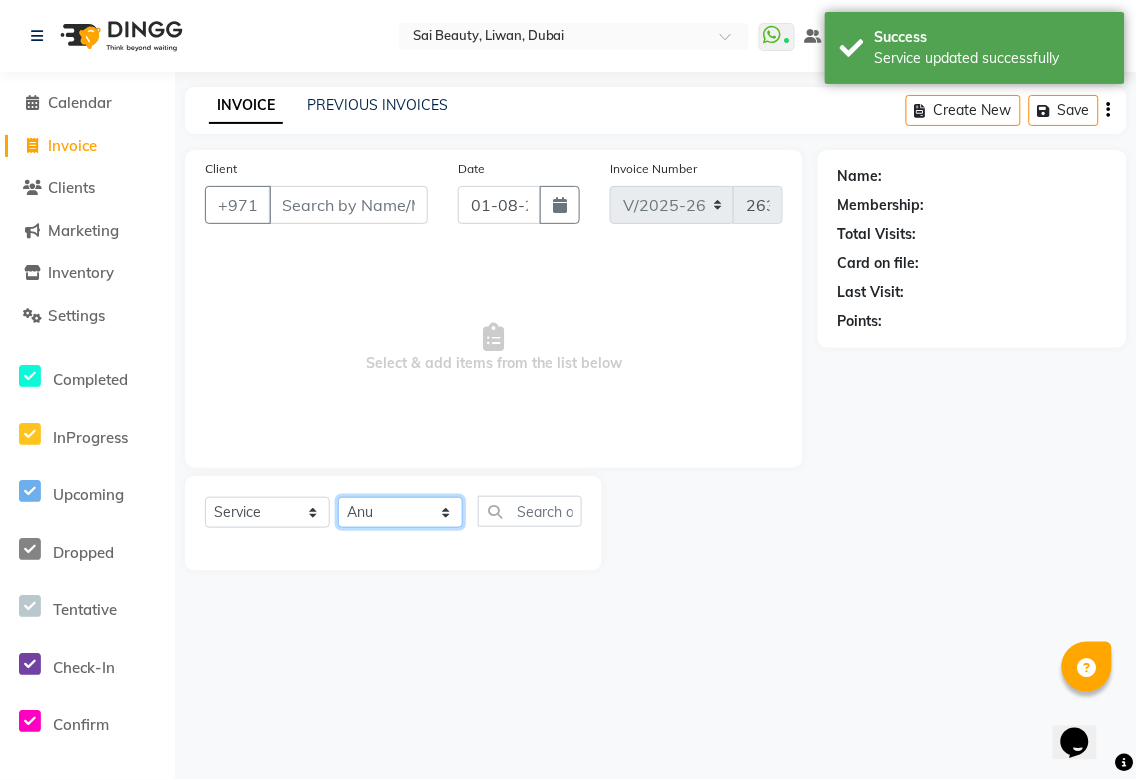 click on "Select Stylist Abid Alora Anu Asmi Ausha Diksha Gita Komal maya Monzeer shree sonu Srijana Surakcha Susmita Tannu Yamu" 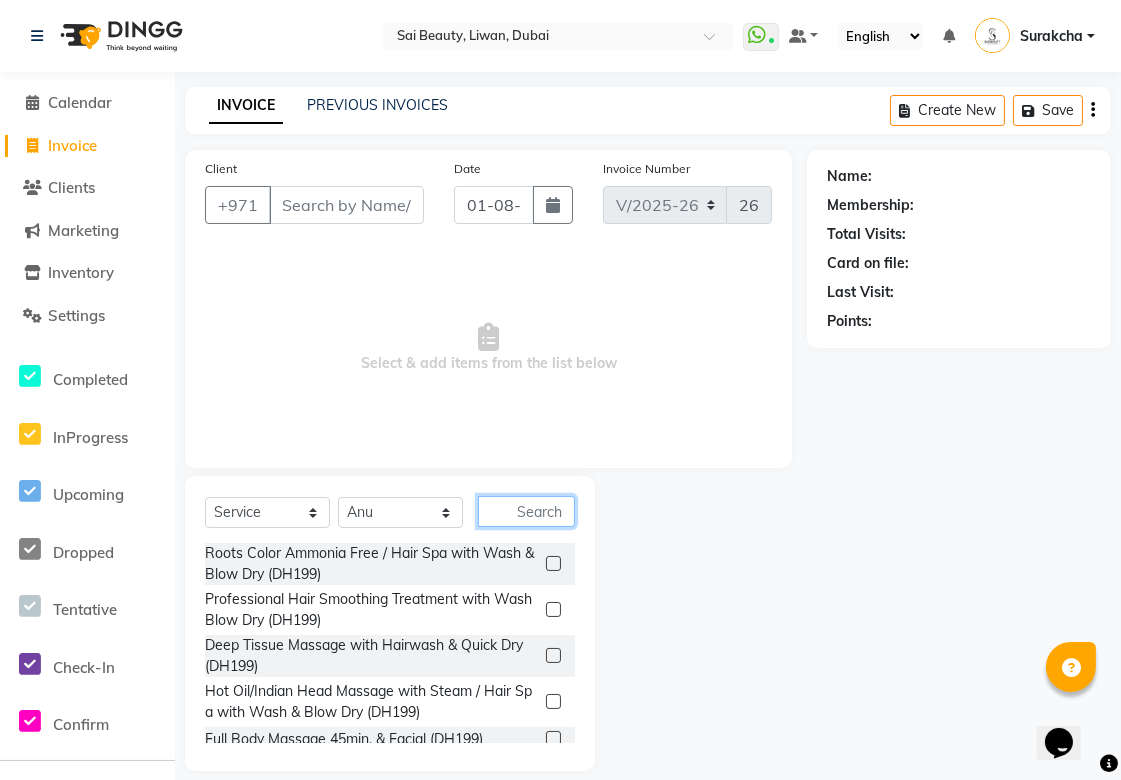 click 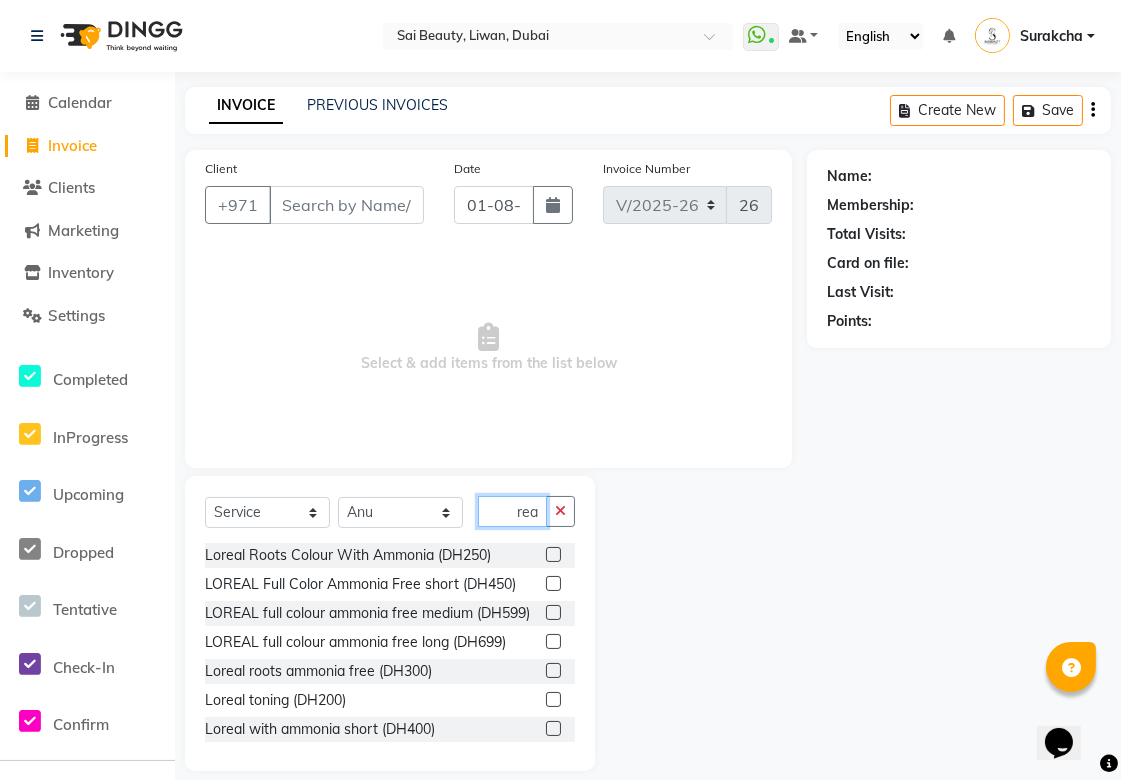 scroll, scrollTop: 0, scrollLeft: 14, axis: horizontal 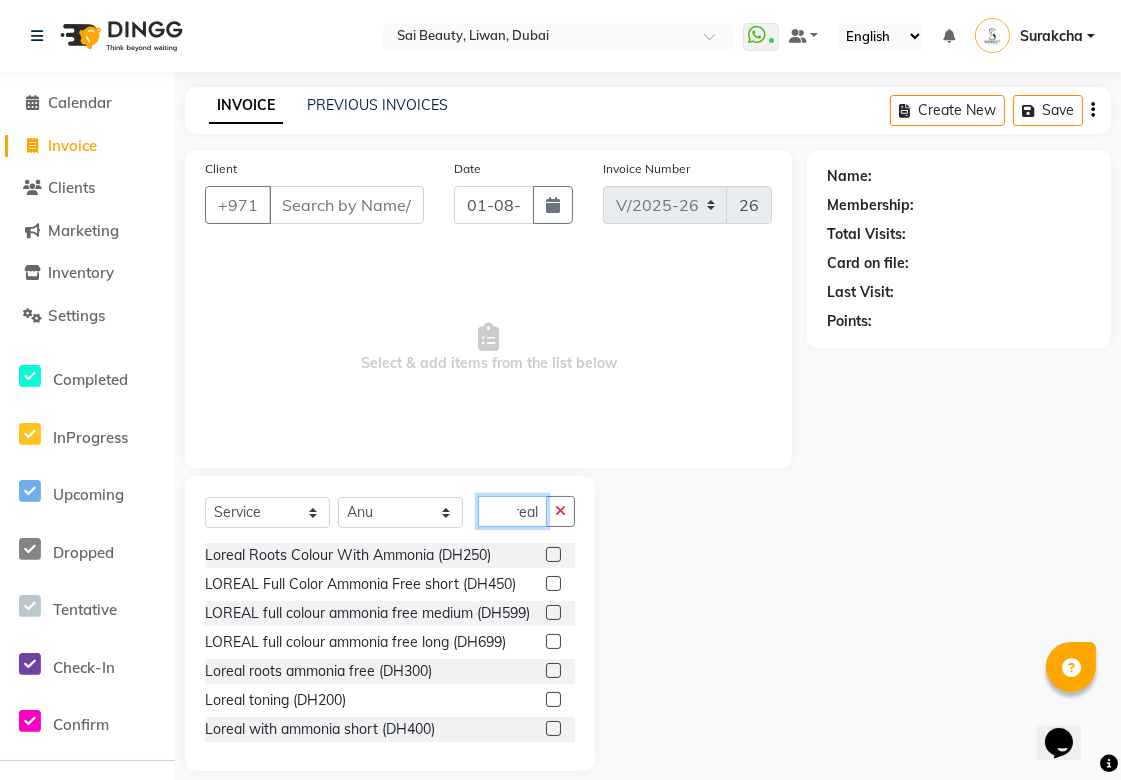 type on "loreal" 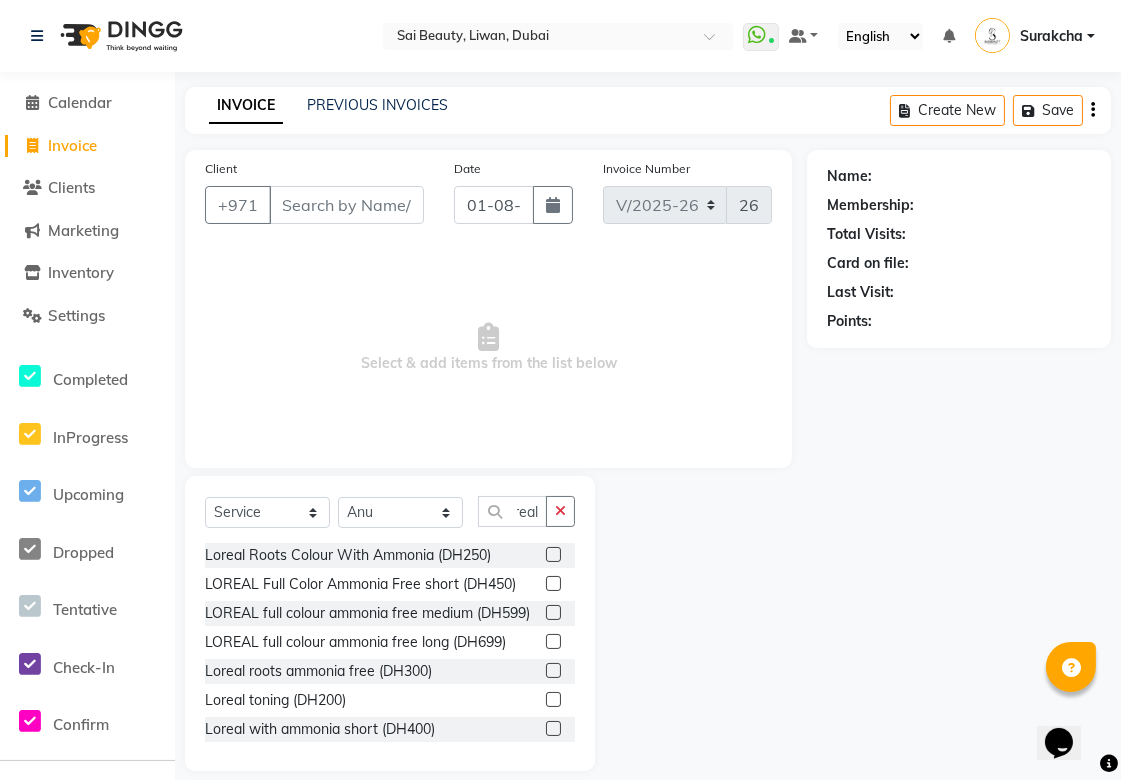 click 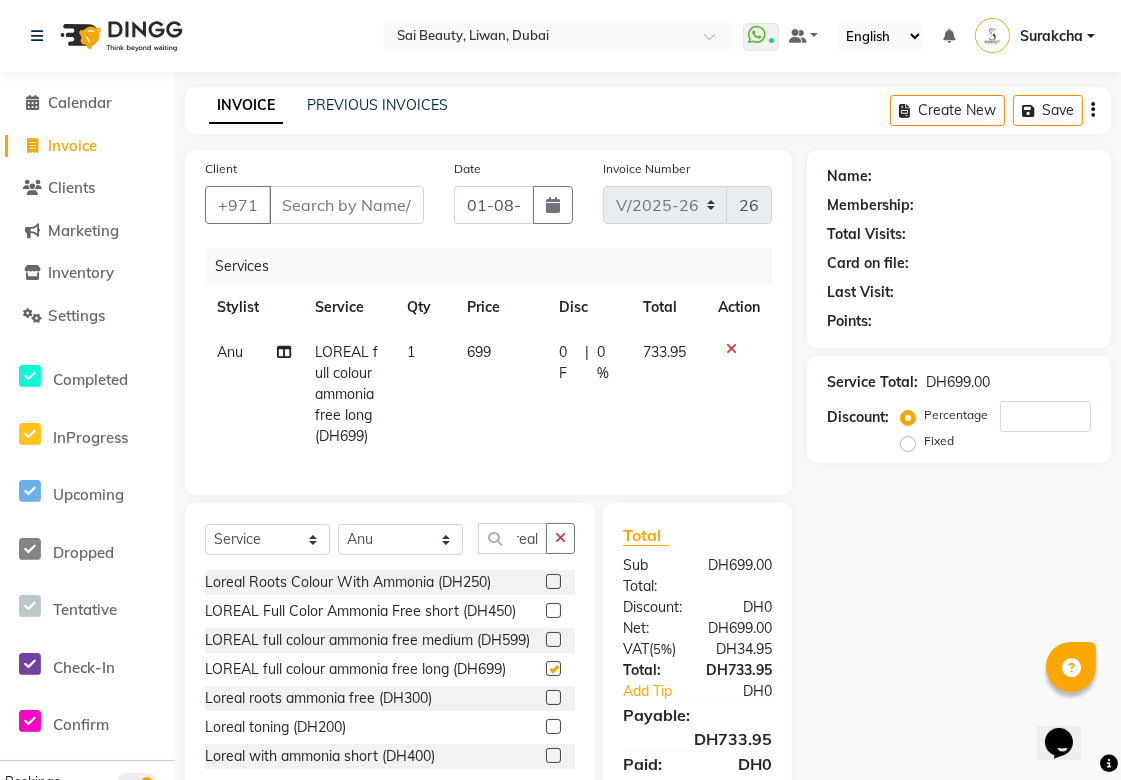 scroll, scrollTop: 0, scrollLeft: 0, axis: both 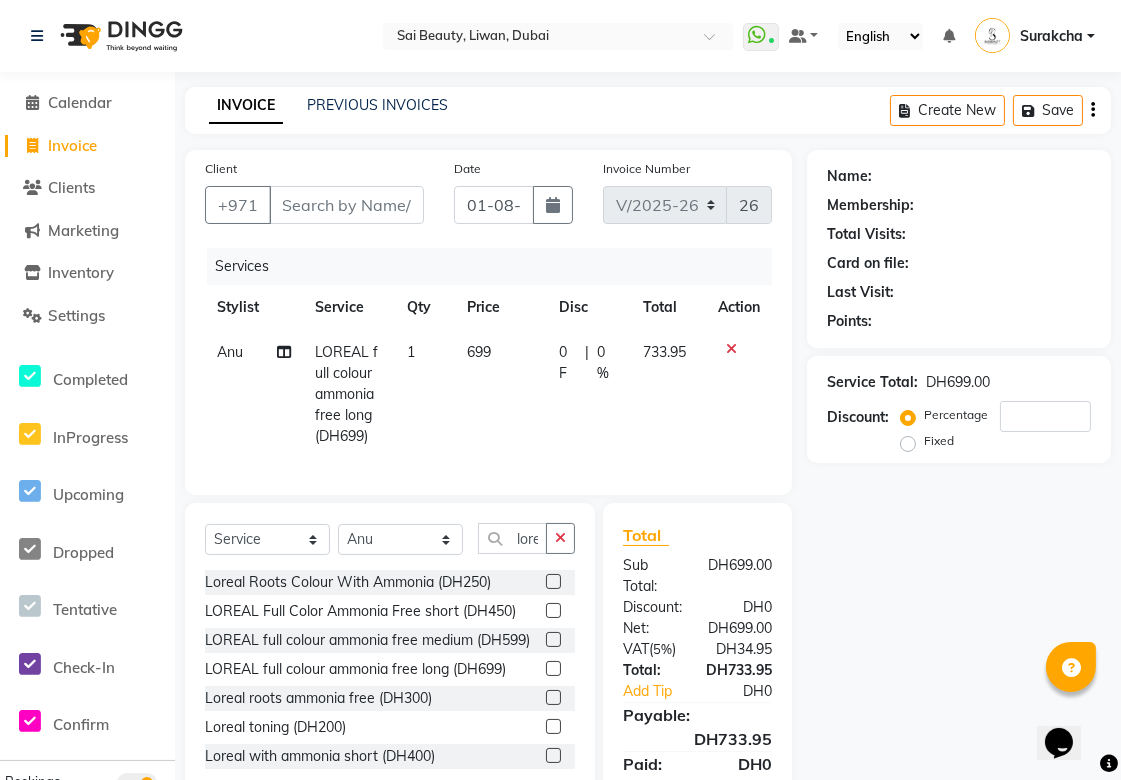 checkbox on "false" 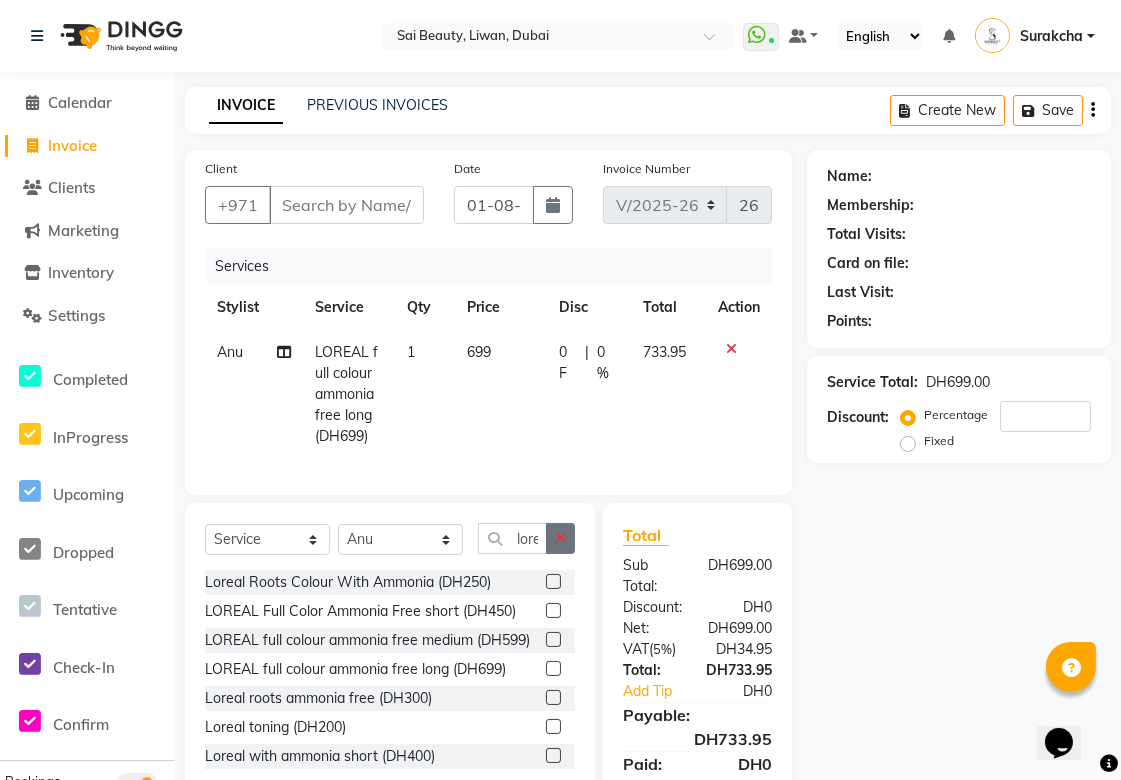 click 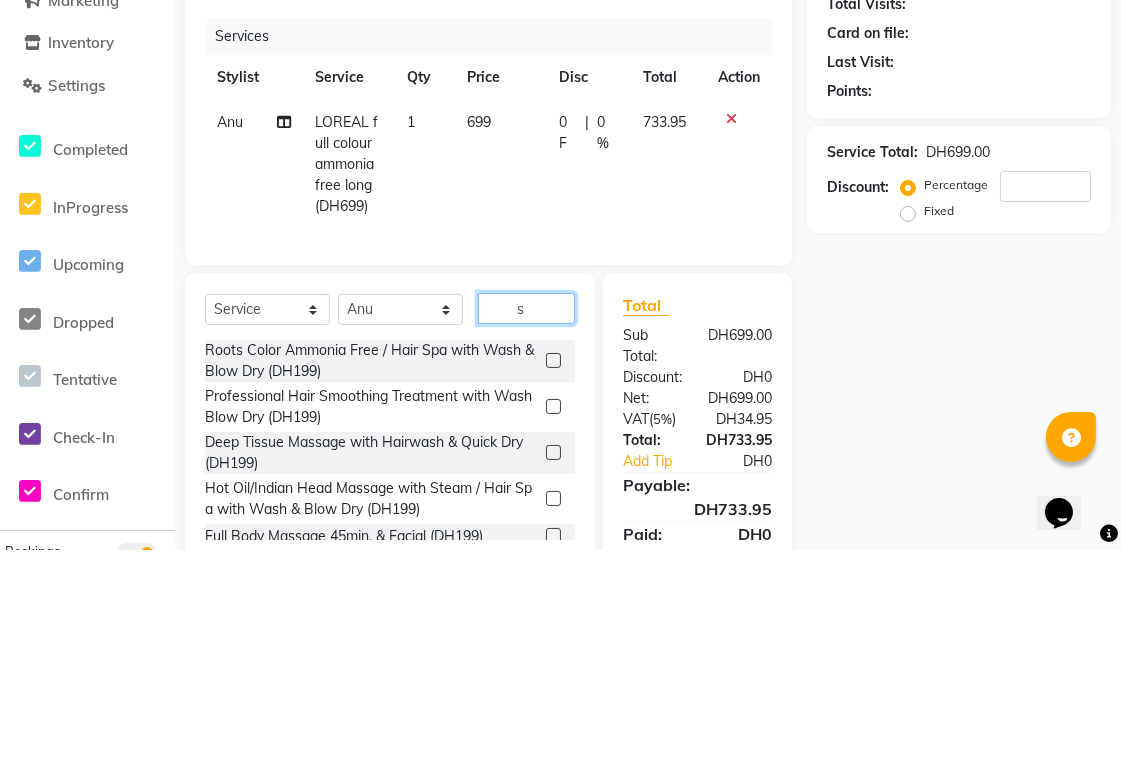scroll, scrollTop: 45, scrollLeft: 0, axis: vertical 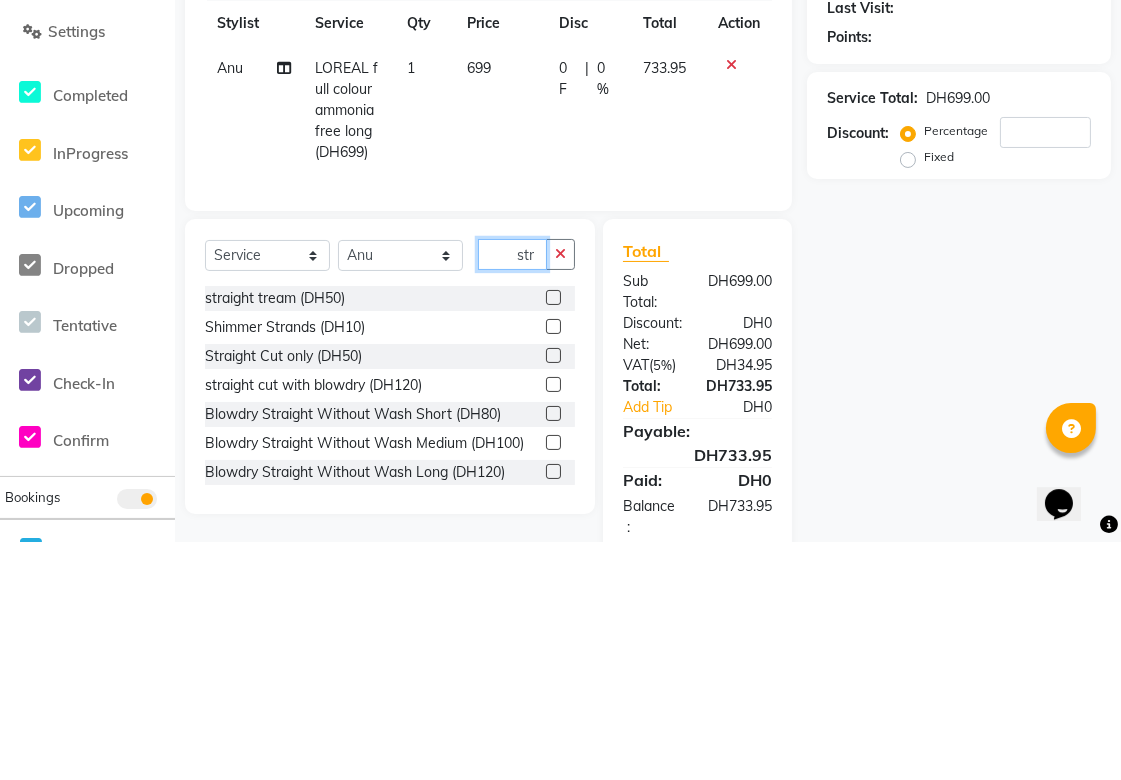 type on "str" 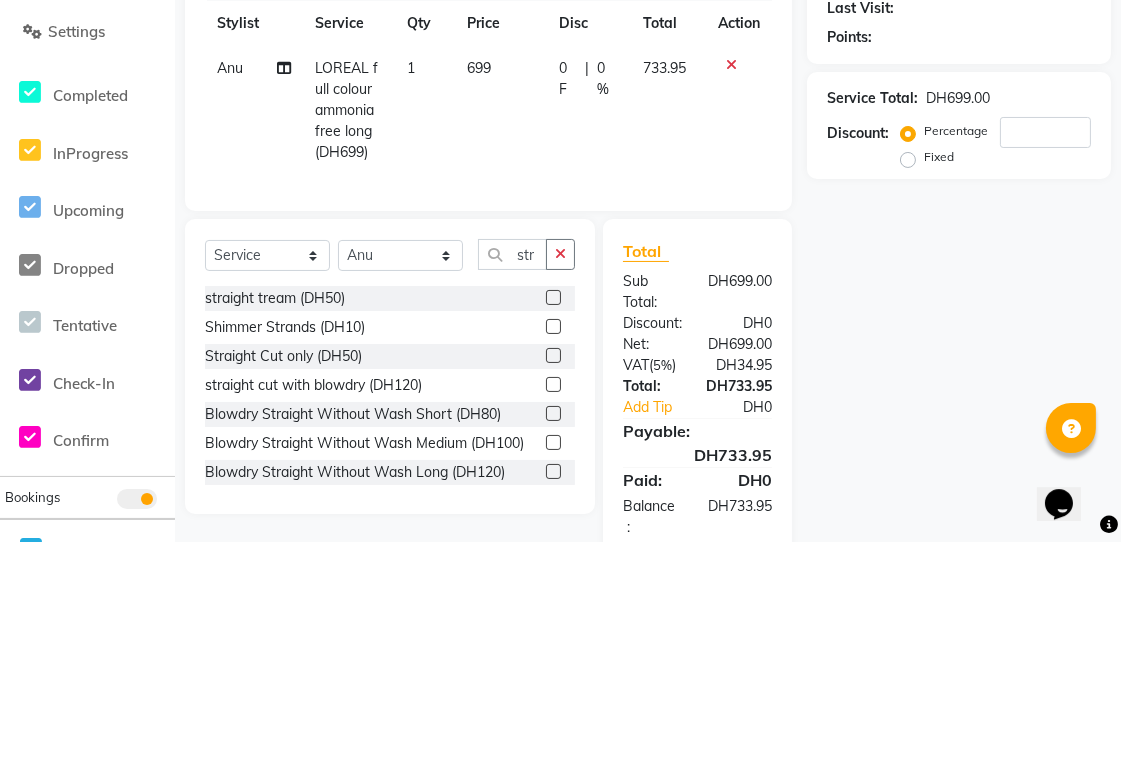 click 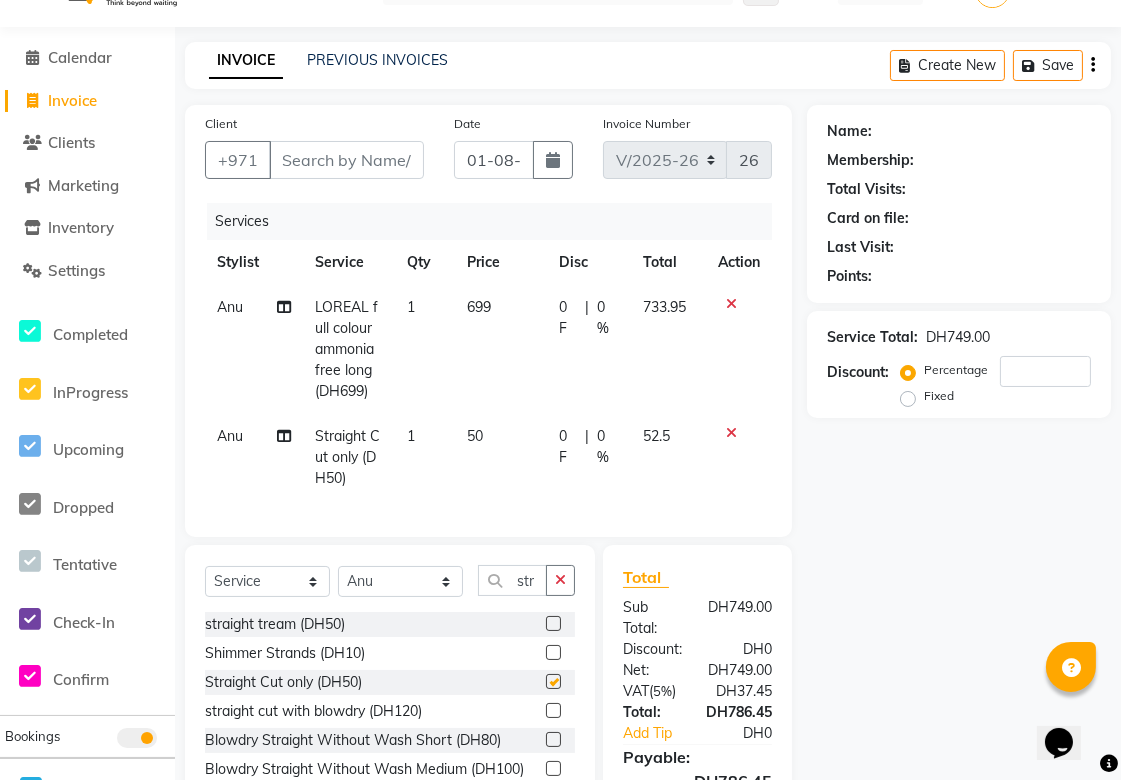 checkbox on "false" 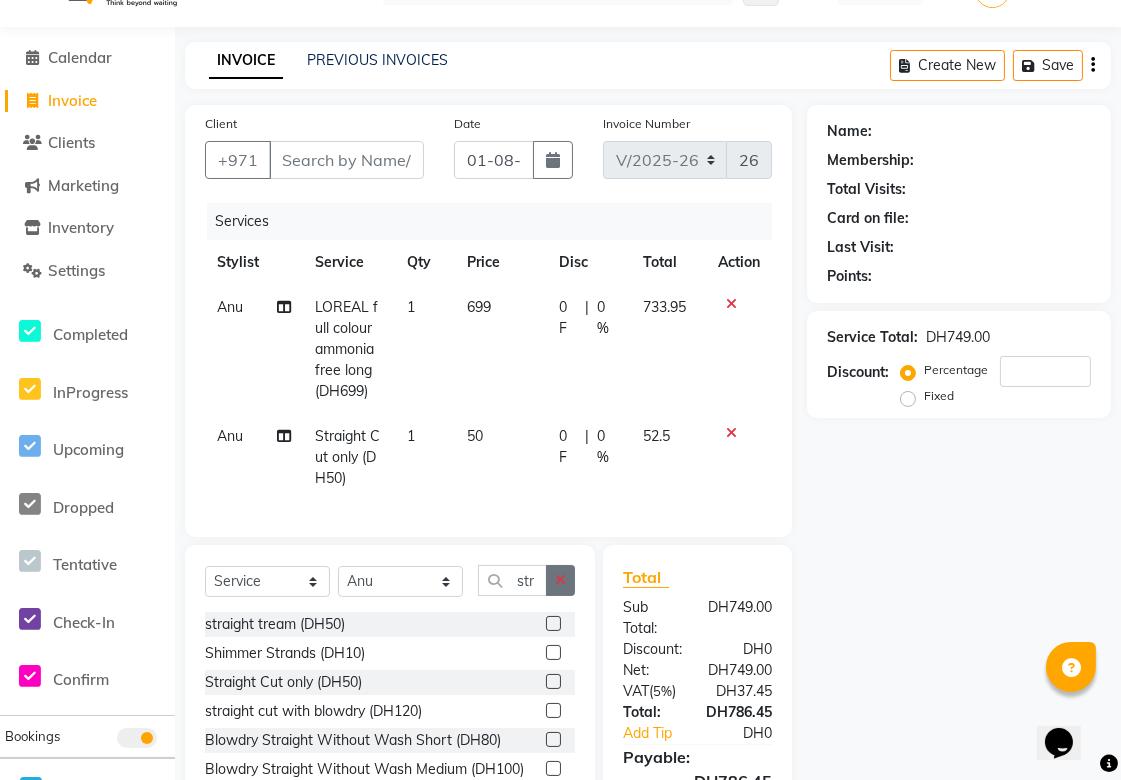 click 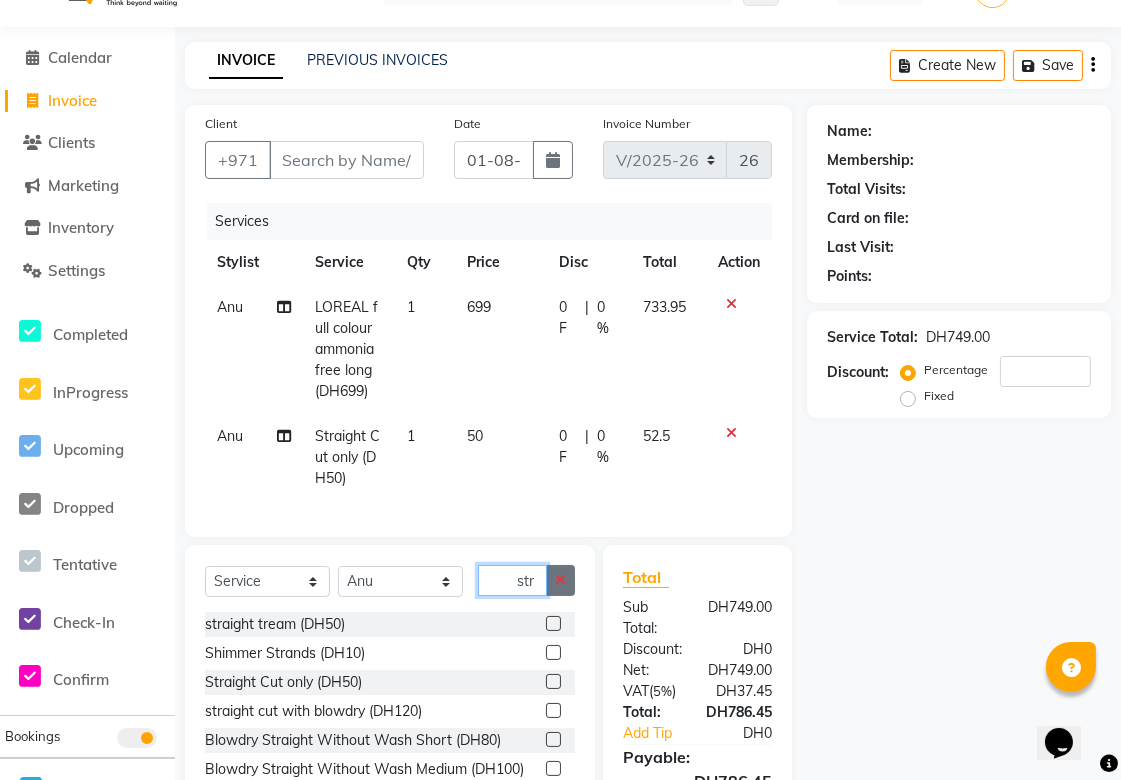 type 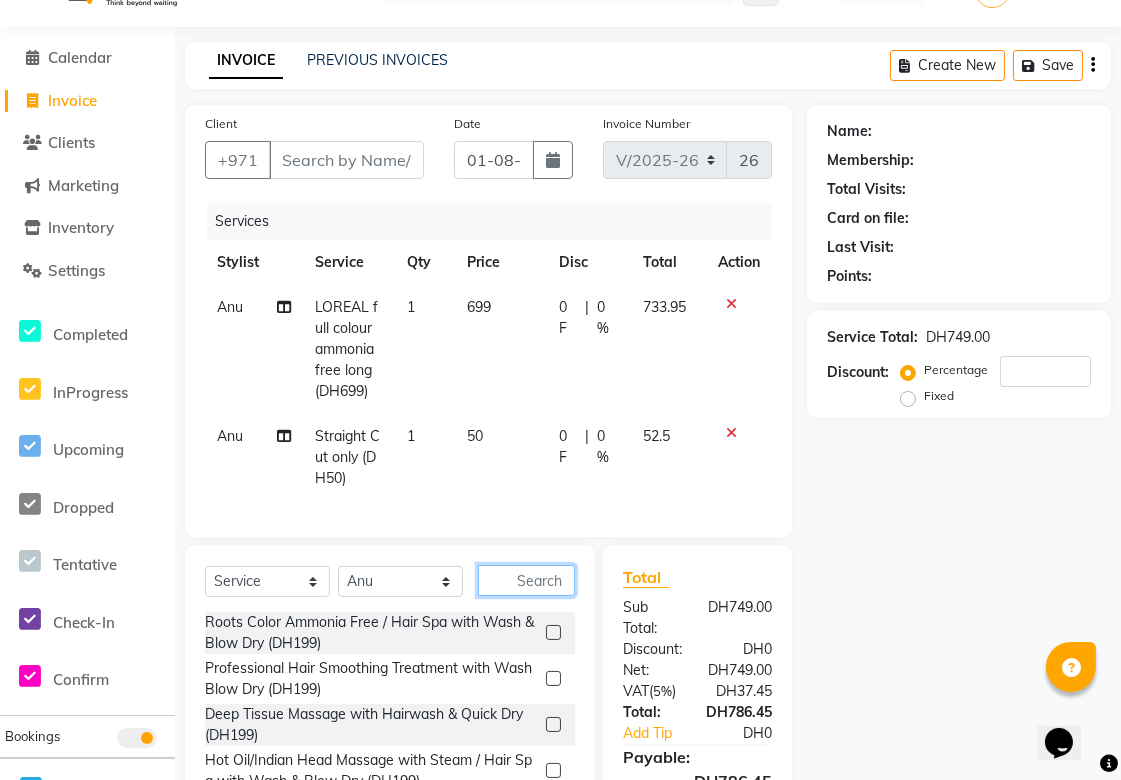 scroll, scrollTop: 195, scrollLeft: 0, axis: vertical 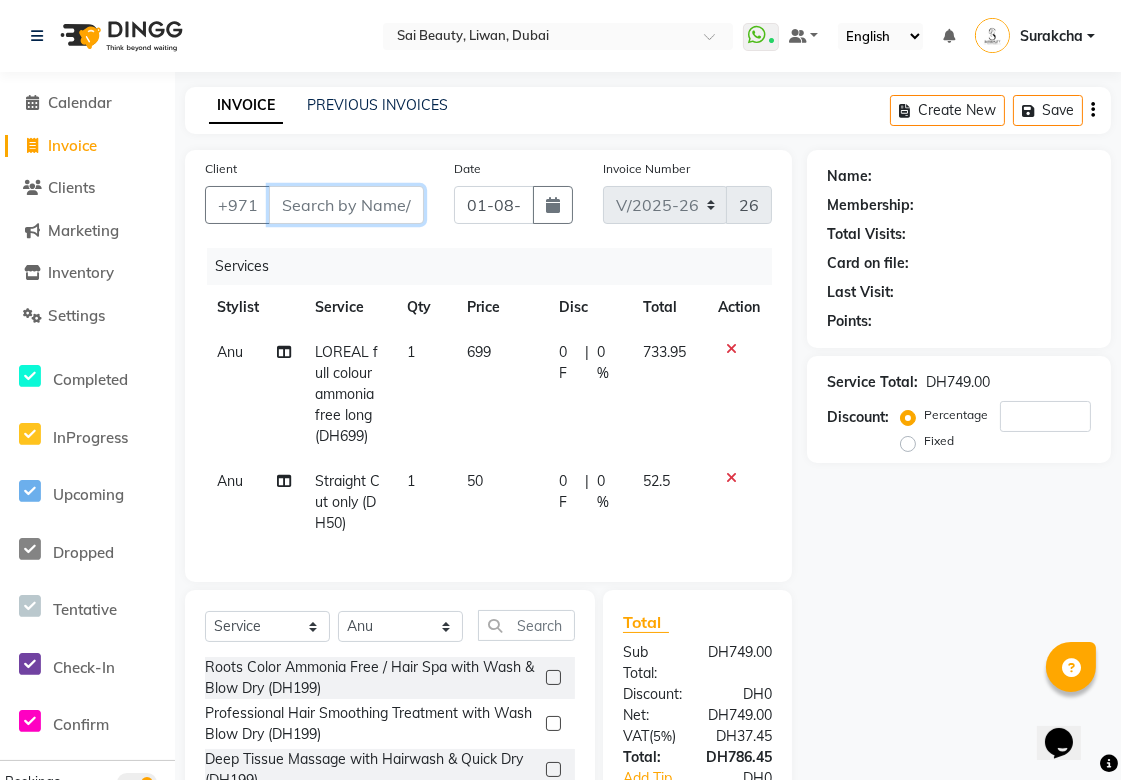 click on "Client" at bounding box center [346, 205] 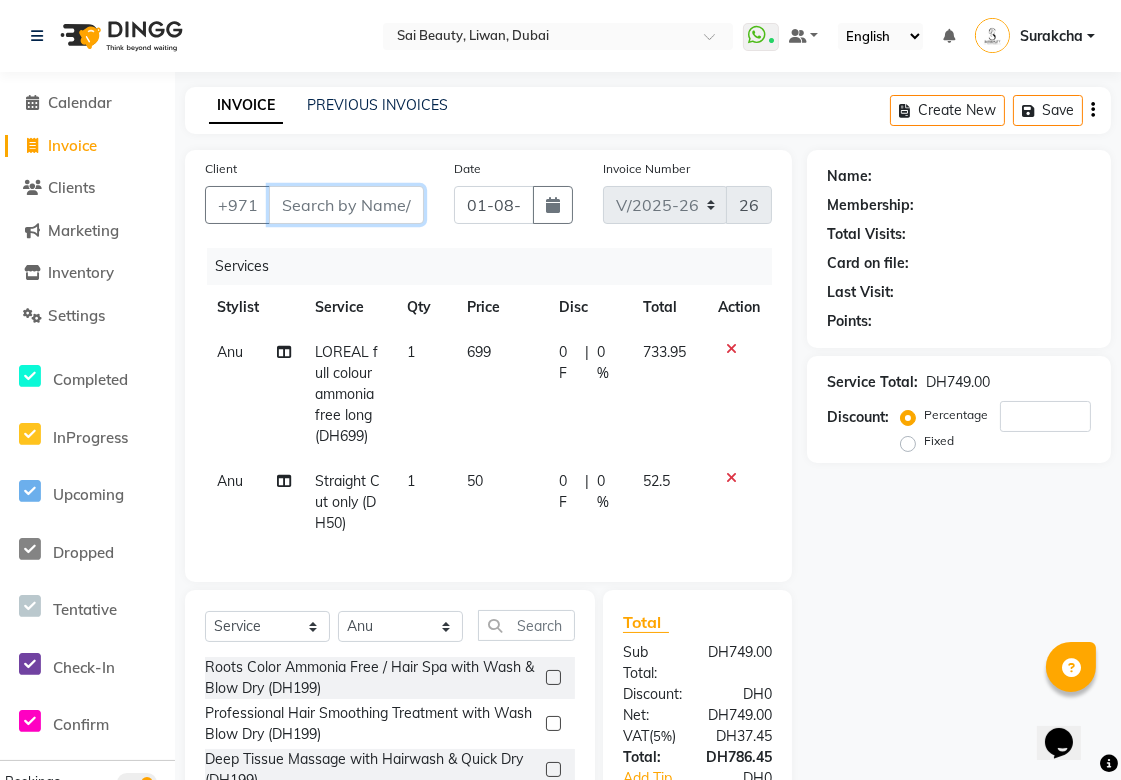 type on "5" 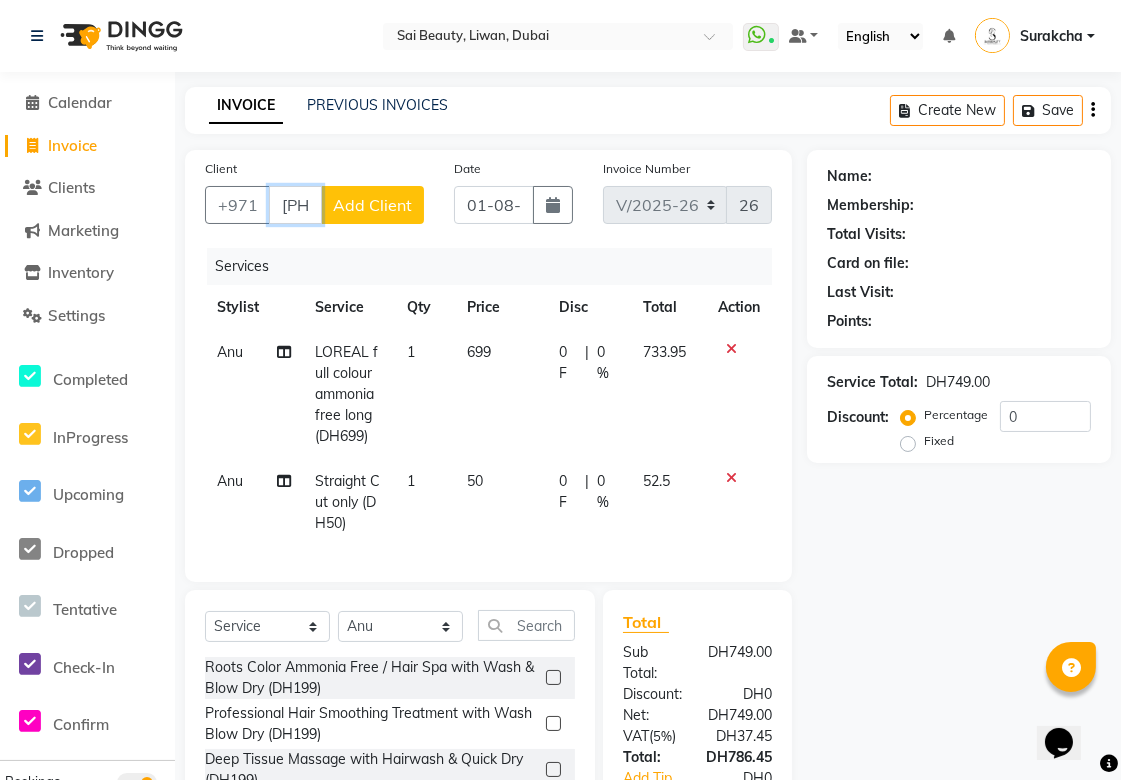 type on "[PHONE]" 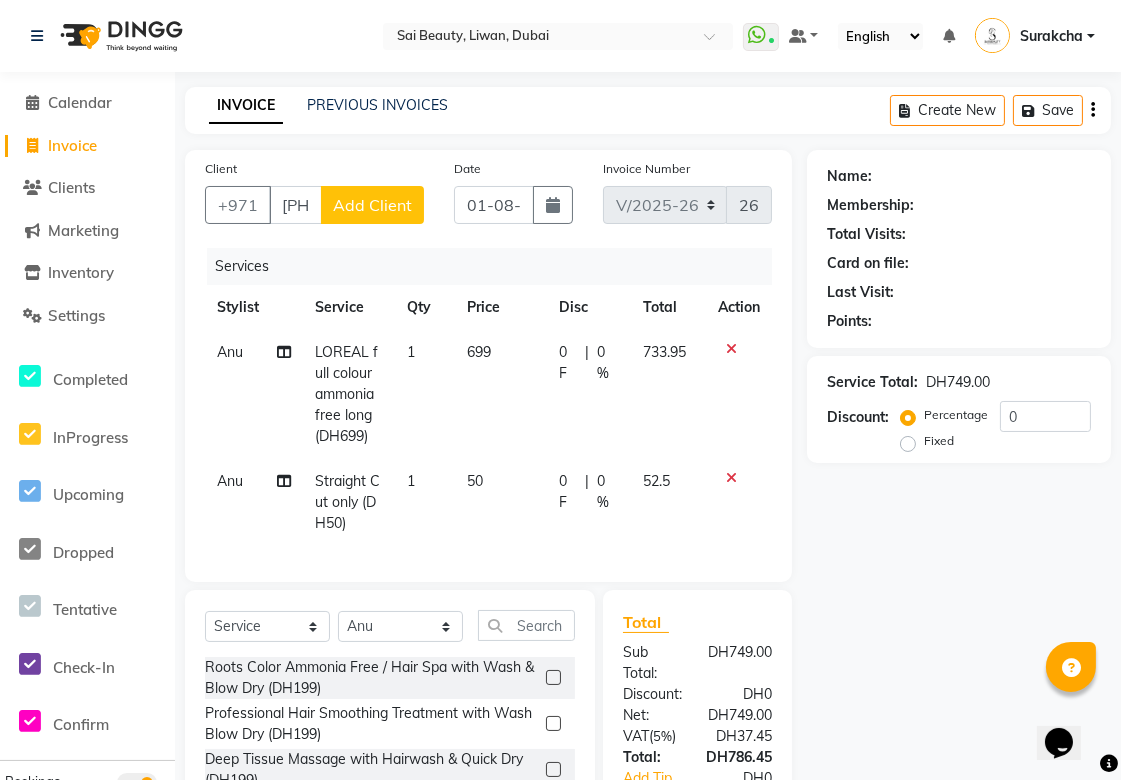 click on "Add Client" 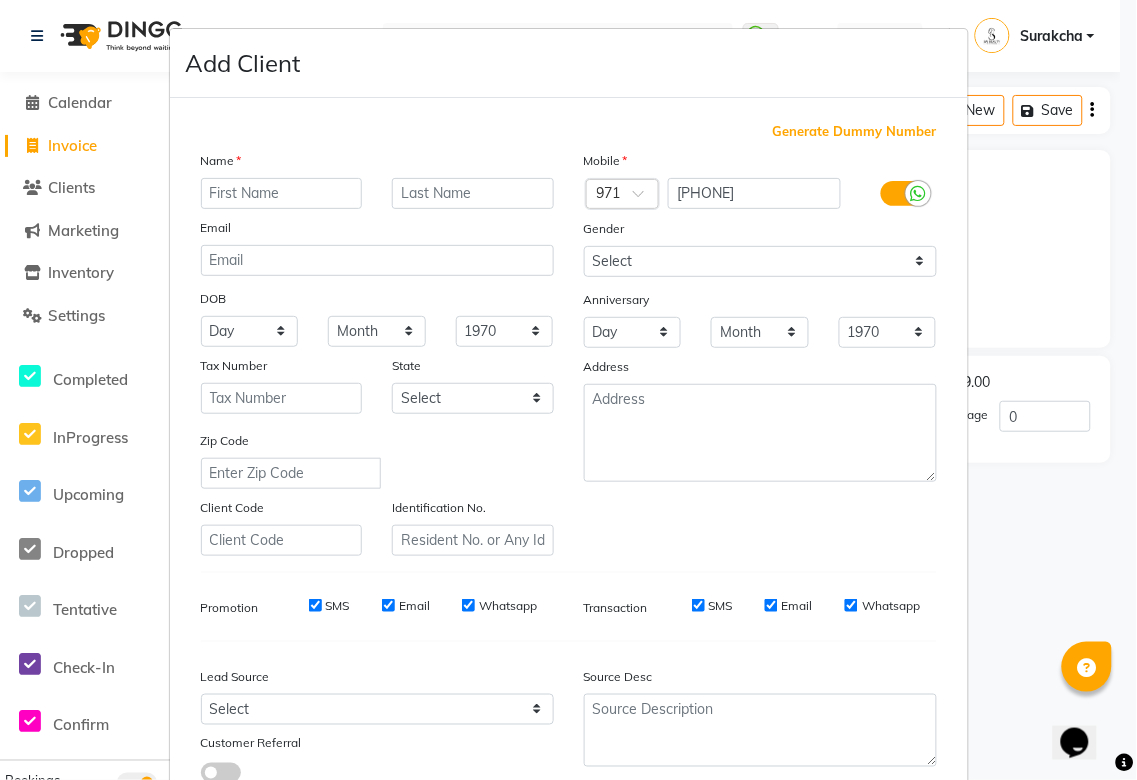 click at bounding box center [282, 193] 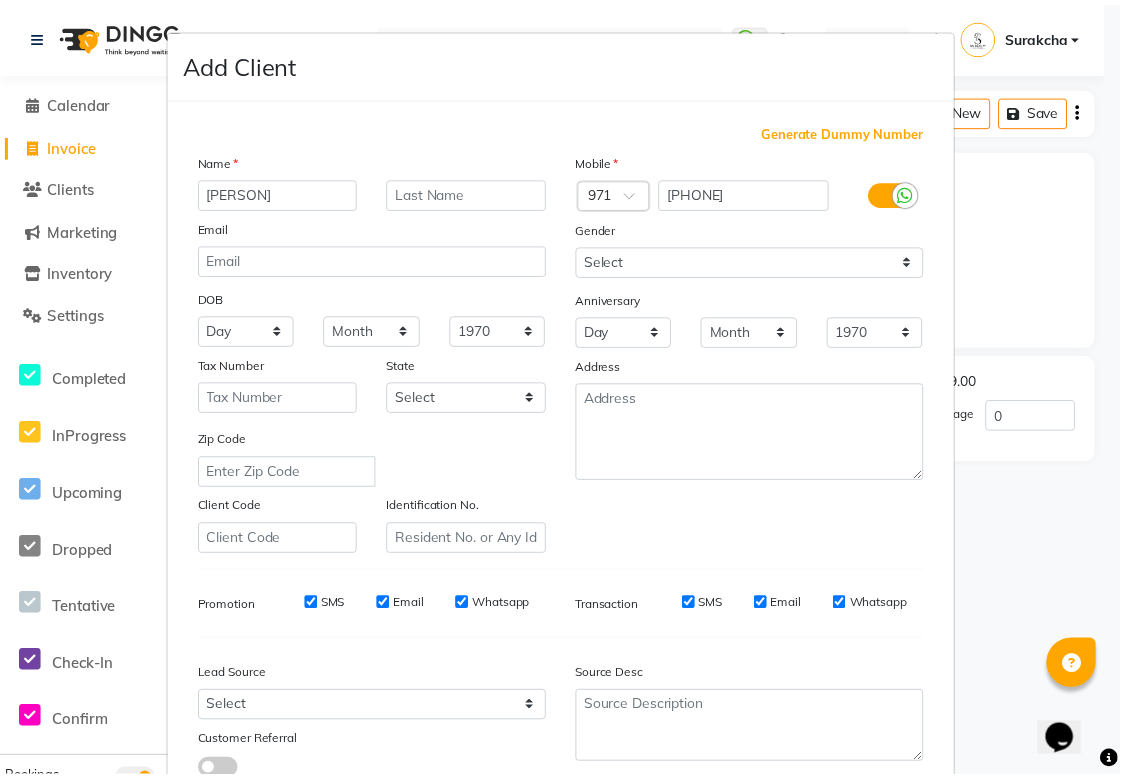 scroll, scrollTop: 144, scrollLeft: 0, axis: vertical 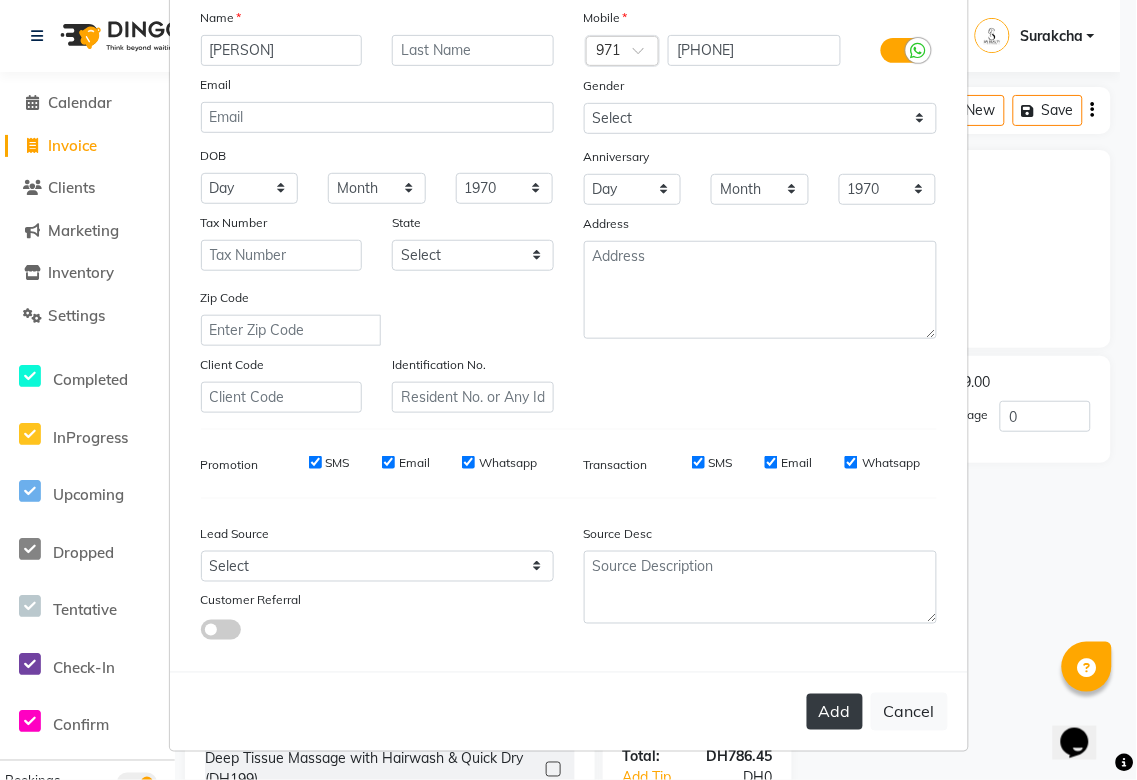 type on "[PERSON]" 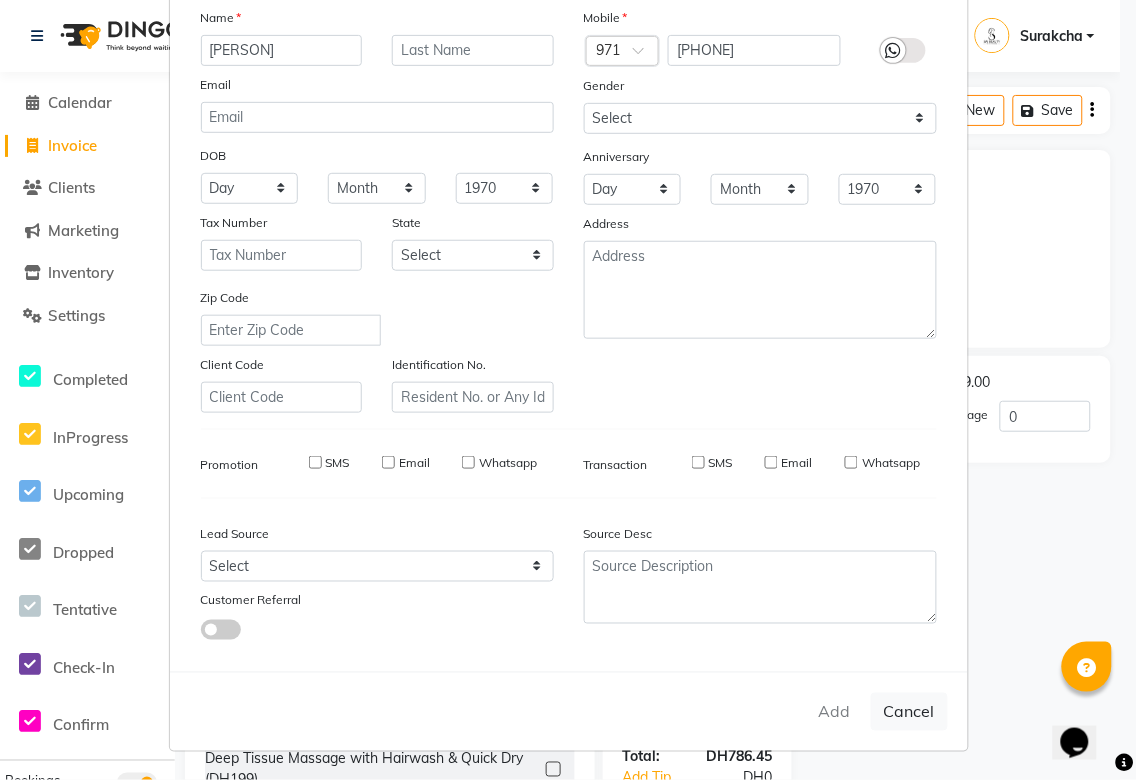 type 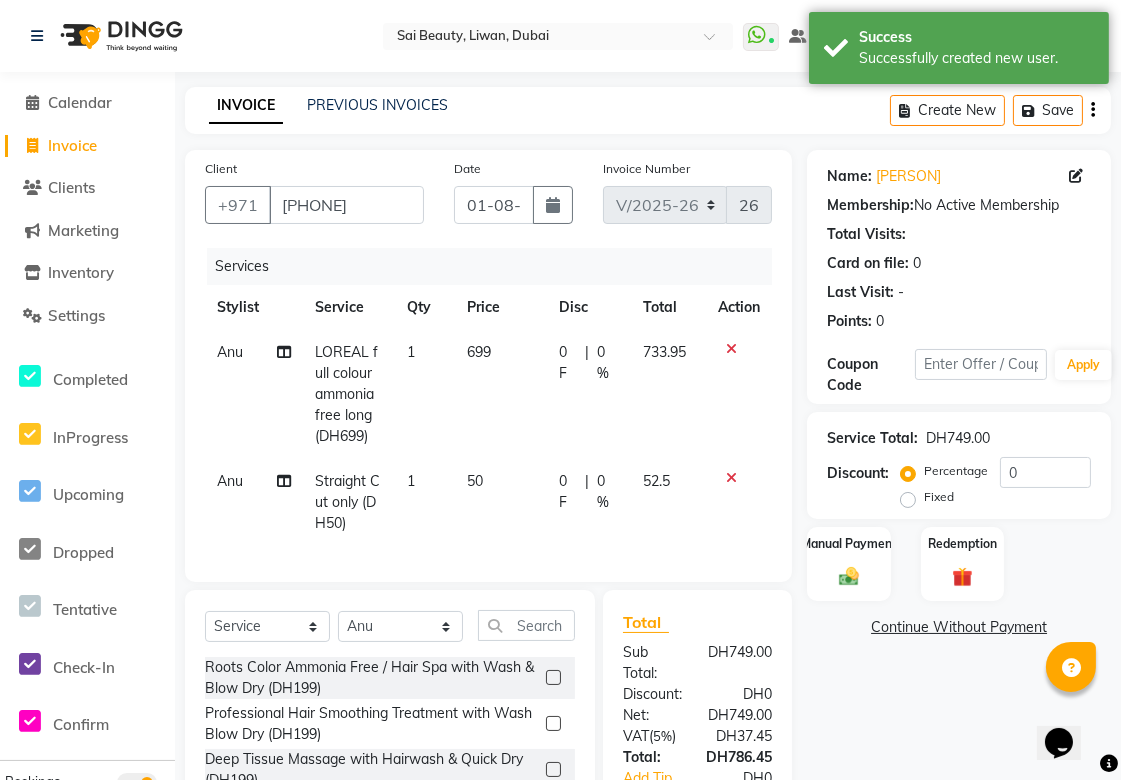 click on "0 F" 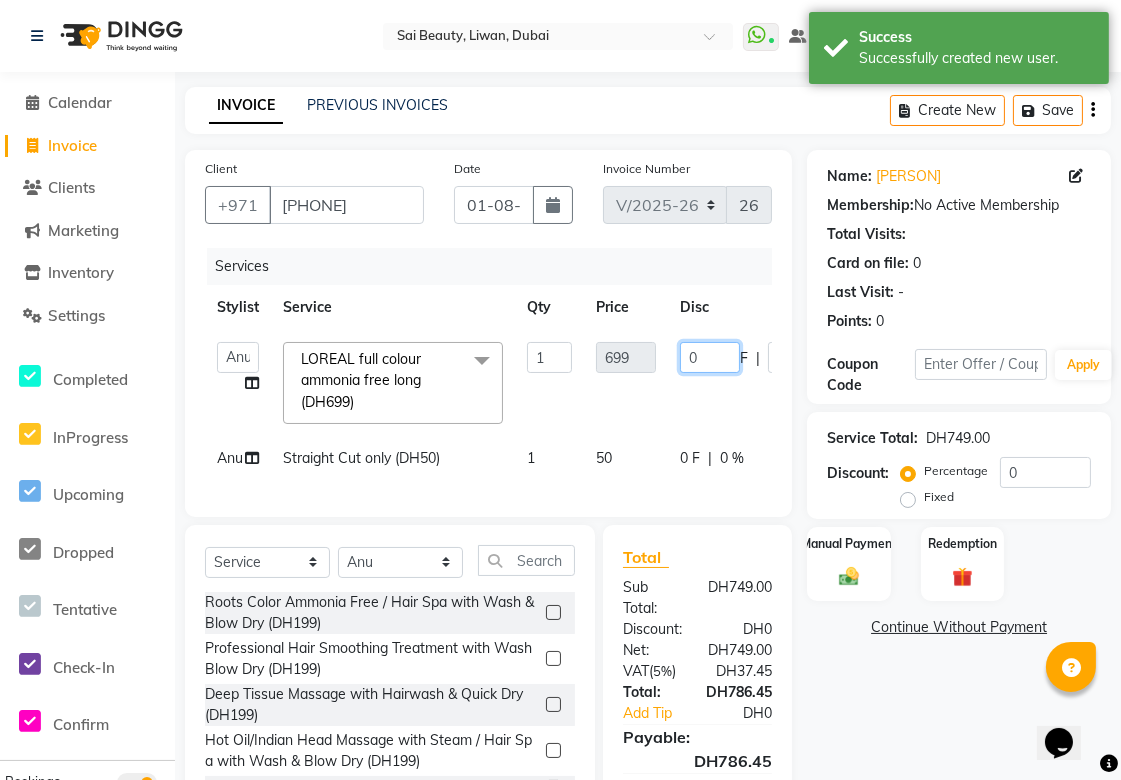 click on "0" 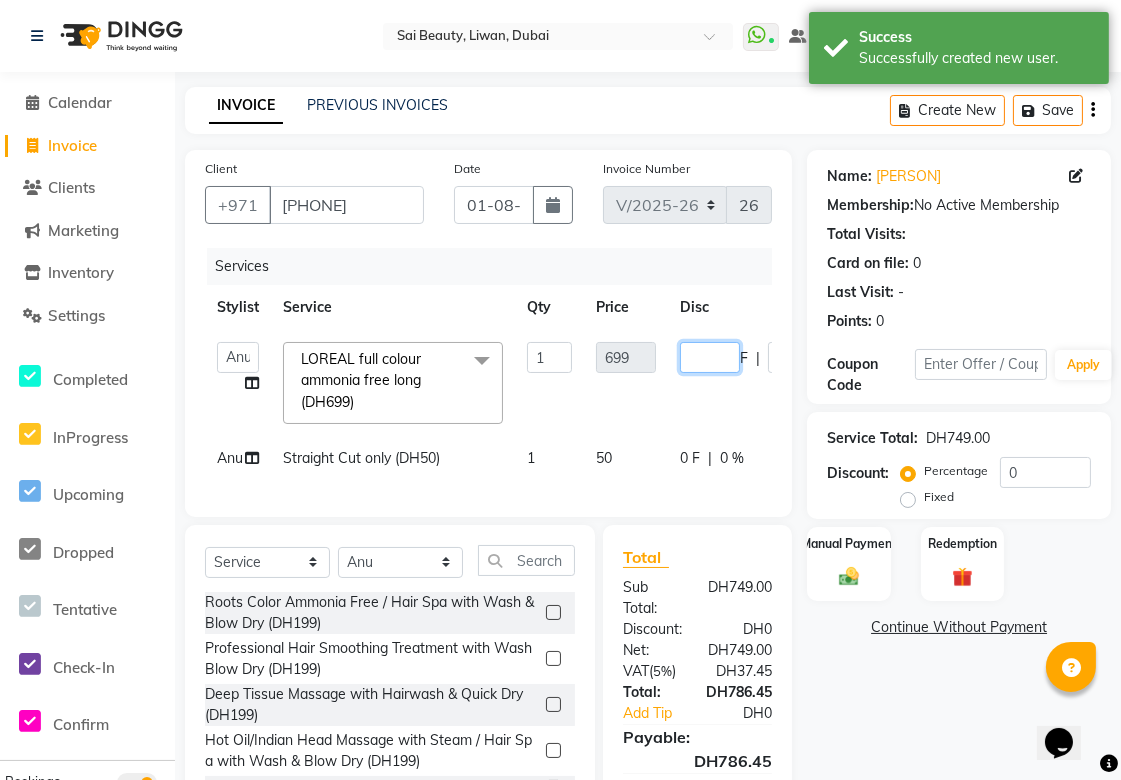 type on "1" 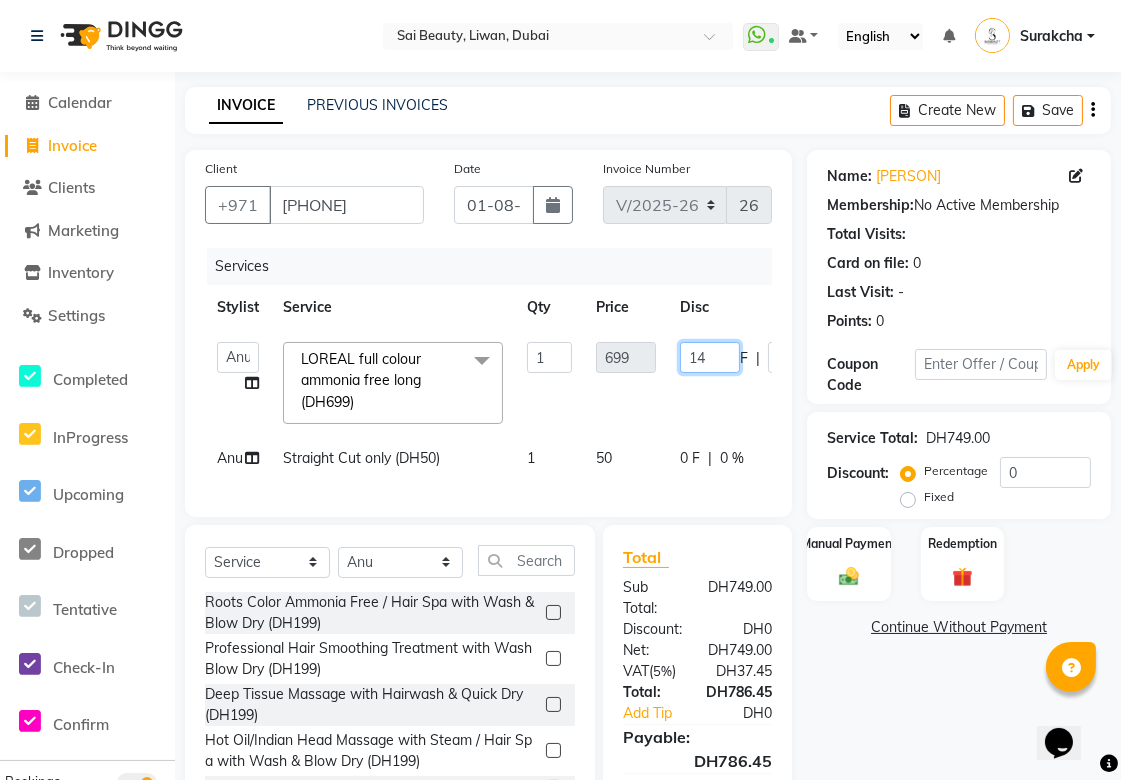 type on "149" 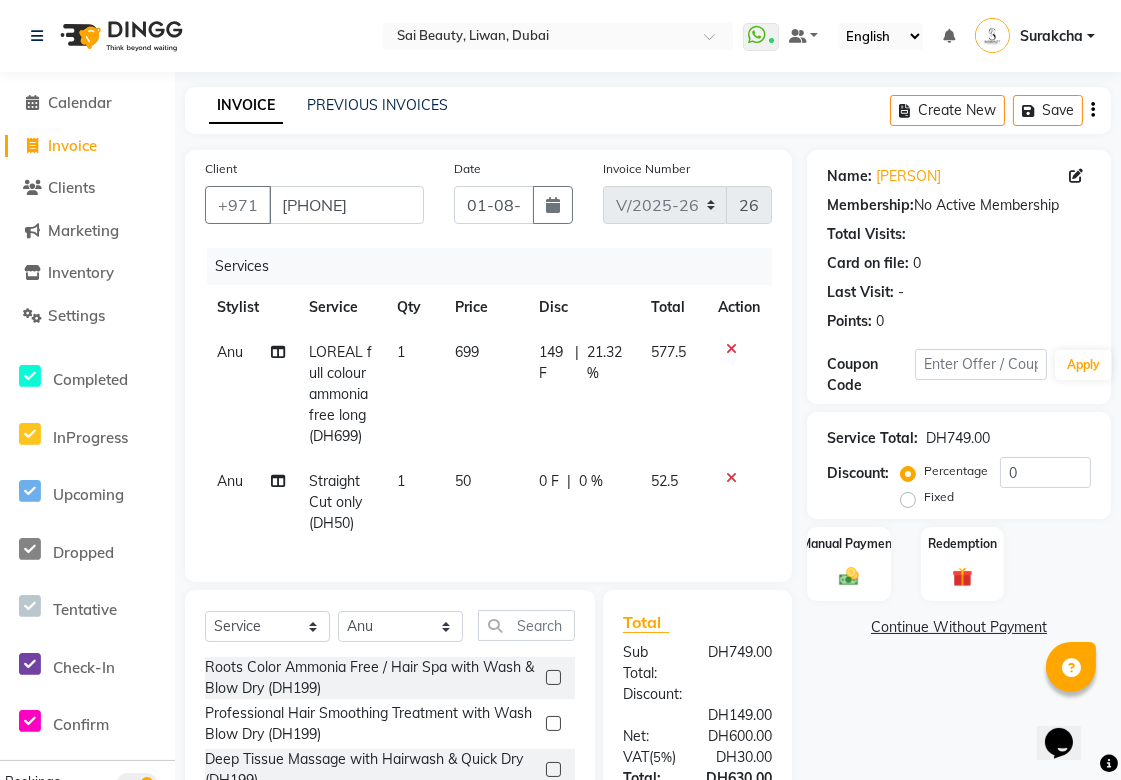 click on "0 F" 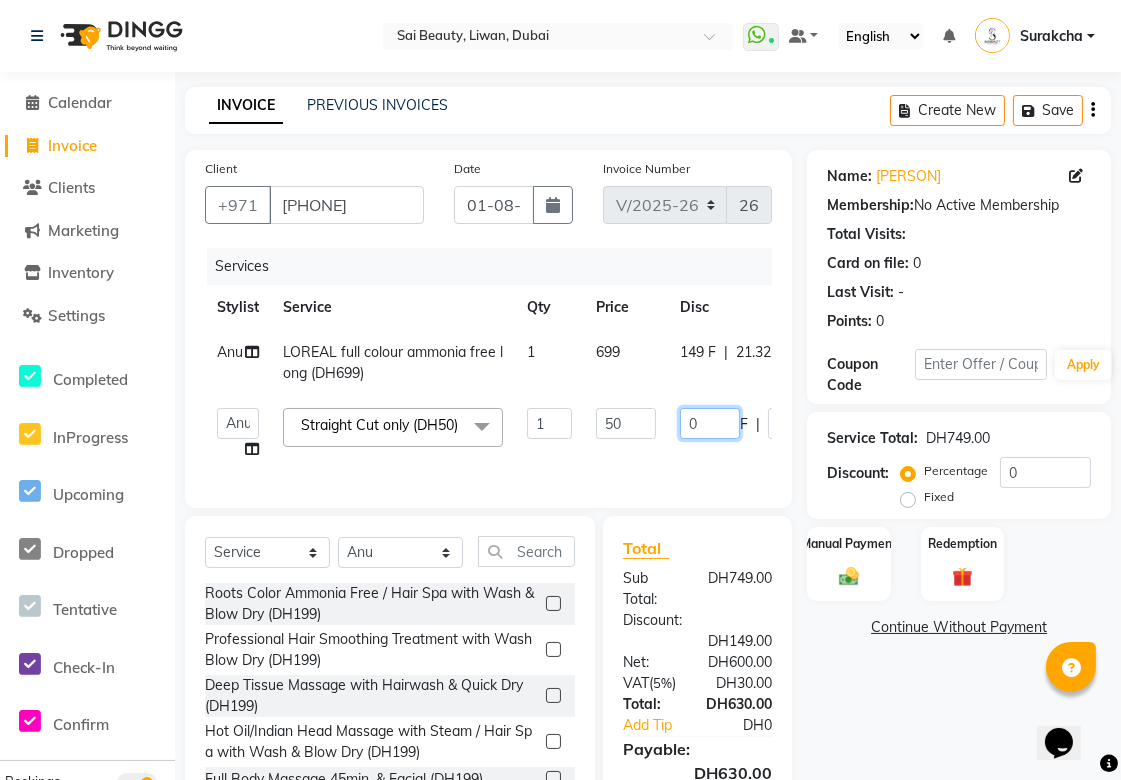 click on "0" 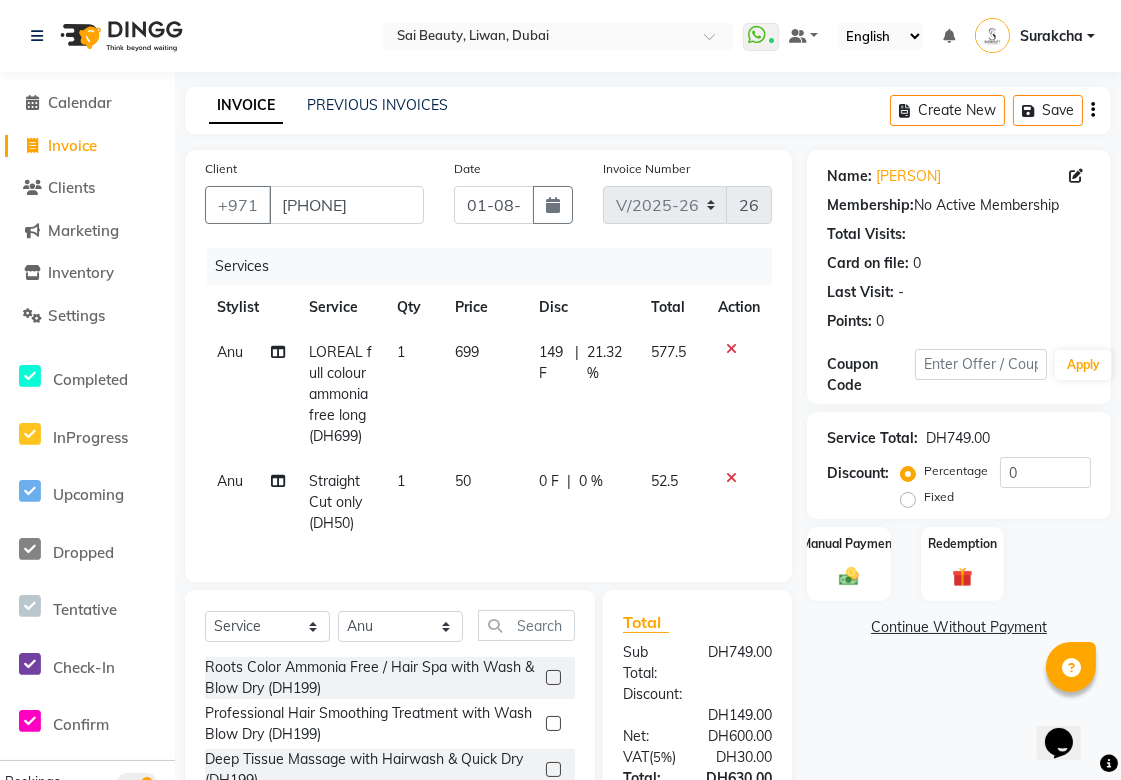 click on "0 F" 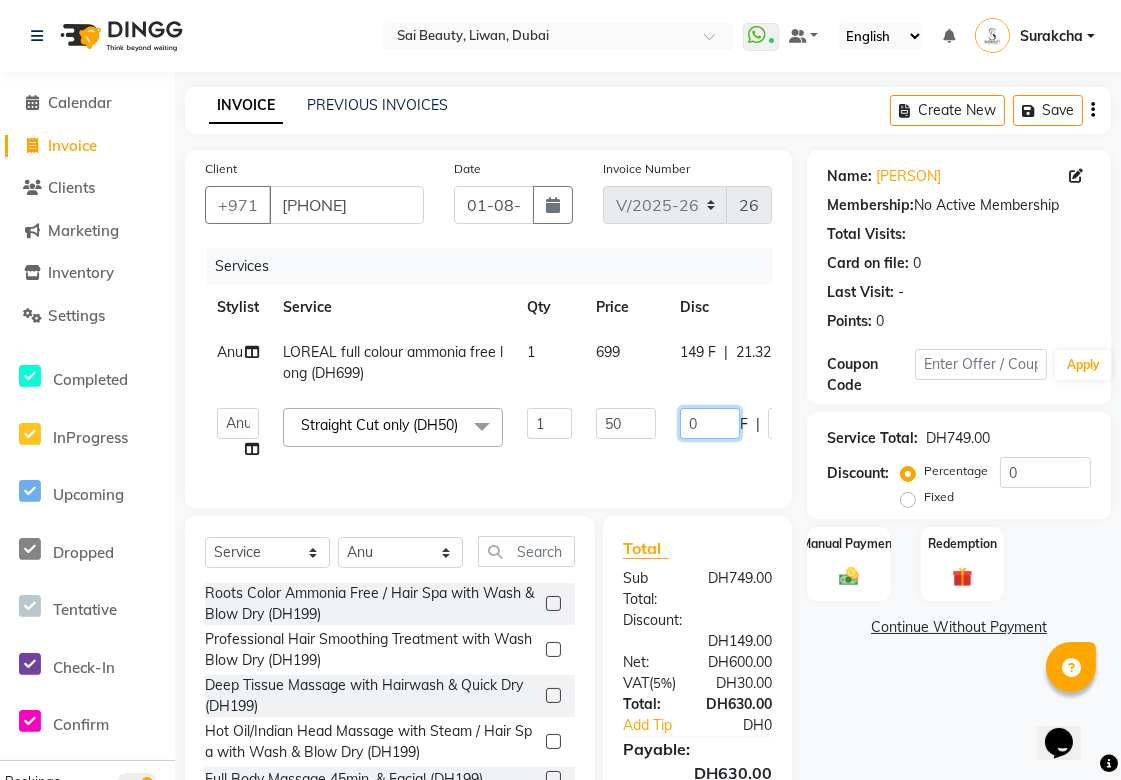 click on "0" 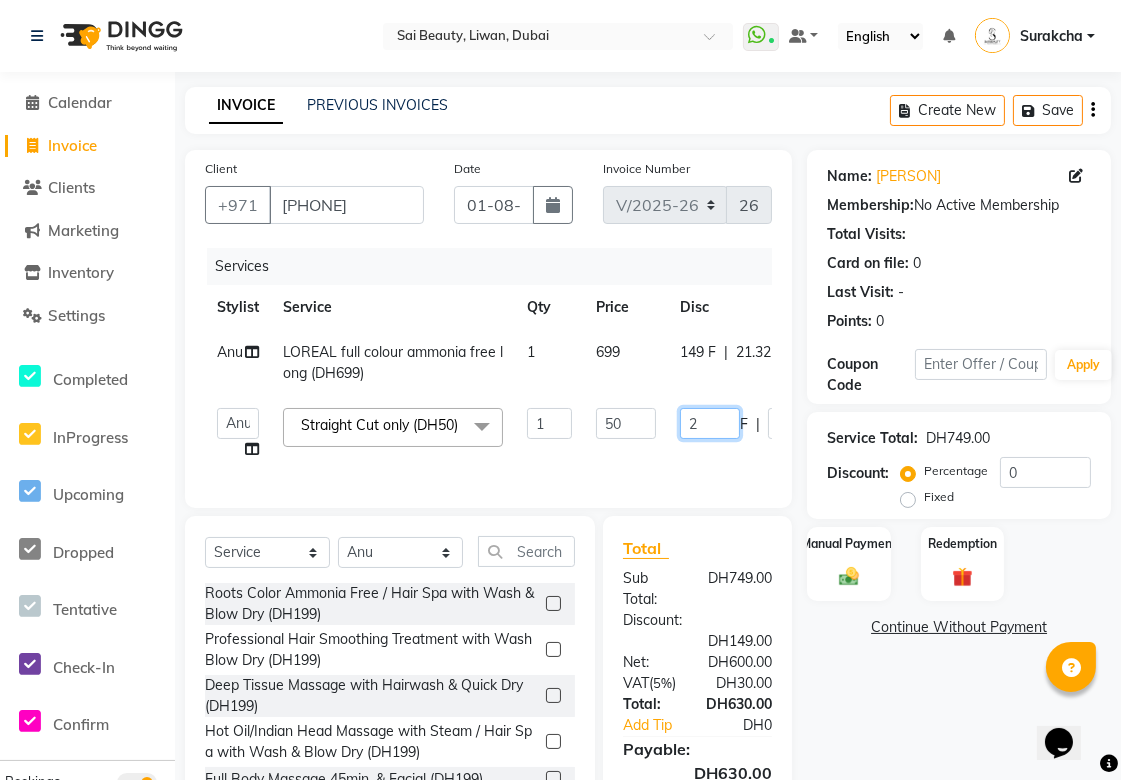 type on "20" 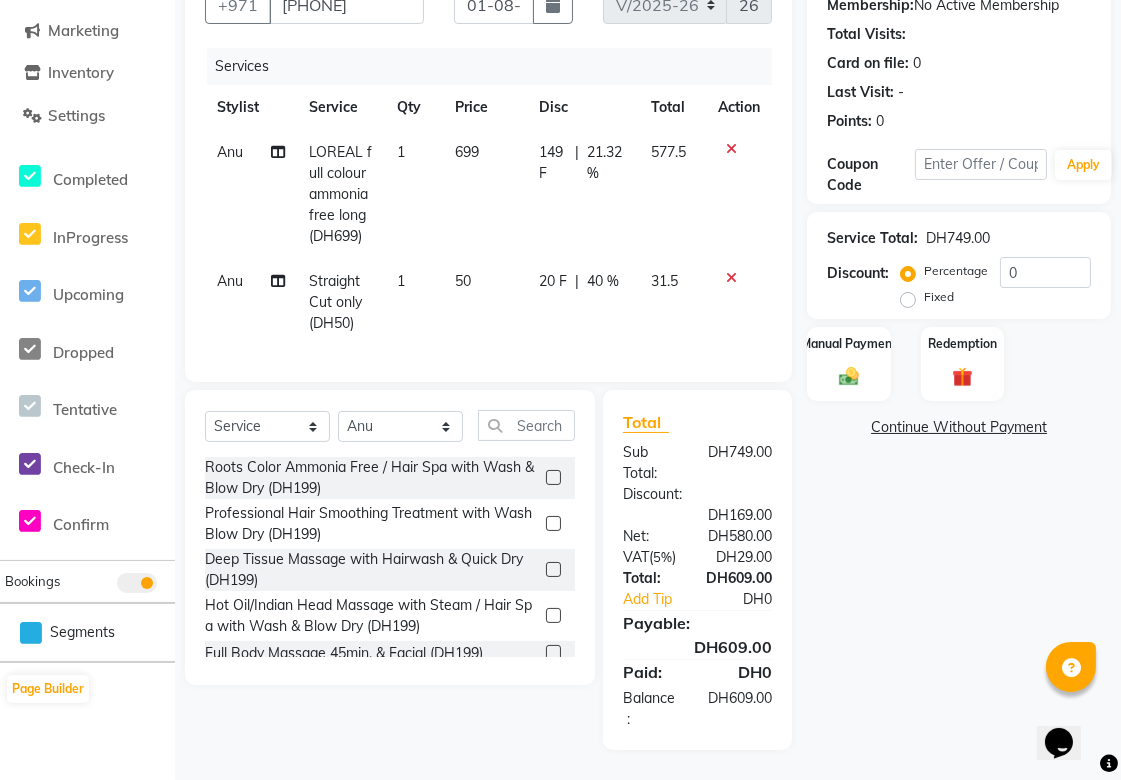 scroll, scrollTop: 216, scrollLeft: 0, axis: vertical 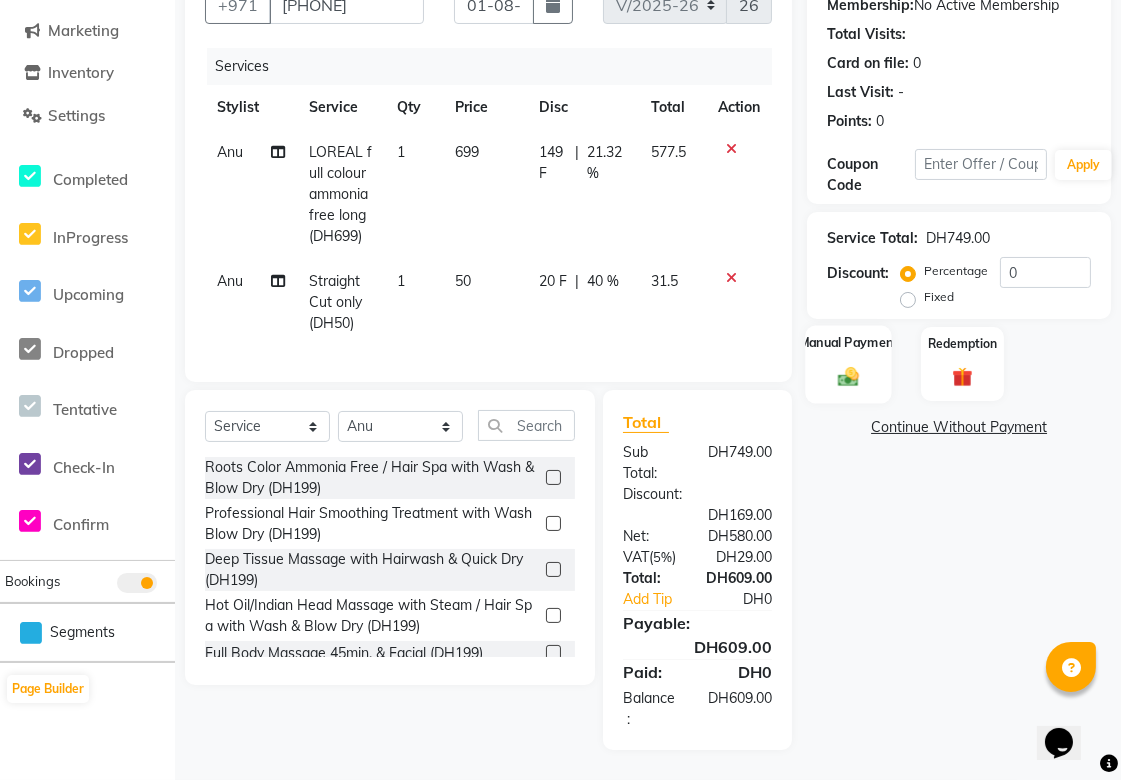 click on "Manual Payment" 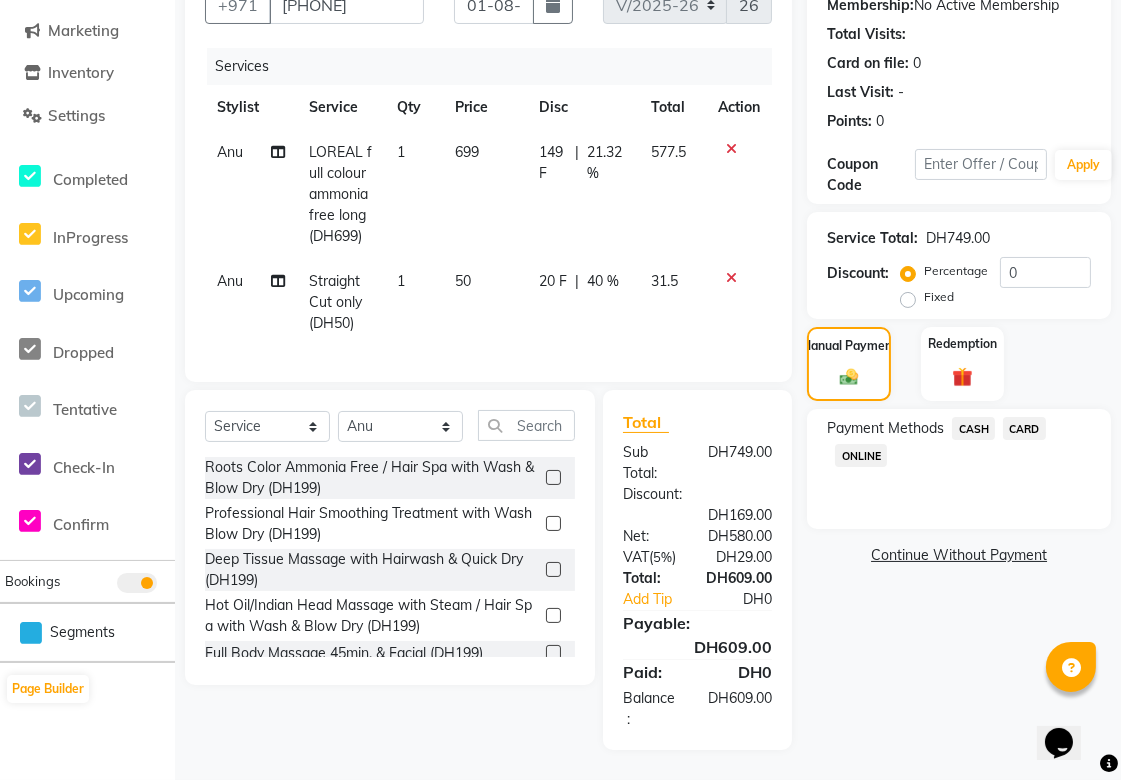 click on "CARD" 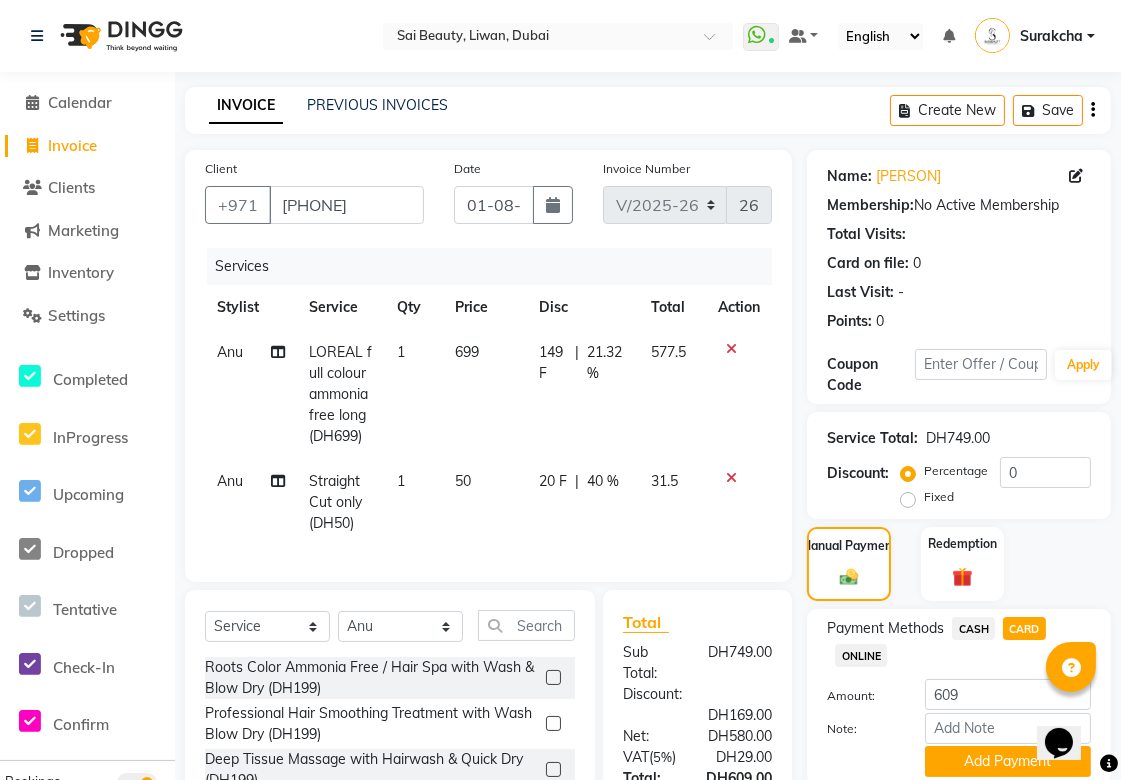 scroll, scrollTop: 216, scrollLeft: 0, axis: vertical 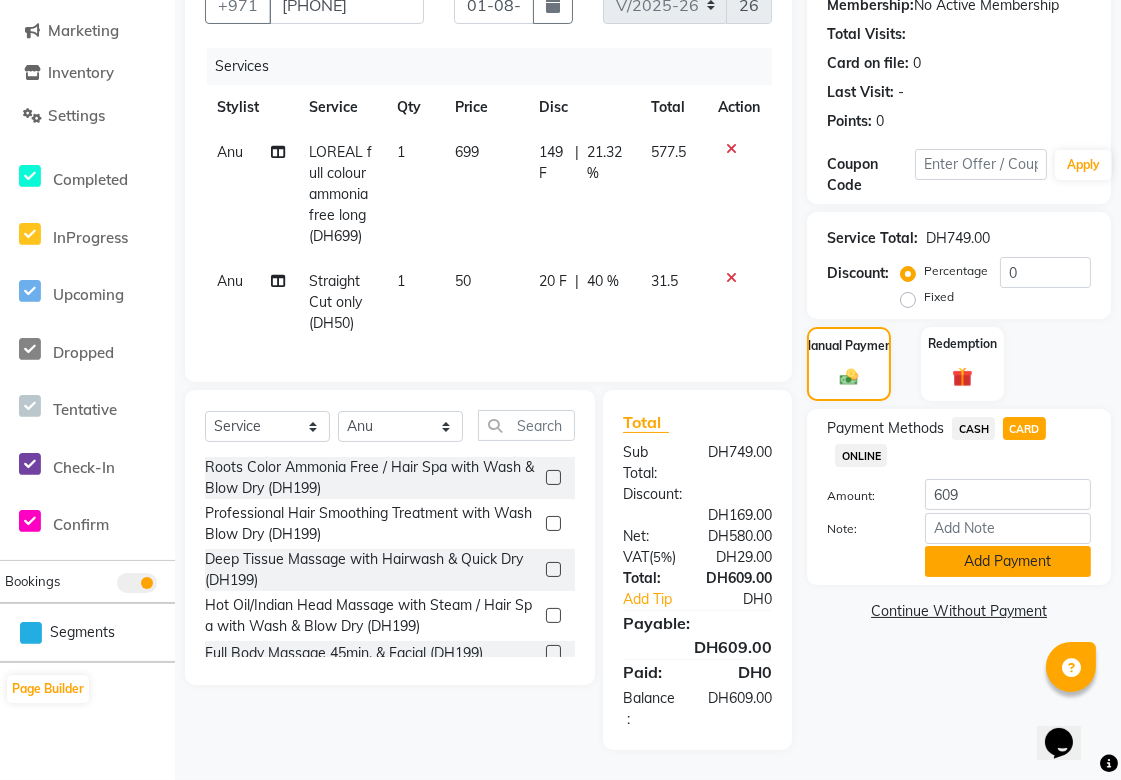 click on "Add Payment" 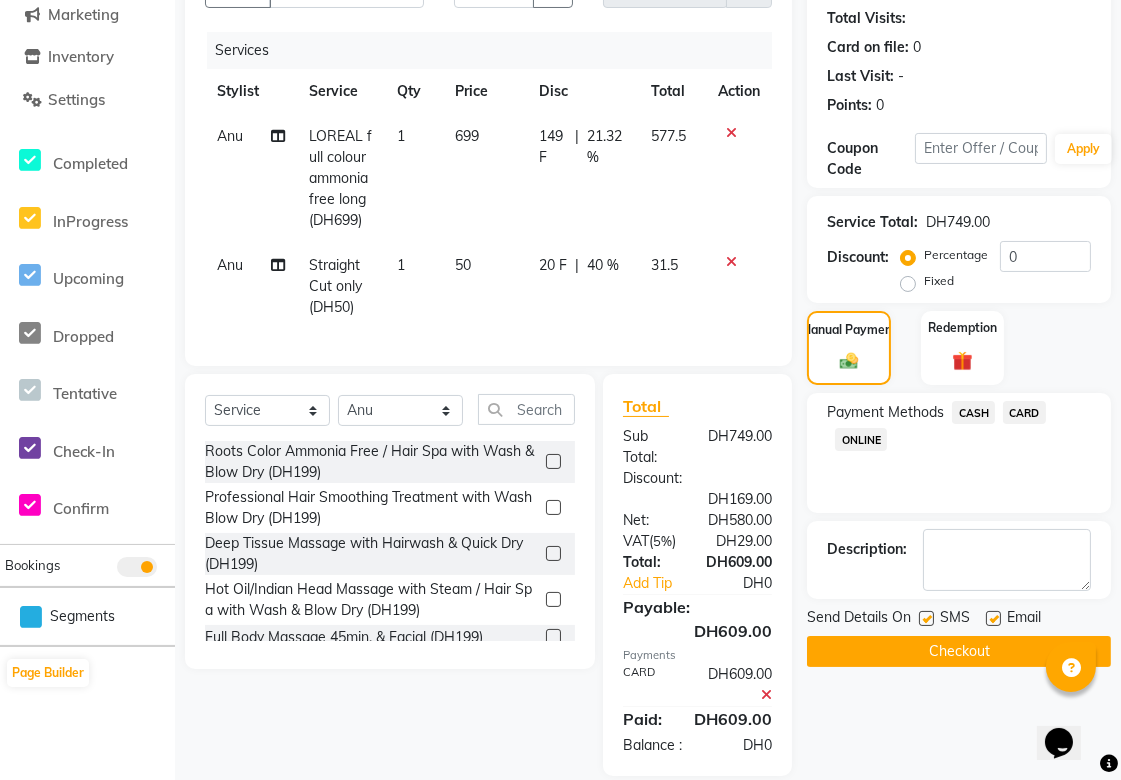 scroll, scrollTop: 280, scrollLeft: 0, axis: vertical 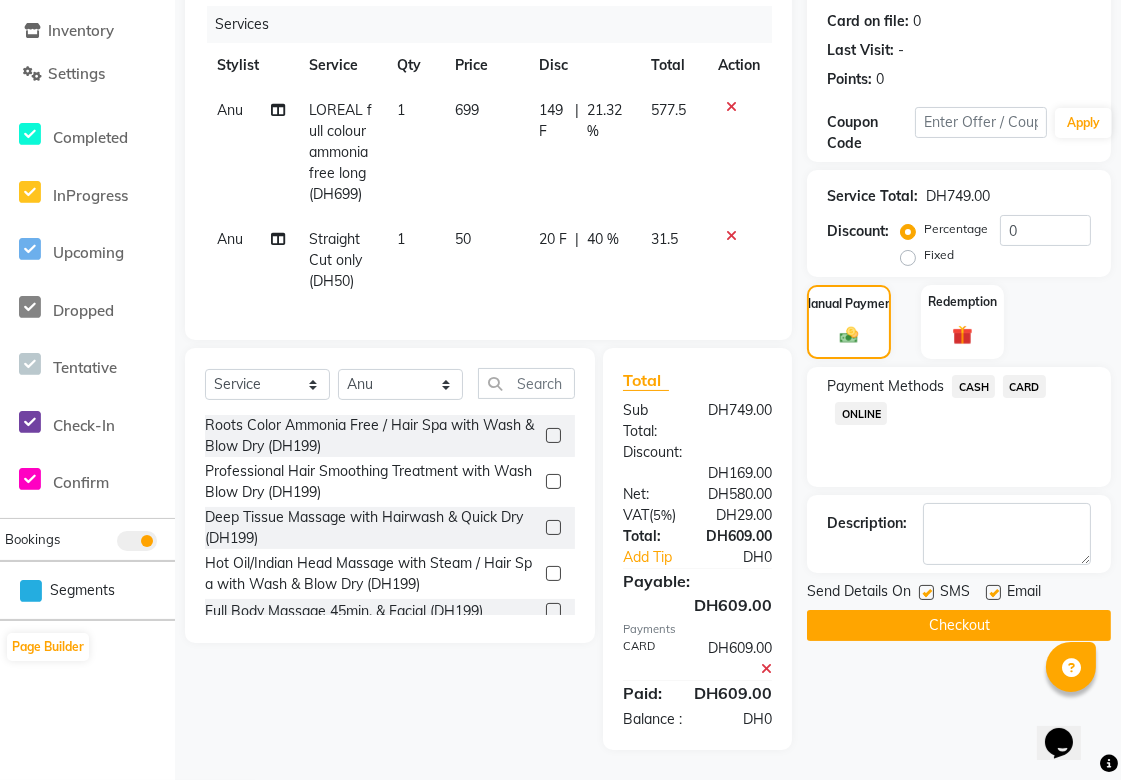 click on "Checkout" 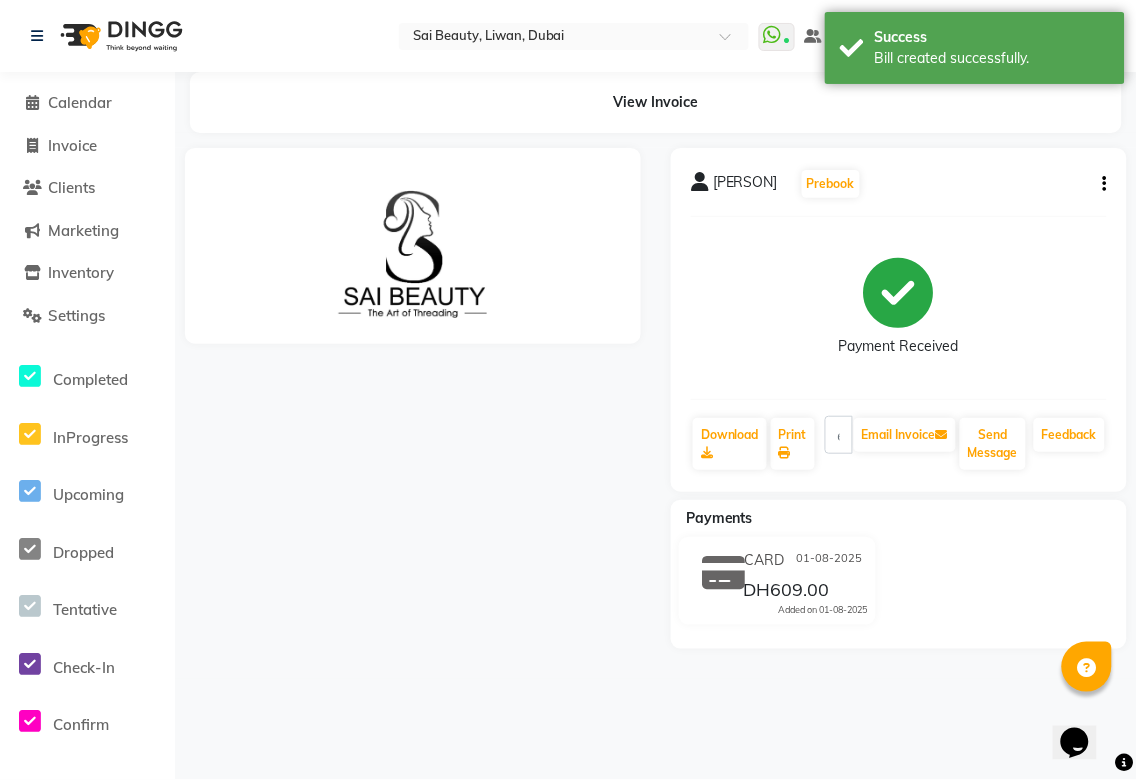scroll, scrollTop: 0, scrollLeft: 0, axis: both 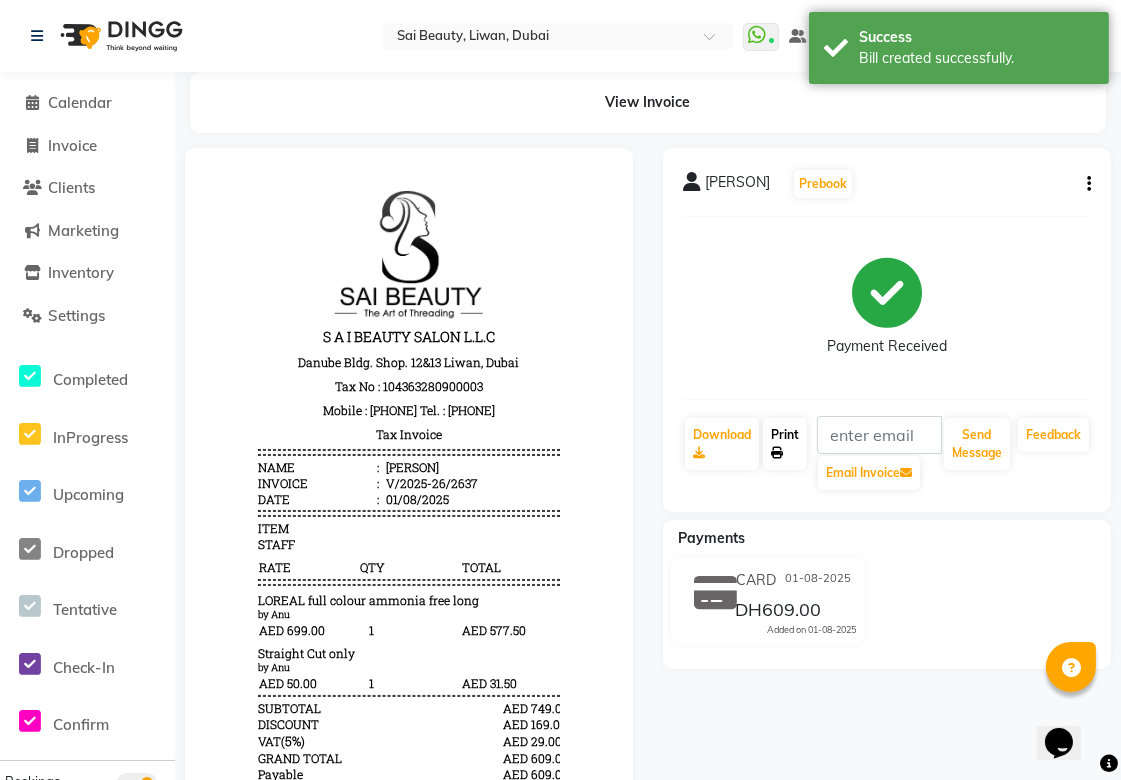 click 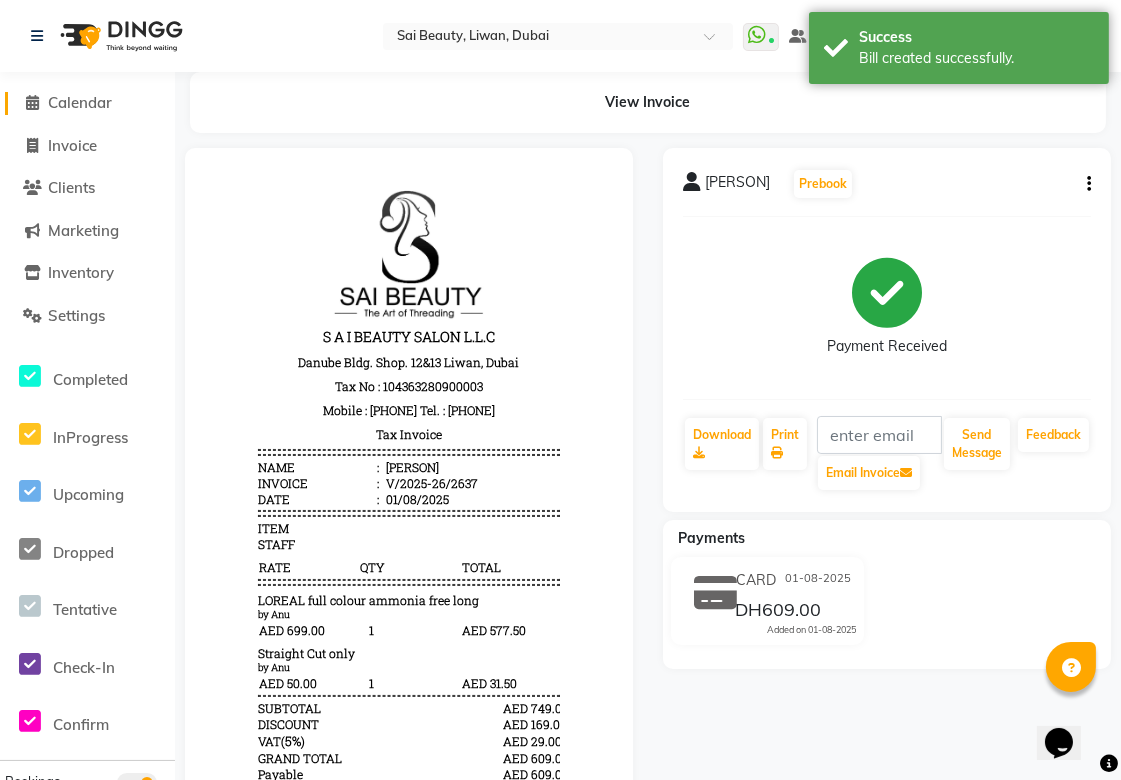 click on "Calendar" 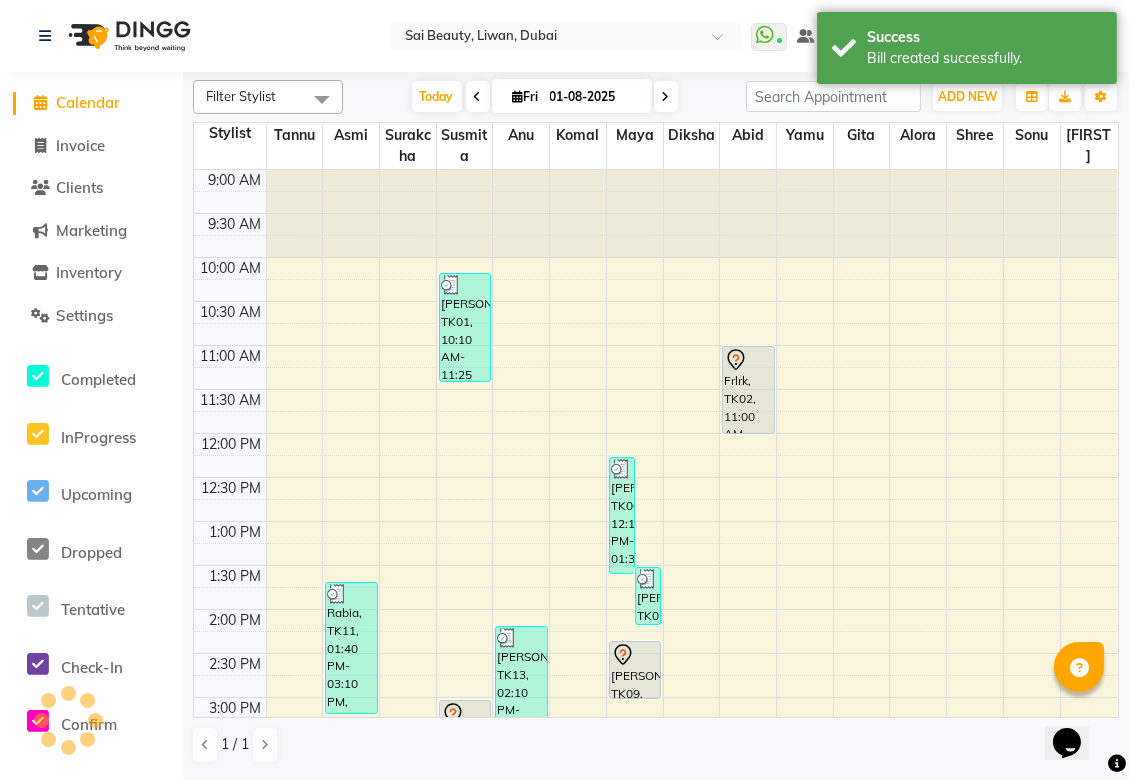 scroll, scrollTop: 531, scrollLeft: 0, axis: vertical 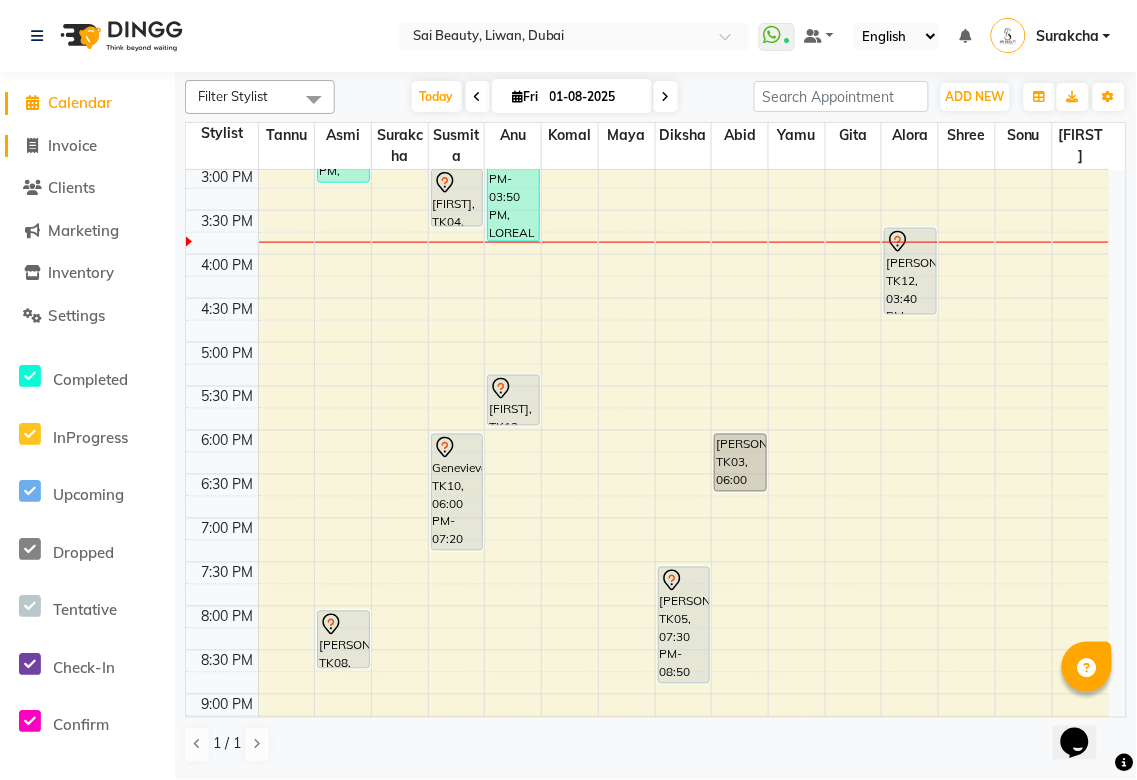 click on "Invoice" 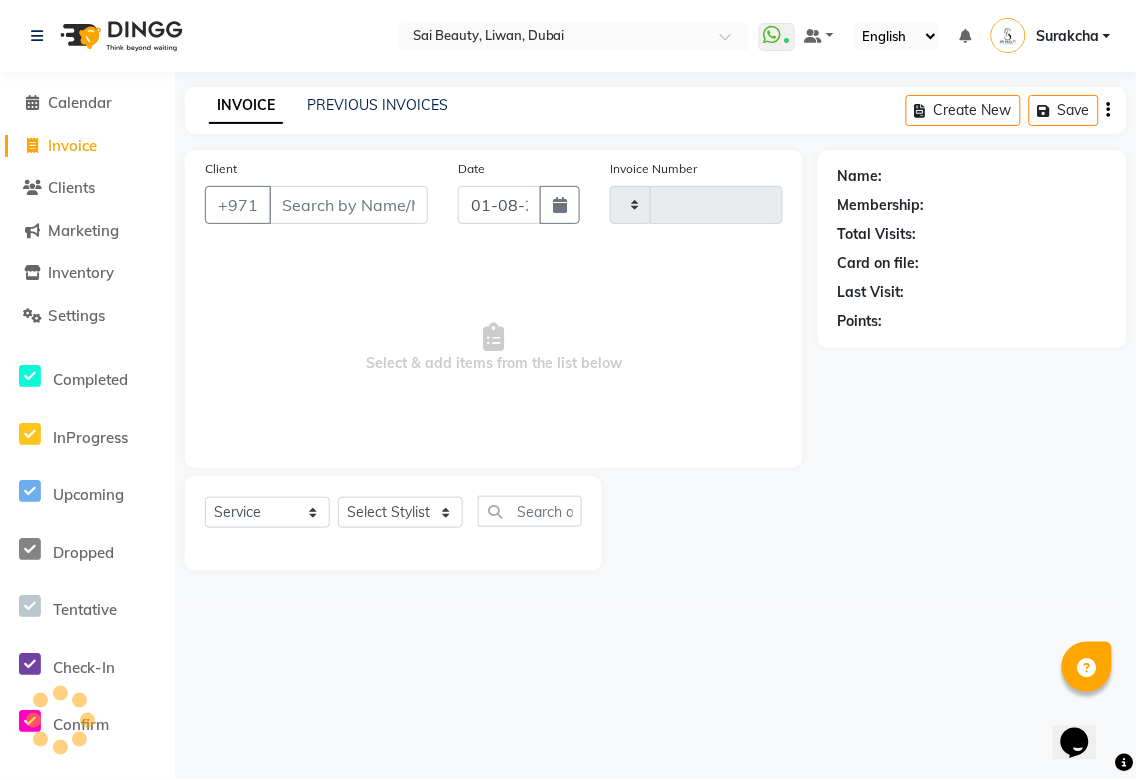 type on "2638" 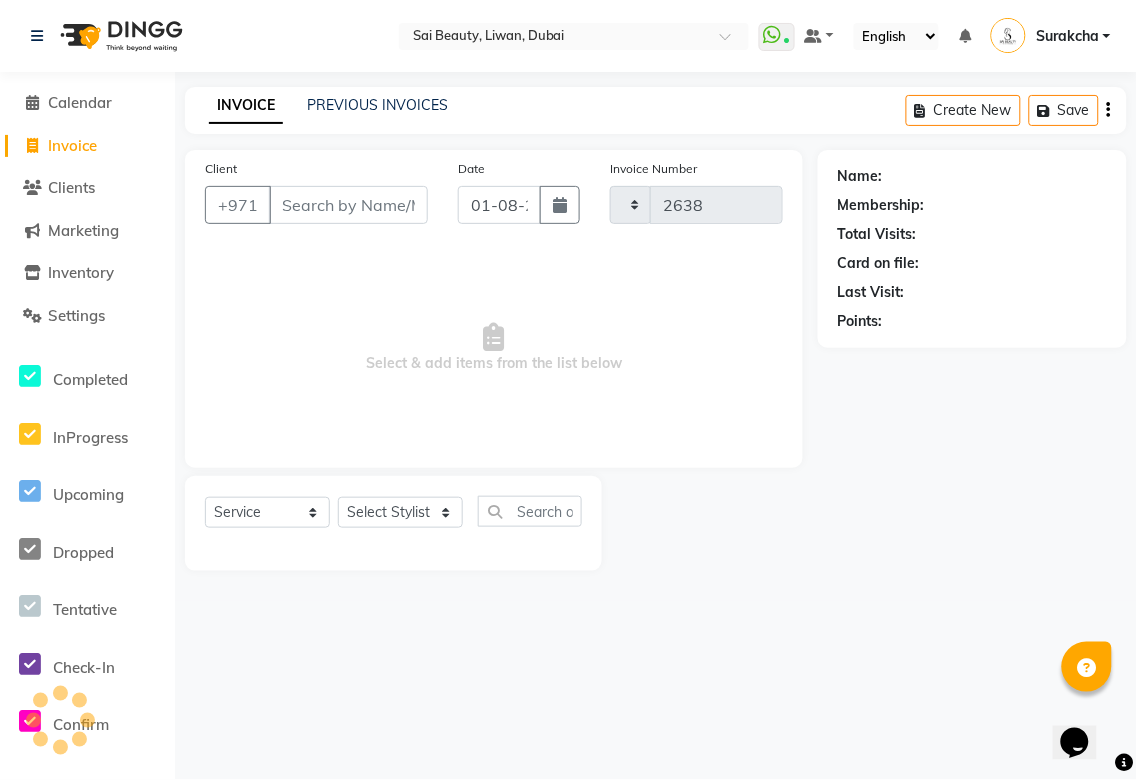 select on "5352" 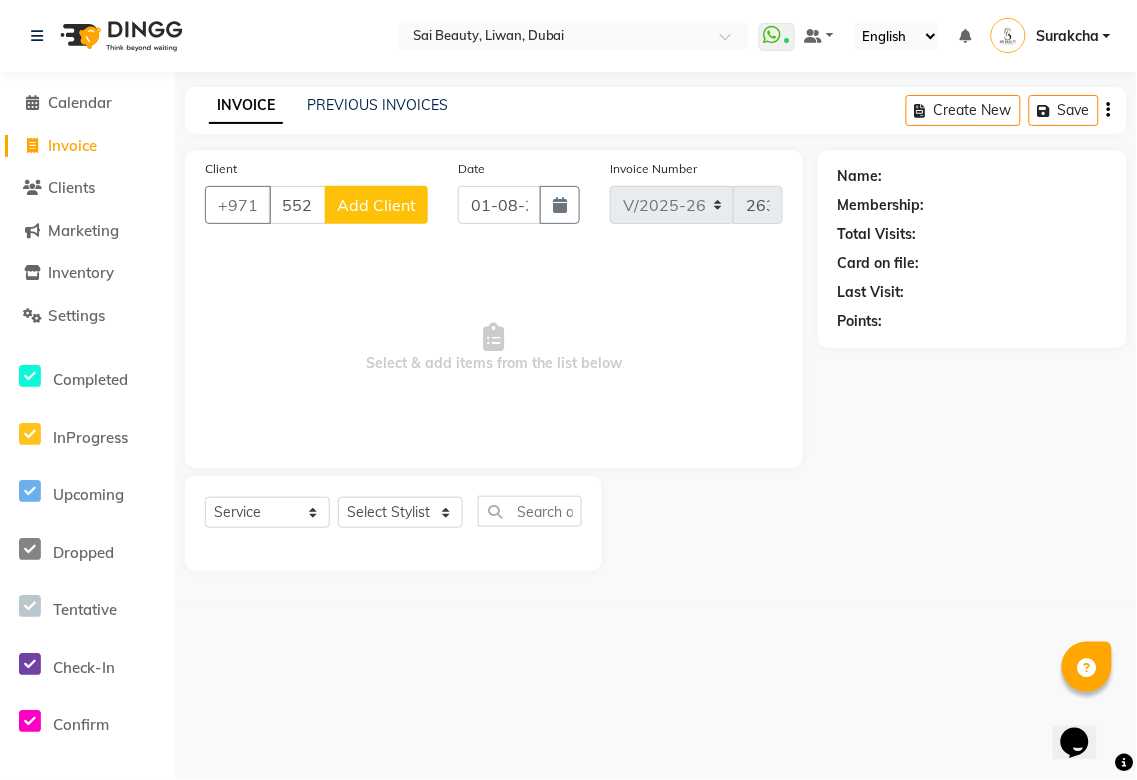type on "552240616" 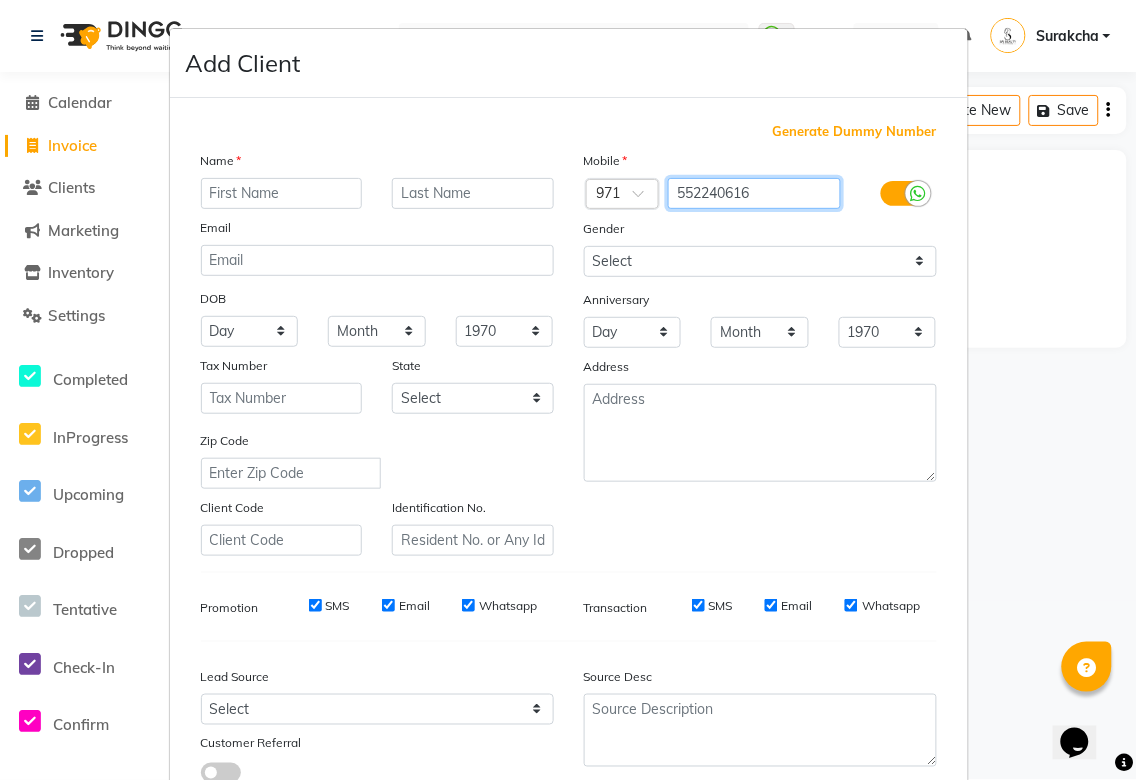 click on "552240616" at bounding box center [754, 193] 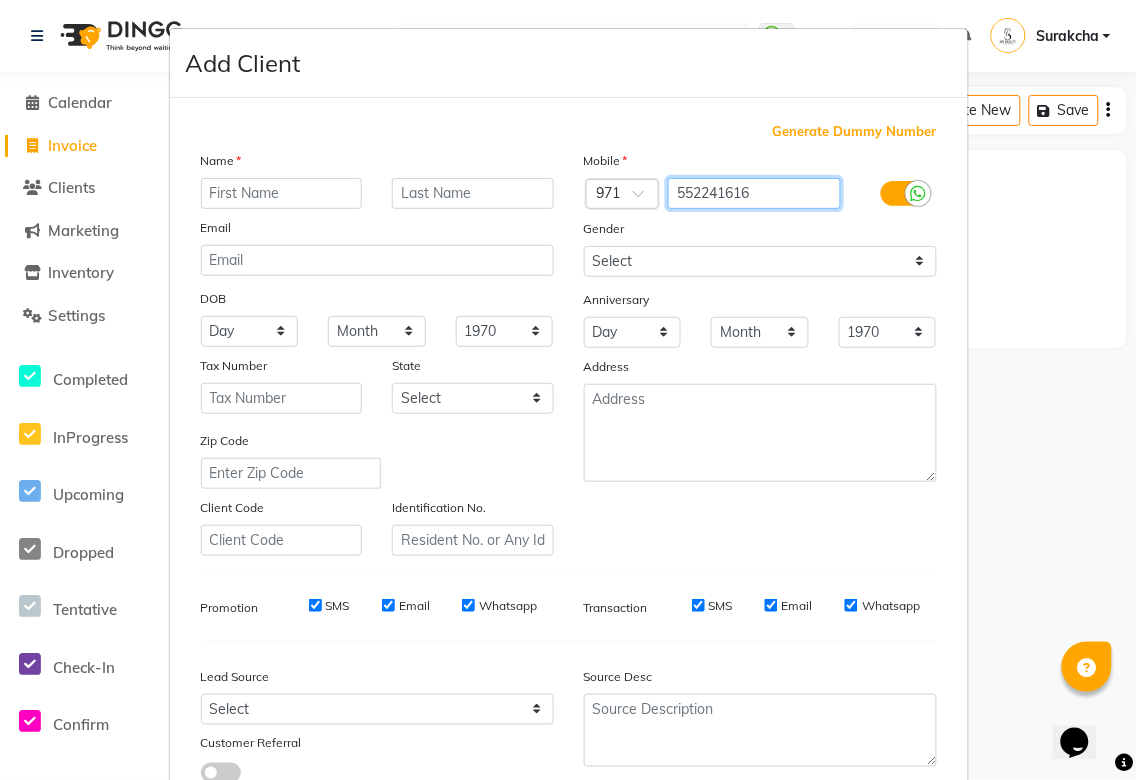click on "552241616" at bounding box center (754, 193) 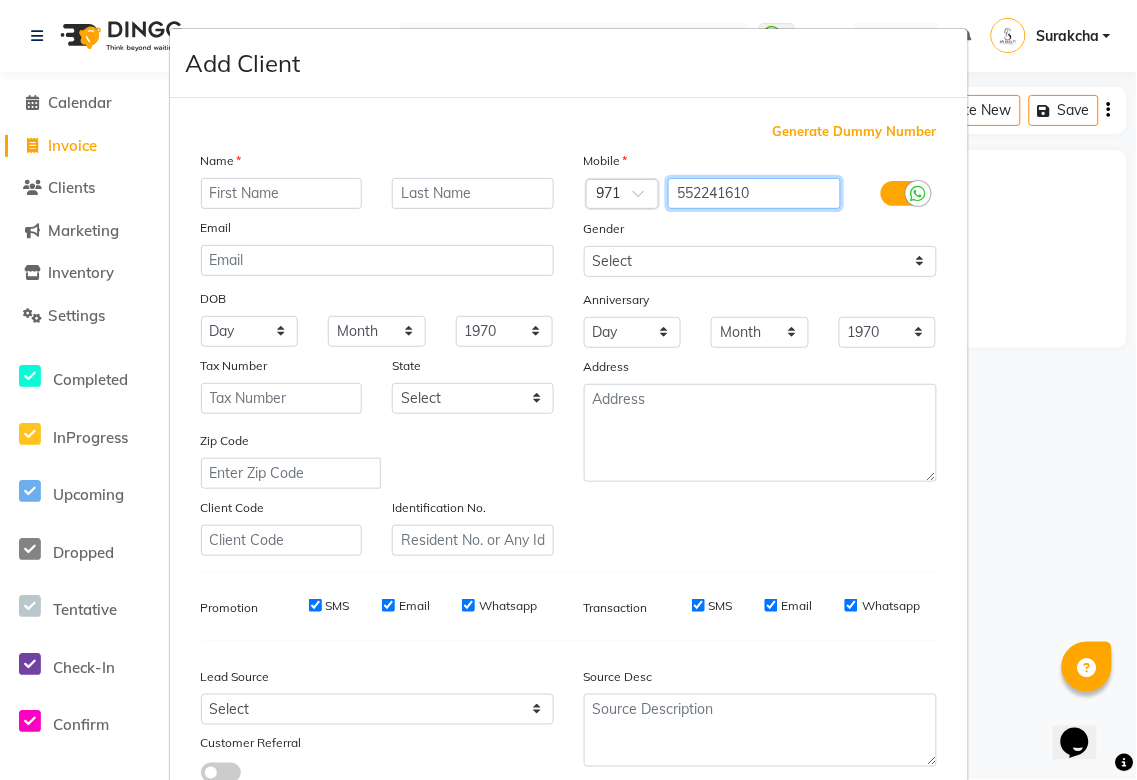 type on "552241610" 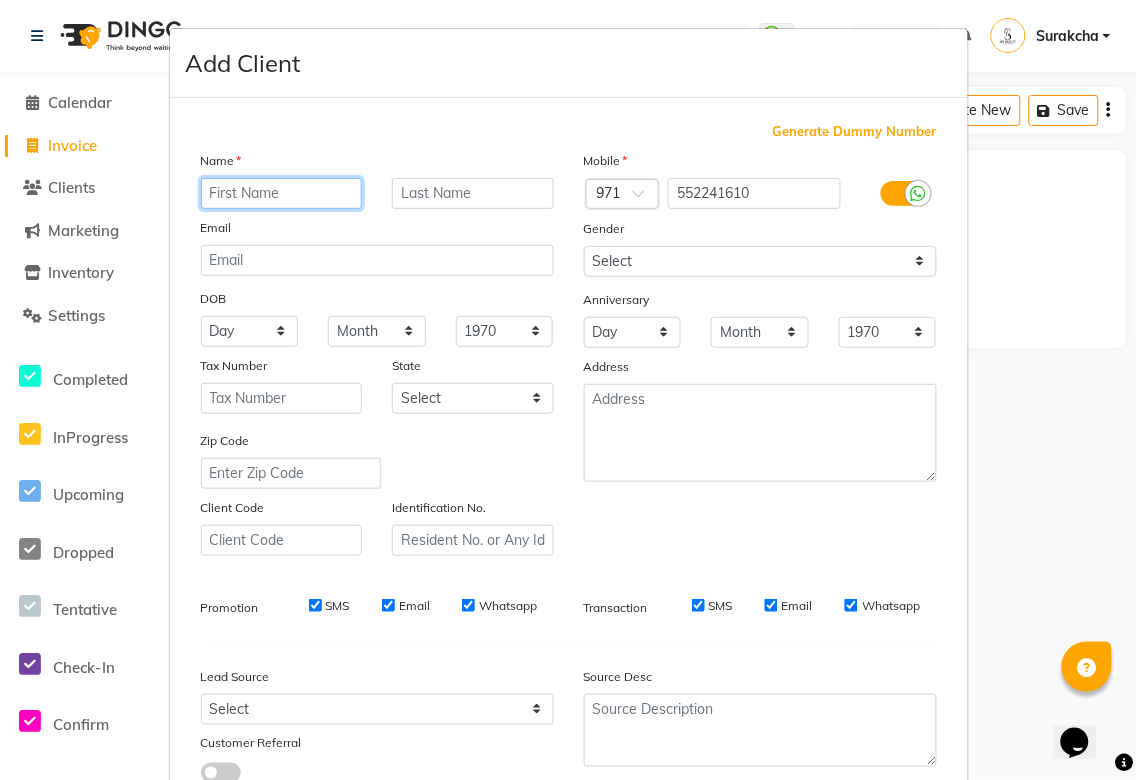 click at bounding box center (282, 193) 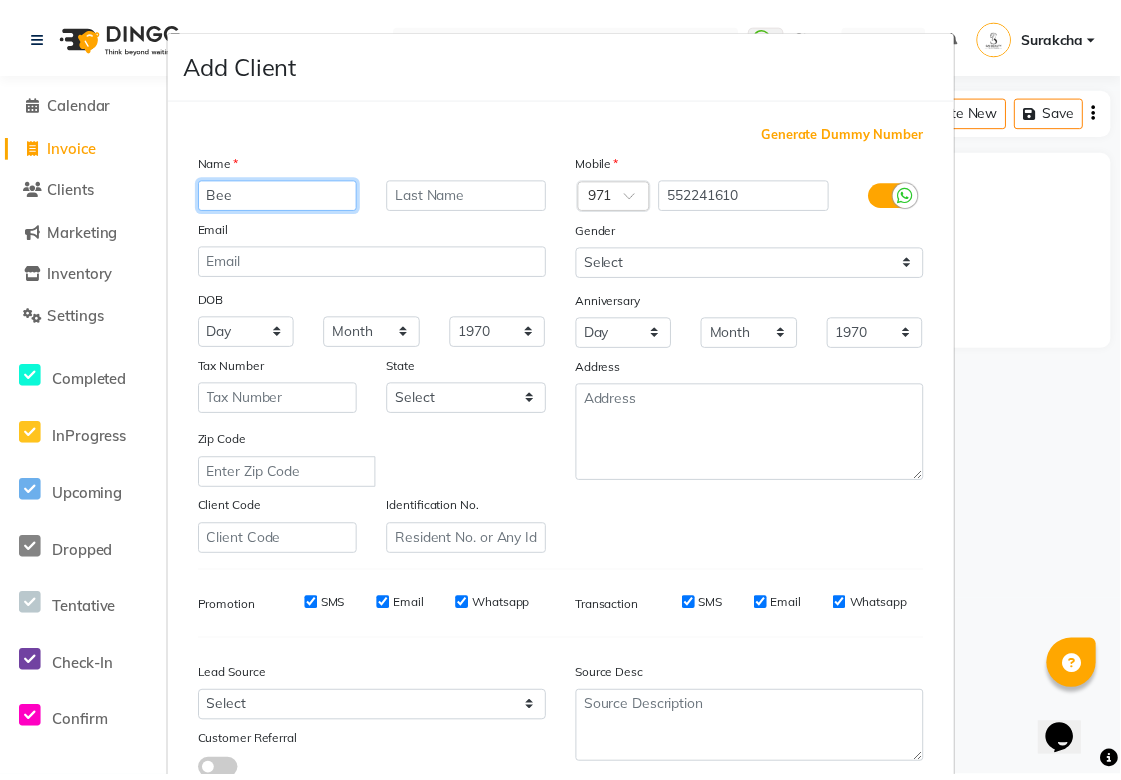 scroll, scrollTop: 144, scrollLeft: 0, axis: vertical 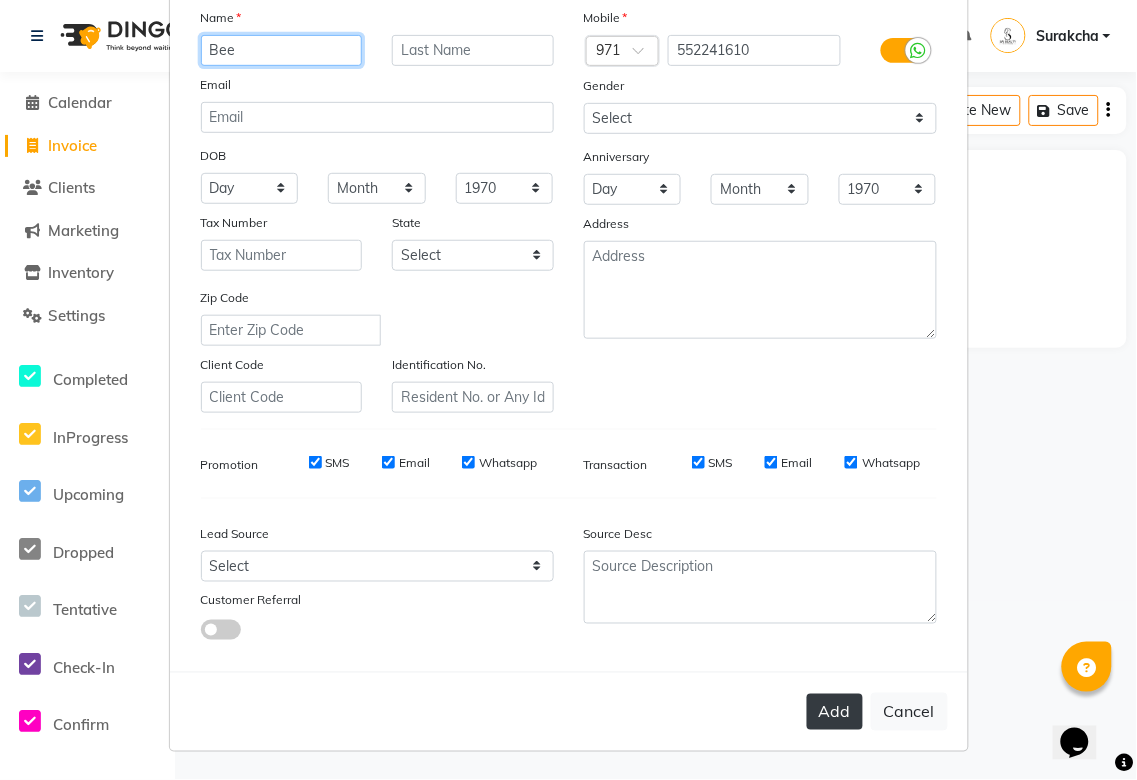 type on "Bee" 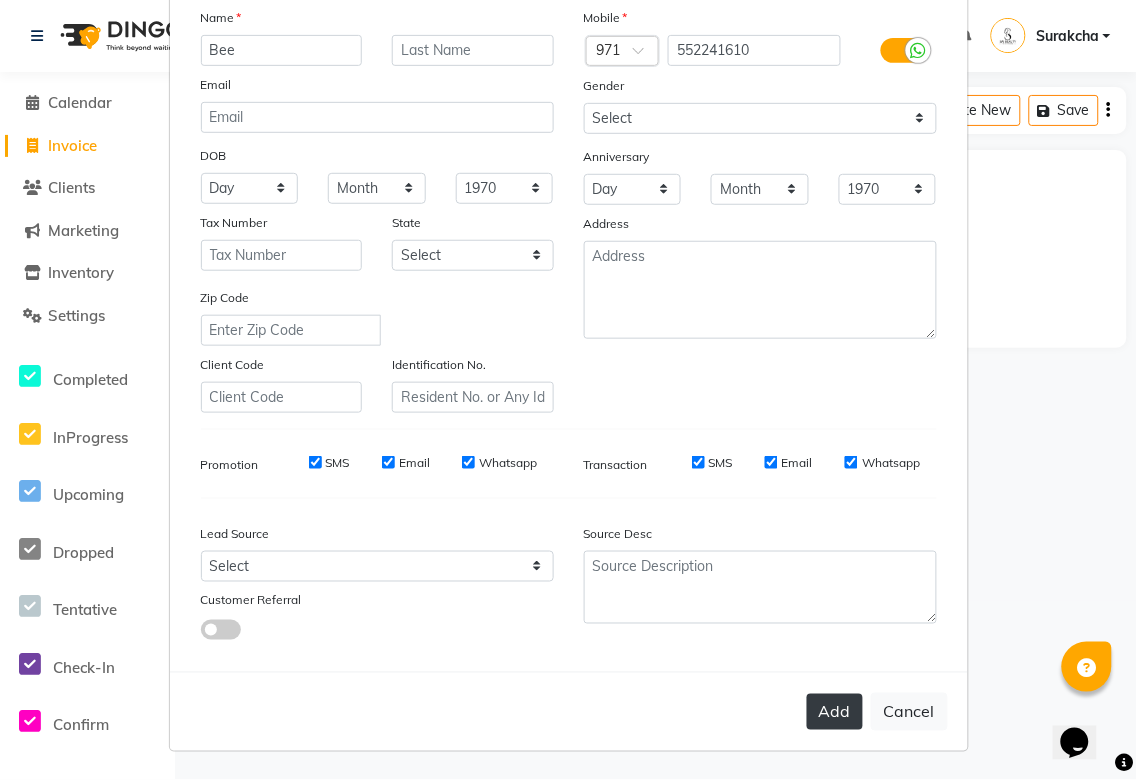 click on "Add" at bounding box center [835, 712] 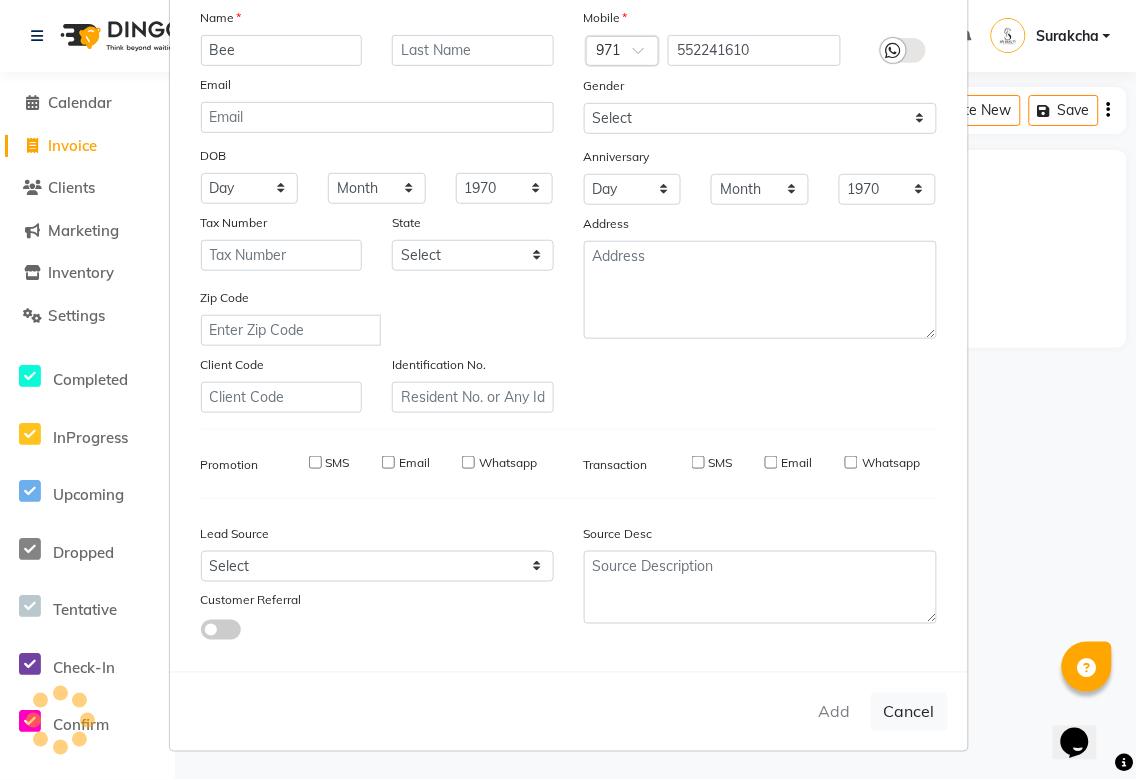 type on "552241610" 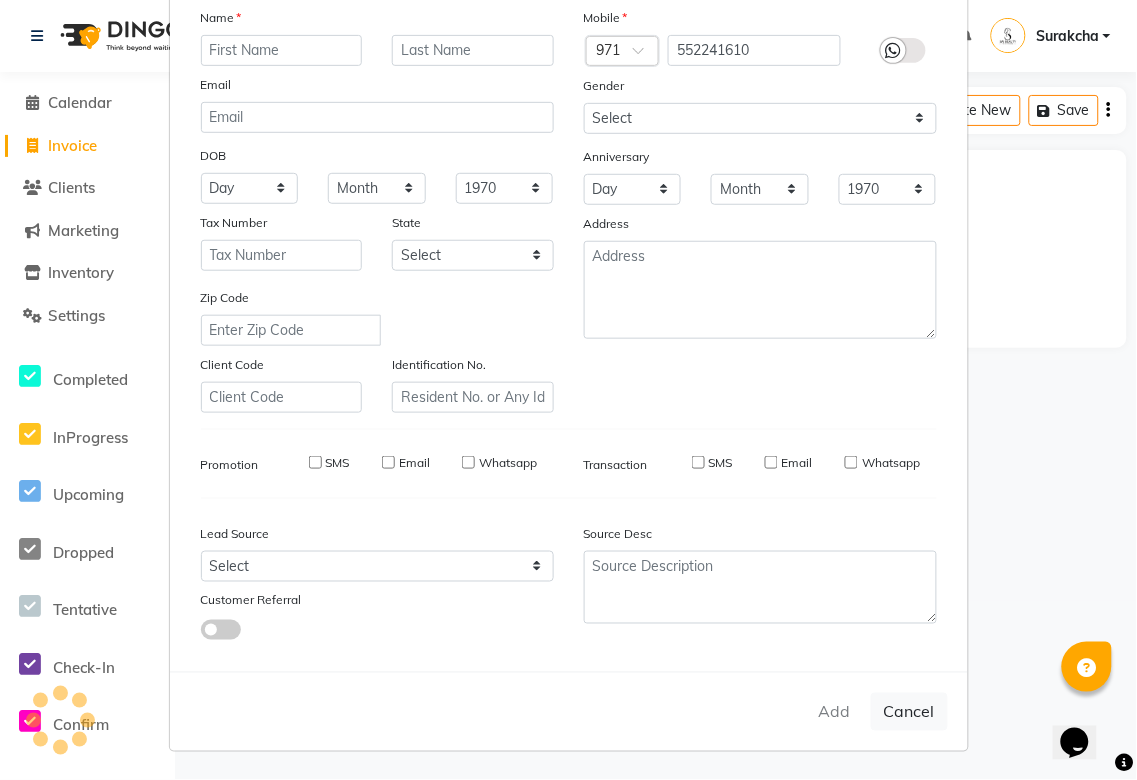select 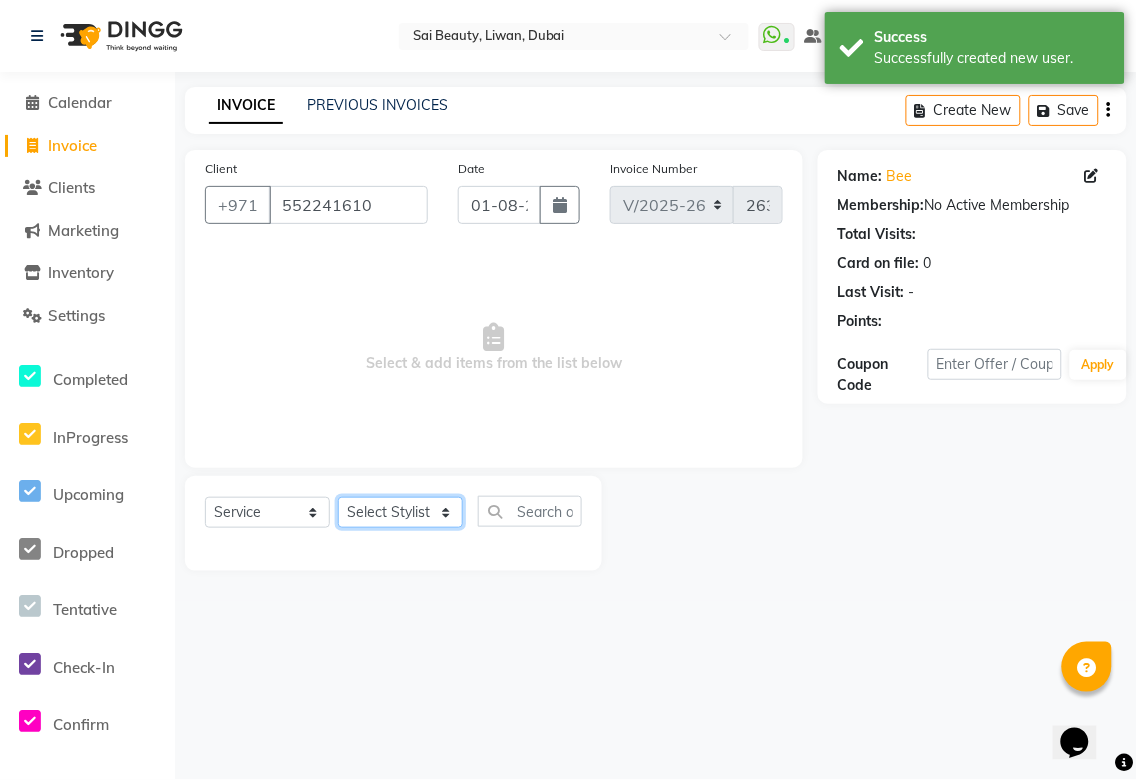 click on "Select Stylist Abid Alora Anu Asmi Ausha Diksha Gita Komal maya Monzeer shree sonu Srijana Surakcha Susmita Tannu Yamu" 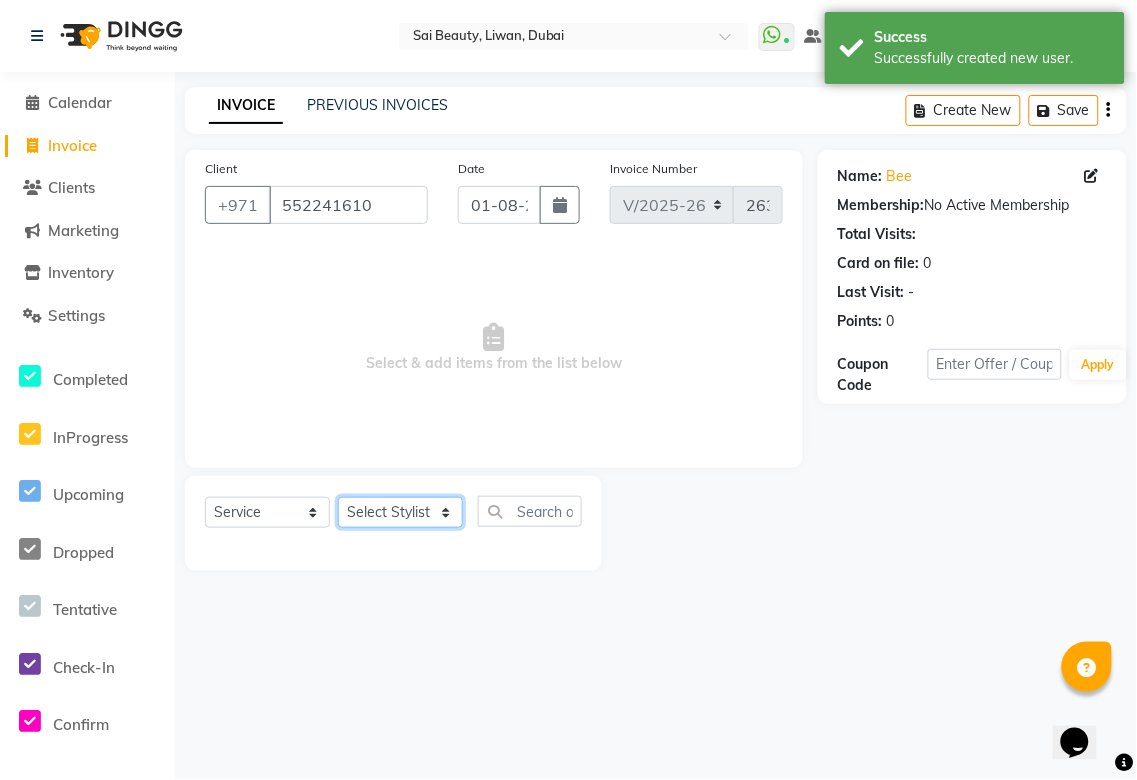select on "40288" 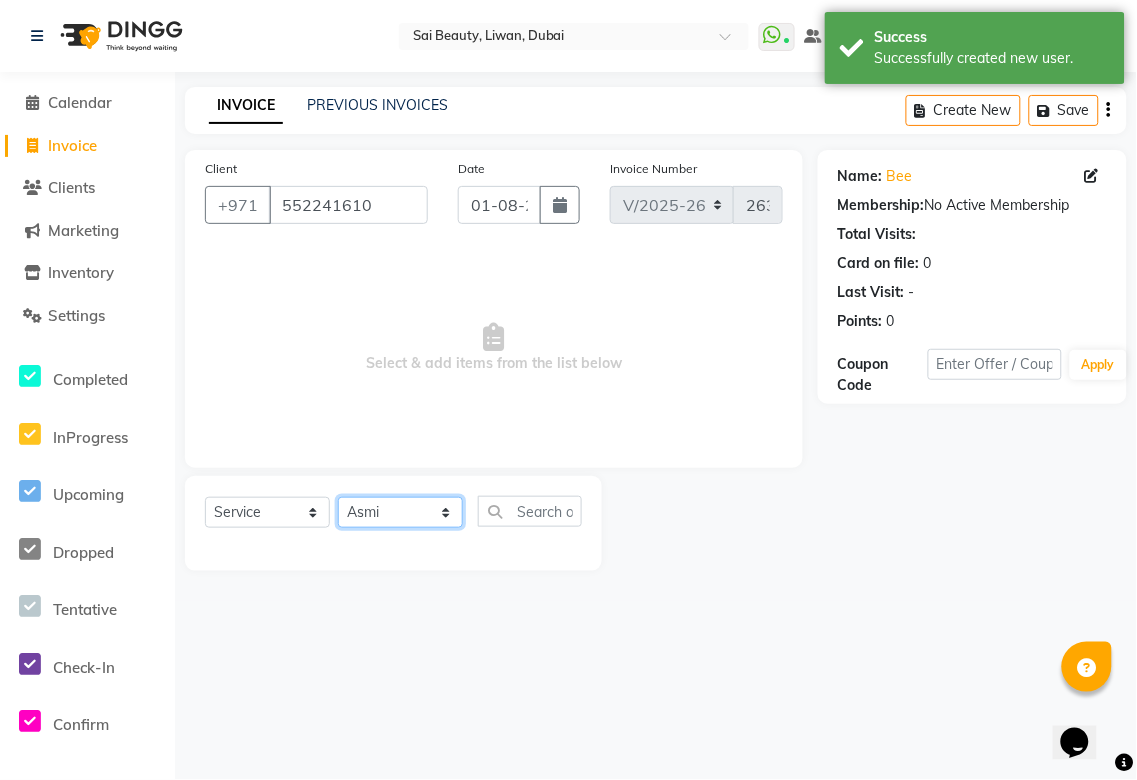 click on "Select Stylist Abid Alora Anu Asmi Ausha Diksha Gita Komal maya Monzeer shree sonu Srijana Surakcha Susmita Tannu Yamu" 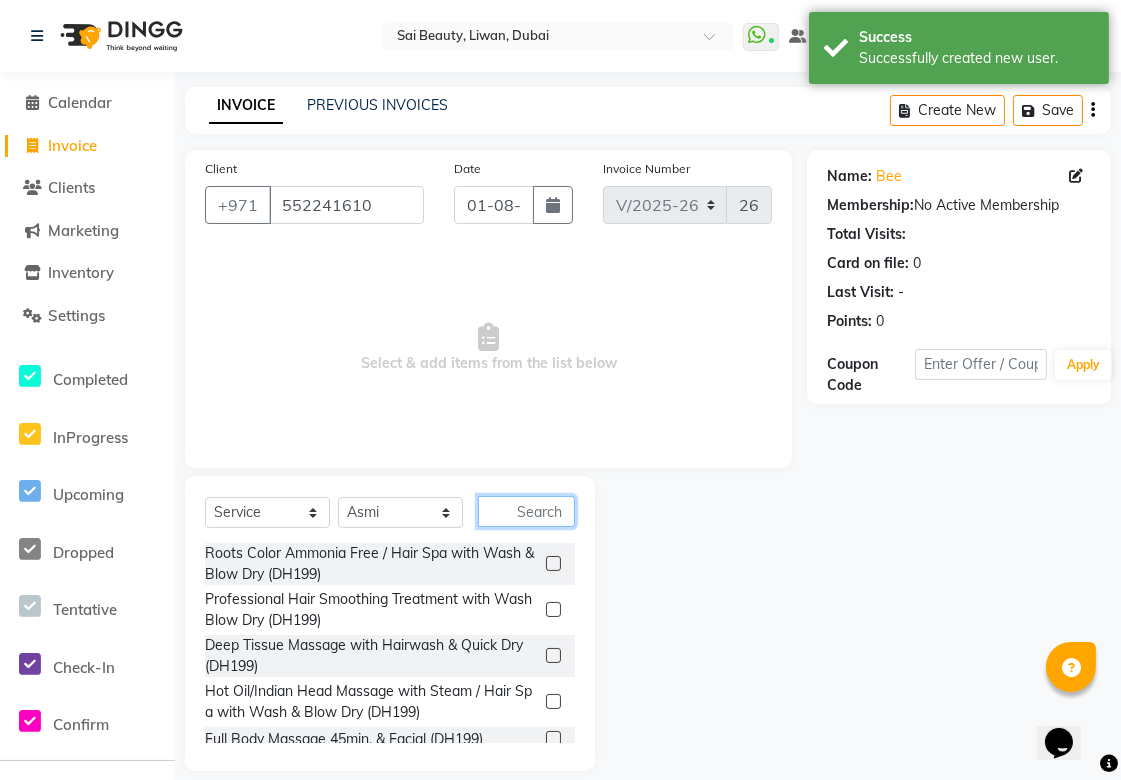 click 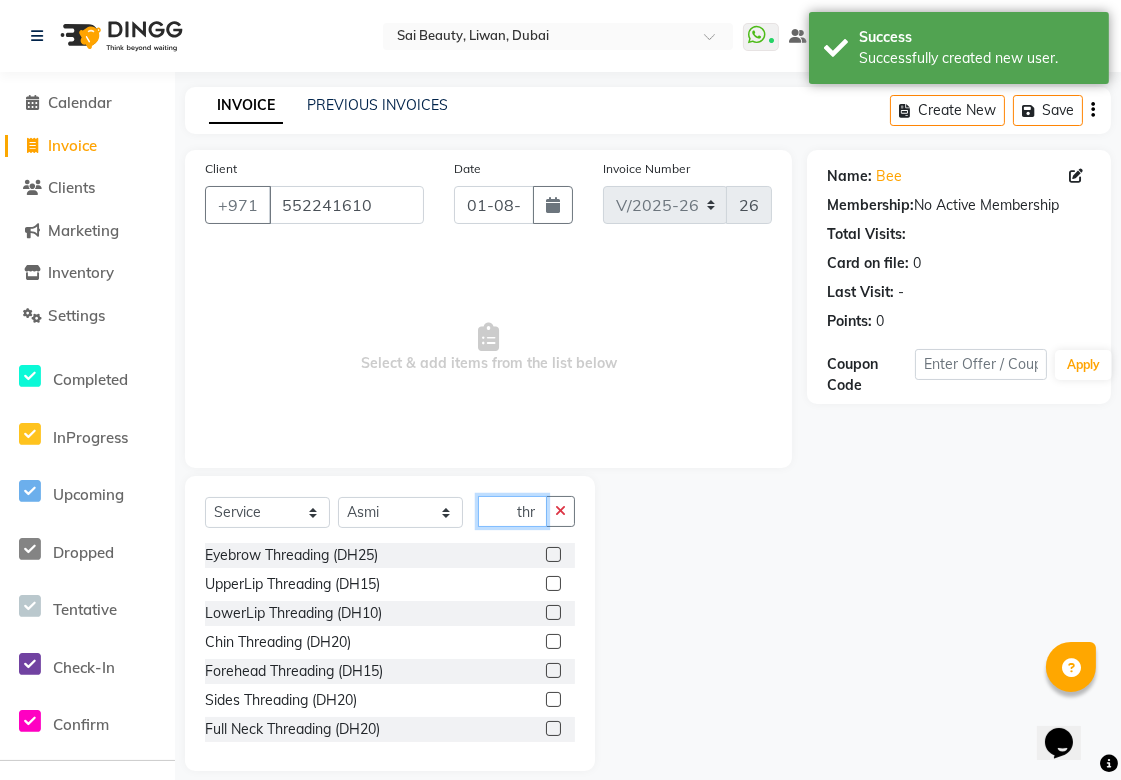 type on "thr" 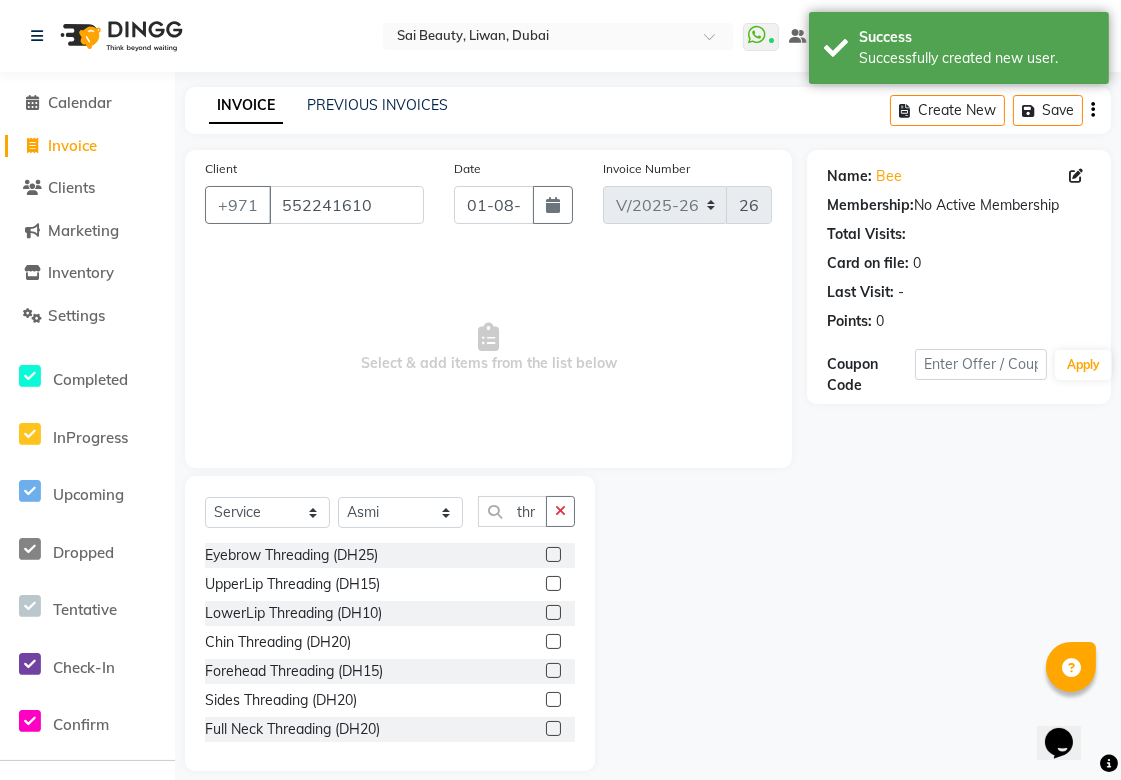 click 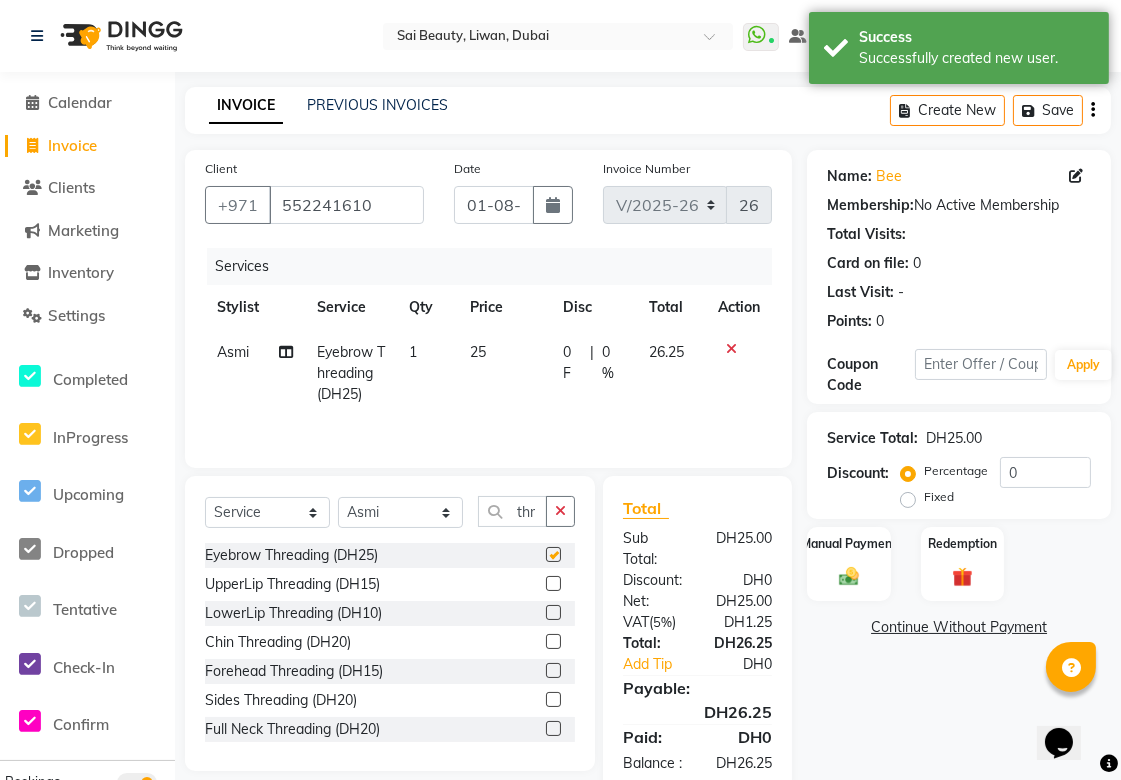 checkbox on "false" 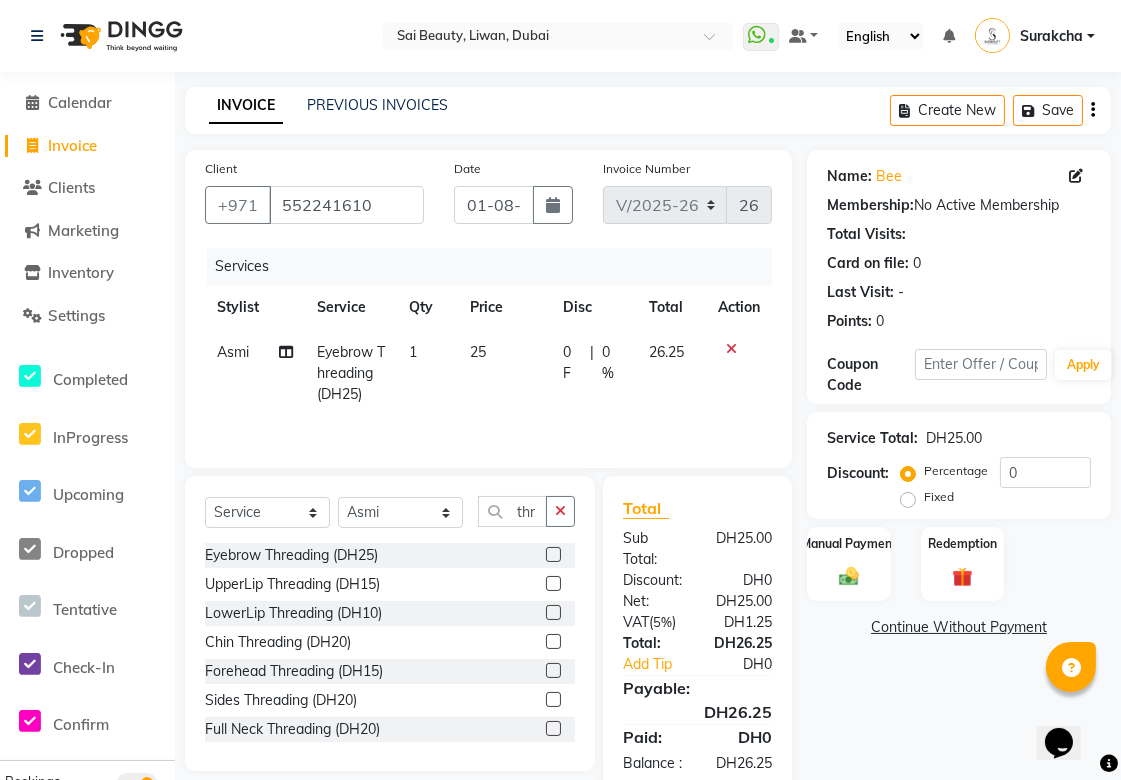 scroll, scrollTop: 66, scrollLeft: 0, axis: vertical 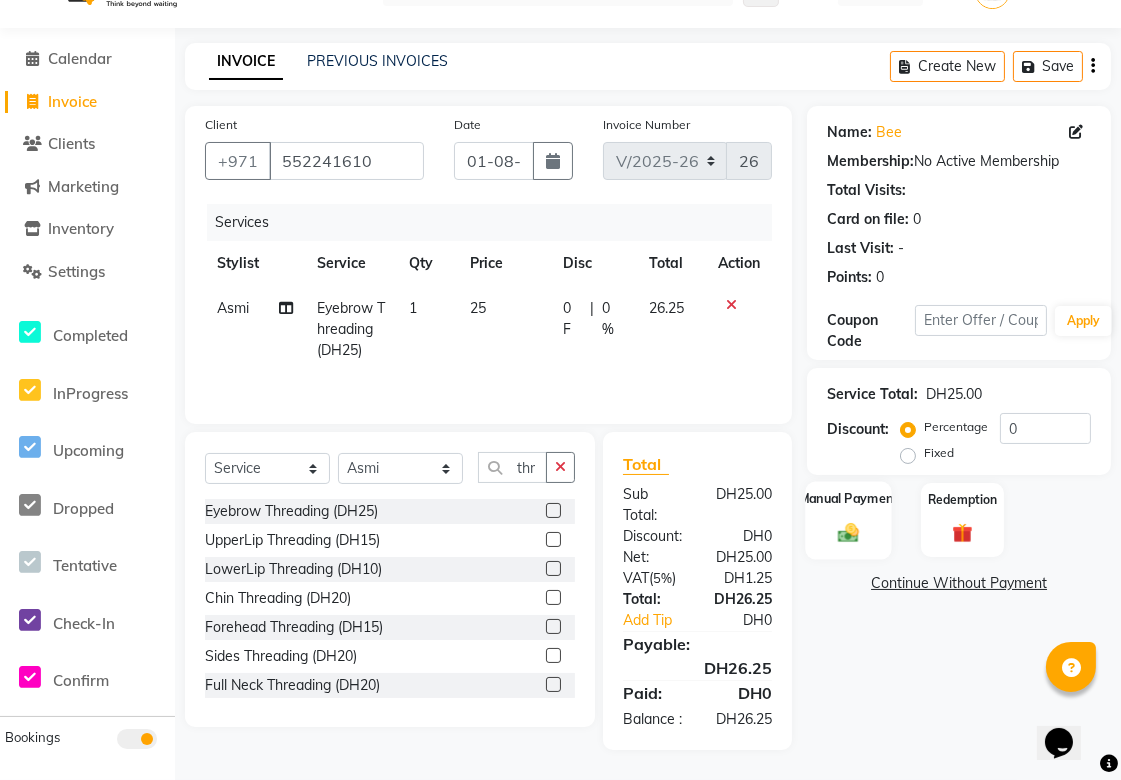 click 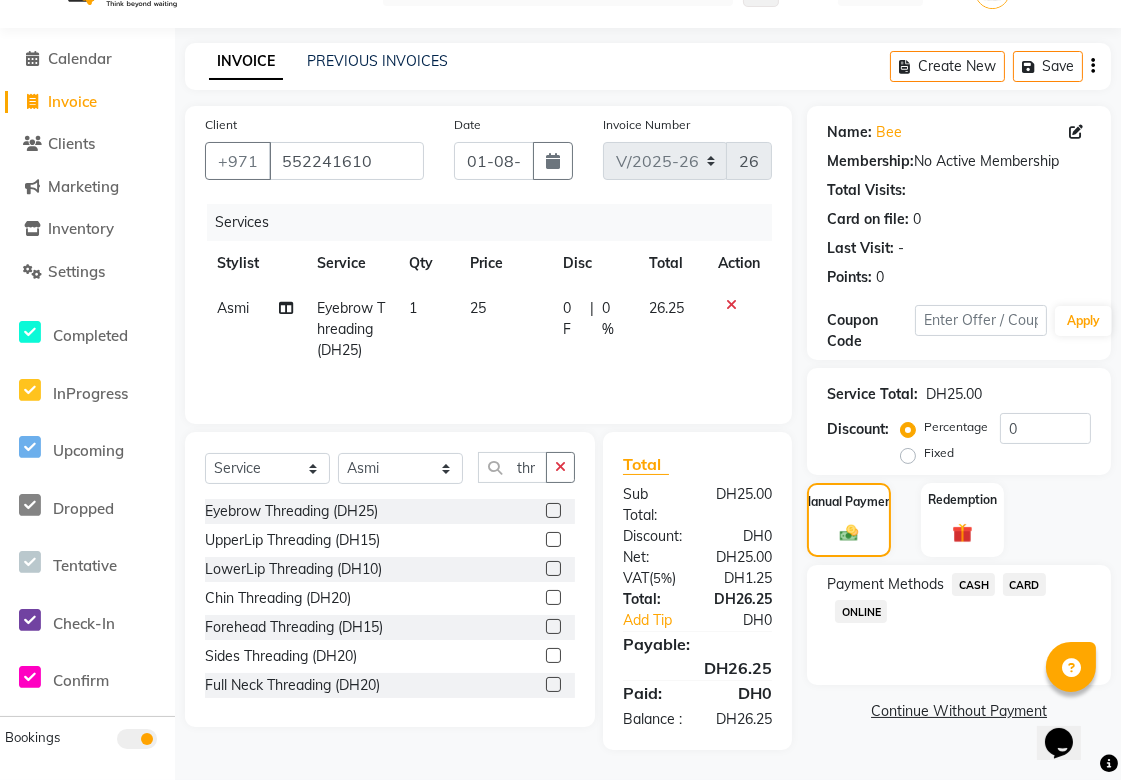 click on "CARD" 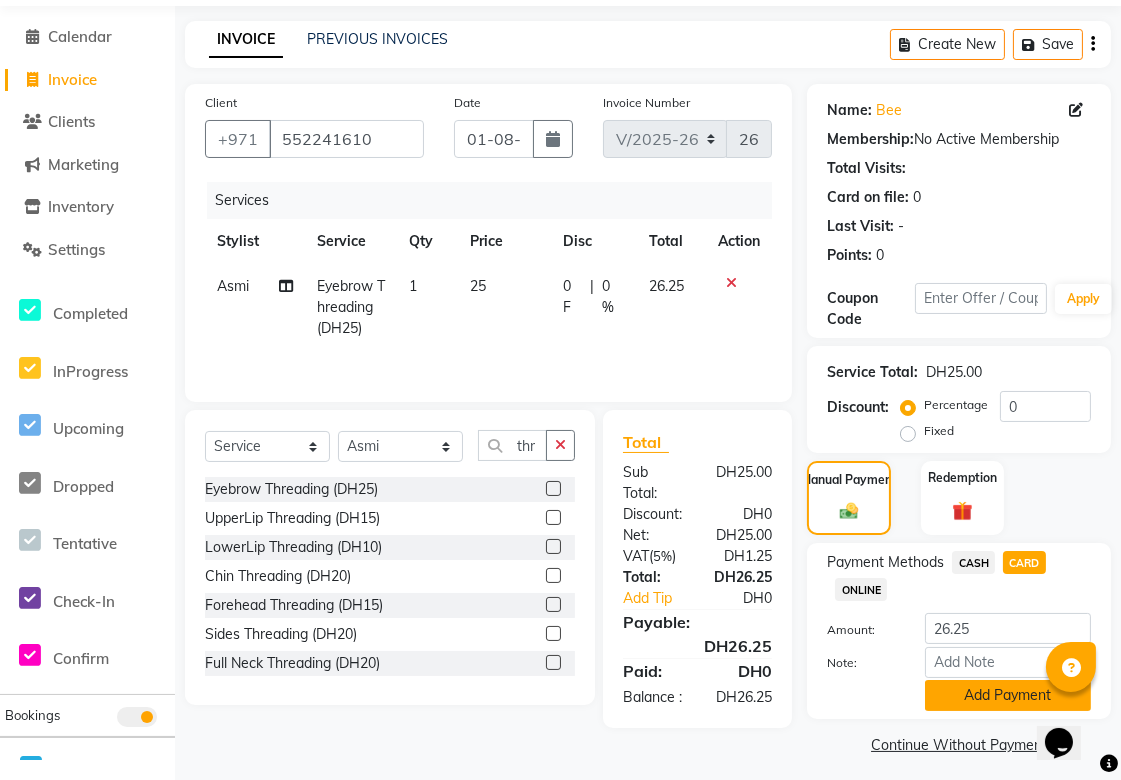 click on "Add Payment" 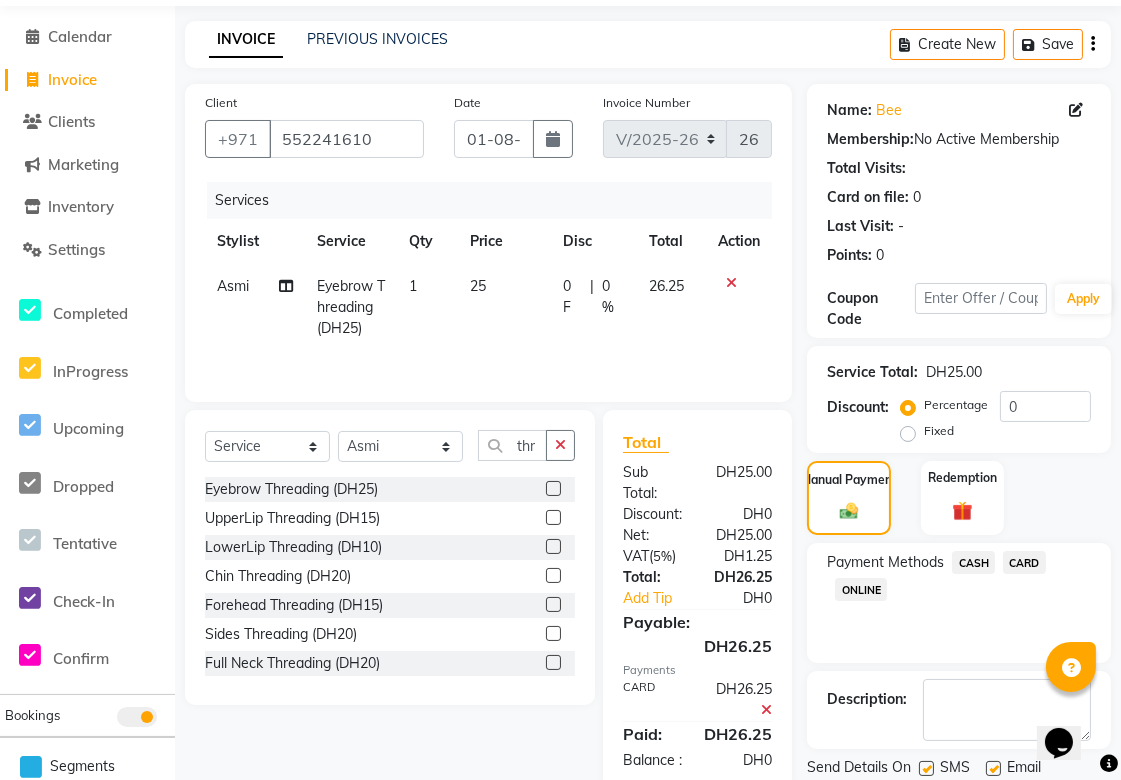 scroll, scrollTop: 133, scrollLeft: 0, axis: vertical 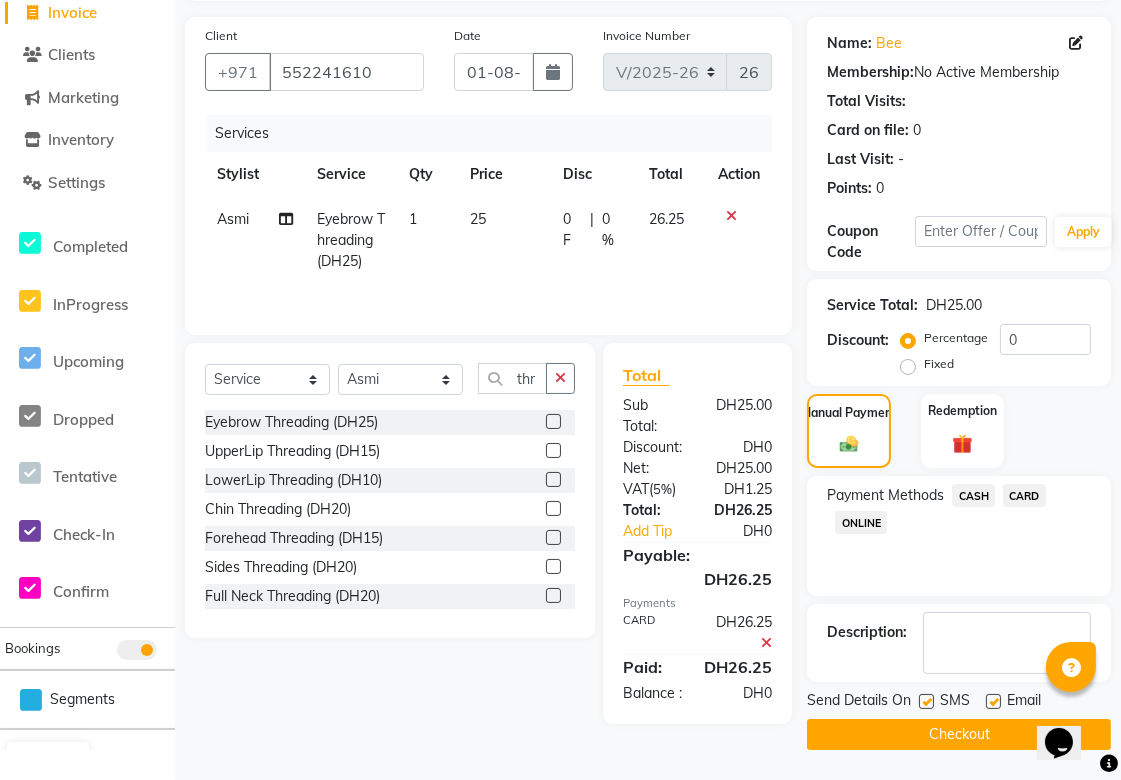 click on "Checkout" 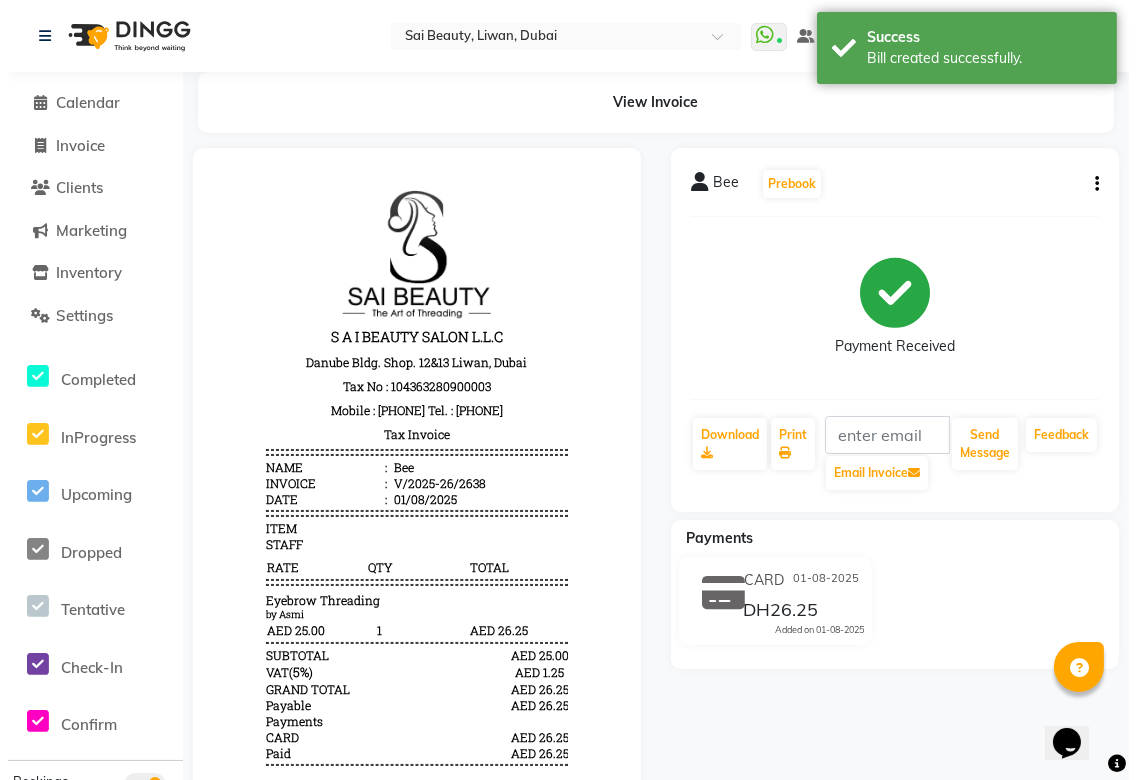 scroll, scrollTop: 0, scrollLeft: 0, axis: both 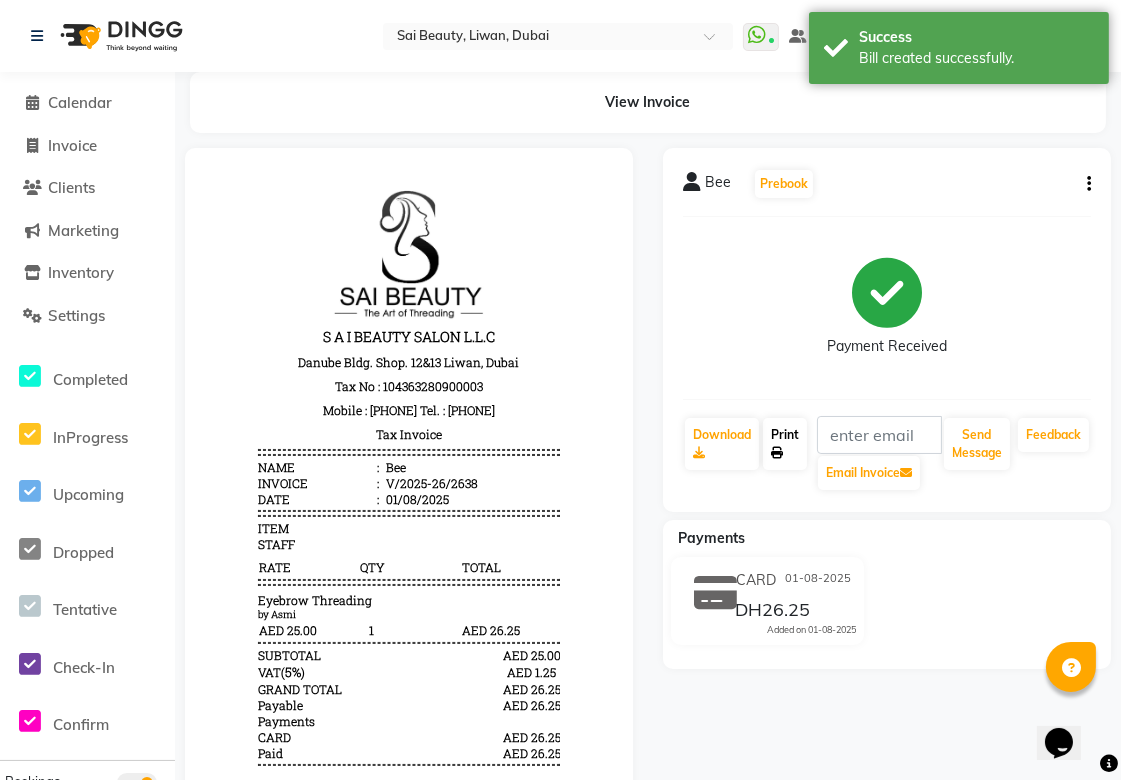 click on "Print" 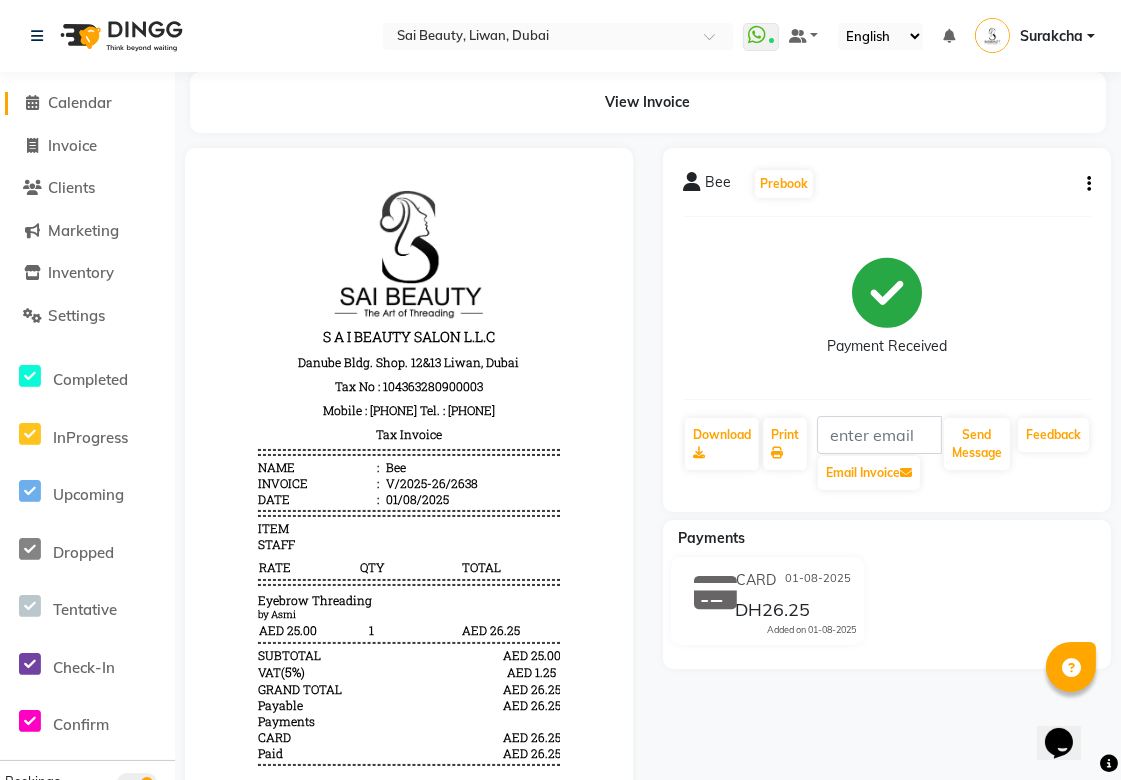 click on "Calendar" 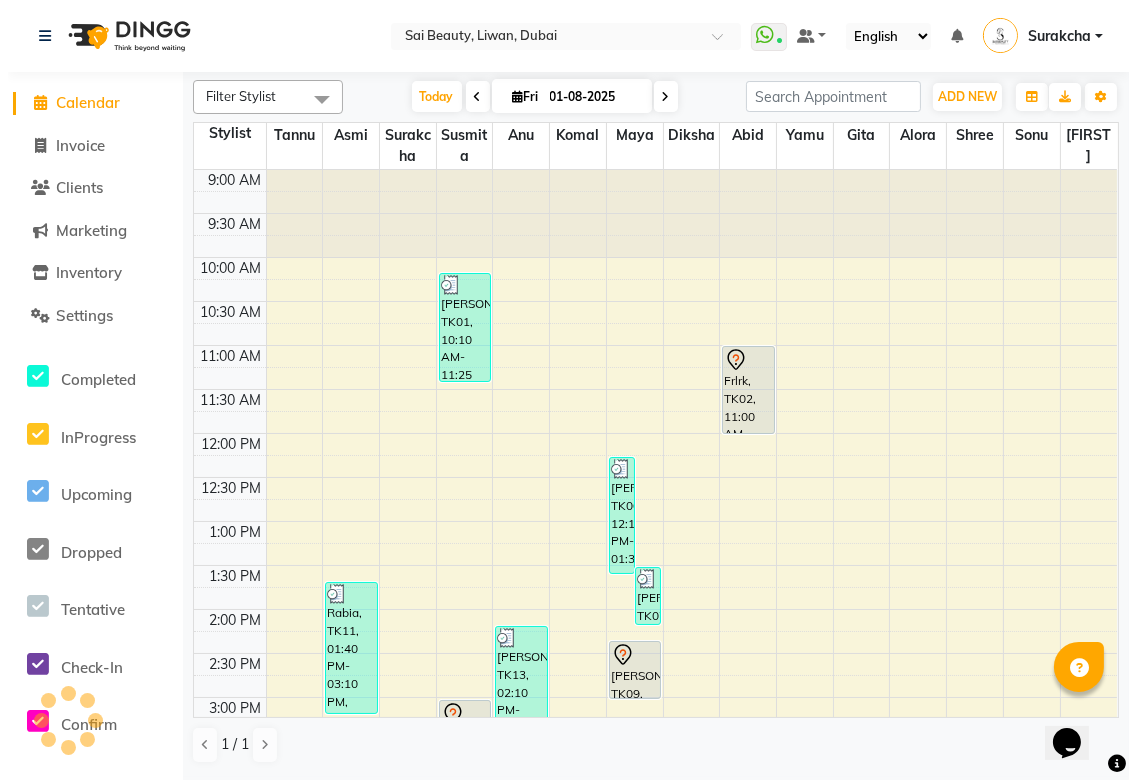 scroll, scrollTop: 0, scrollLeft: 0, axis: both 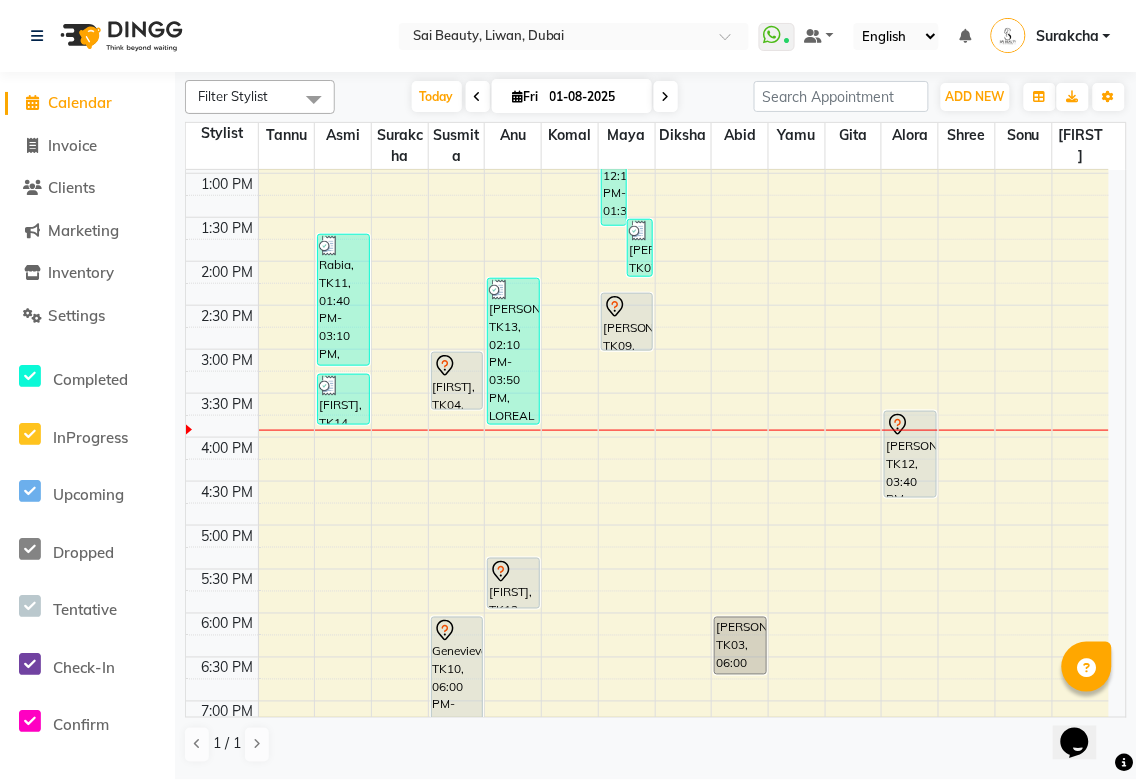 click 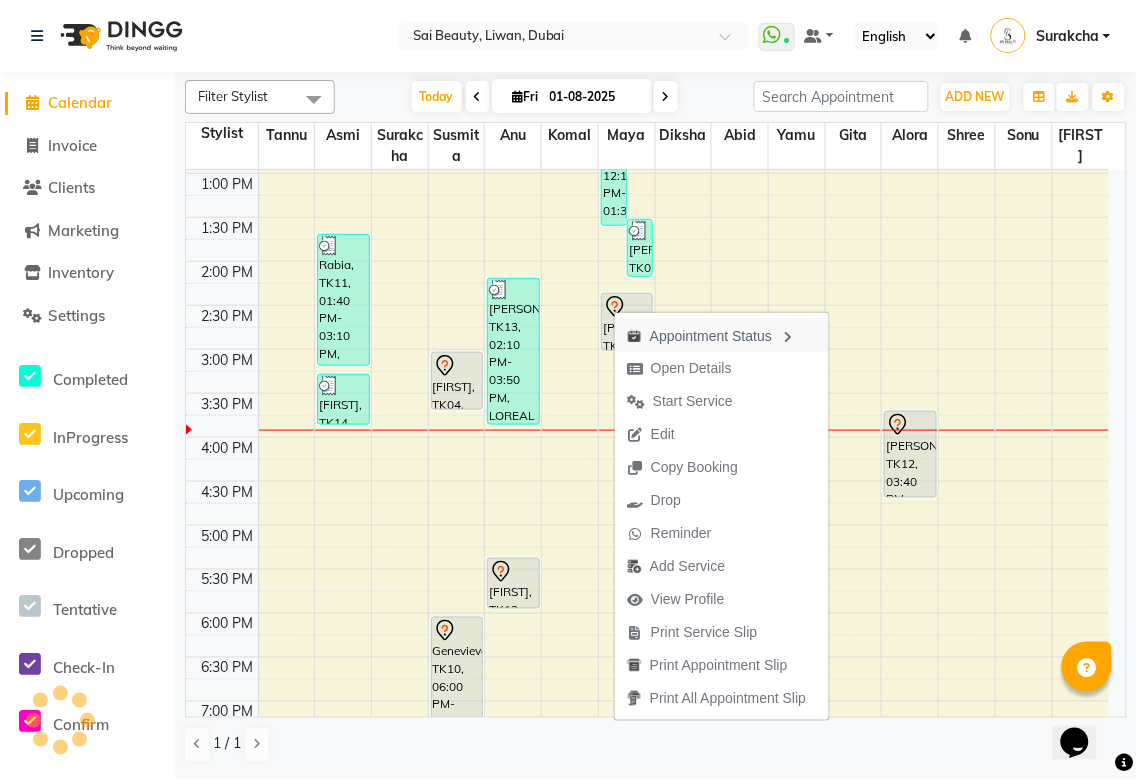 click on "Appointment Status" at bounding box center (722, 335) 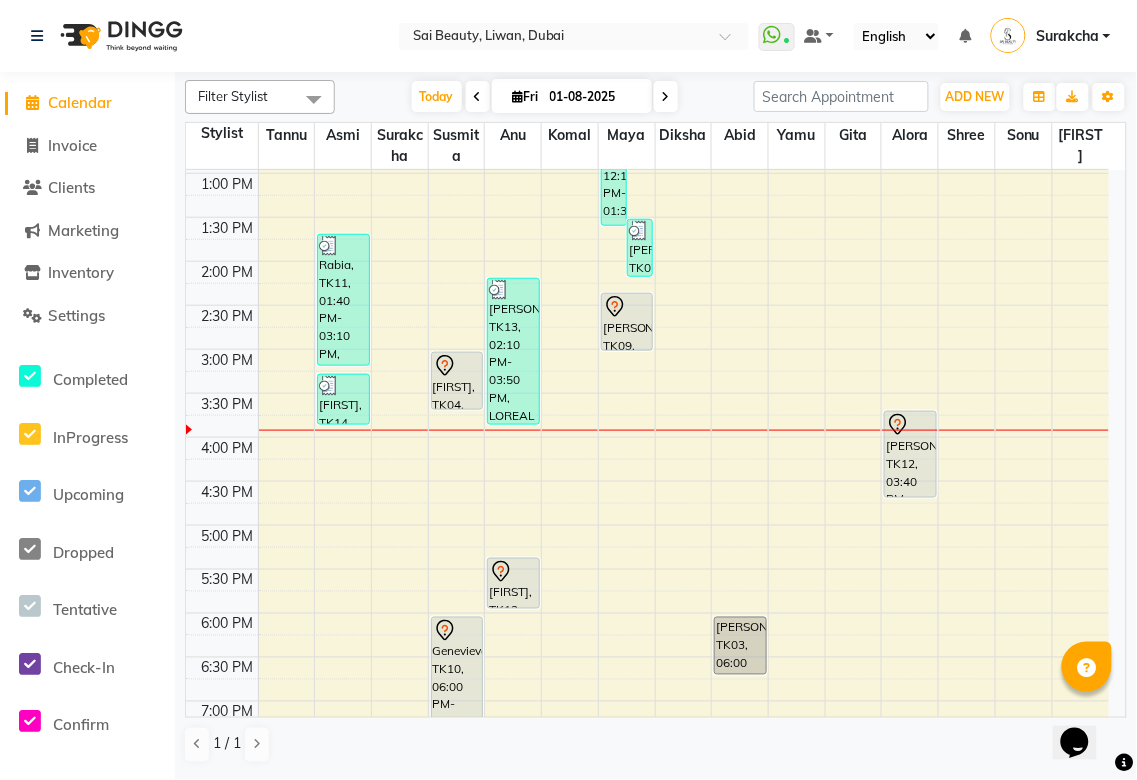 click 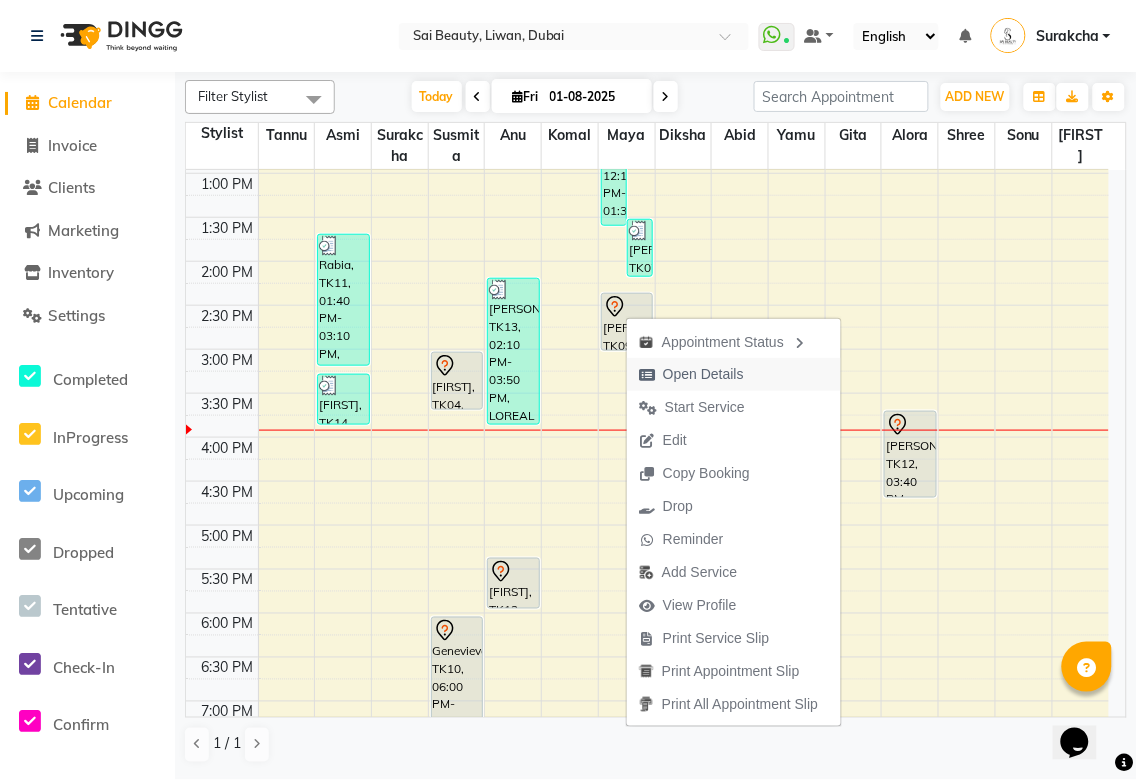 click on "Open Details" at bounding box center [703, 374] 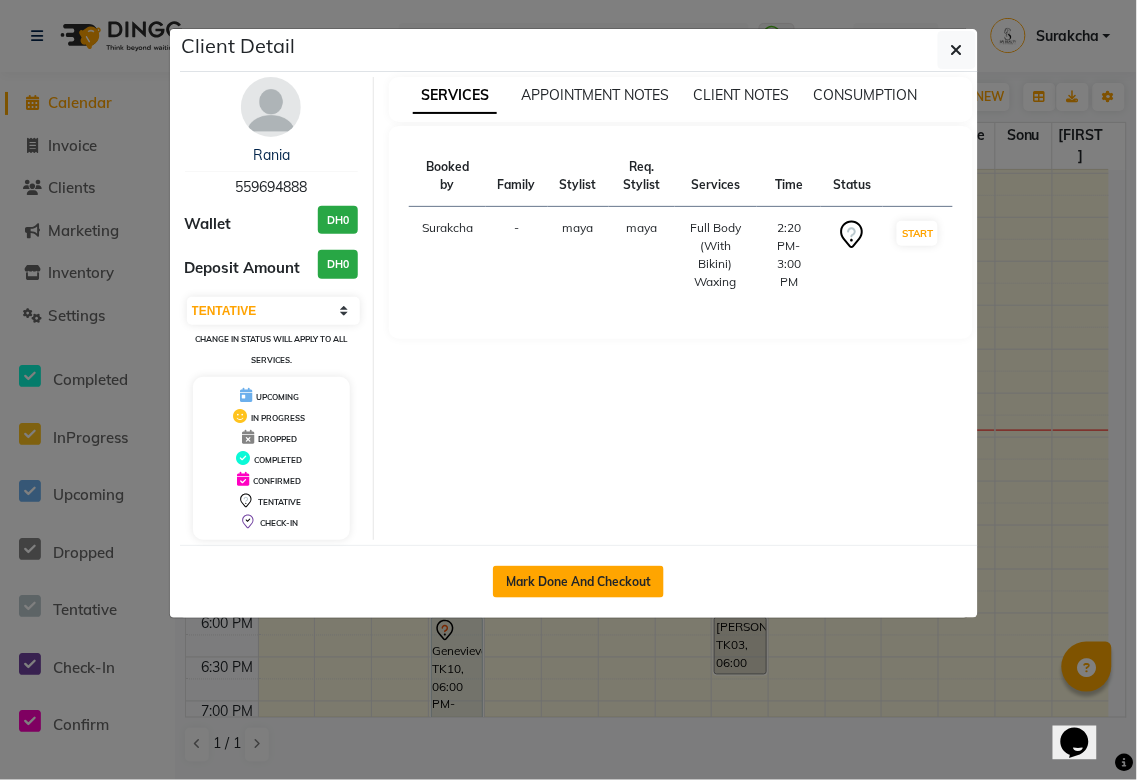 click on "Mark Done And Checkout" 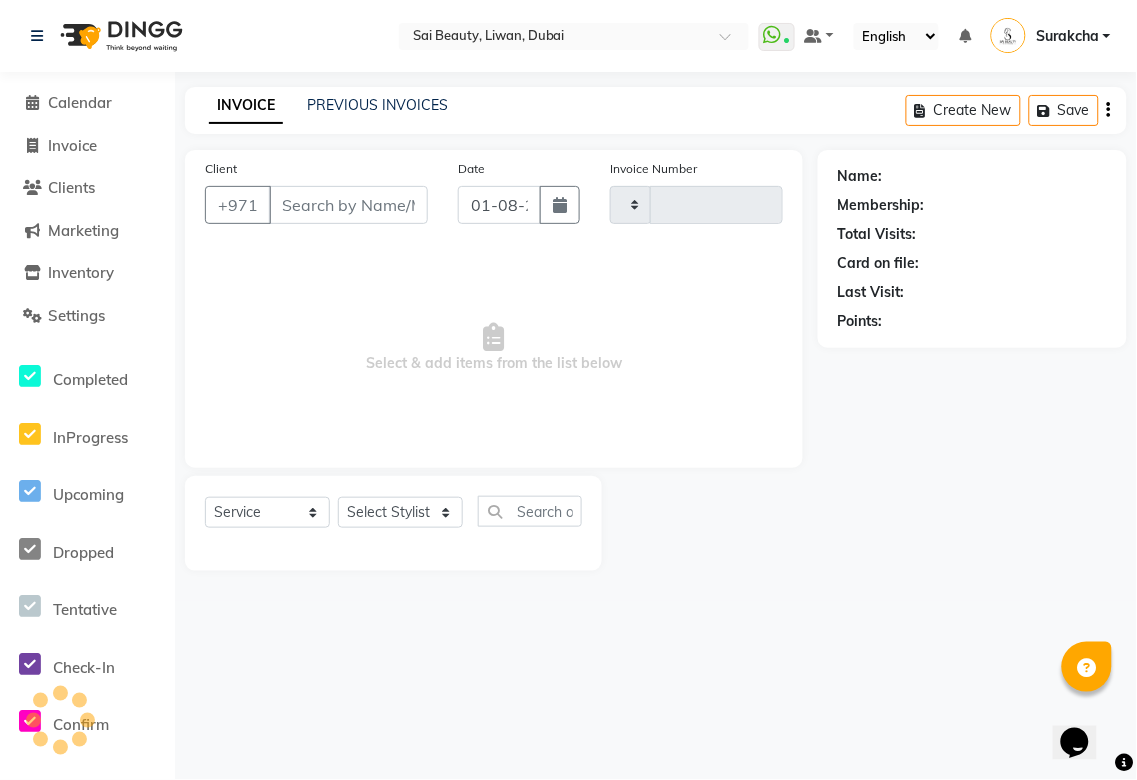 type on "2639" 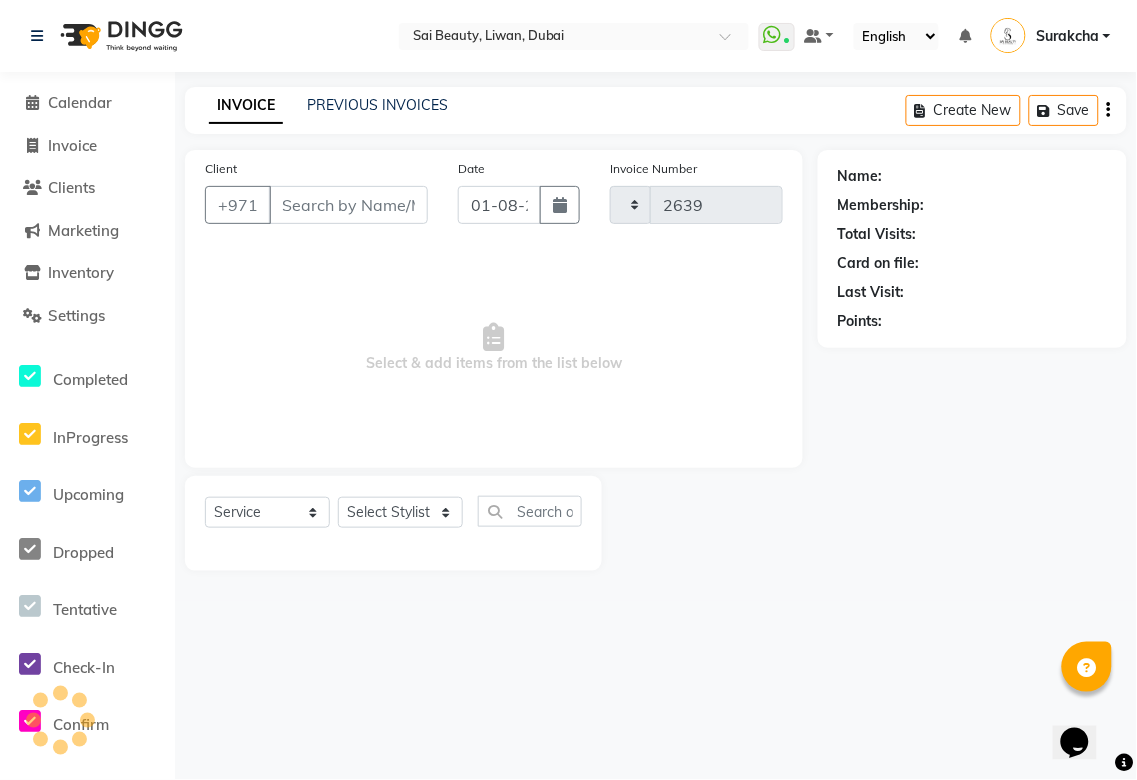 select on "5352" 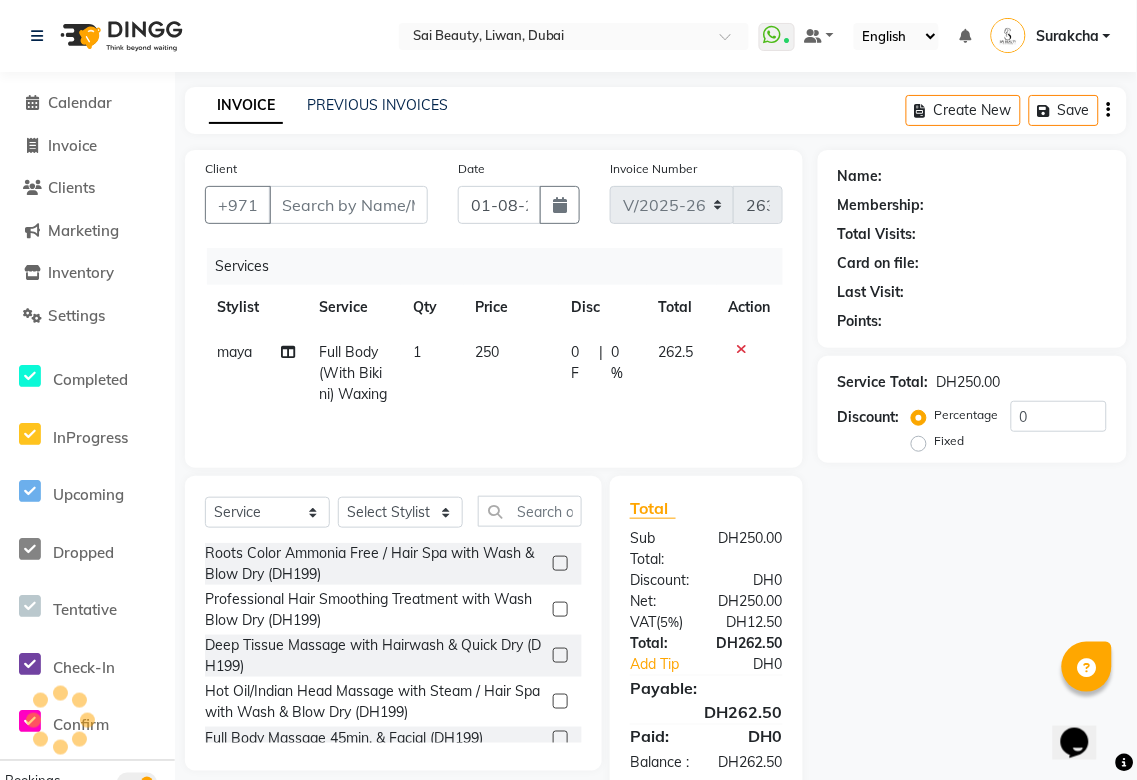 type on "559694888" 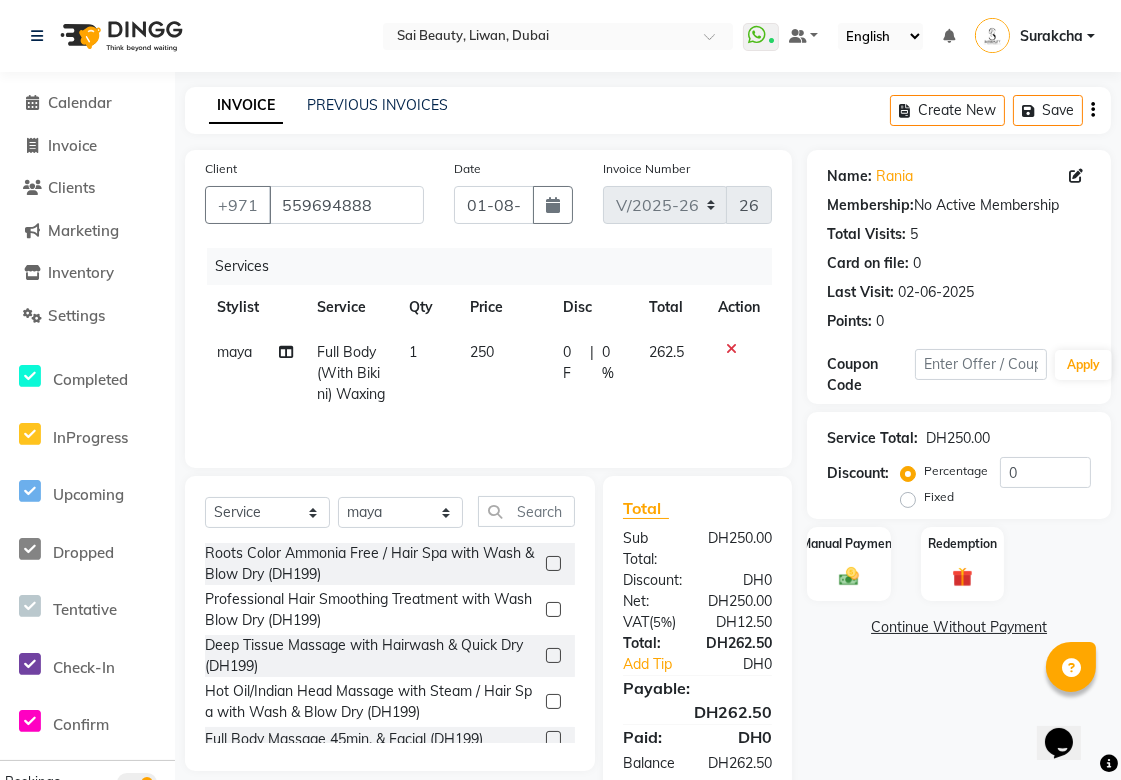 click on "0 F" 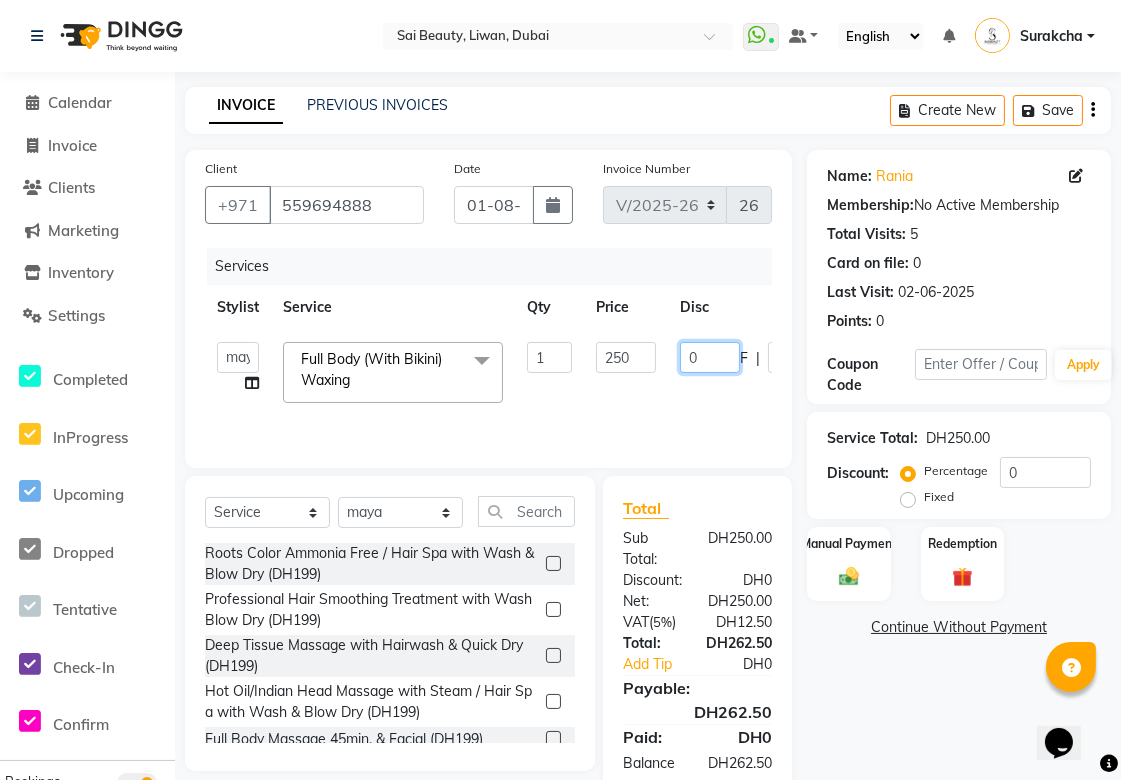 click on "0" 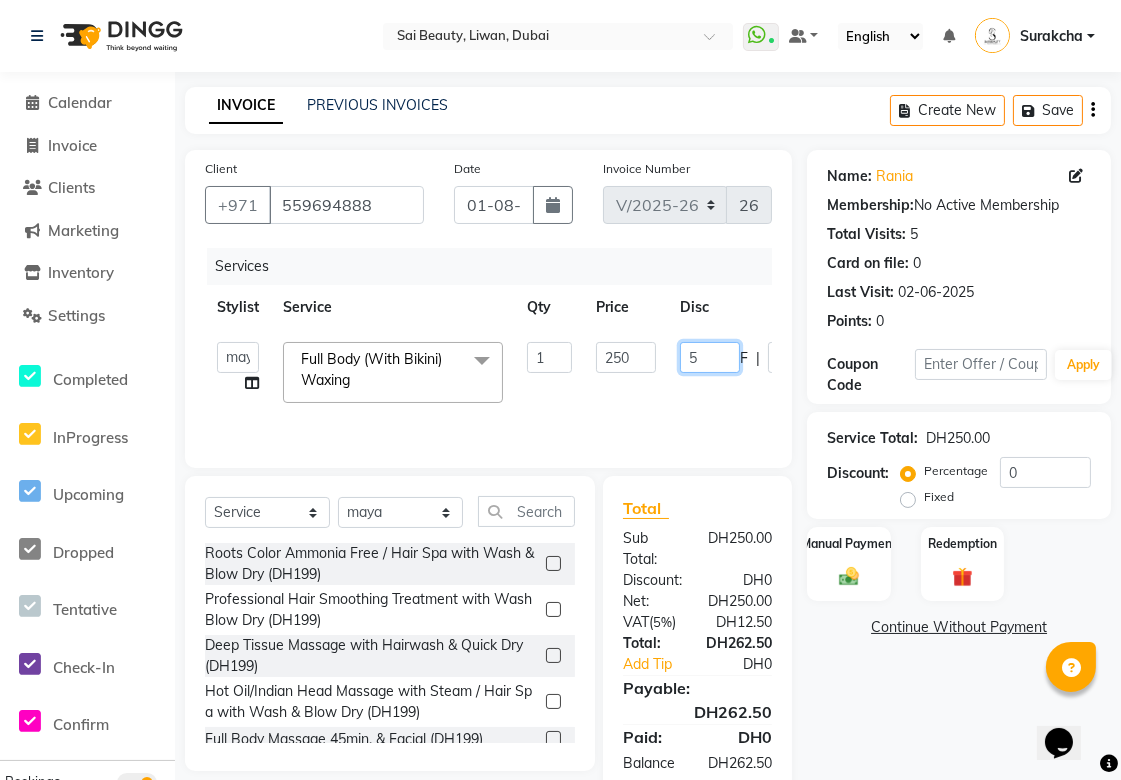 type on "51" 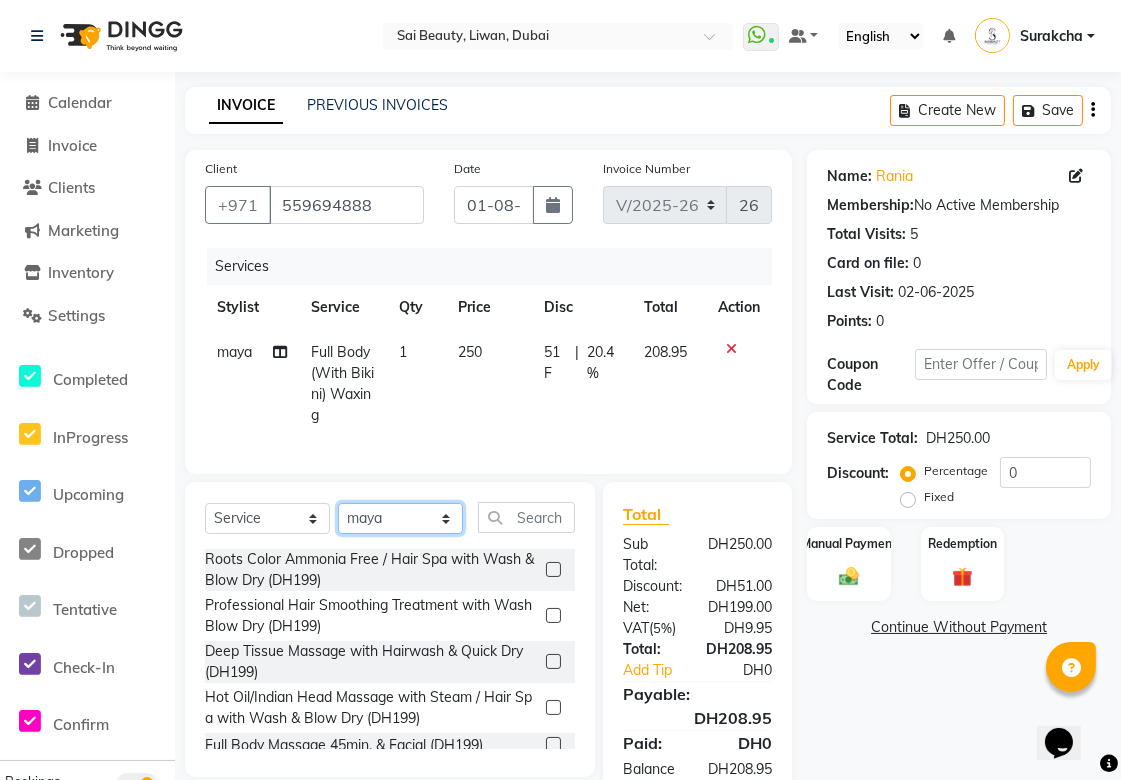 click on "Select Stylist Abid Alora Anu Asmi Ausha Diksha Gita Komal maya Monzeer shree sonu Srijana Surakcha Susmita Tannu Yamu" 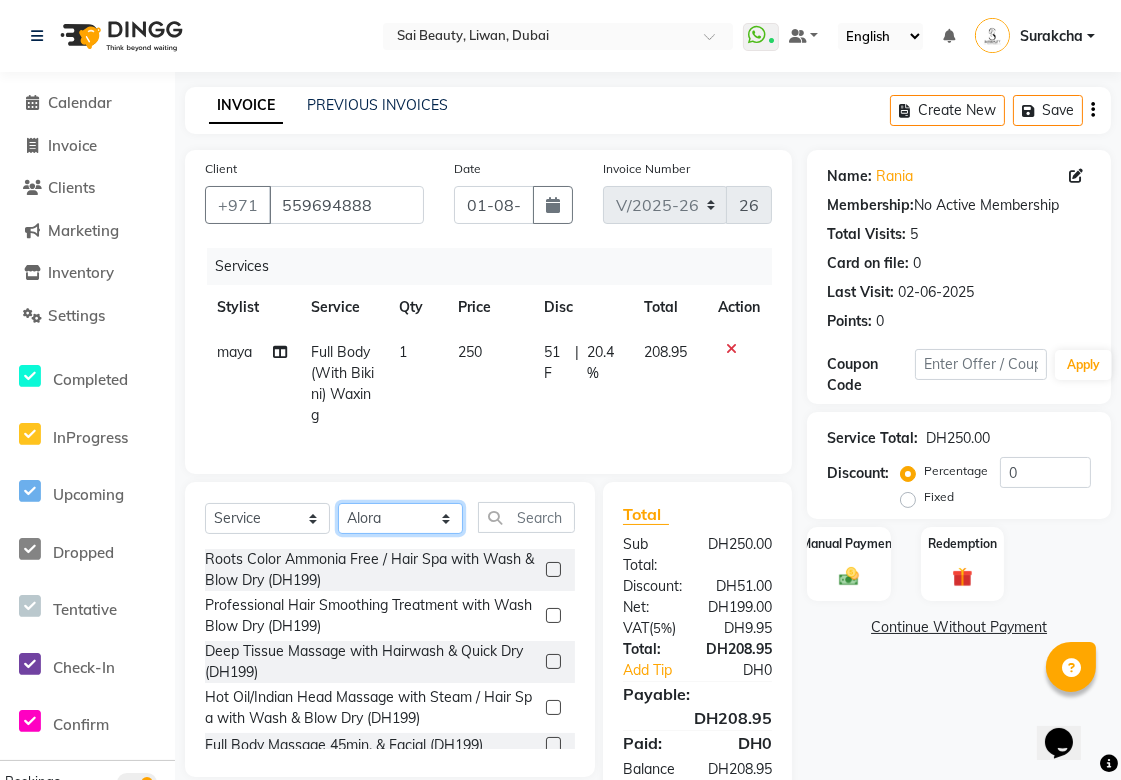 click on "Select Stylist Abid Alora Anu Asmi Ausha Diksha Gita Komal maya Monzeer shree sonu Srijana Surakcha Susmita Tannu Yamu" 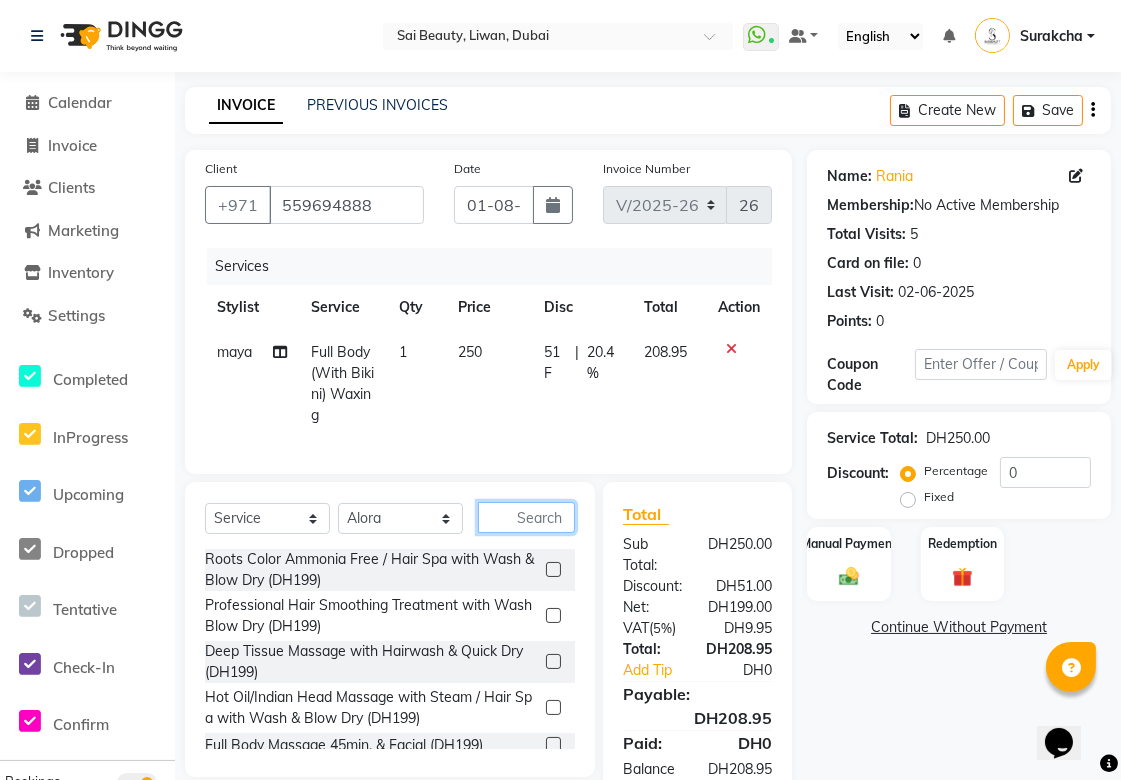 click 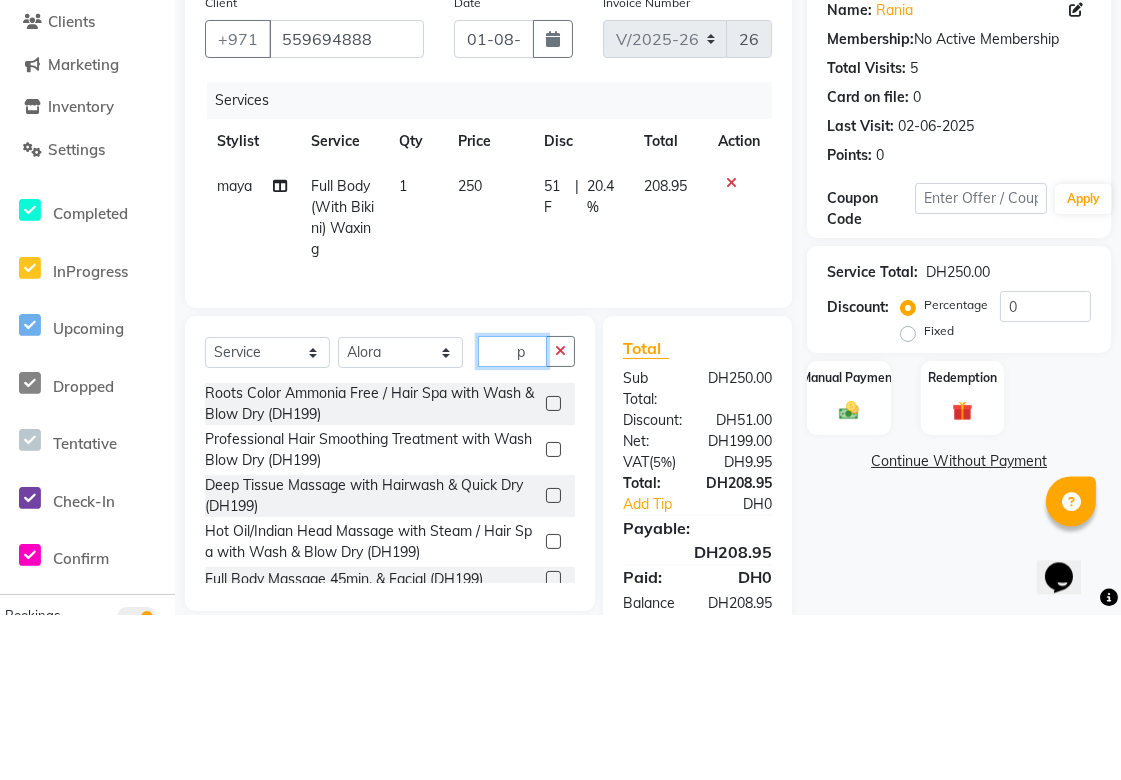 scroll, scrollTop: 24, scrollLeft: 0, axis: vertical 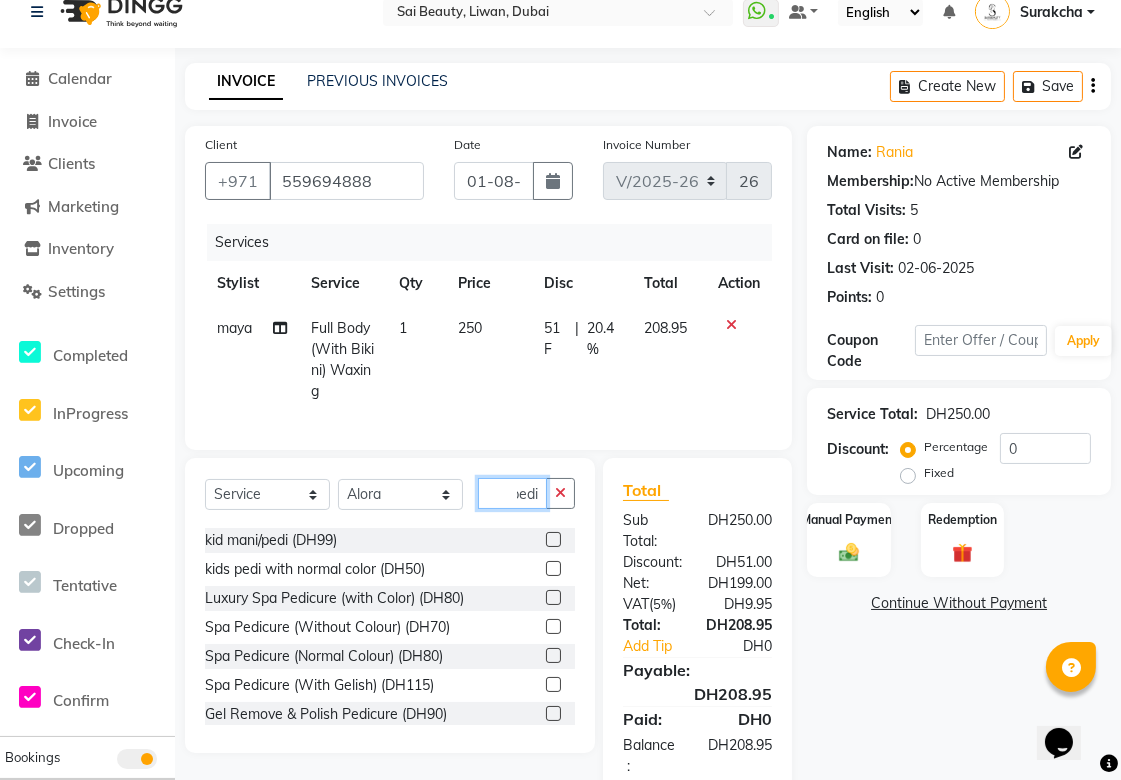 type on "pedi" 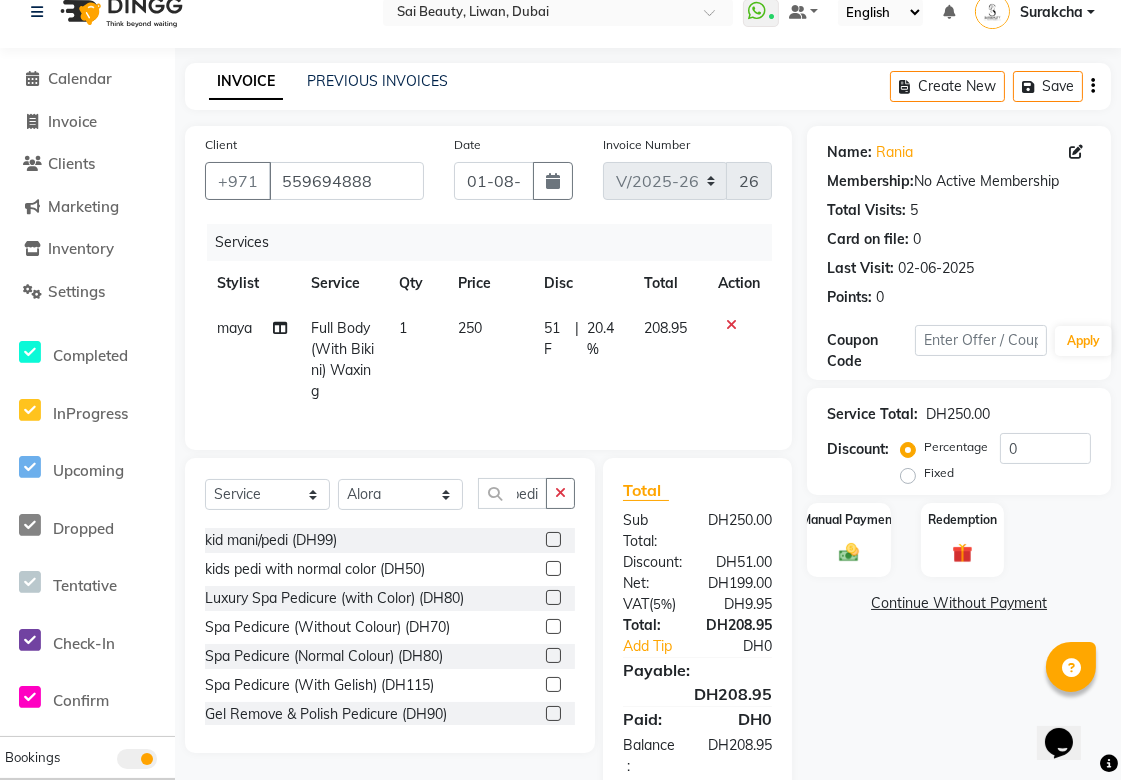 click 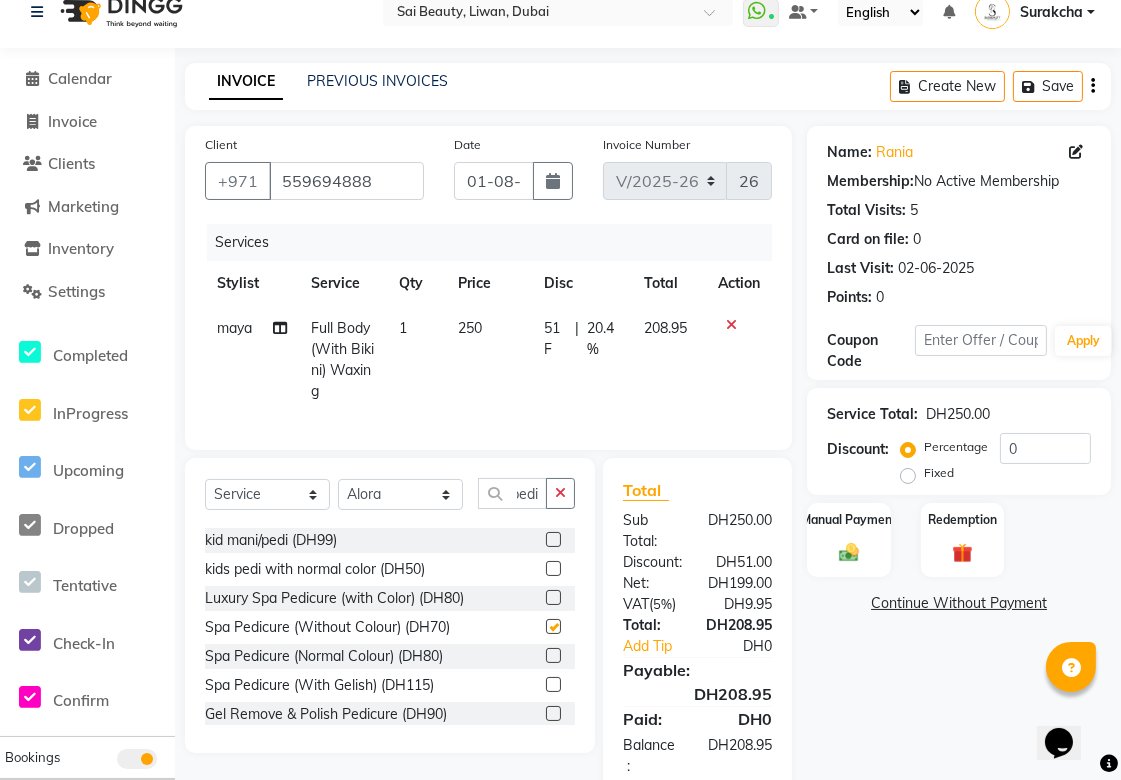 scroll, scrollTop: 0, scrollLeft: 0, axis: both 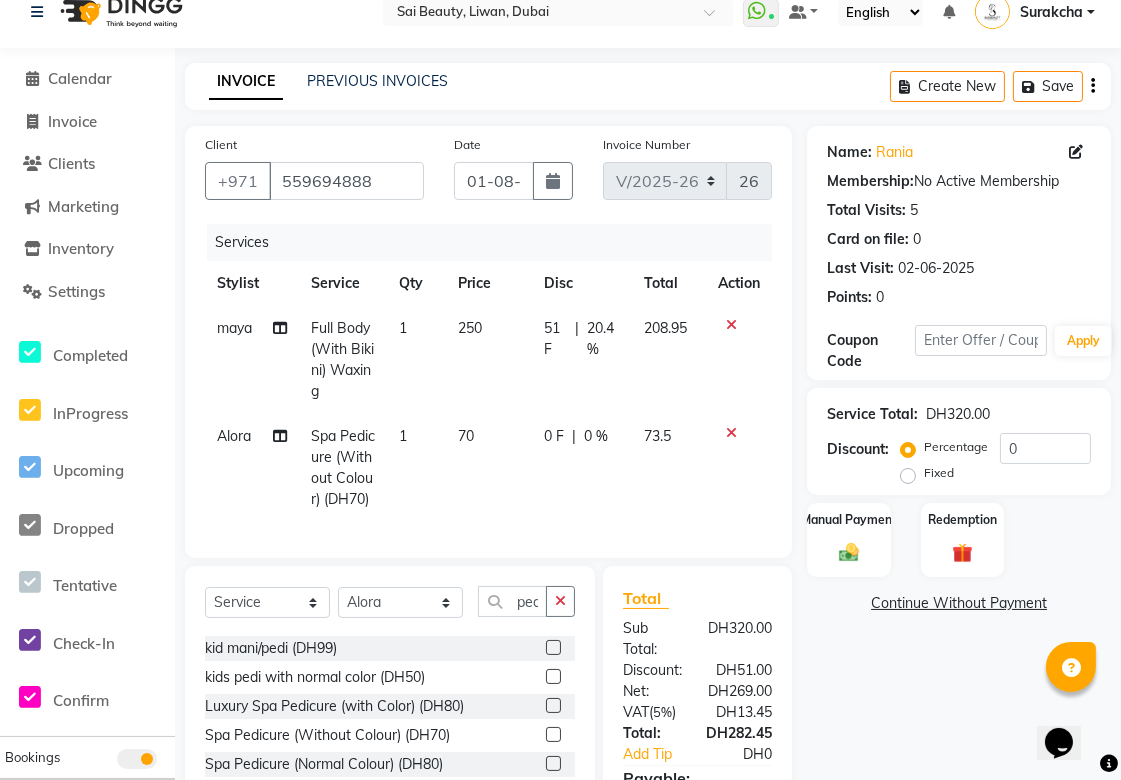 checkbox on "false" 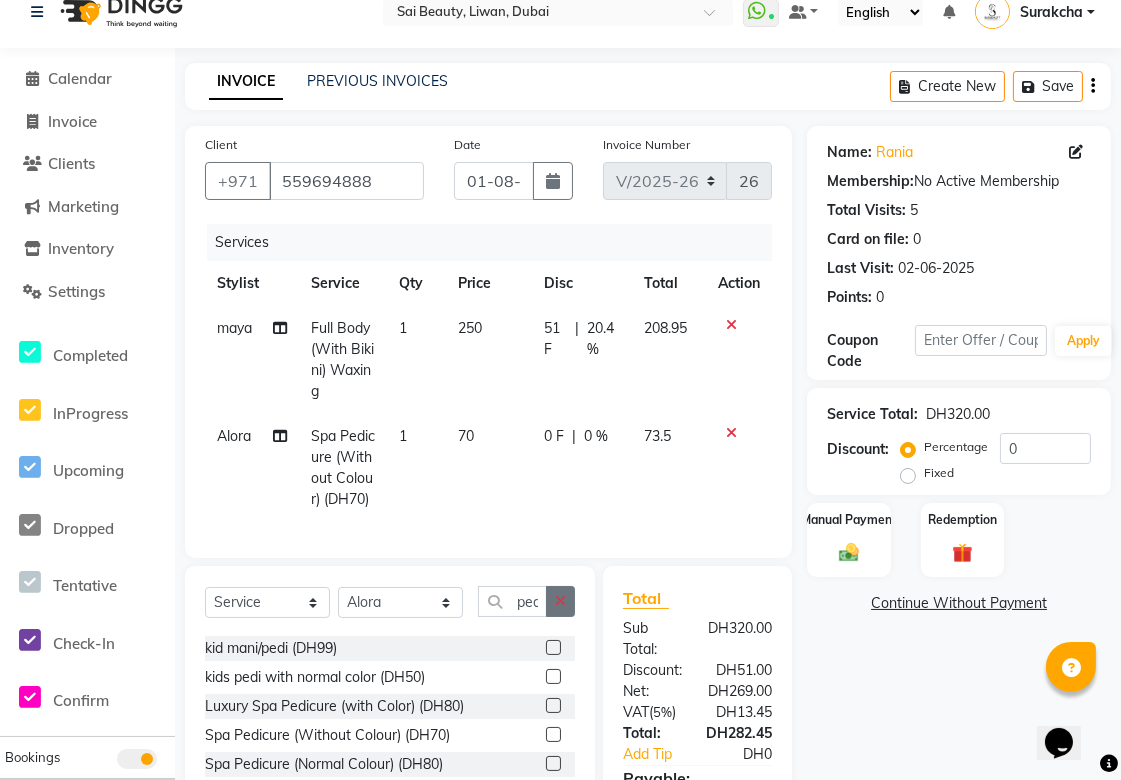 click 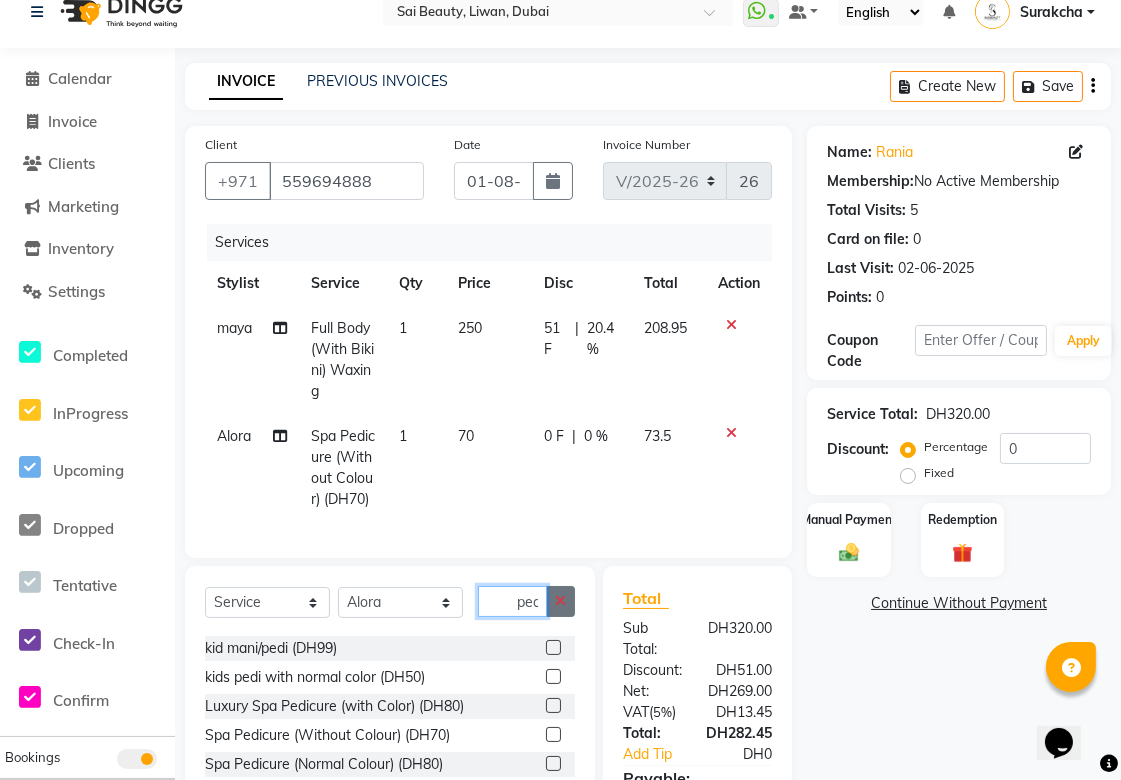 type 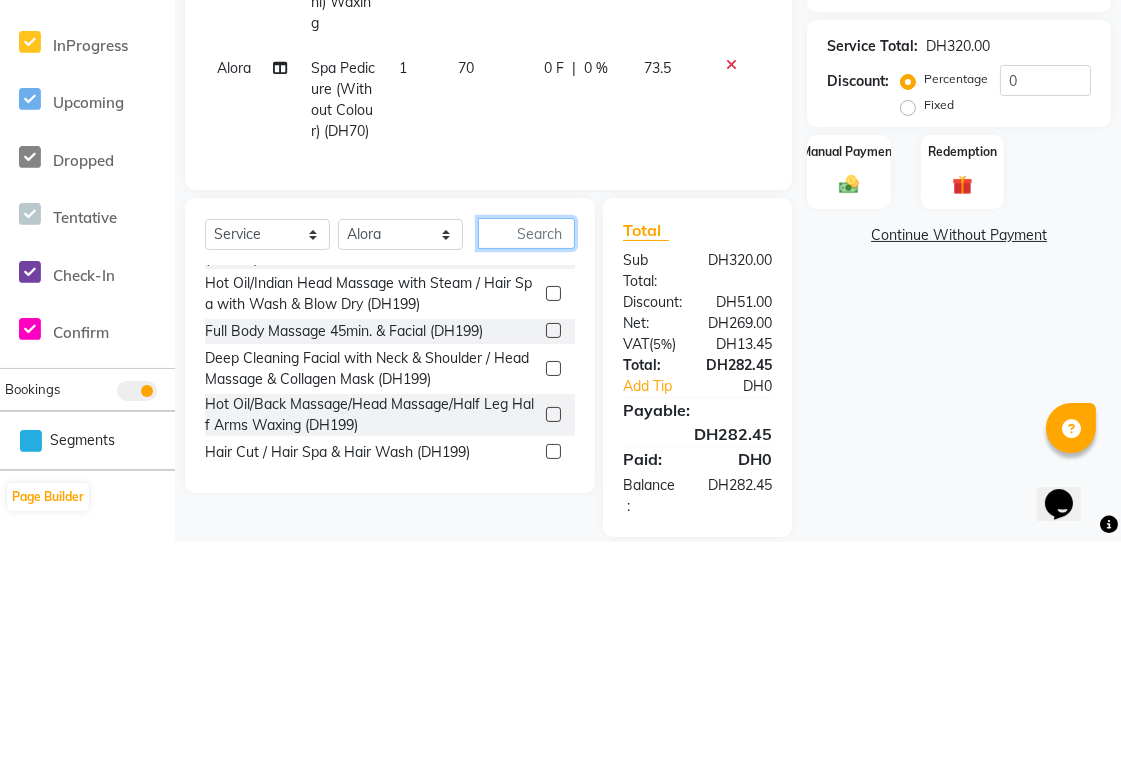 scroll, scrollTop: 153, scrollLeft: 0, axis: vertical 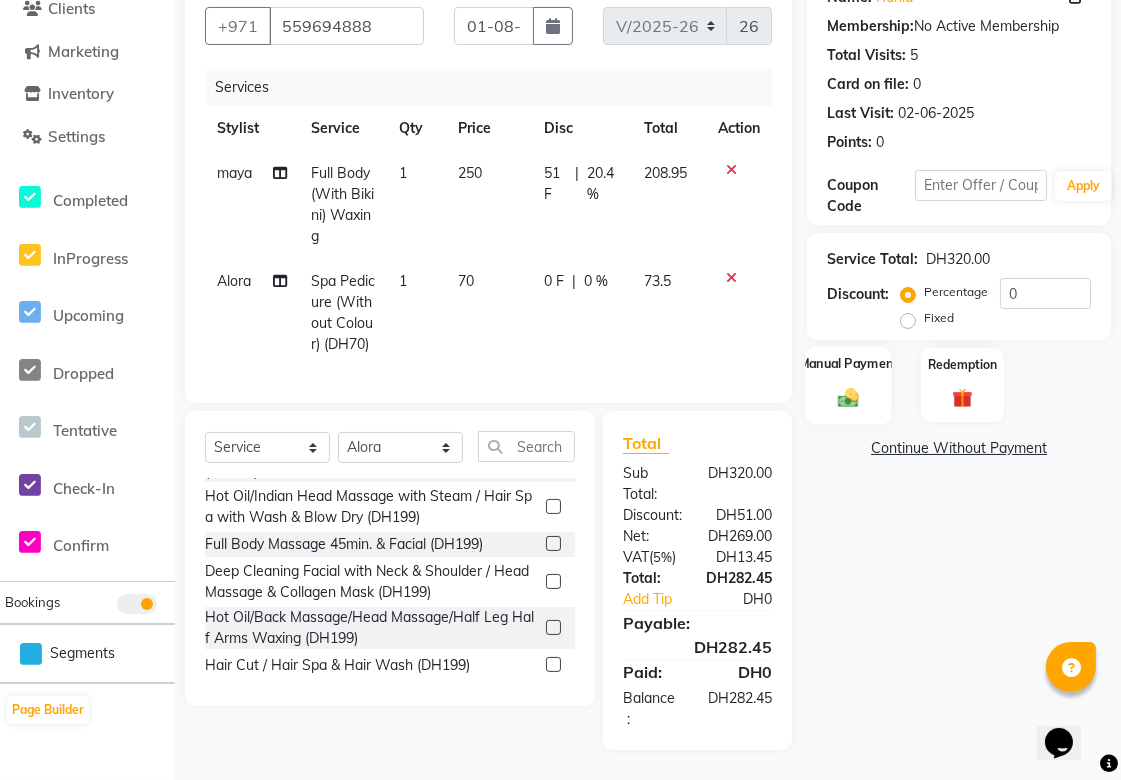 click 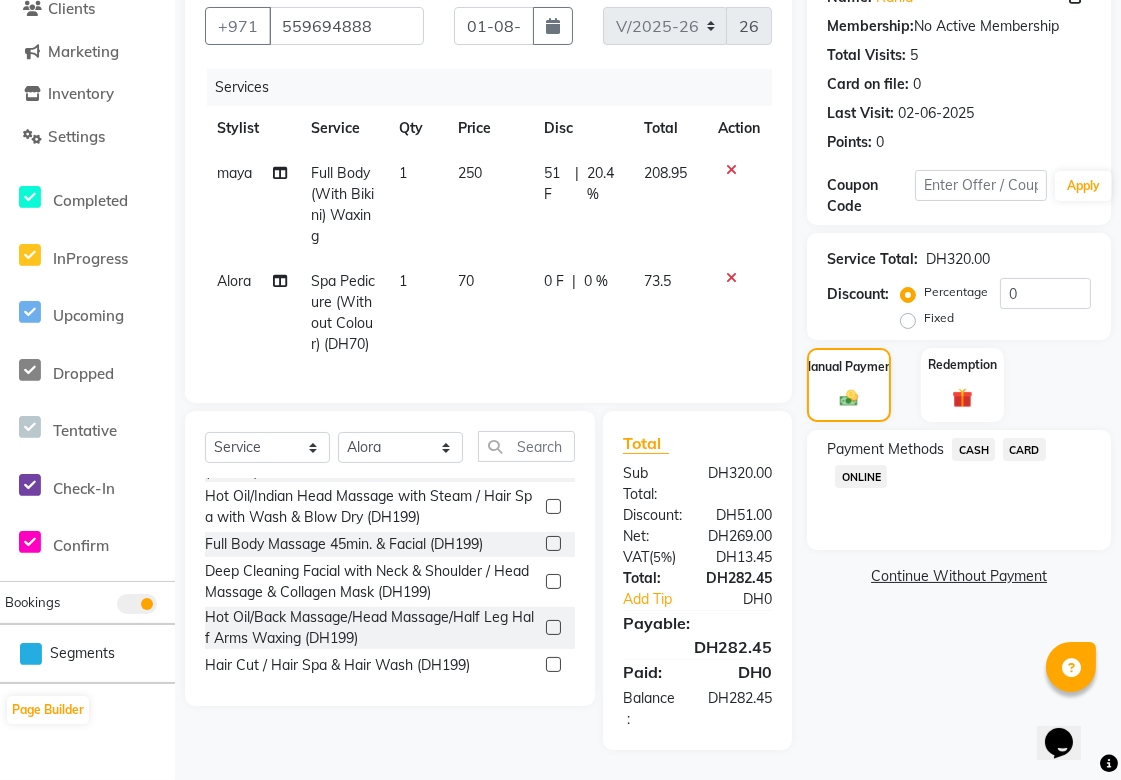 click on "CASH" 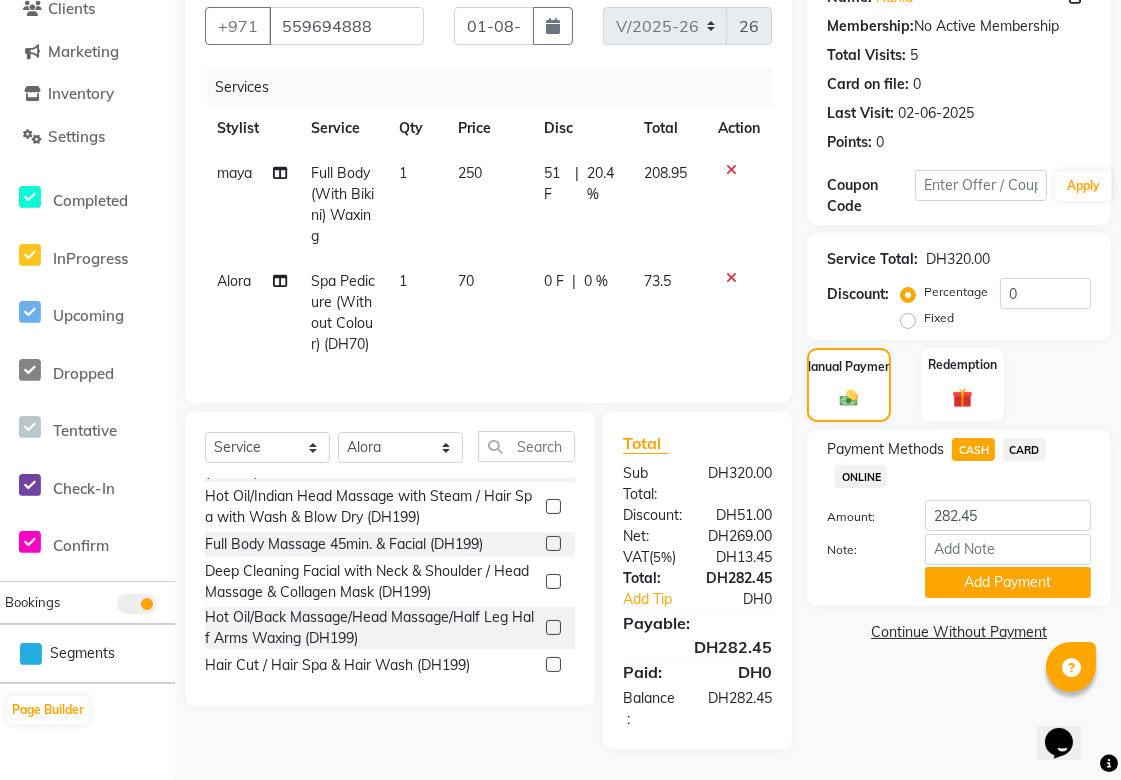 click 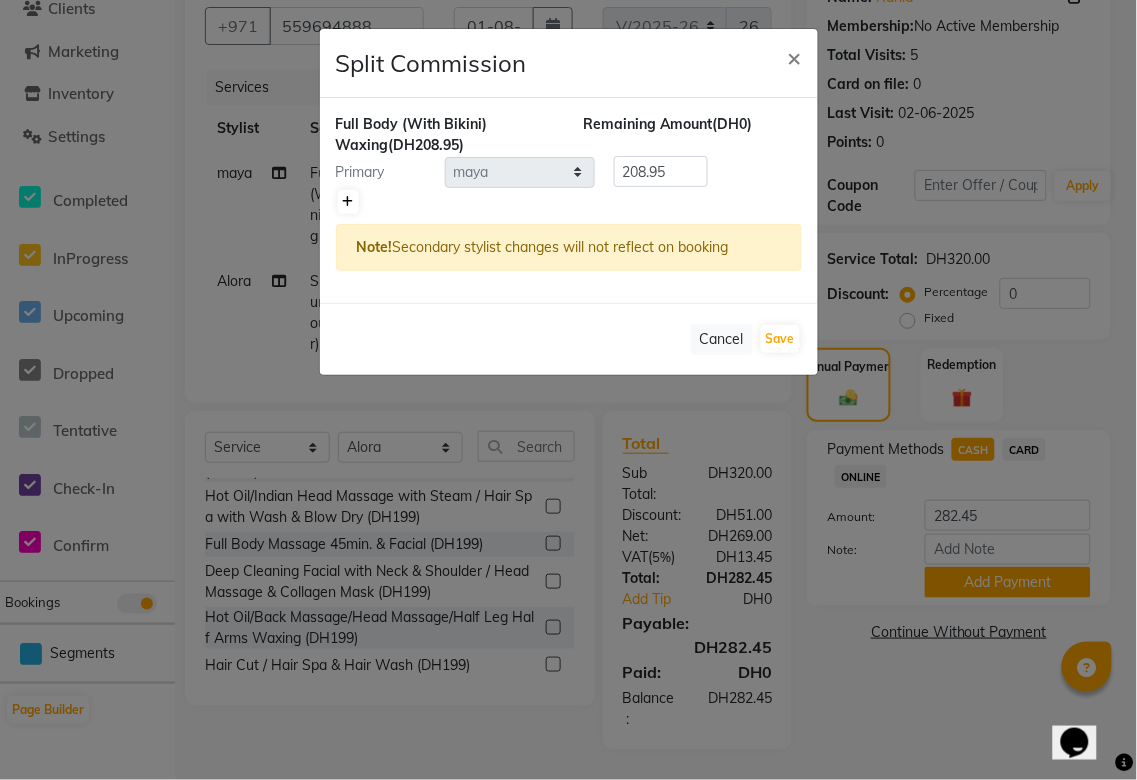click 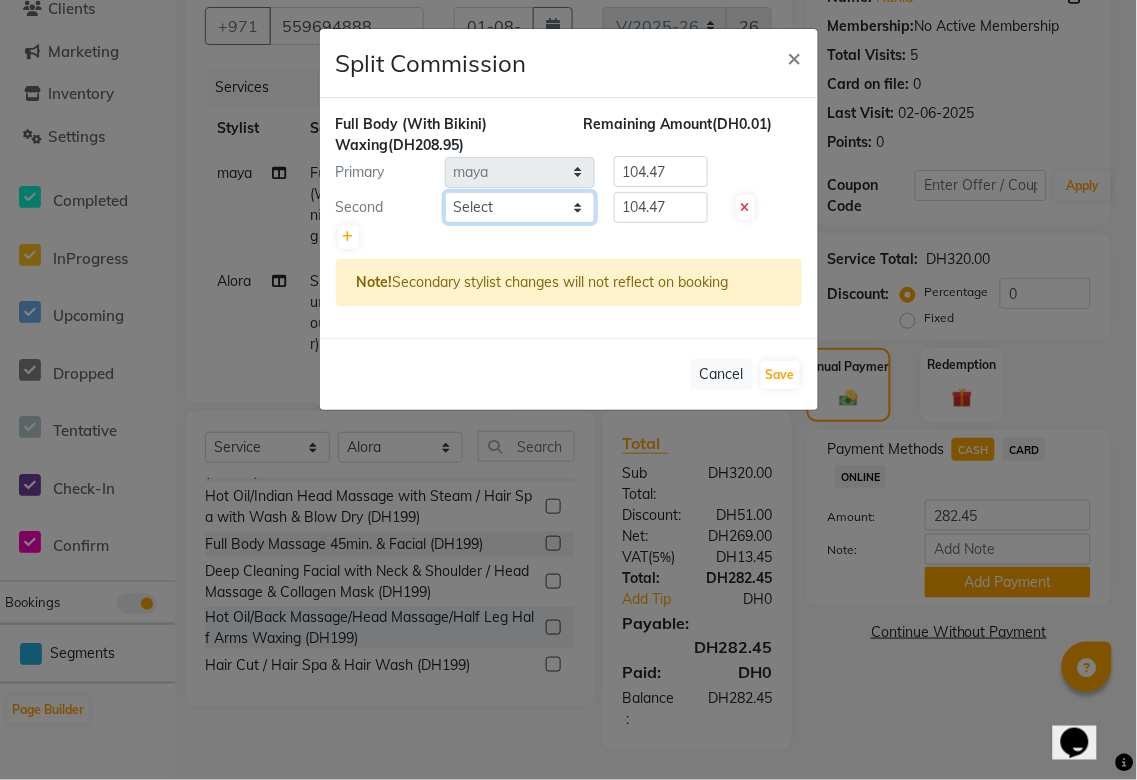 click on "Select  Abid   Alora   Anu   Asmi   Ausha   Diksha   Gita   Komal   maya   Monzeer   shree   sonu   Srijana   Surakcha   Susmita   Tannu   Yamu" 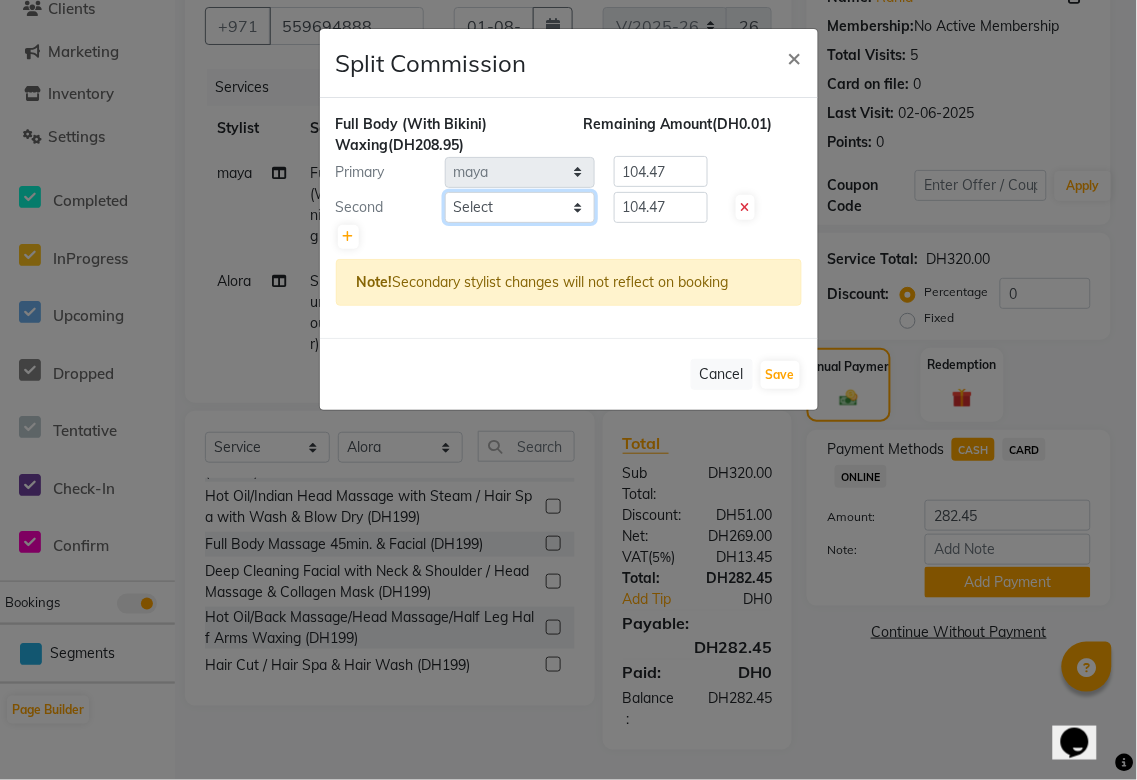 select on "41268" 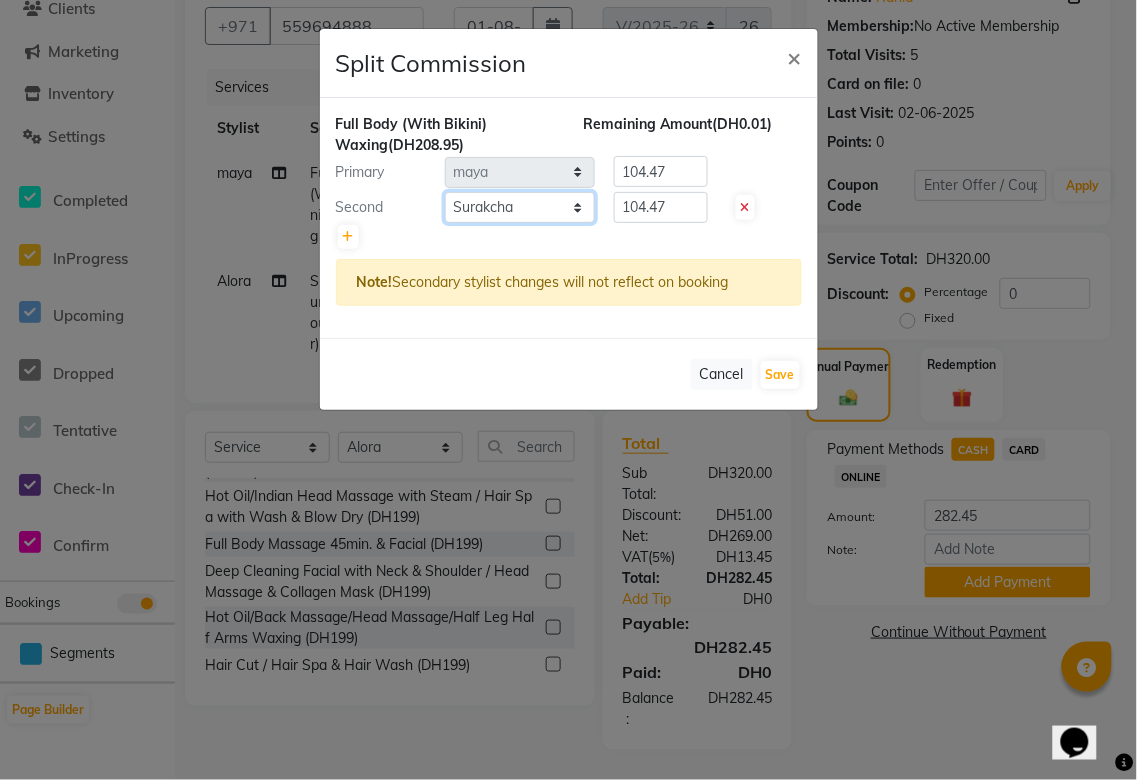 click on "Select  Abid   Alora   Anu   Asmi   Ausha   Diksha   Gita   Komal   maya   Monzeer   shree   sonu   Srijana   Surakcha   Susmita   Tannu   Yamu" 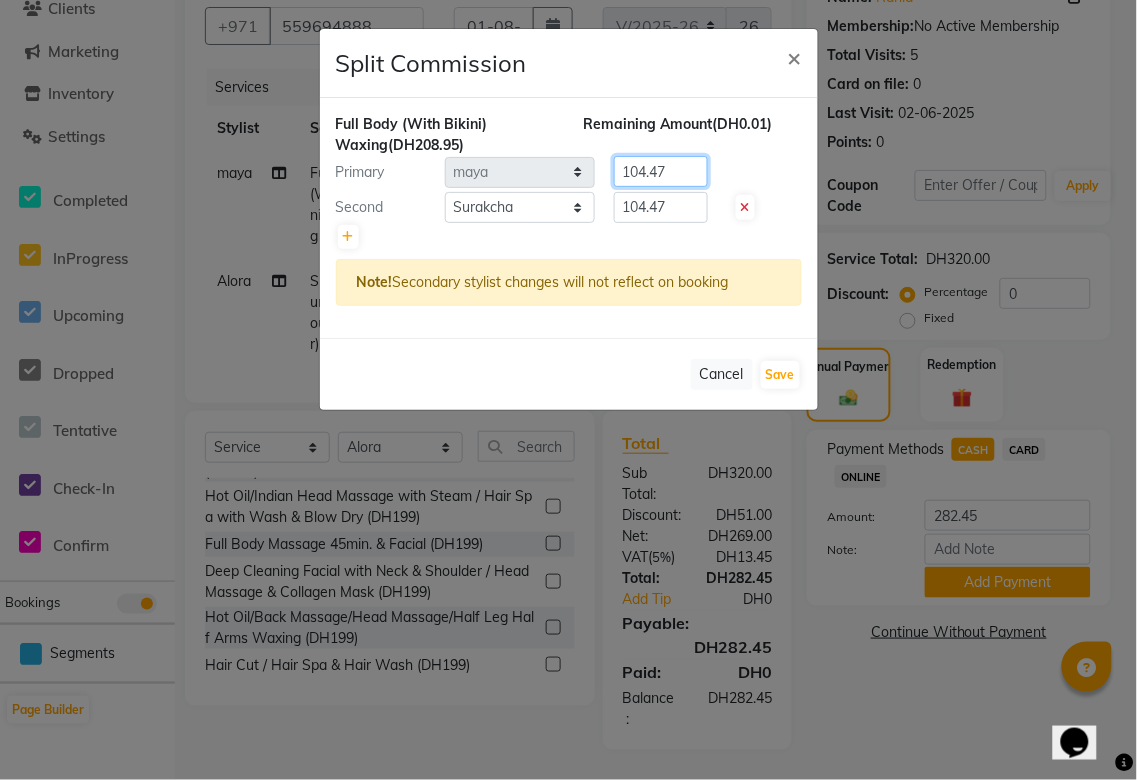 click on "104.47" 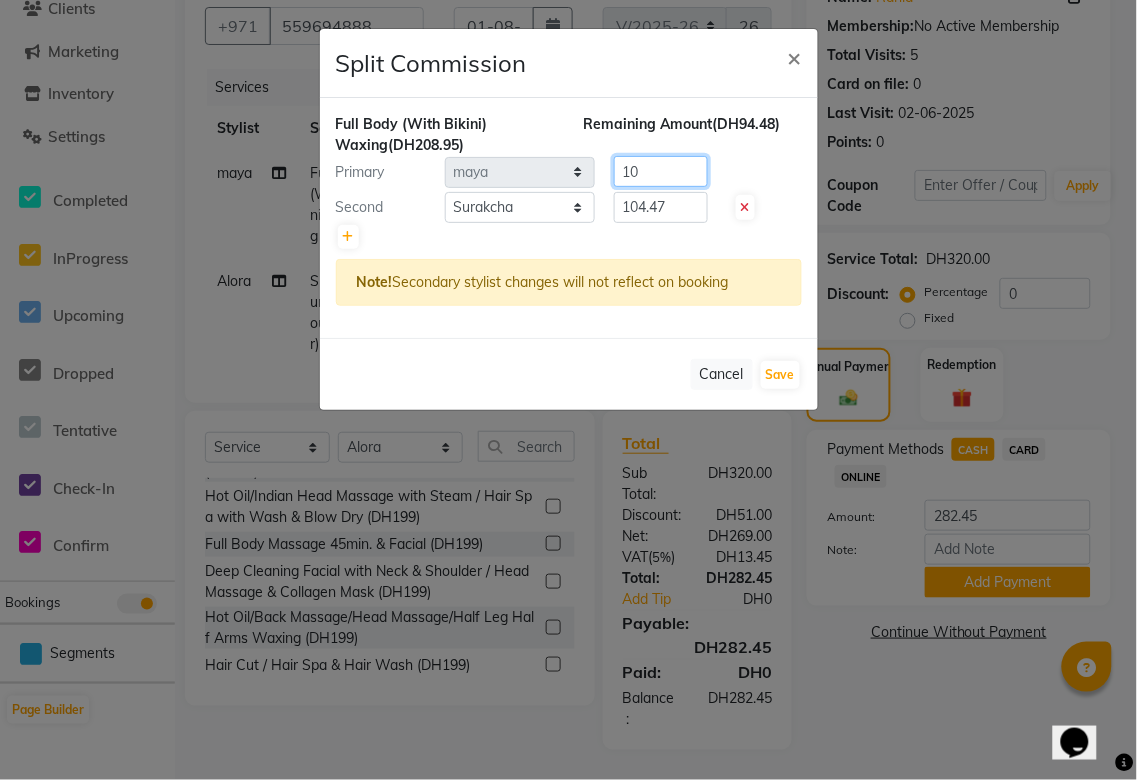 type on "1" 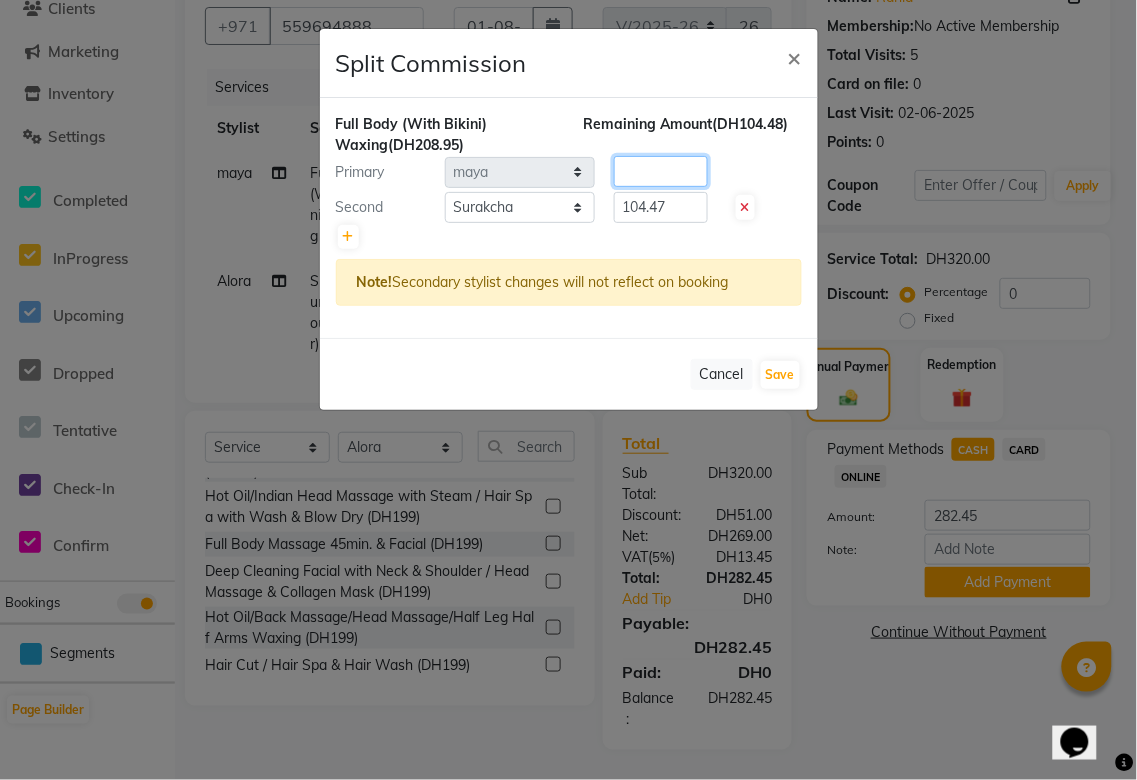 type 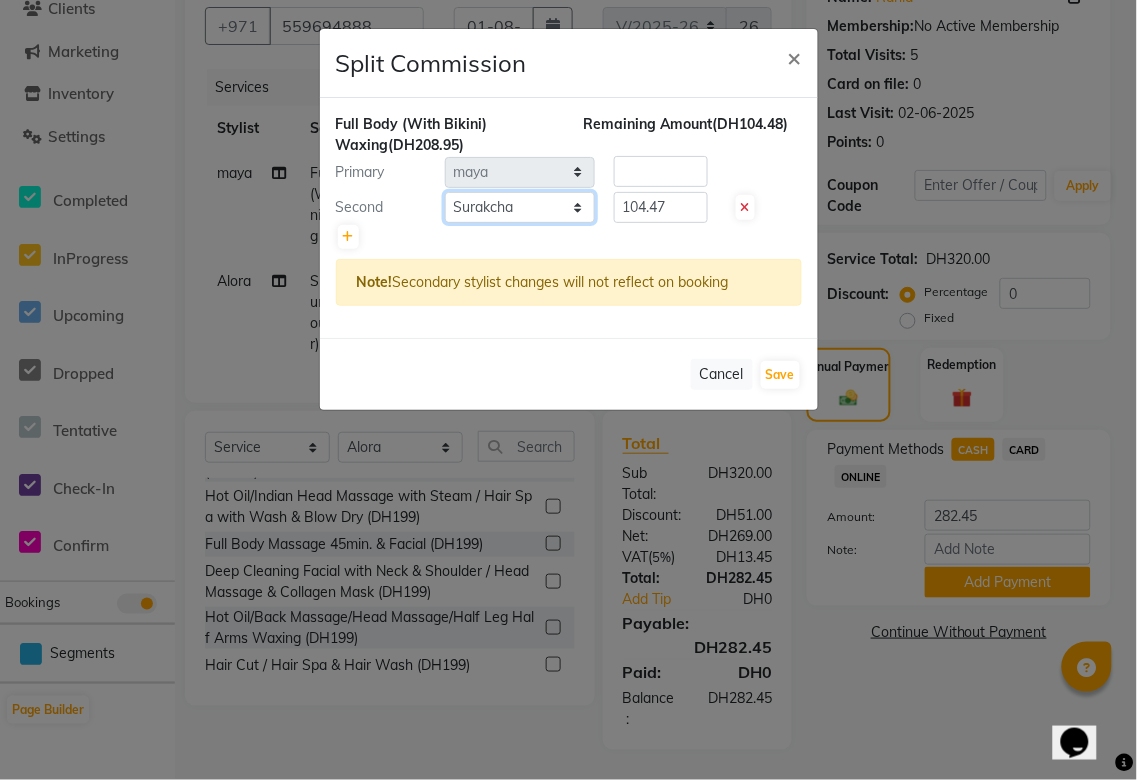 click on "Select  Abid   Alora   Anu   Asmi   Ausha   Diksha   Gita   Komal   maya   Monzeer   shree   sonu   Srijana   Surakcha   Susmita   Tannu   Yamu" 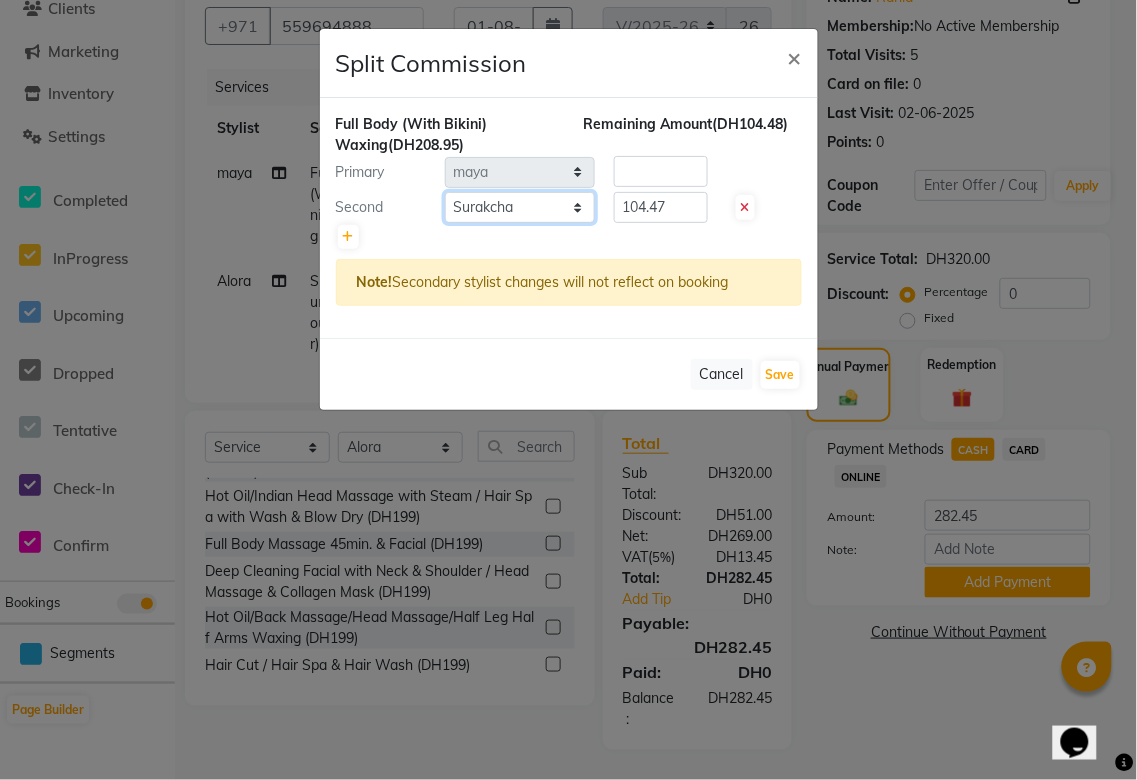 select on "43674" 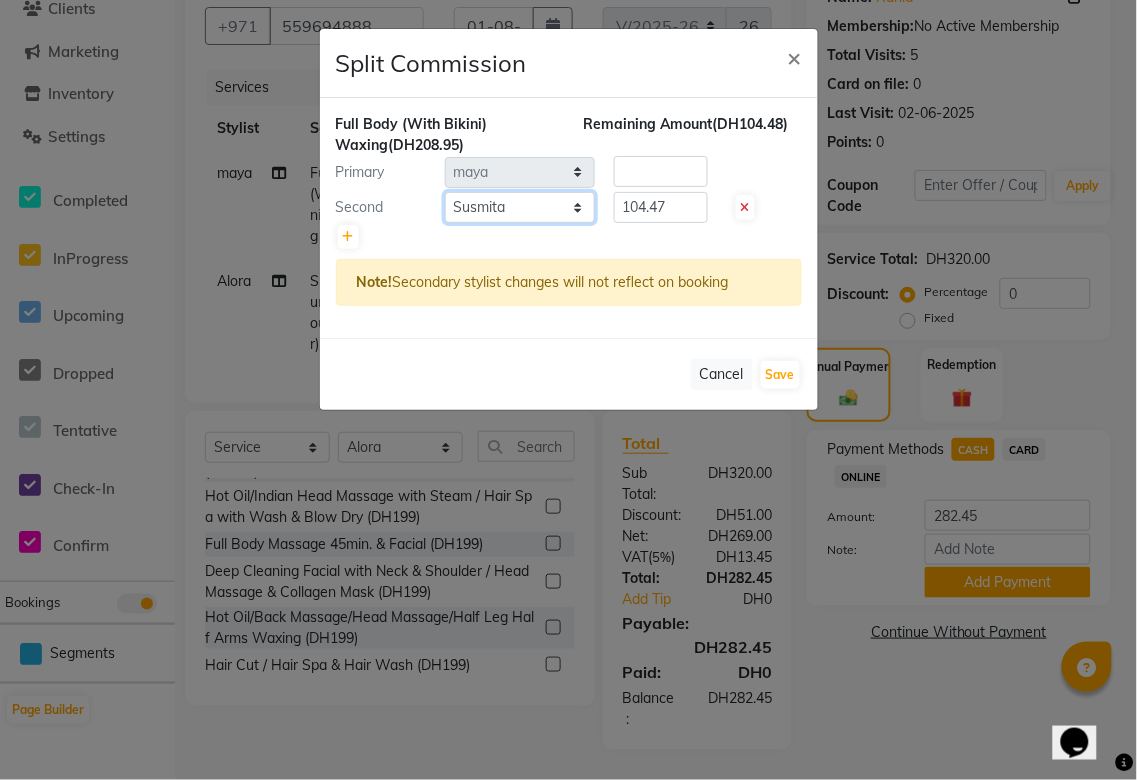 click on "Select  Abid   Alora   Anu   Asmi   Ausha   Diksha   Gita   Komal   maya   Monzeer   shree   sonu   Srijana   Surakcha   Susmita   Tannu   Yamu" 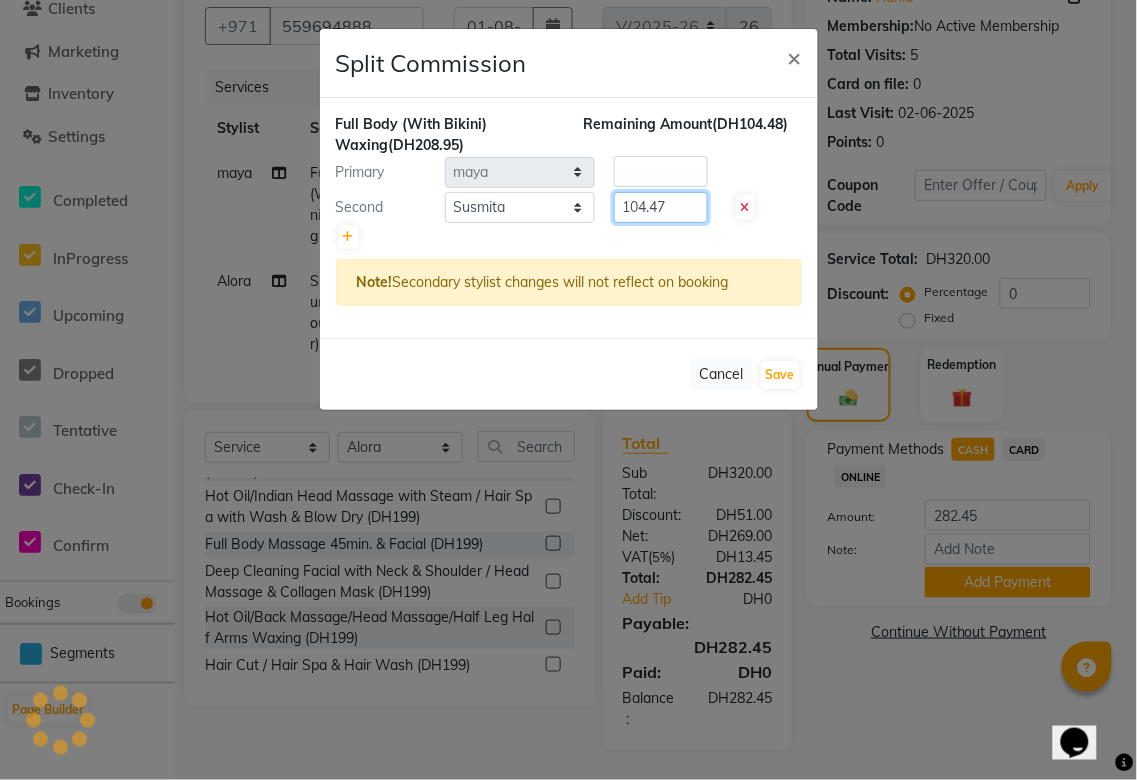 click on "104.47" 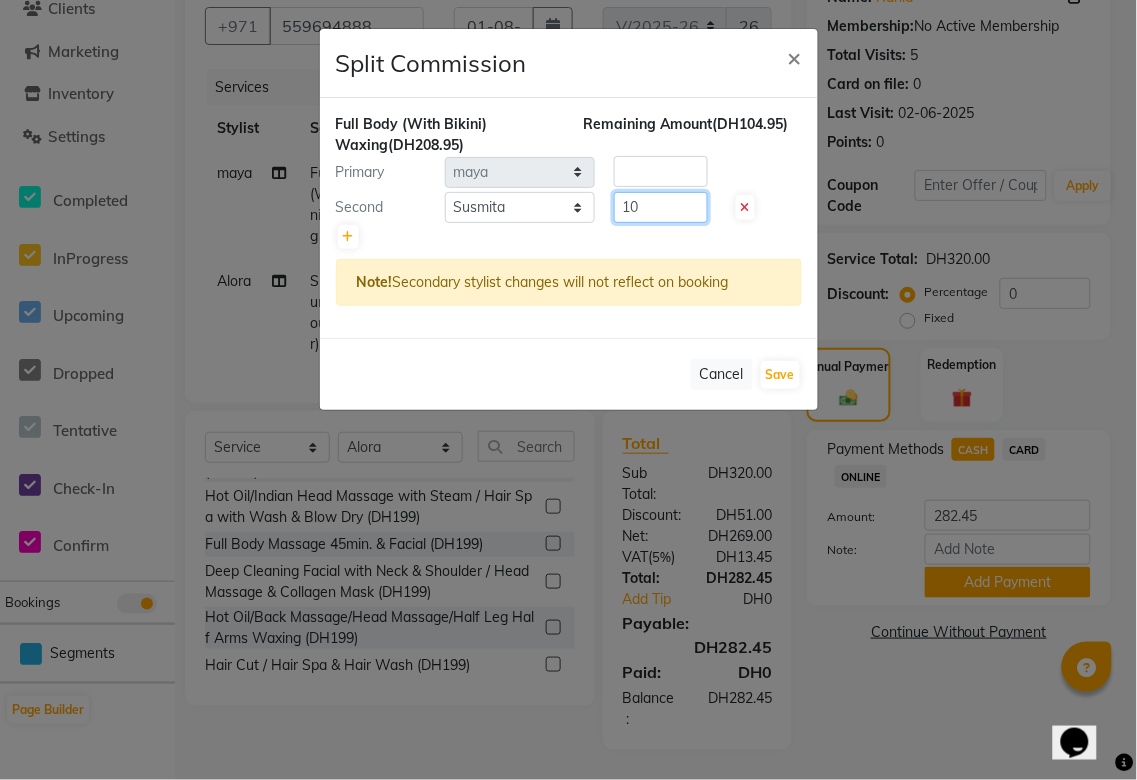 type on "1" 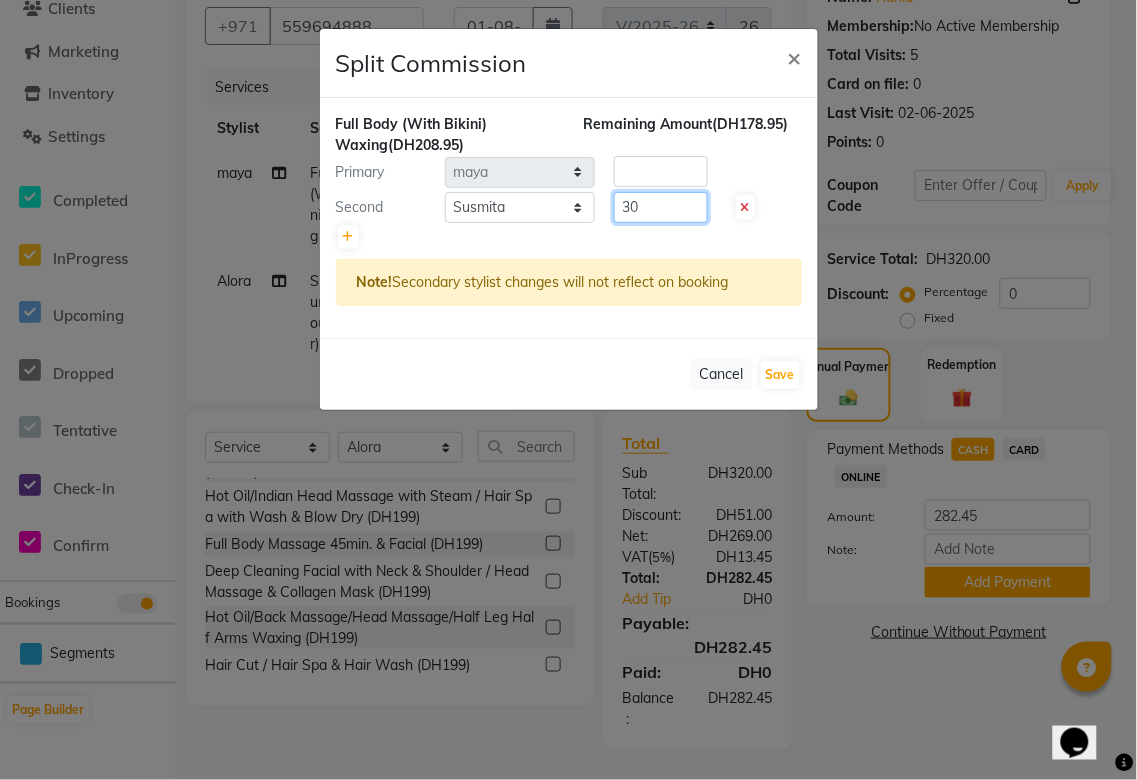 type on "30" 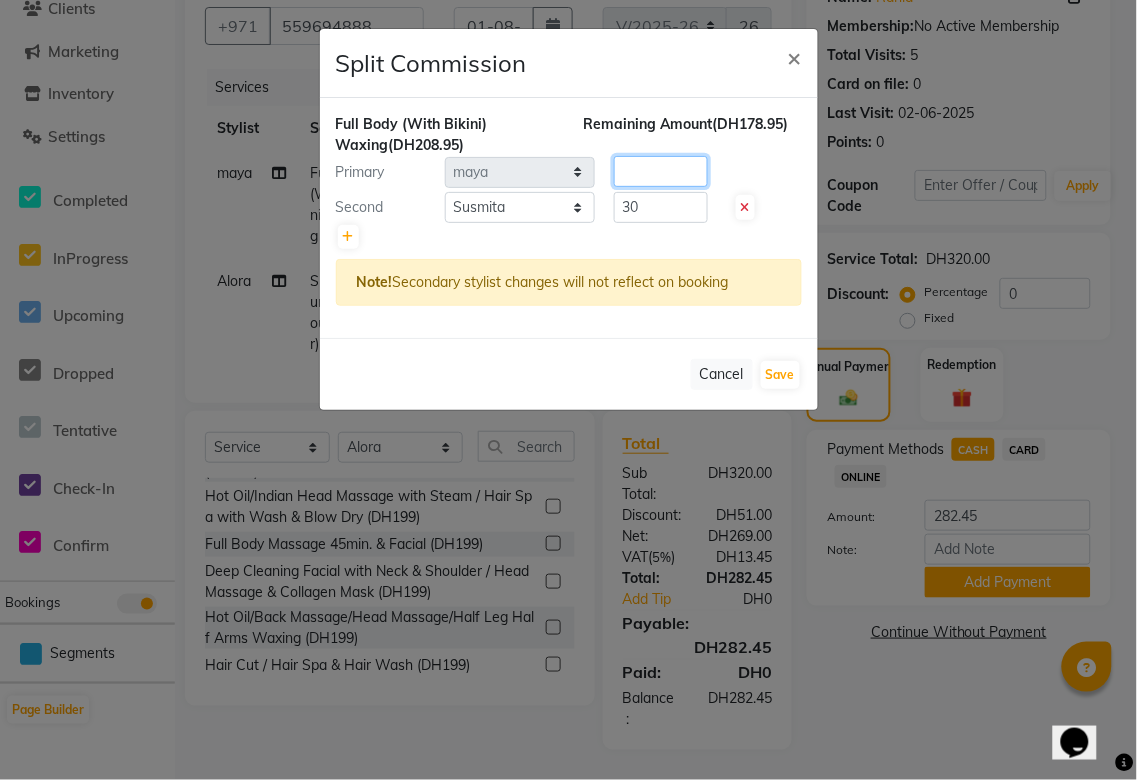 click 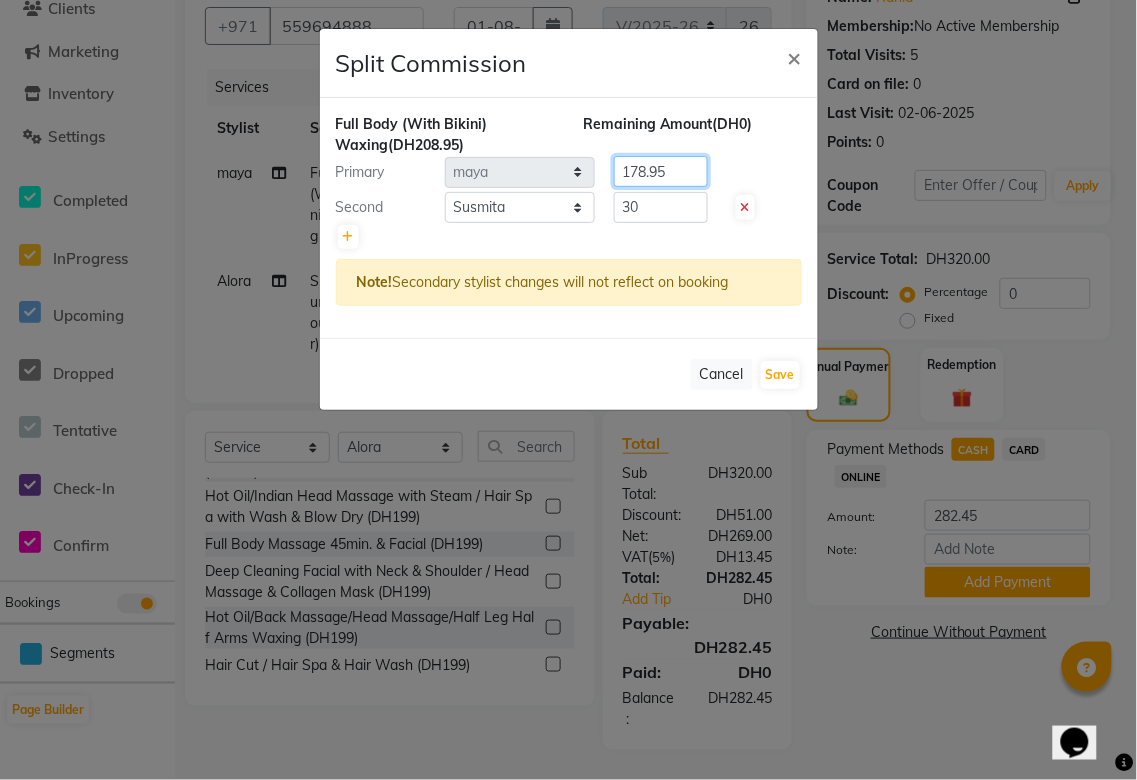 type on "178.95" 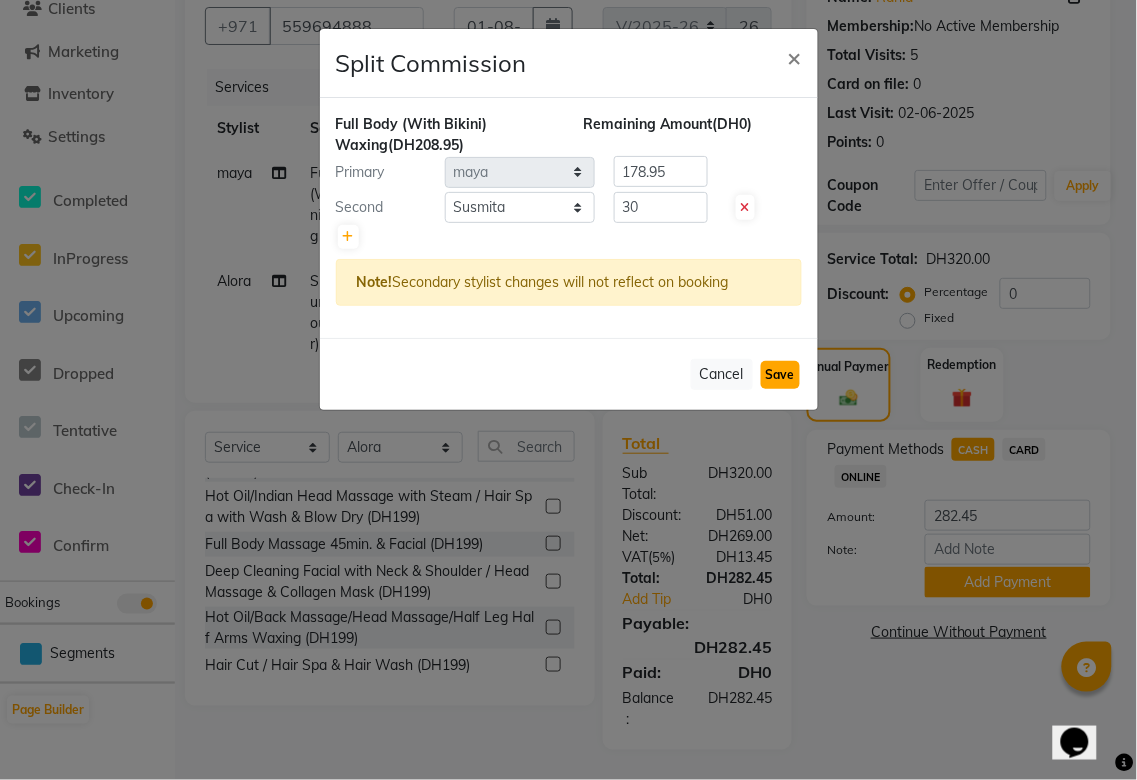 click on "Save" 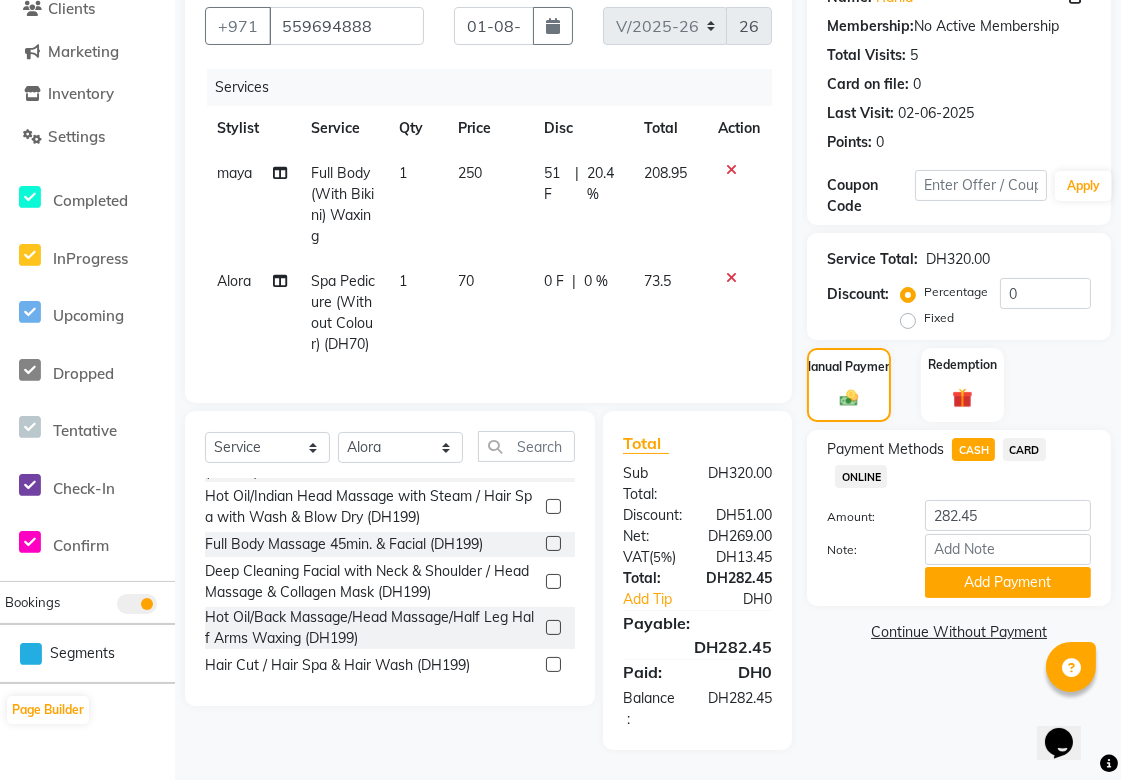 scroll, scrollTop: 216, scrollLeft: 0, axis: vertical 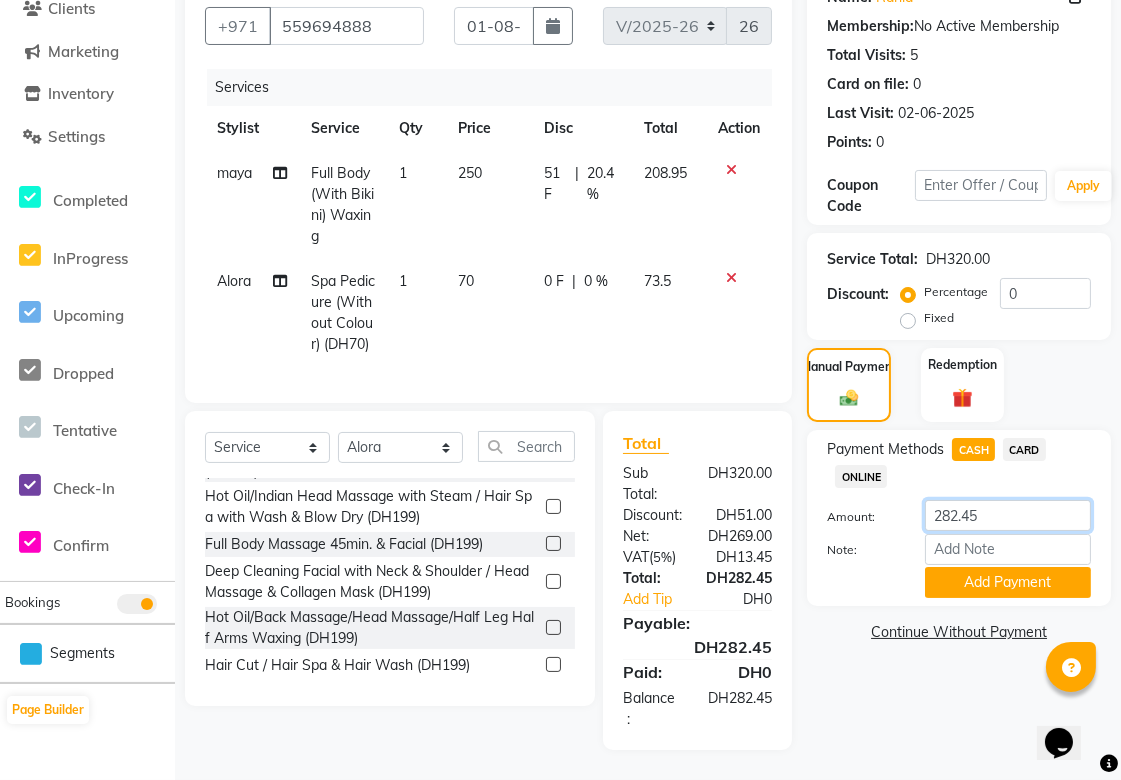 click on "282.45" 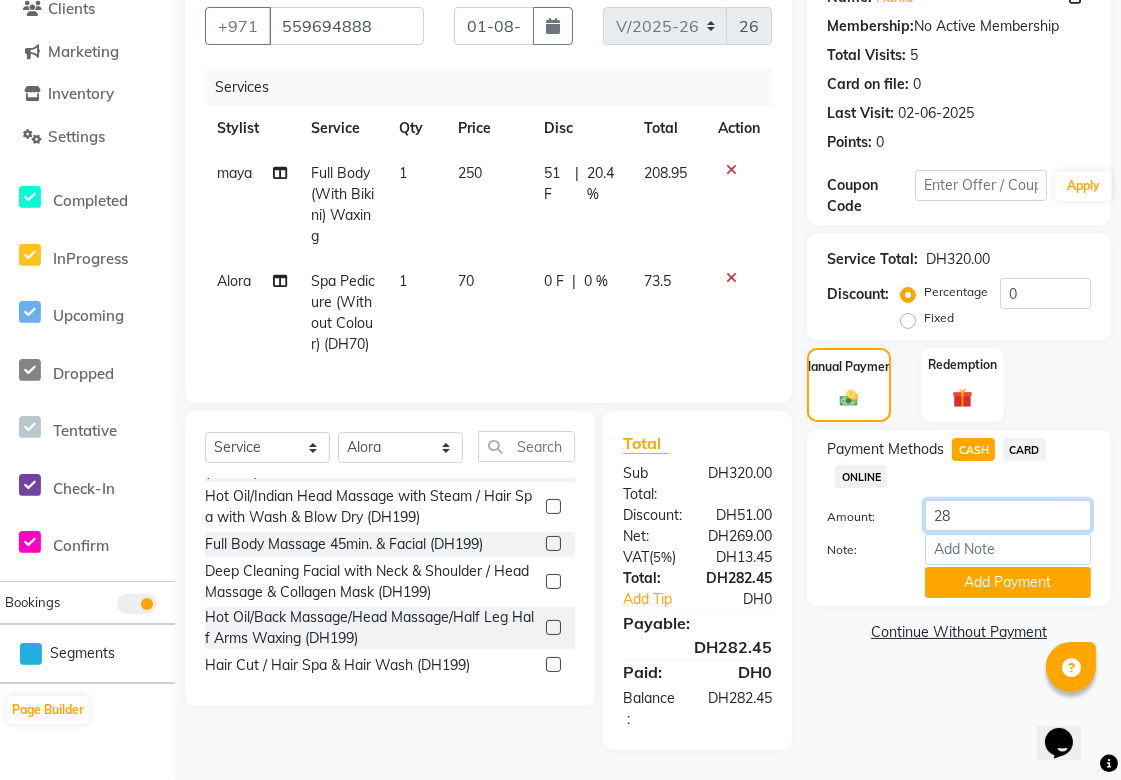 type on "2" 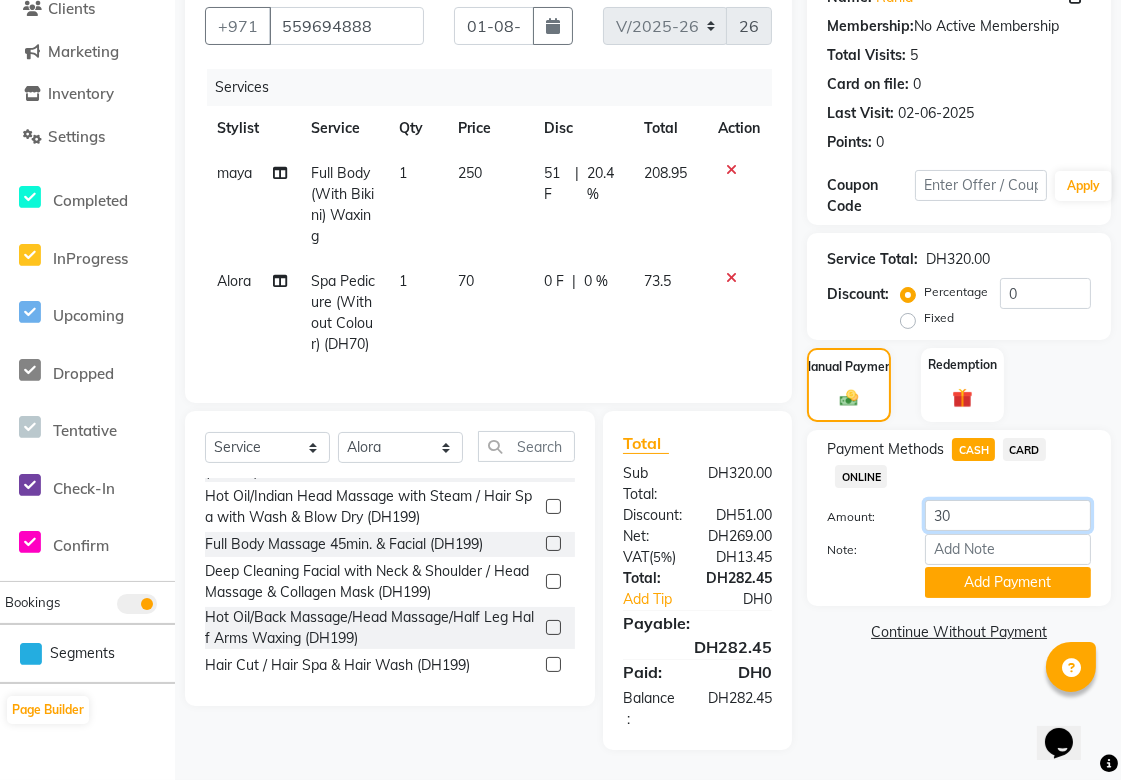 type on "300" 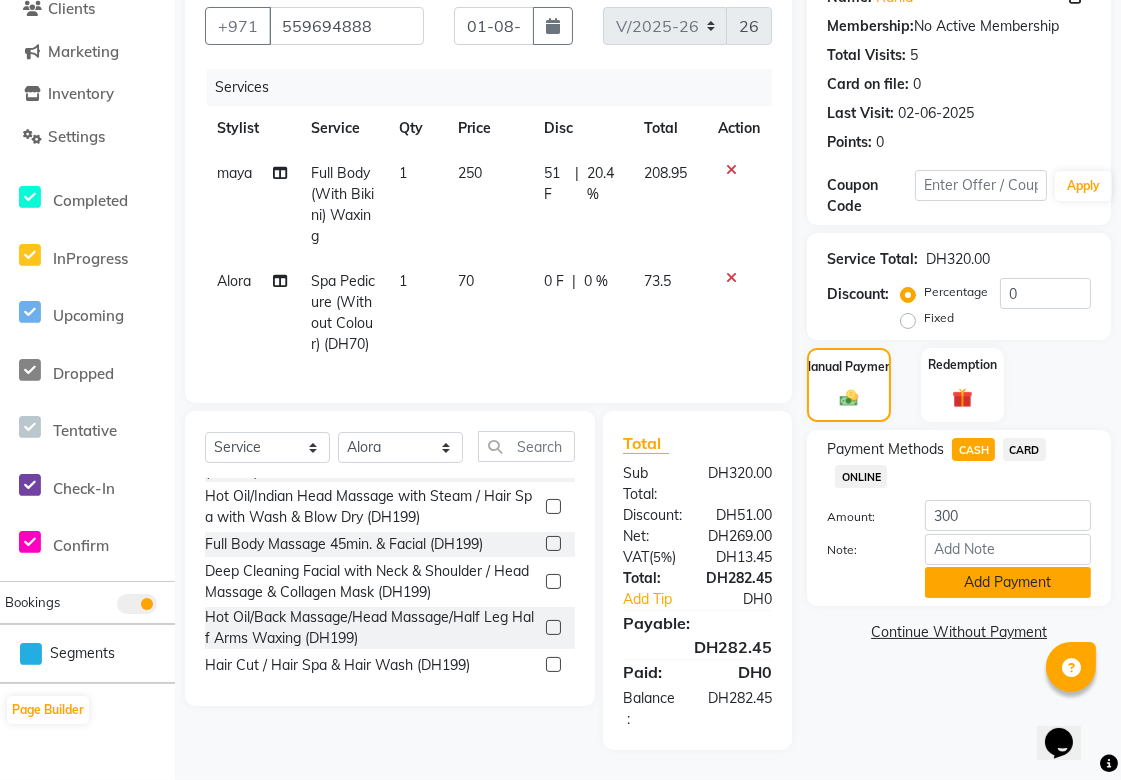 click on "Add Payment" 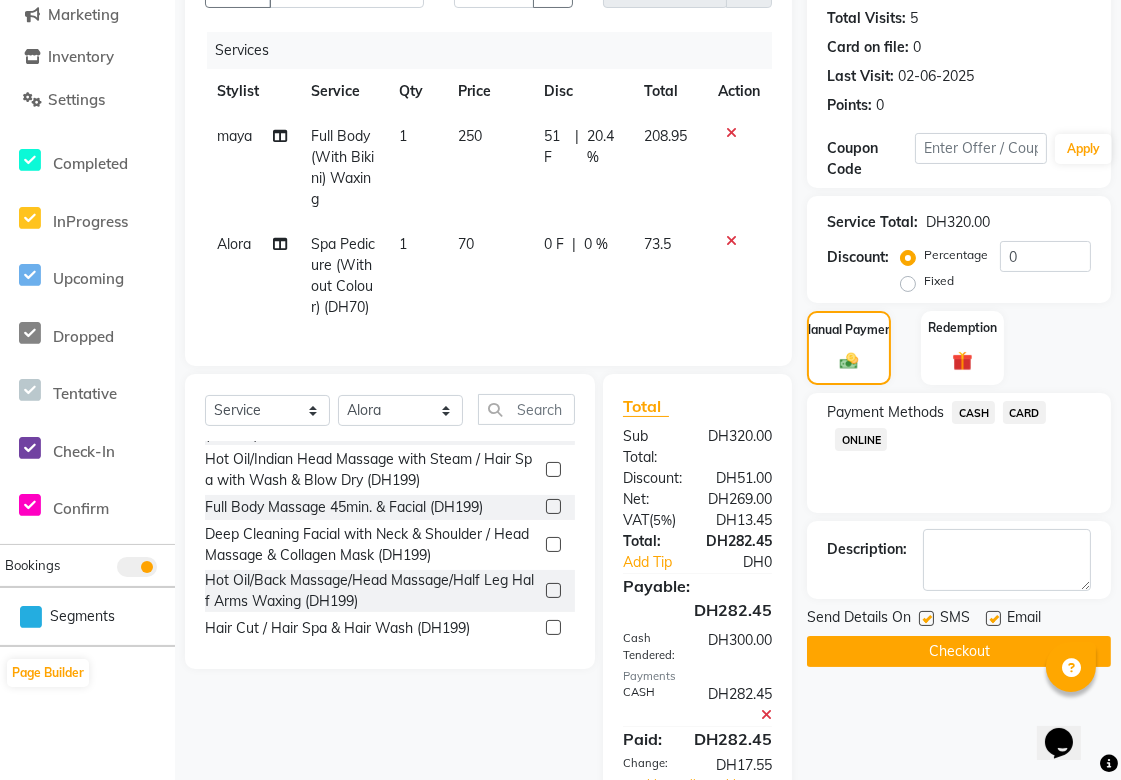 scroll, scrollTop: 363, scrollLeft: 0, axis: vertical 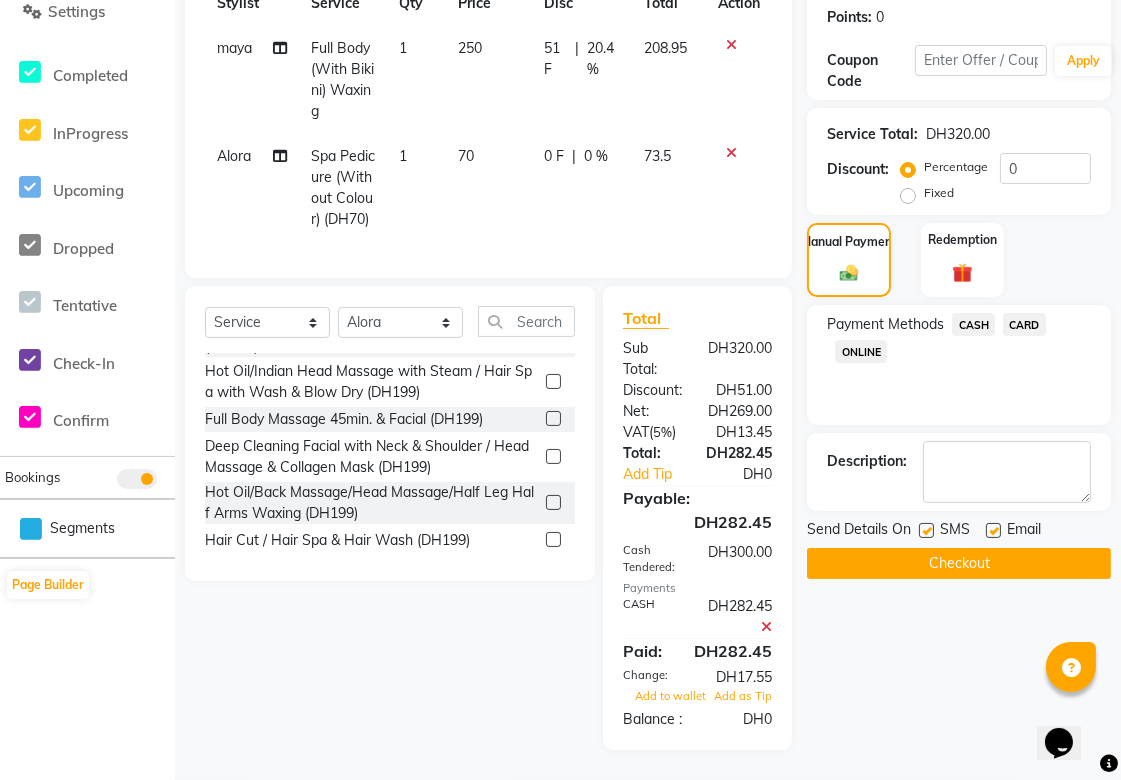click on "Checkout" 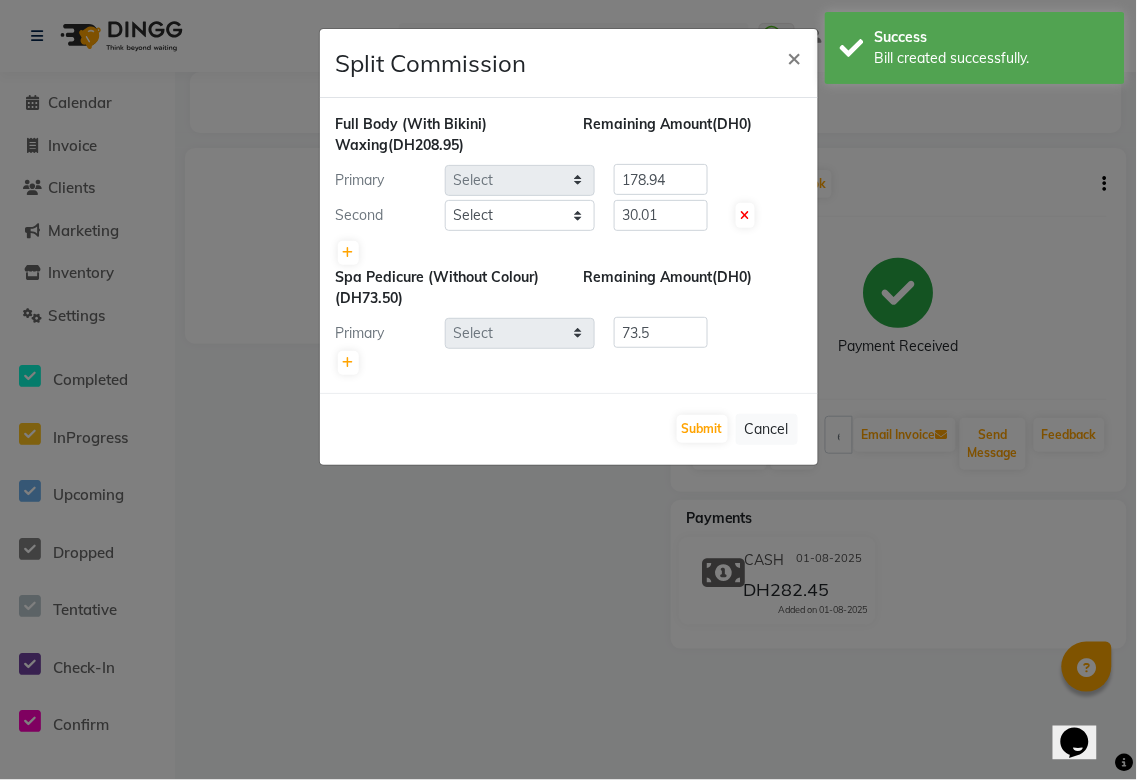 scroll, scrollTop: 0, scrollLeft: 0, axis: both 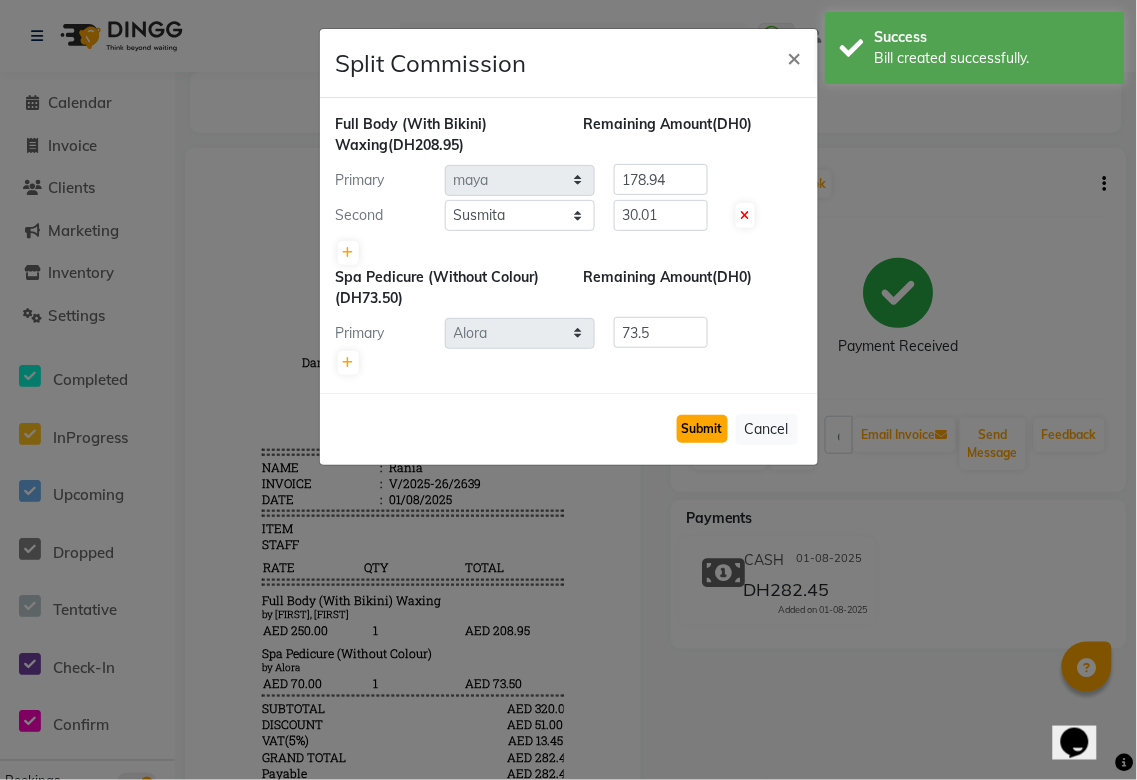 click on "Submit" 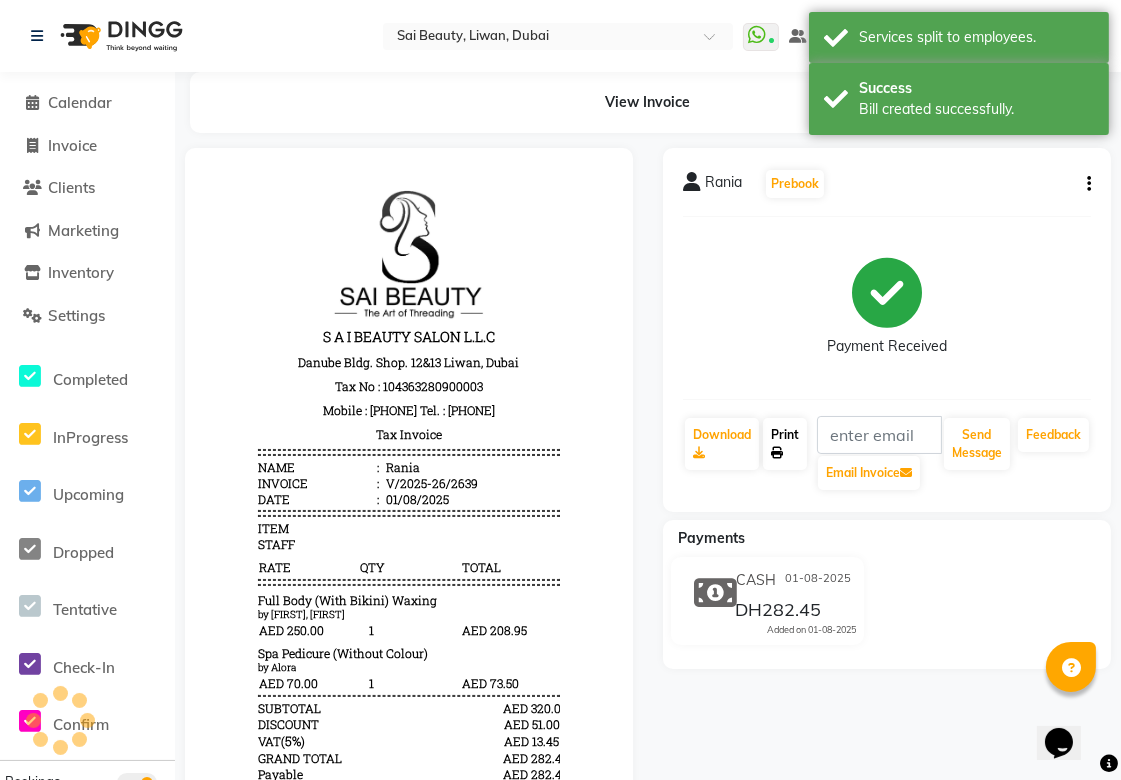 click on "Print" 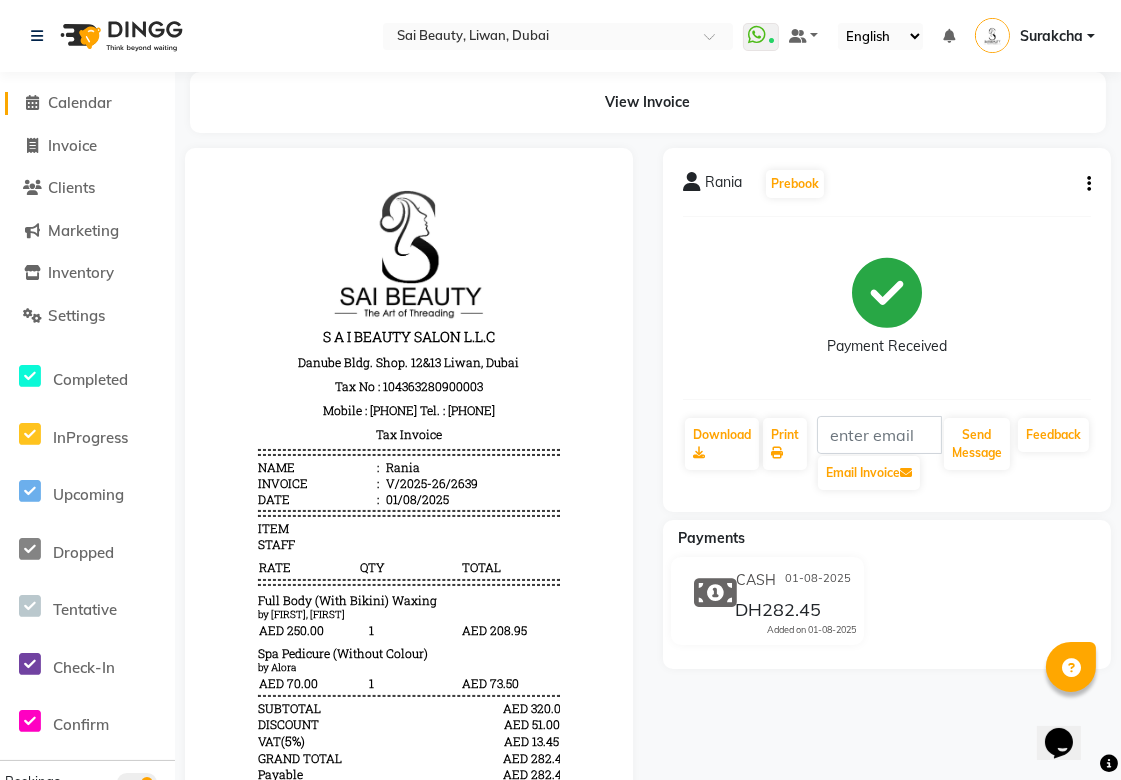 click on "Calendar" 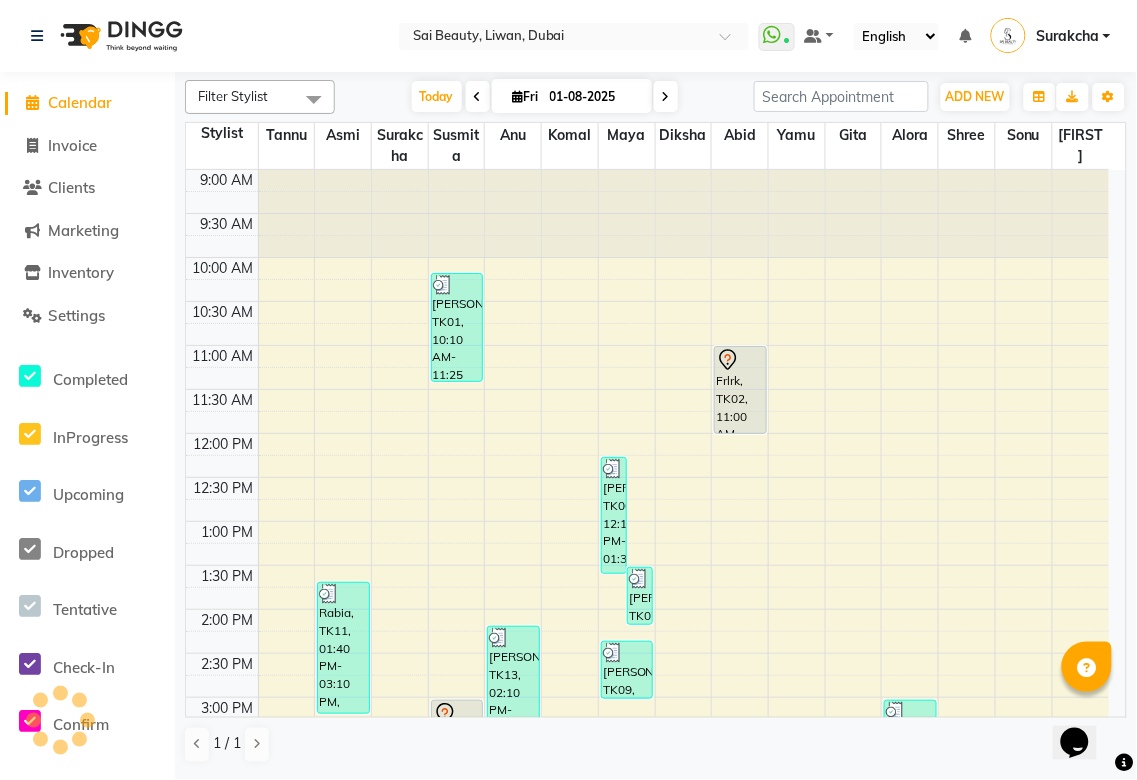 scroll, scrollTop: 0, scrollLeft: 0, axis: both 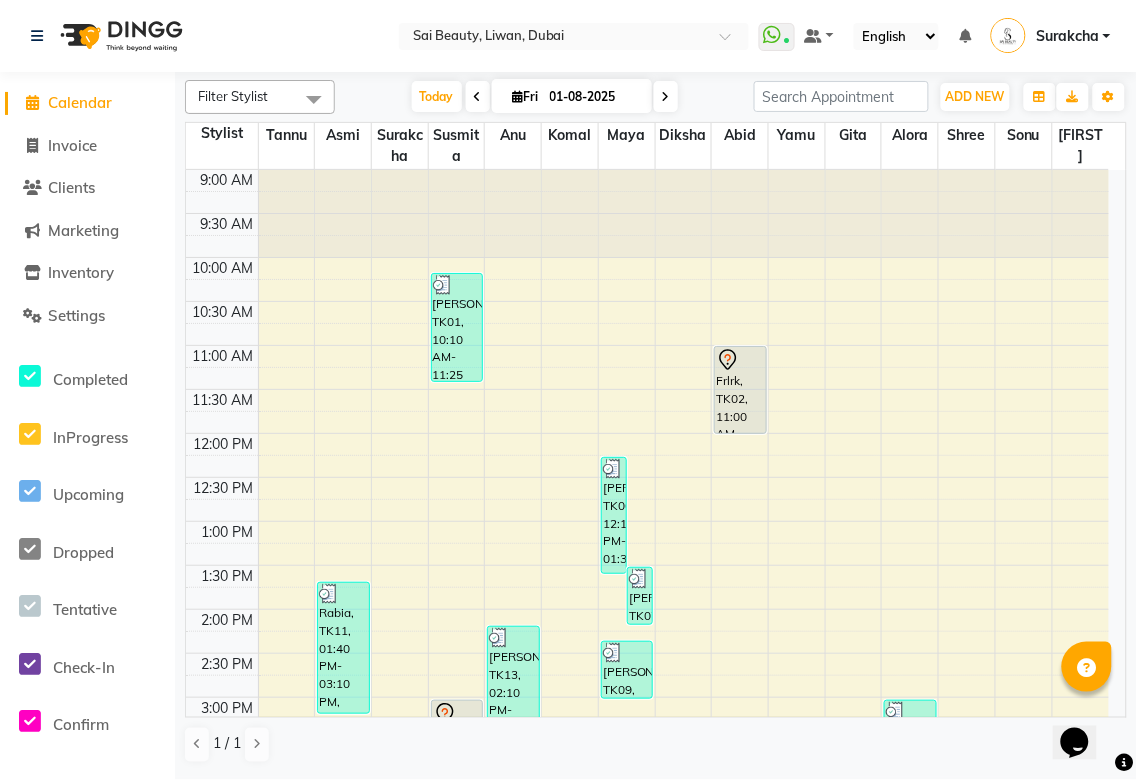 click on "Filter Stylist Select All [FIRST] [FIRST] [FIRST] [FIRST] [FIRST] [FIRST] [FIRST] [FIRST] [FIRST] [FIRST] [FIRST] [FIRST] [FIRST] [FIRST] [FIRST] Today Fri 01-08-2025 Toggle Dropdown Add Appointment Add Invoice Add Expense Add Client Toggle Dropdown Add Appointment Add Invoice Add Expense Add Client ADD NEW Toggle Dropdown Add Appointment Add Invoice Add Expense Add Client Filter Stylist Select All [FIRST] [FIRST] [FIRST] [FIRST] [FIRST] [FIRST] [FIRST] [FIRST] [FIRST] [FIRST] [FIRST] [FIRST] [FIRST] [FIRST] [FIRST] Group By Staff View Room View View as Vertical Vertical - Week View Horizontal Horizontal - Week View List Toggle Dropdown Calendar Settings Manage Tags Arrange Stylists Reset Stylists Show Available Stylist Appointment Form Zoom 100% Staff/Room Display Count 15 Stylist [FIRST] [FIRST] [FIRST] [FIRST] [FIRST] [FIRST] [FIRST] [FIRST] [FIRST] [FIRST] [FIRST] [FIRST] [FIRST] [FIRST] 9:00 AM 9:30 AM 10:00 AM 10:30 AM 11:00 AM 11:30 AM 12:00 PM 12:30 PM 1:00 PM 1:30 PM 2:00 PM 2:30 PM 3:00 PM 3:30 PM 4:00 PM 4:30 PM 5:00 PM 5:30 PM 6:00 PM 6:30 PM 7:00 PM 7:30 PM" 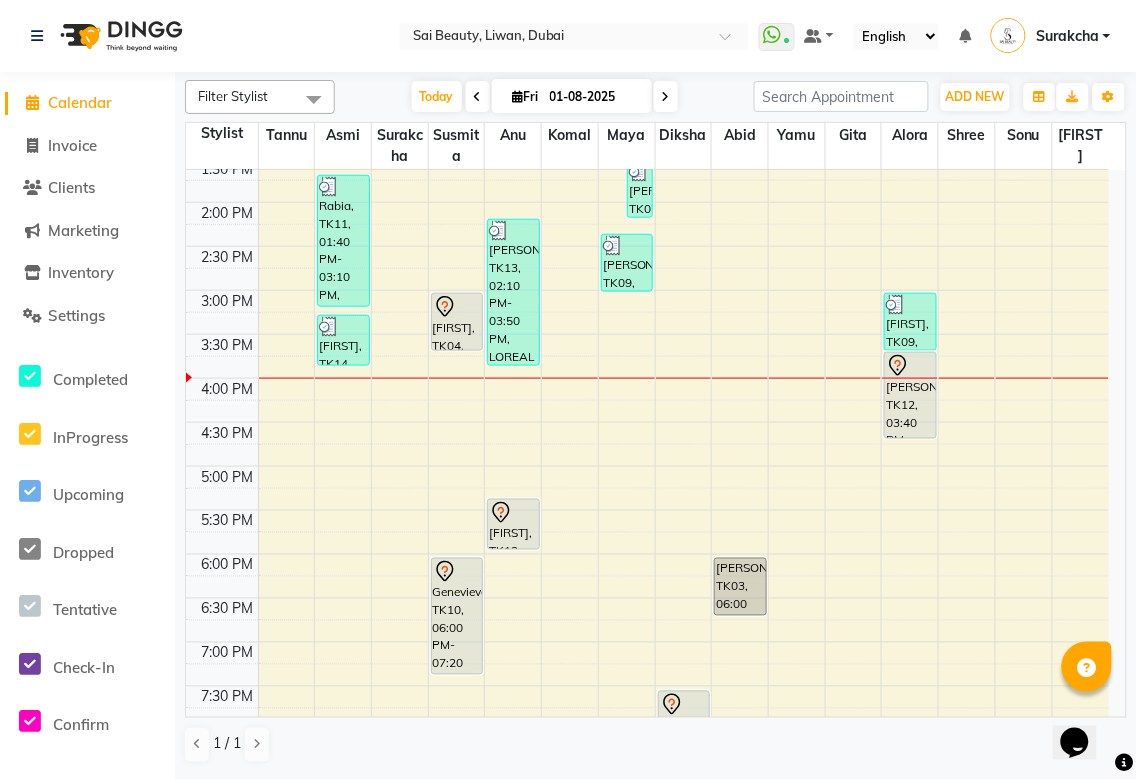scroll, scrollTop: 478, scrollLeft: 0, axis: vertical 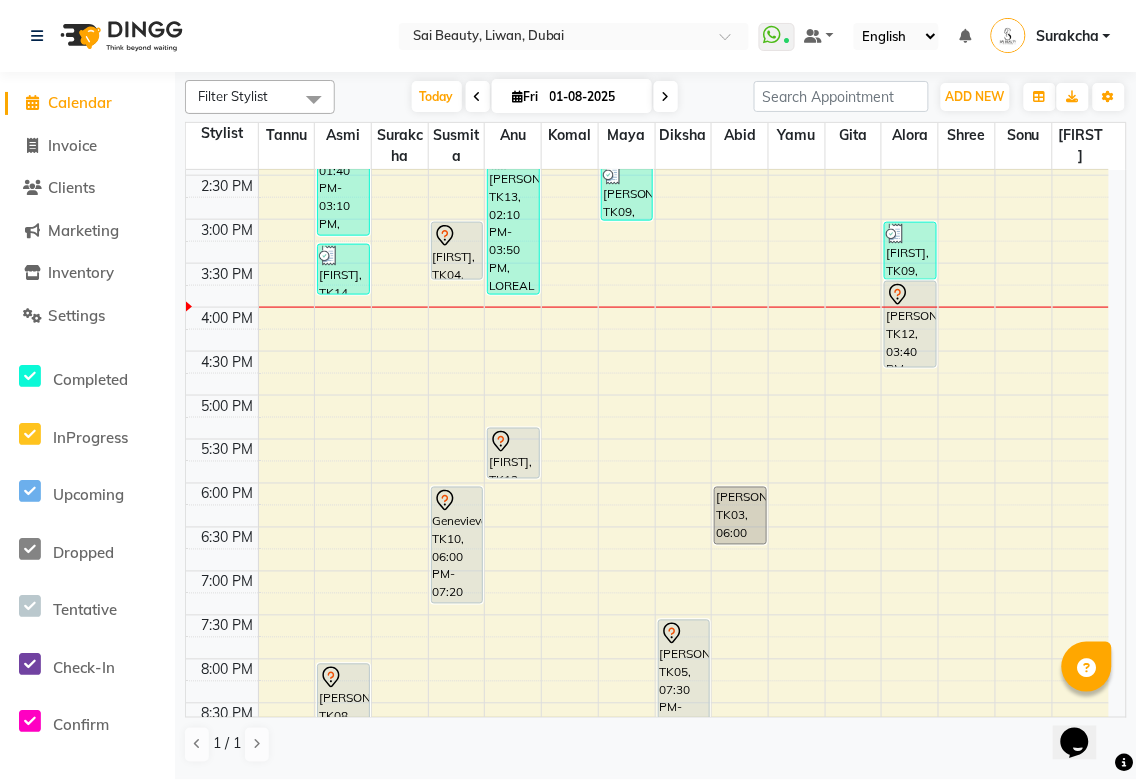 click 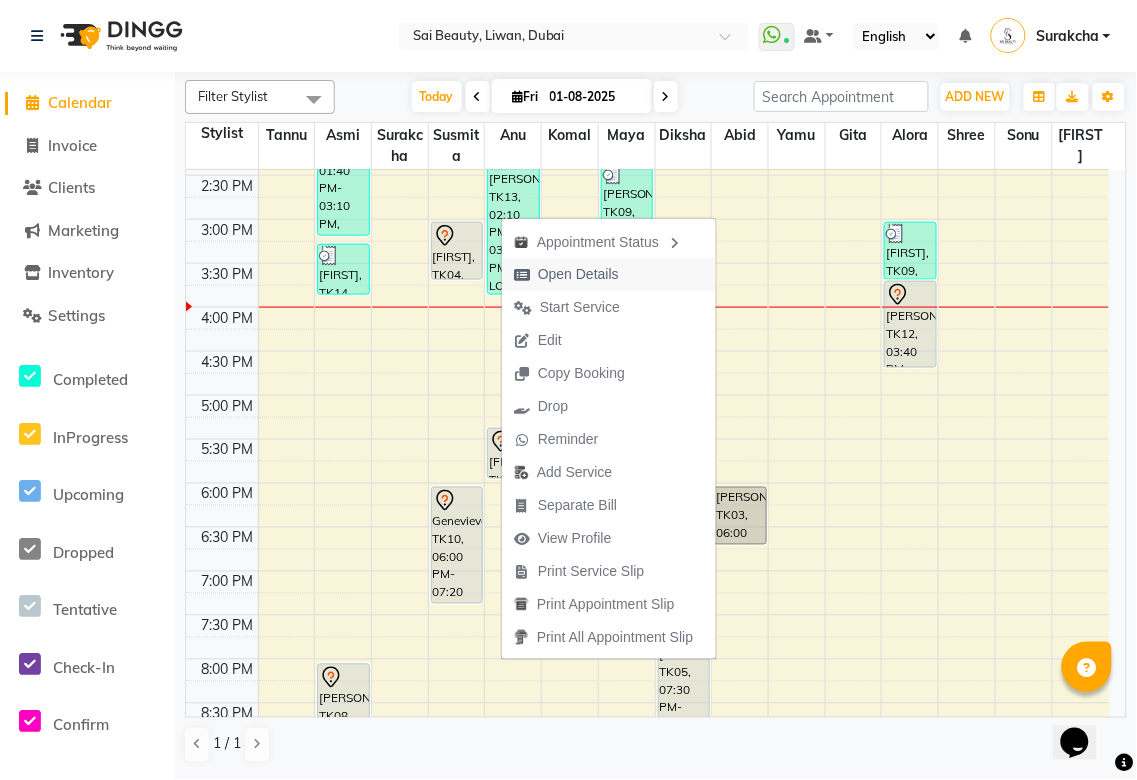 click on "Open Details" at bounding box center (578, 274) 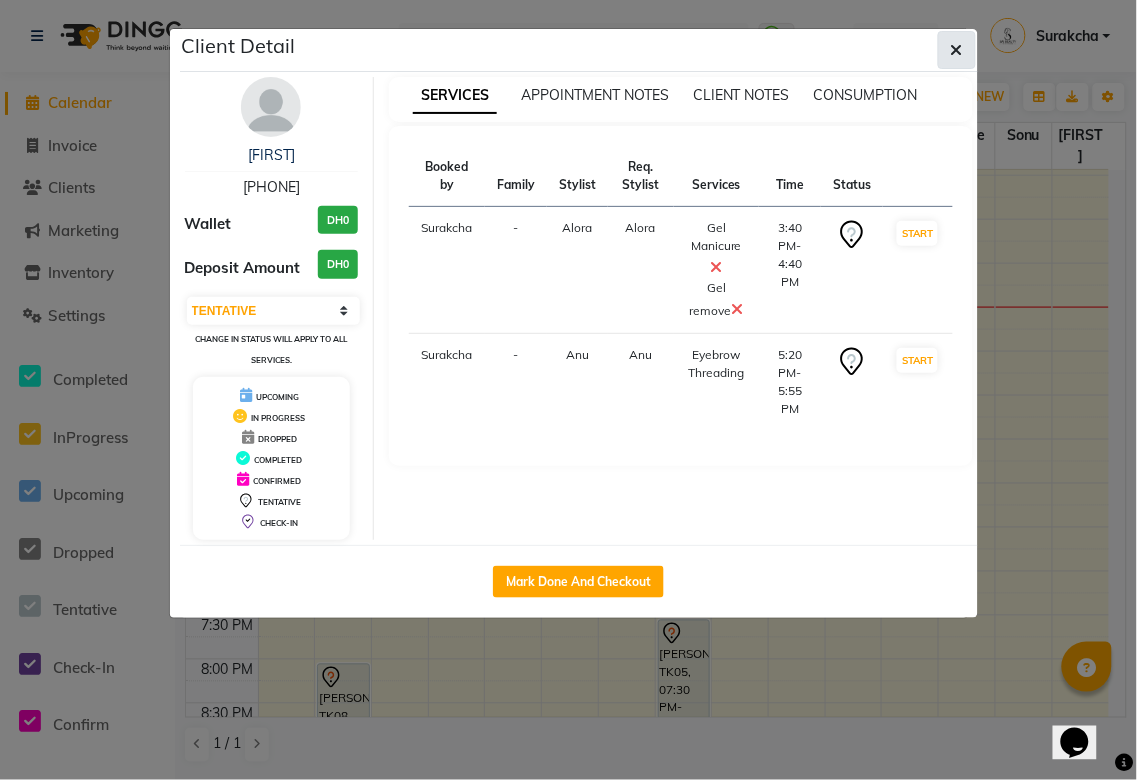 click 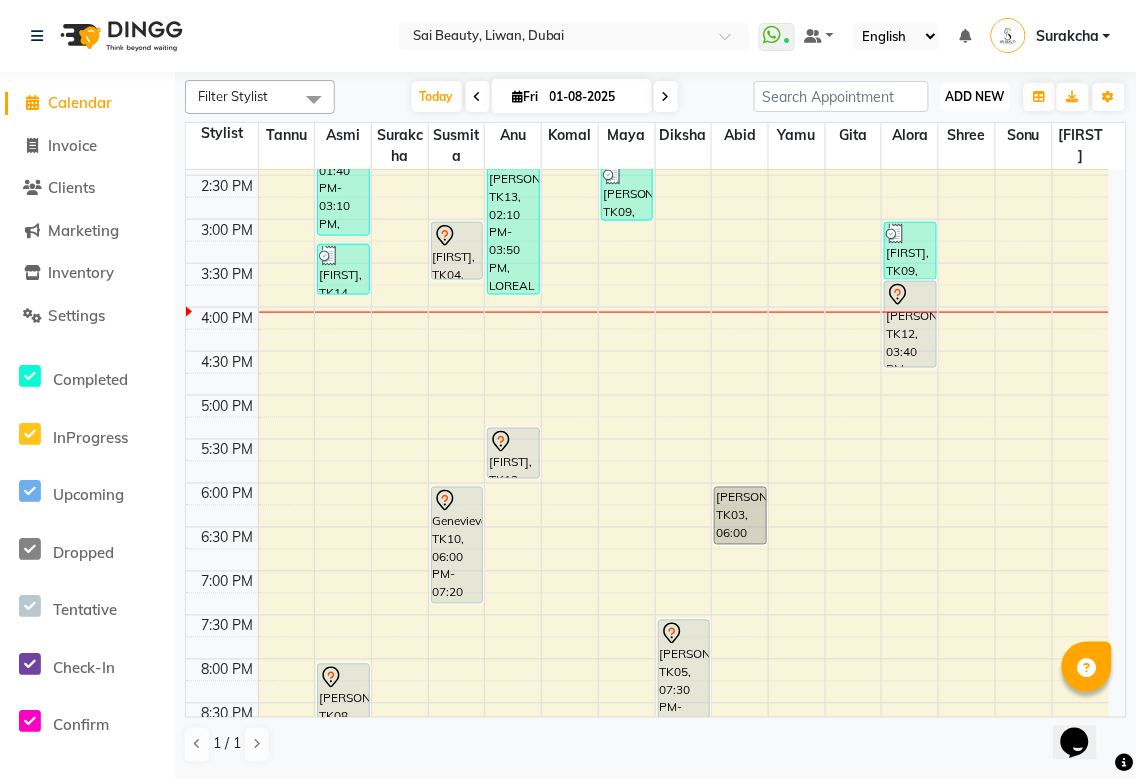 click on "ADD NEW" at bounding box center (975, 96) 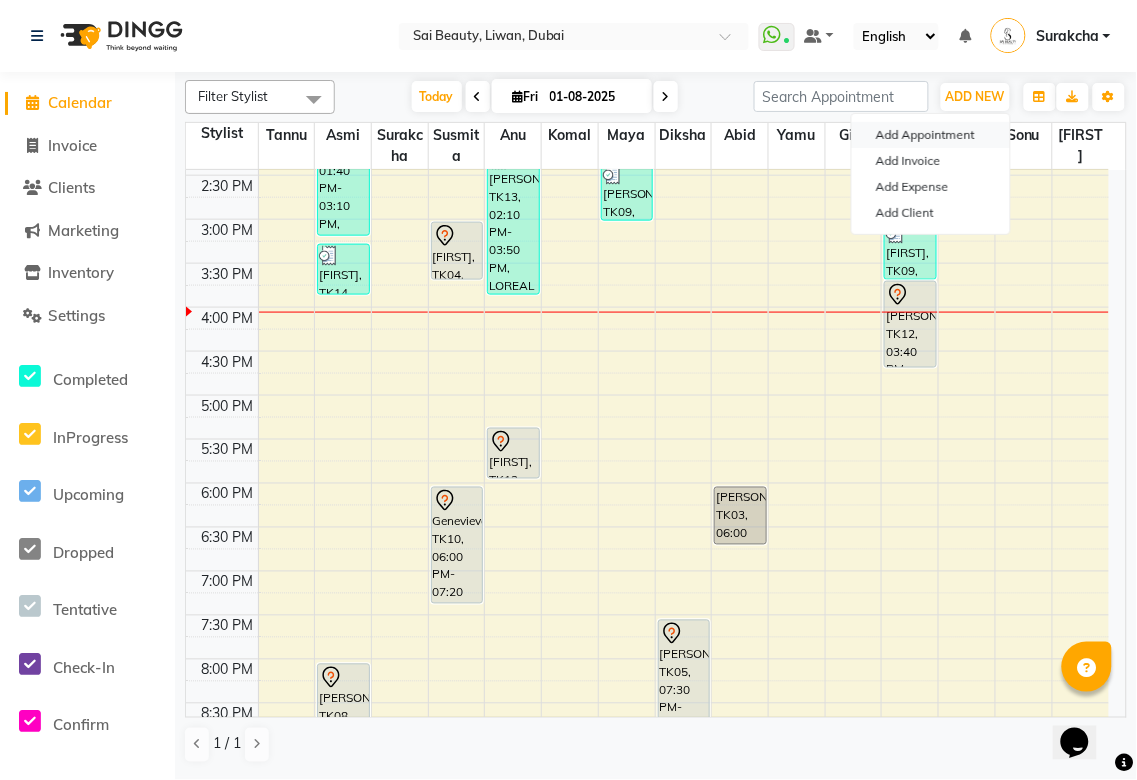 click on "Add Appointment" at bounding box center [931, 135] 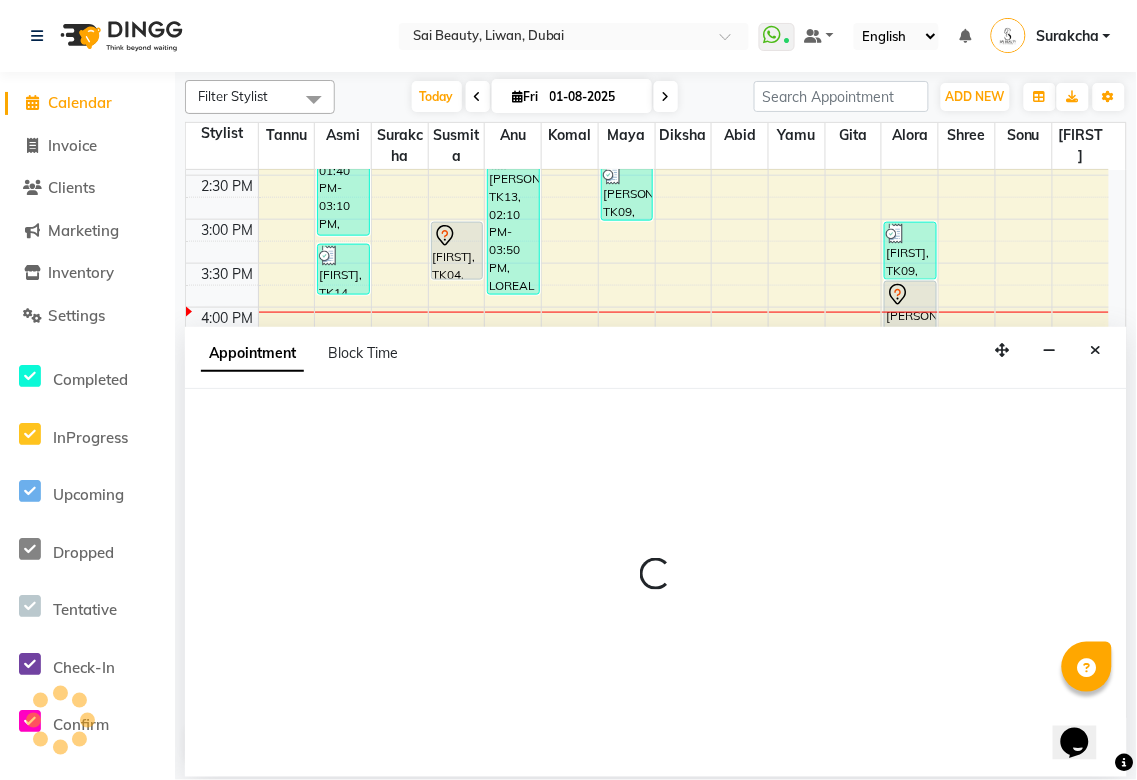 select on "600" 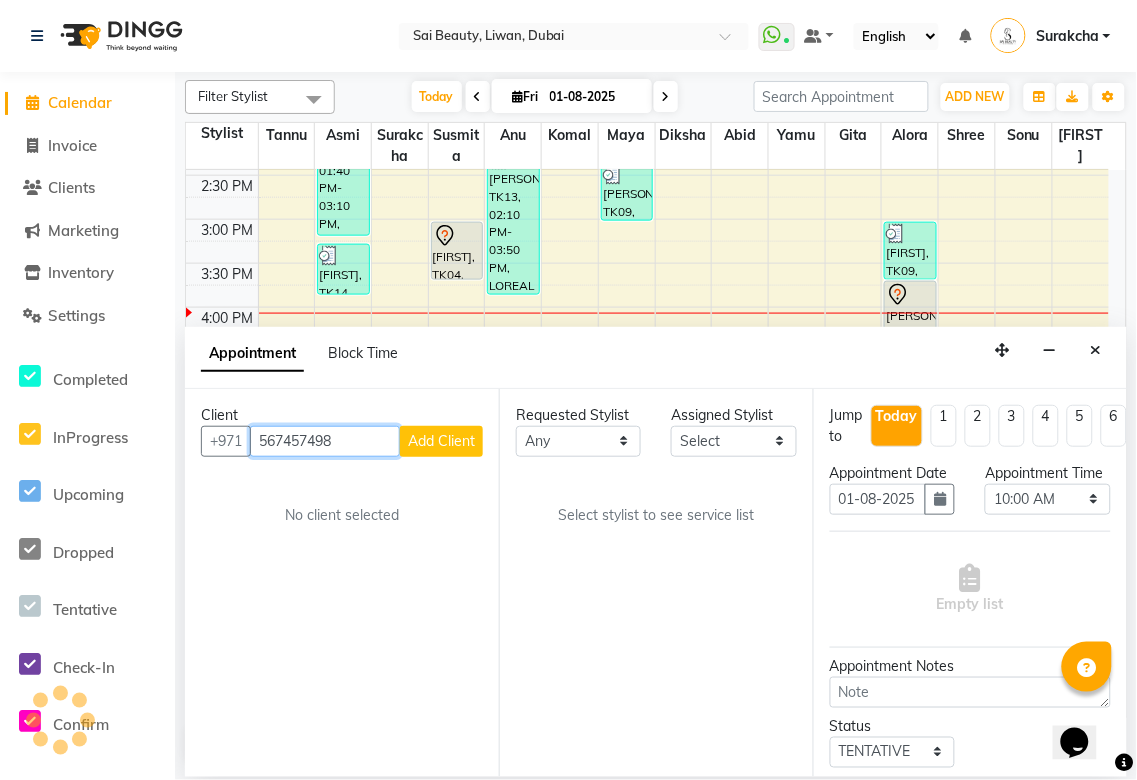 type on "567457498" 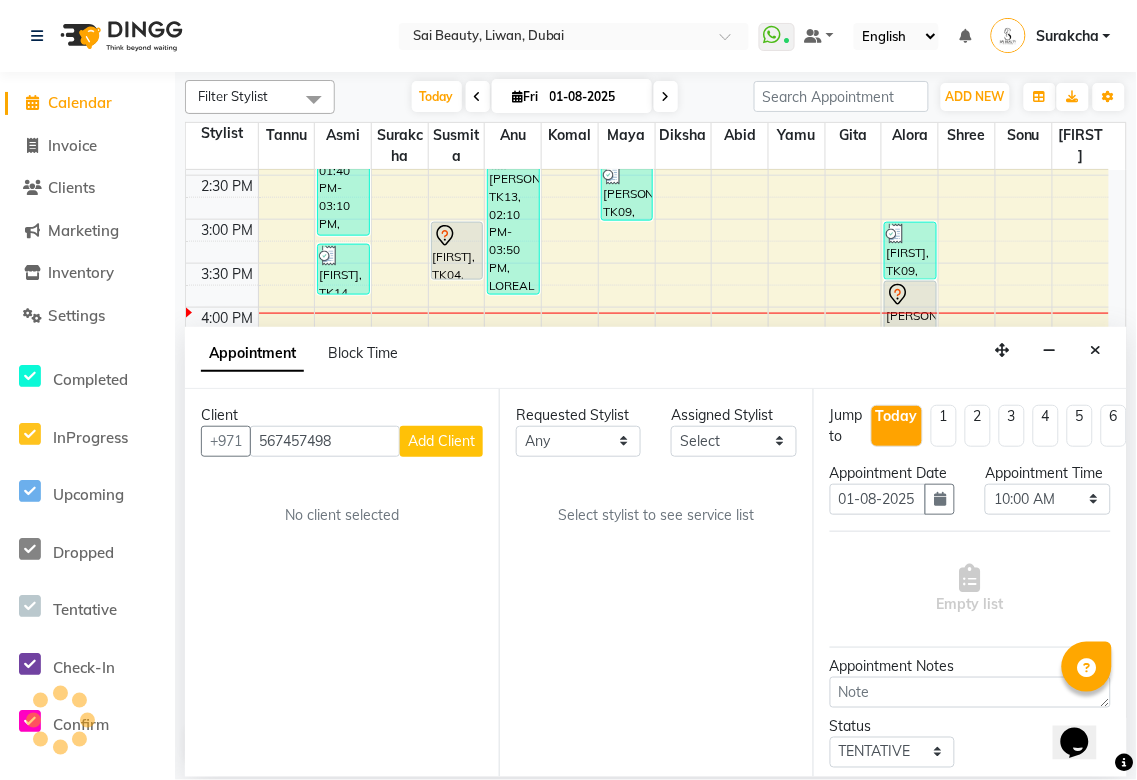 click on "Add Client" at bounding box center [441, 441] 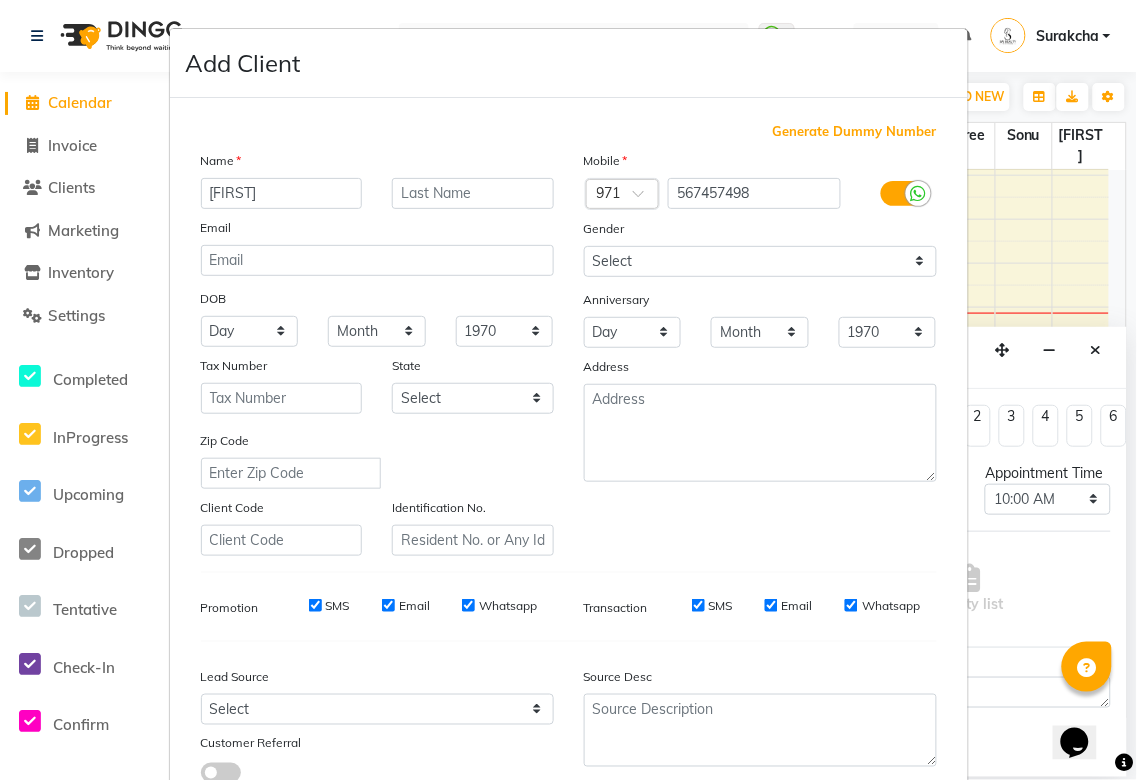 scroll, scrollTop: 144, scrollLeft: 0, axis: vertical 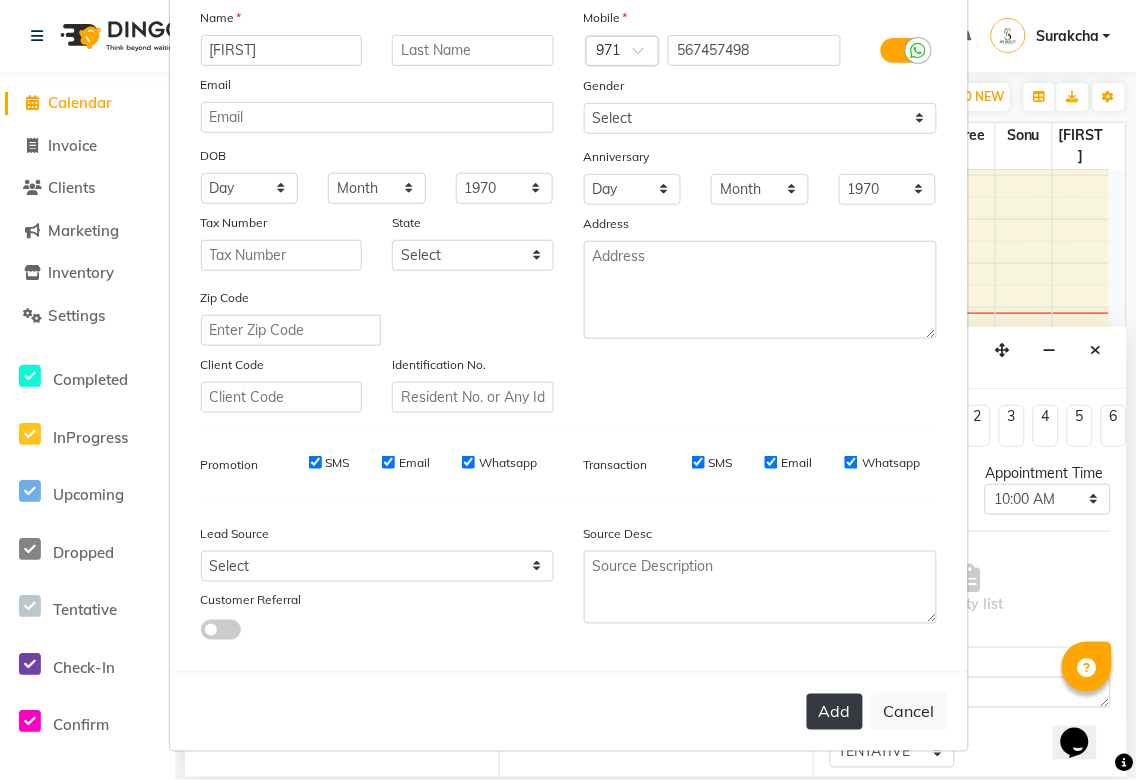 type on "[FIRST]" 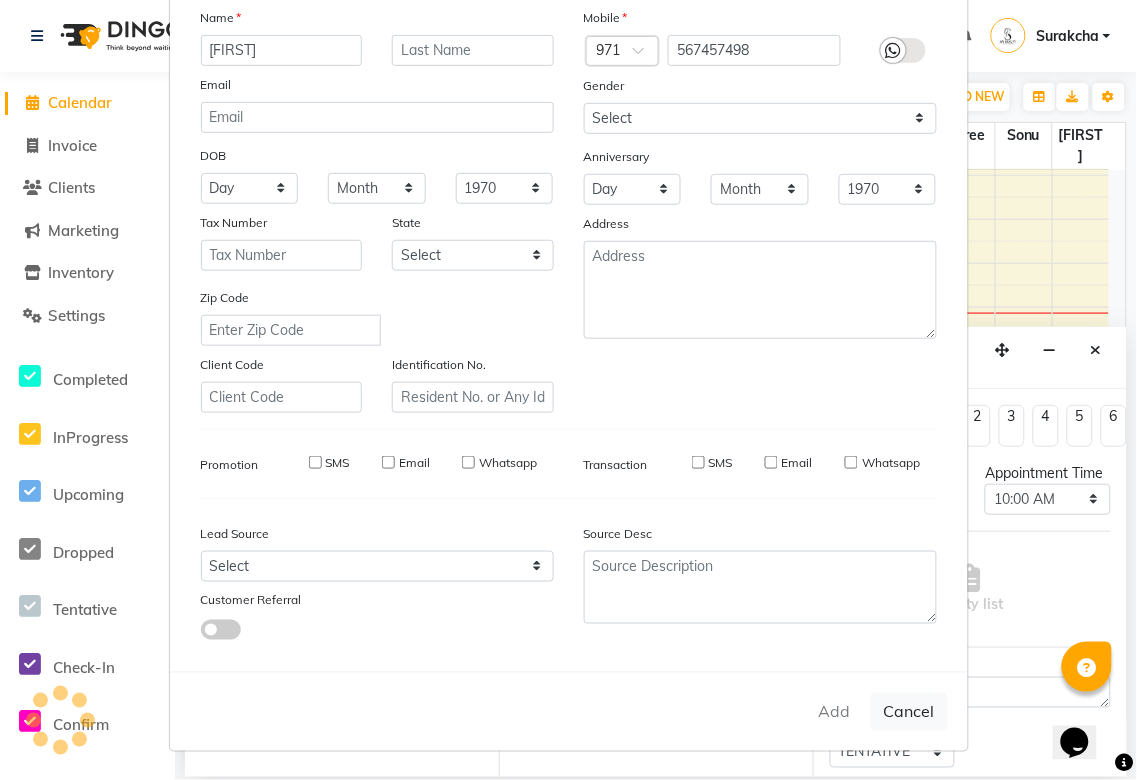 type 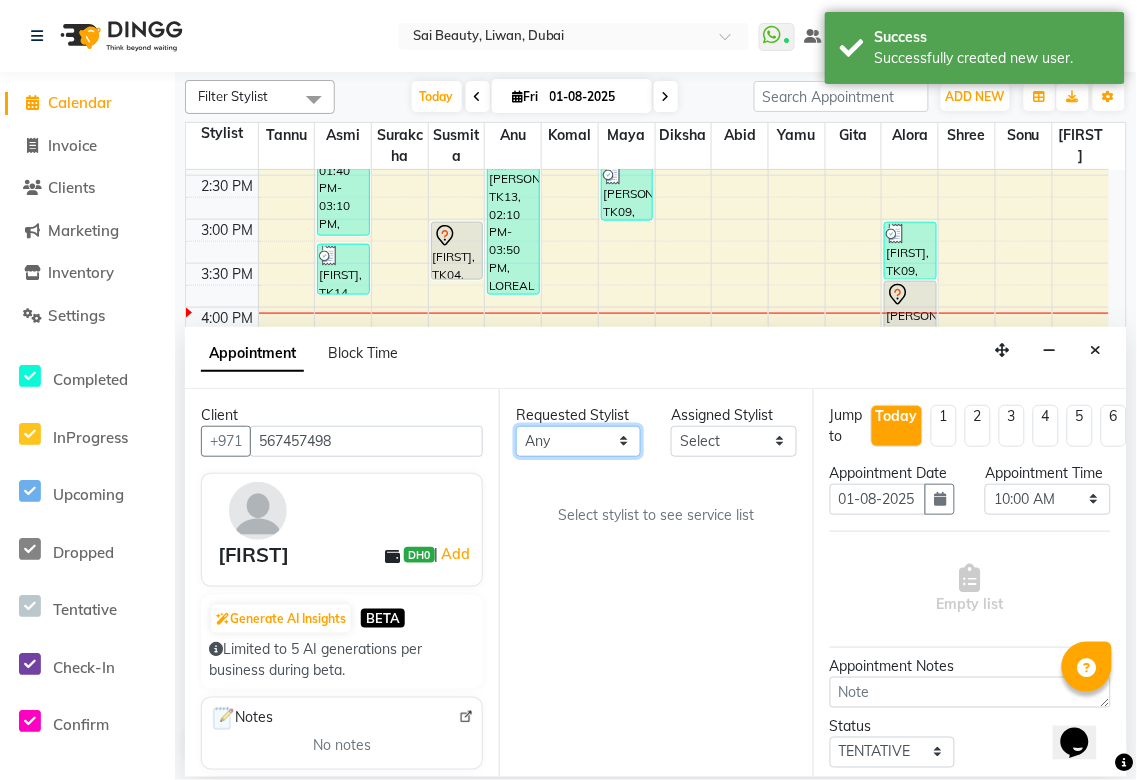 click on "Any Abid Alora Anu Asmi Diksha Gita Komal maya Monzeer shree sonu Surakcha Susmita Tannu Yamu" at bounding box center (578, 441) 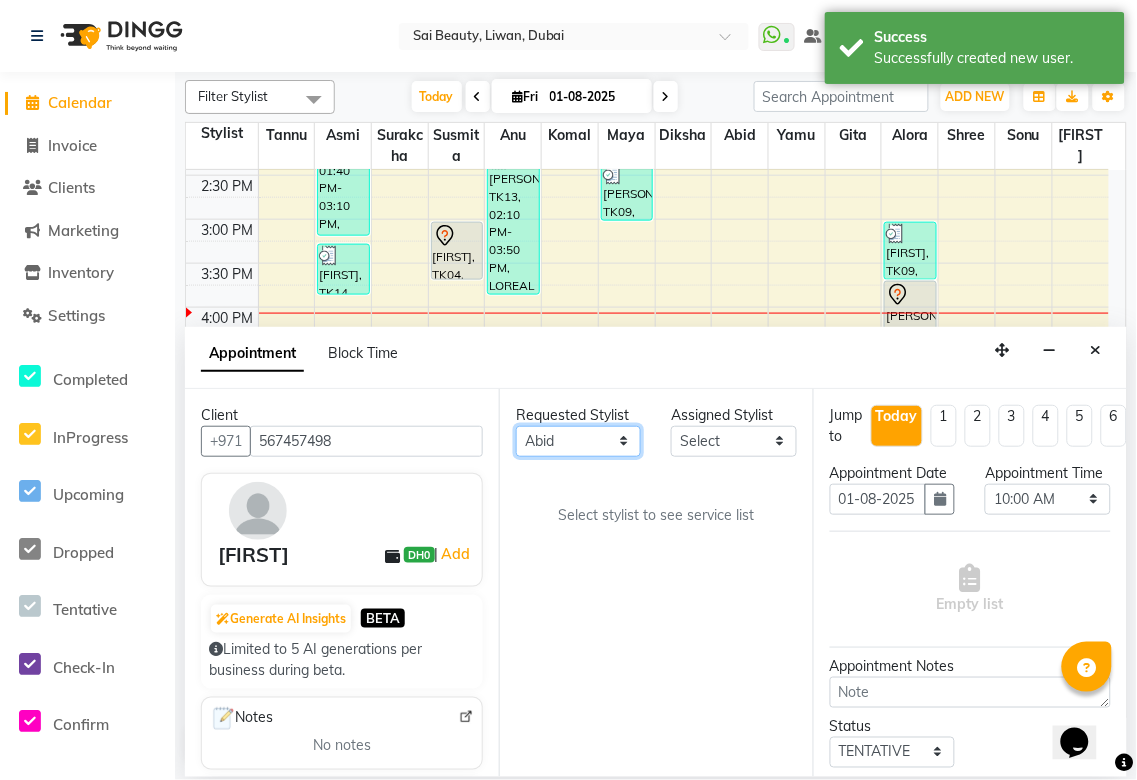 click on "Any Abid Alora Anu Asmi Diksha Gita Komal maya Monzeer shree sonu Surakcha Susmita Tannu Yamu" at bounding box center [578, 441] 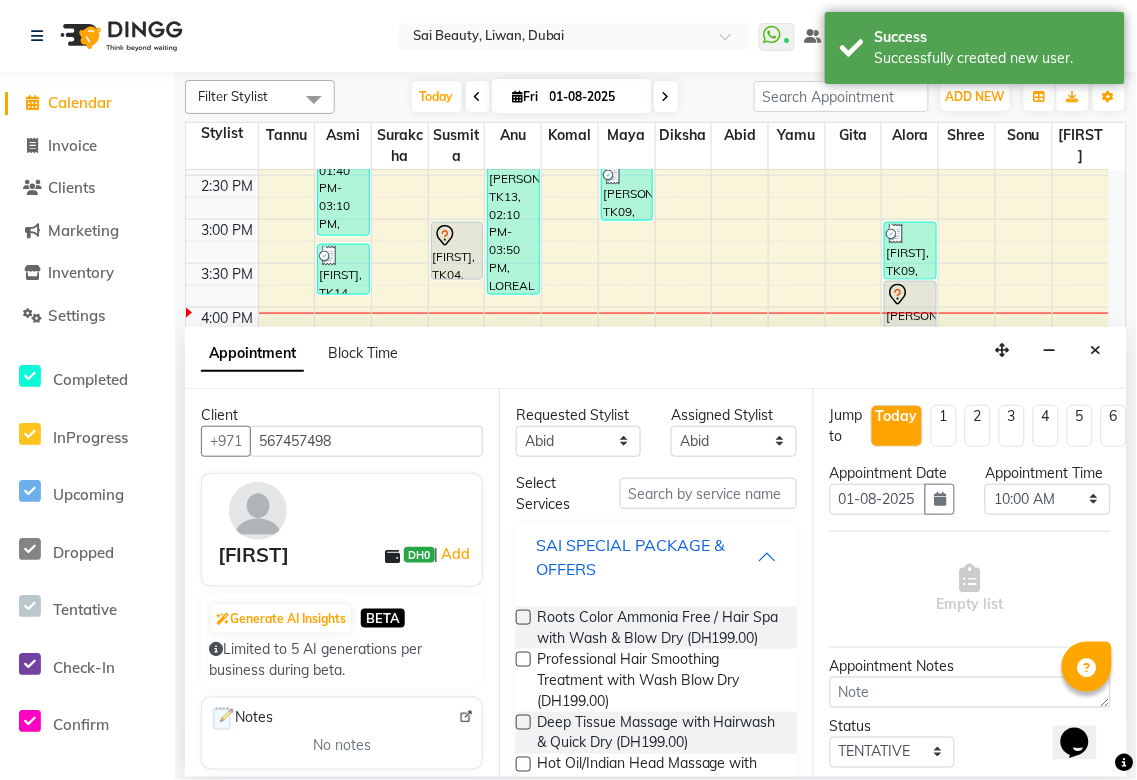 click on "SAI SPECIAL PACKAGE & OFFERS" at bounding box center (646, 557) 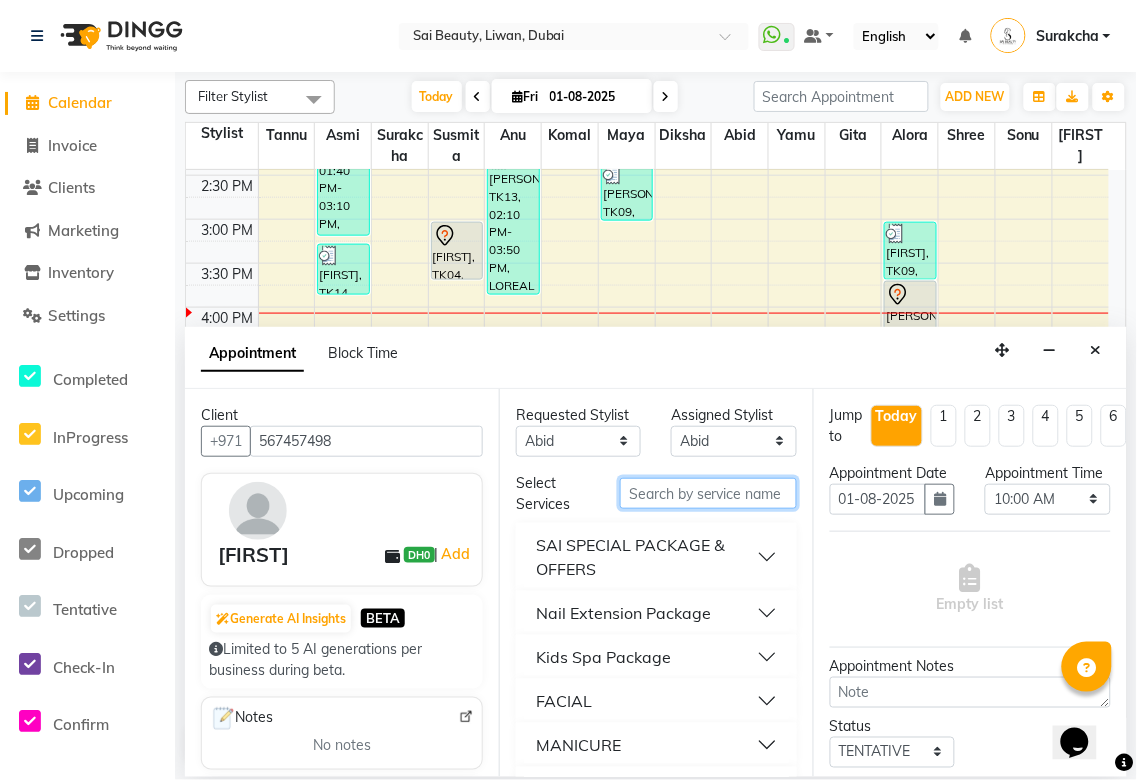 click at bounding box center [708, 493] 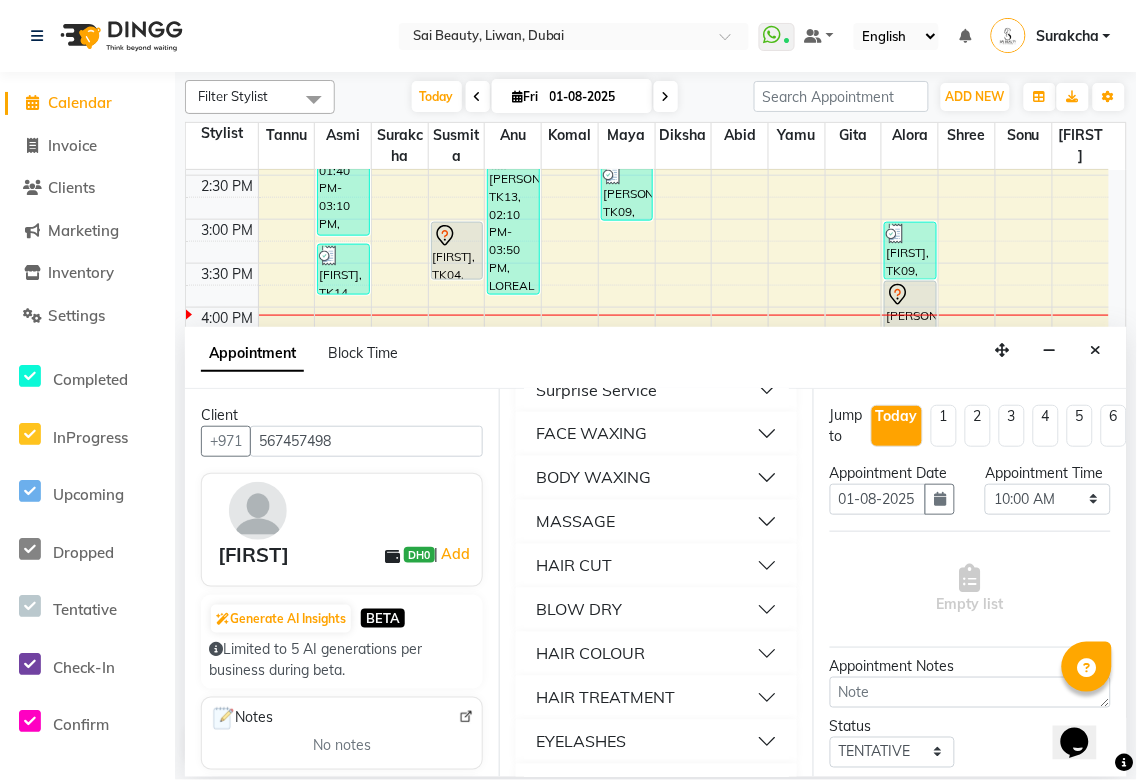scroll, scrollTop: 690, scrollLeft: 0, axis: vertical 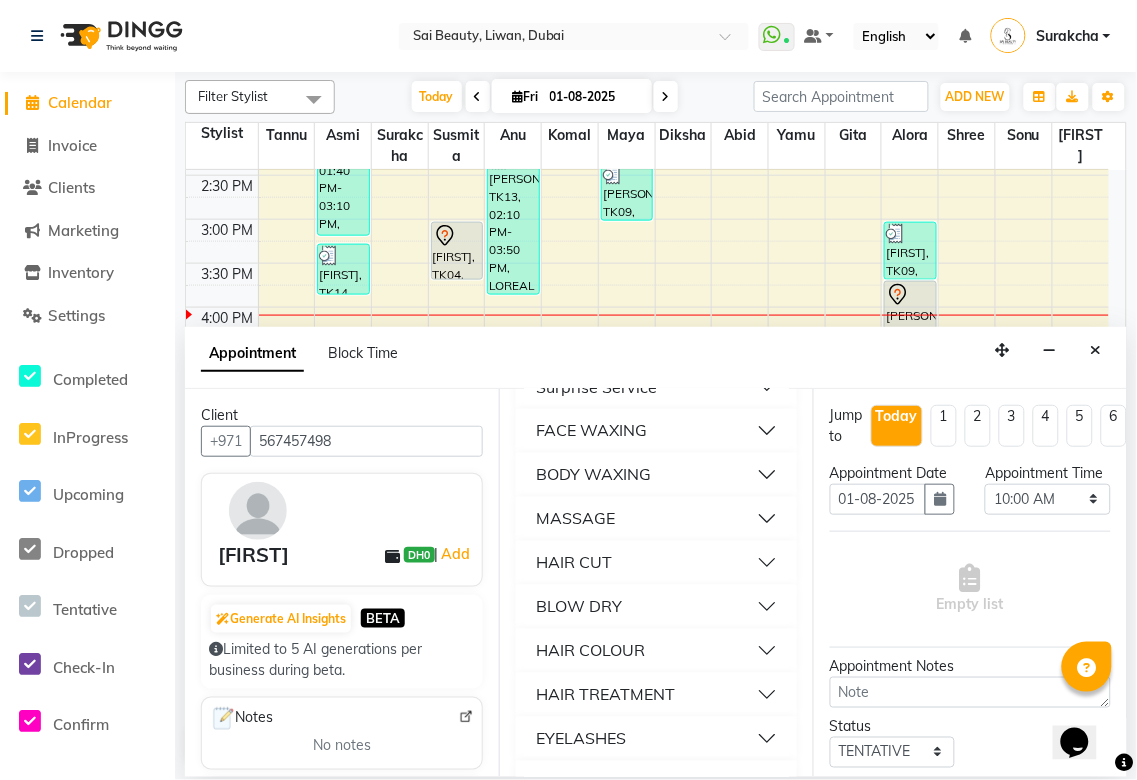 click on "HAIR CUT" at bounding box center [656, 563] 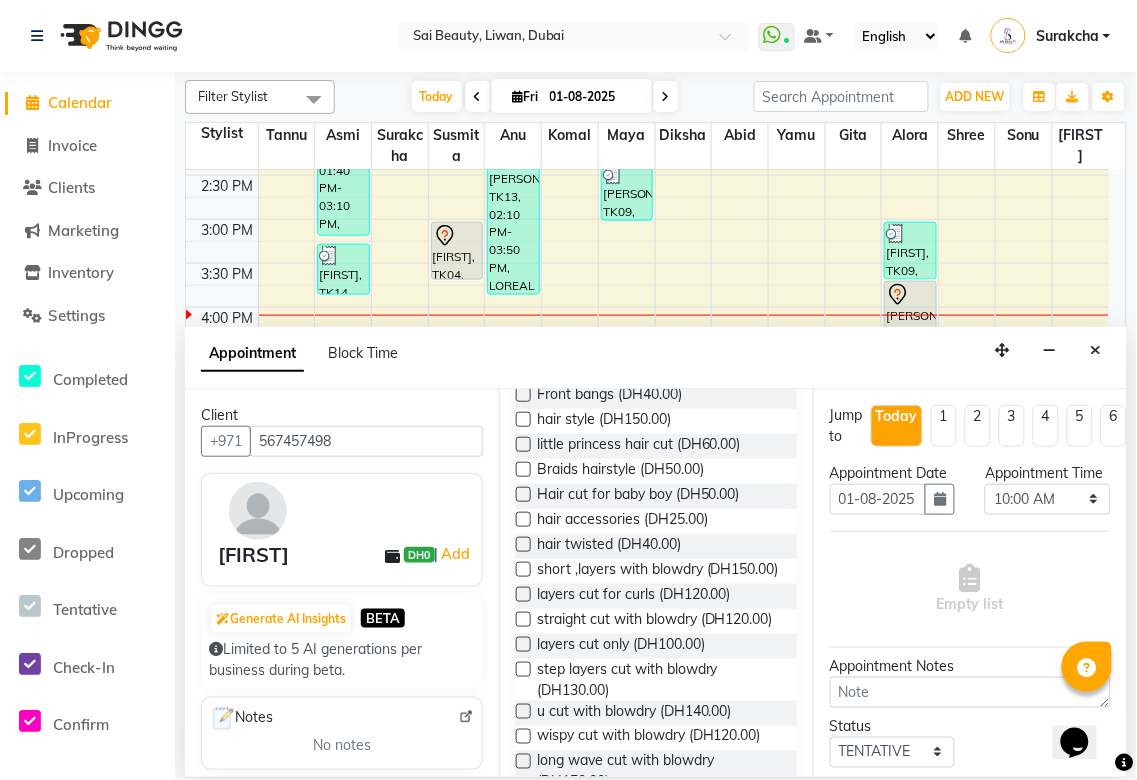 scroll, scrollTop: 1090, scrollLeft: 0, axis: vertical 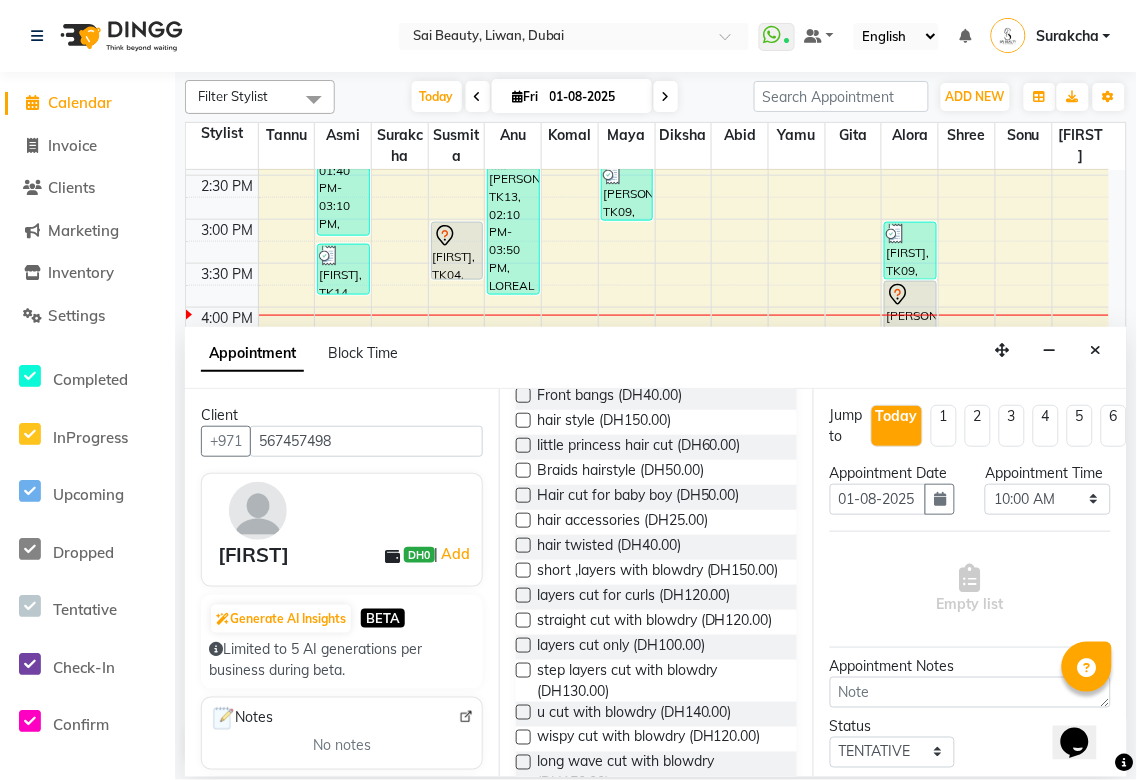 click at bounding box center [523, 570] 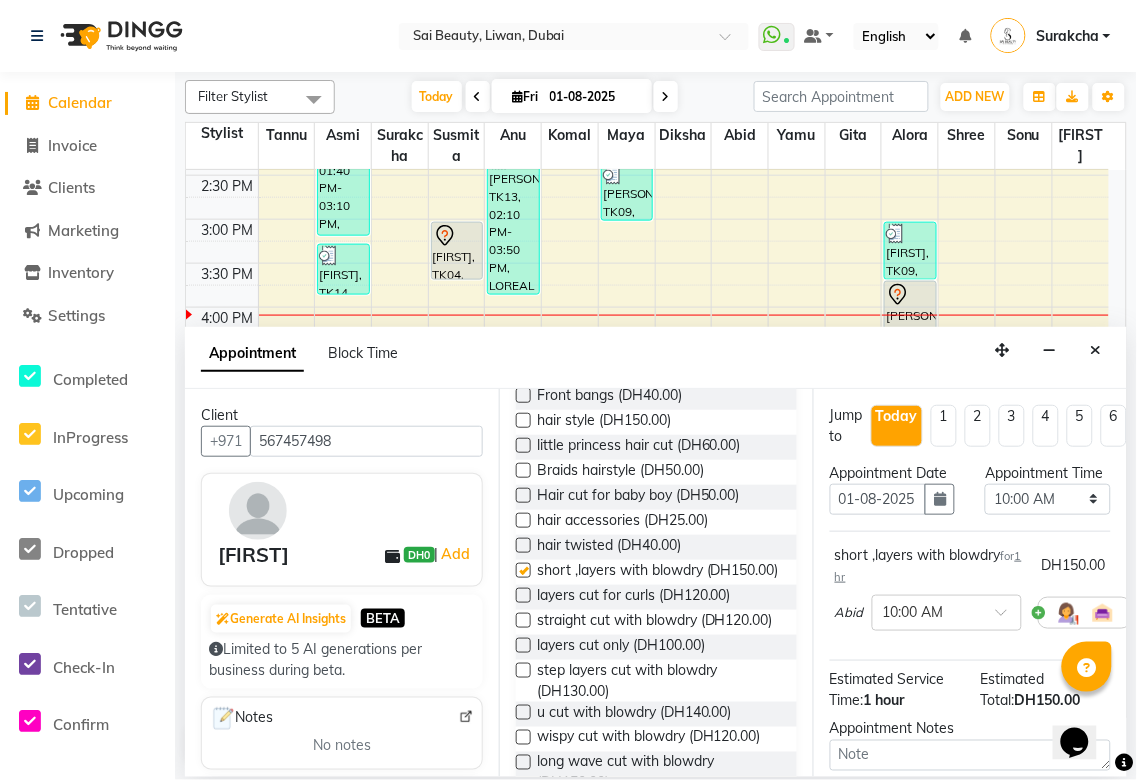 checkbox on "false" 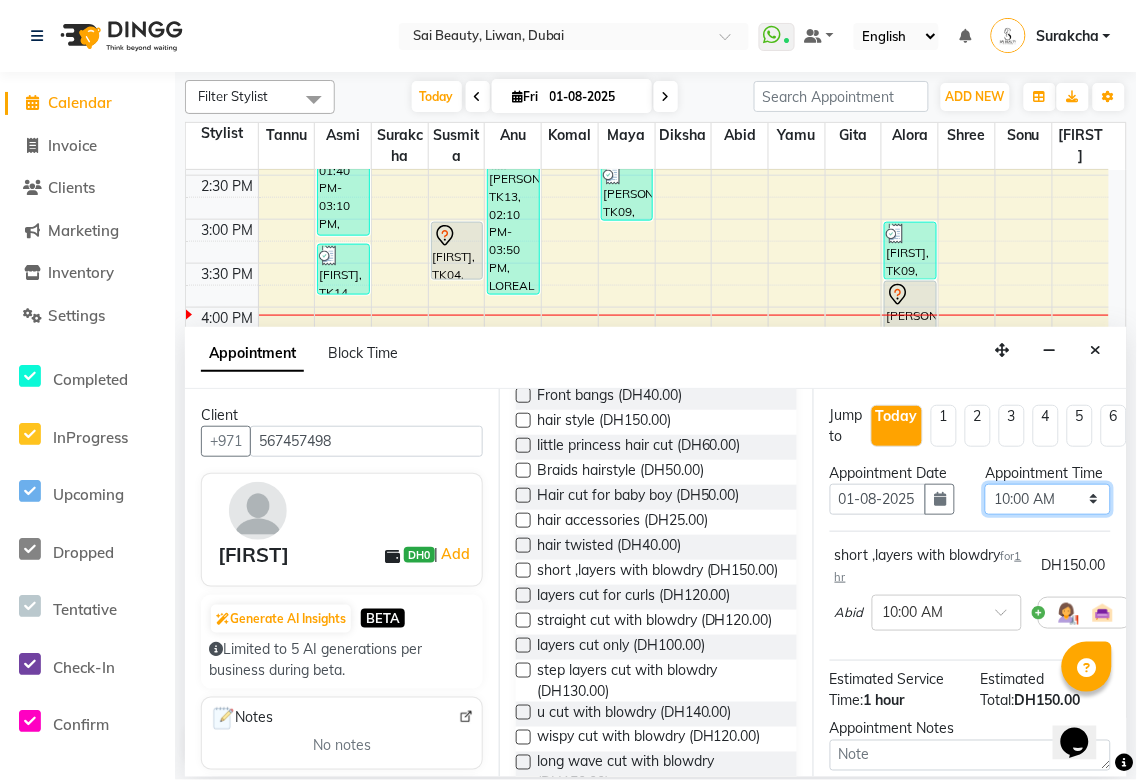 click on "Select 10:00 AM 10:05 AM 10:10 AM 10:15 AM 10:20 AM 10:25 AM 10:30 AM 10:35 AM 10:40 AM 10:45 AM 10:50 AM 10:55 AM 11:00 AM 11:05 AM 11:10 AM 11:15 AM 11:20 AM 11:25 AM 11:30 AM 11:35 AM 11:40 AM 11:45 AM 11:50 AM 11:55 AM 12:00 PM 12:05 PM 12:10 PM 12:15 PM 12:20 PM 12:25 PM 12:30 PM 12:35 PM 12:40 PM 12:45 PM 12:50 PM 12:55 PM 01:00 PM 01:05 PM 01:10 PM 01:15 PM 01:20 PM 01:25 PM 01:30 PM 01:35 PM 01:40 PM 01:45 PM 01:50 PM 01:55 PM 02:00 PM 02:05 PM 02:10 PM 02:15 PM 02:20 PM 02:25 PM 02:30 PM 02:35 PM 02:40 PM 02:45 PM 02:50 PM 02:55 PM 03:00 PM 03:05 PM 03:10 PM 03:15 PM 03:20 PM 03:25 PM 03:30 PM 03:35 PM 03:40 PM 03:45 PM 03:50 PM 03:55 PM 04:00 PM 04:05 PM 04:10 PM 04:15 PM 04:20 PM 04:25 PM 04:30 PM 04:35 PM 04:40 PM 04:45 PM 04:50 PM 04:55 PM 05:00 PM 05:05 PM 05:10 PM 05:15 PM 05:20 PM 05:25 PM 05:30 PM 05:35 PM 05:40 PM 05:45 PM 05:50 PM 05:55 PM 06:00 PM 06:05 PM 06:10 PM 06:15 PM 06:20 PM 06:25 PM 06:30 PM 06:35 PM 06:40 PM 06:45 PM 06:50 PM 06:55 PM 07:00 PM 07:05 PM 07:10 PM 07:15 PM 07:20 PM" at bounding box center (1047, 499) 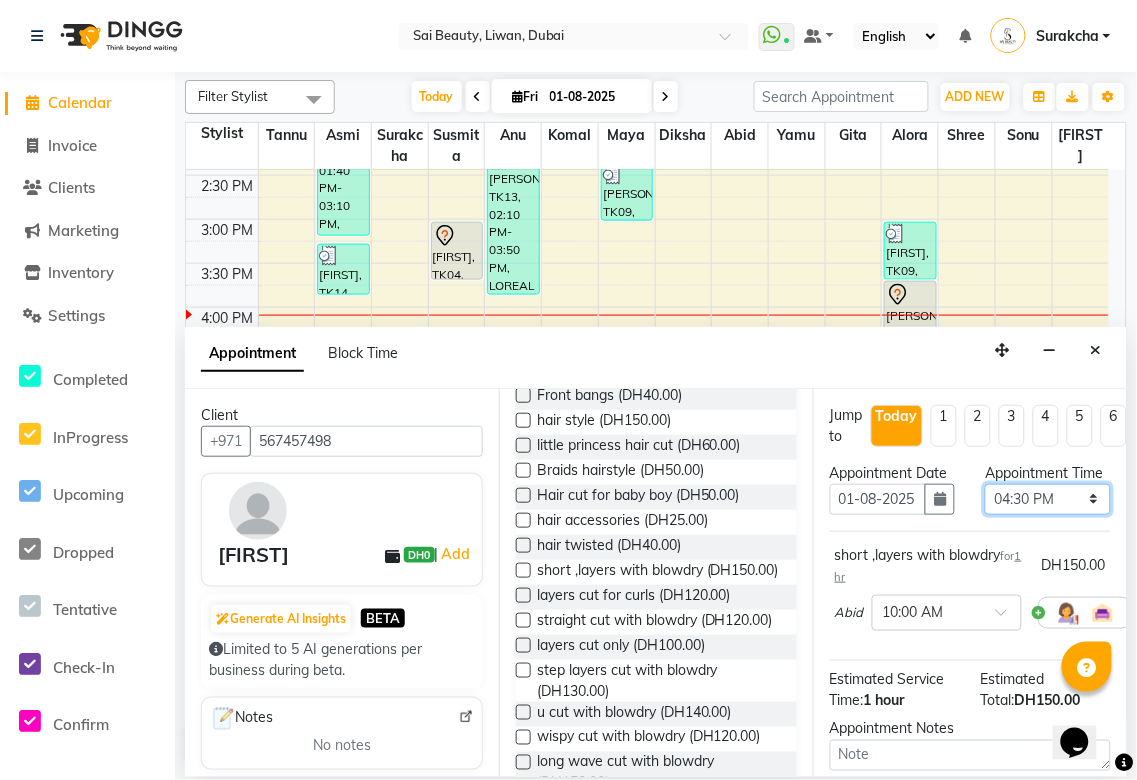 click on "Select 10:00 AM 10:05 AM 10:10 AM 10:15 AM 10:20 AM 10:25 AM 10:30 AM 10:35 AM 10:40 AM 10:45 AM 10:50 AM 10:55 AM 11:00 AM 11:05 AM 11:10 AM 11:15 AM 11:20 AM 11:25 AM 11:30 AM 11:35 AM 11:40 AM 11:45 AM 11:50 AM 11:55 AM 12:00 PM 12:05 PM 12:10 PM 12:15 PM 12:20 PM 12:25 PM 12:30 PM 12:35 PM 12:40 PM 12:45 PM 12:50 PM 12:55 PM 01:00 PM 01:05 PM 01:10 PM 01:15 PM 01:20 PM 01:25 PM 01:30 PM 01:35 PM 01:40 PM 01:45 PM 01:50 PM 01:55 PM 02:00 PM 02:05 PM 02:10 PM 02:15 PM 02:20 PM 02:25 PM 02:30 PM 02:35 PM 02:40 PM 02:45 PM 02:50 PM 02:55 PM 03:00 PM 03:05 PM 03:10 PM 03:15 PM 03:20 PM 03:25 PM 03:30 PM 03:35 PM 03:40 PM 03:45 PM 03:50 PM 03:55 PM 04:00 PM 04:05 PM 04:10 PM 04:15 PM 04:20 PM 04:25 PM 04:30 PM 04:35 PM 04:40 PM 04:45 PM 04:50 PM 04:55 PM 05:00 PM 05:05 PM 05:10 PM 05:15 PM 05:20 PM 05:25 PM 05:30 PM 05:35 PM 05:40 PM 05:45 PM 05:50 PM 05:55 PM 06:00 PM 06:05 PM 06:10 PM 06:15 PM 06:20 PM 06:25 PM 06:30 PM 06:35 PM 06:40 PM 06:45 PM 06:50 PM 06:55 PM 07:00 PM 07:05 PM 07:10 PM 07:15 PM 07:20 PM" at bounding box center [1047, 499] 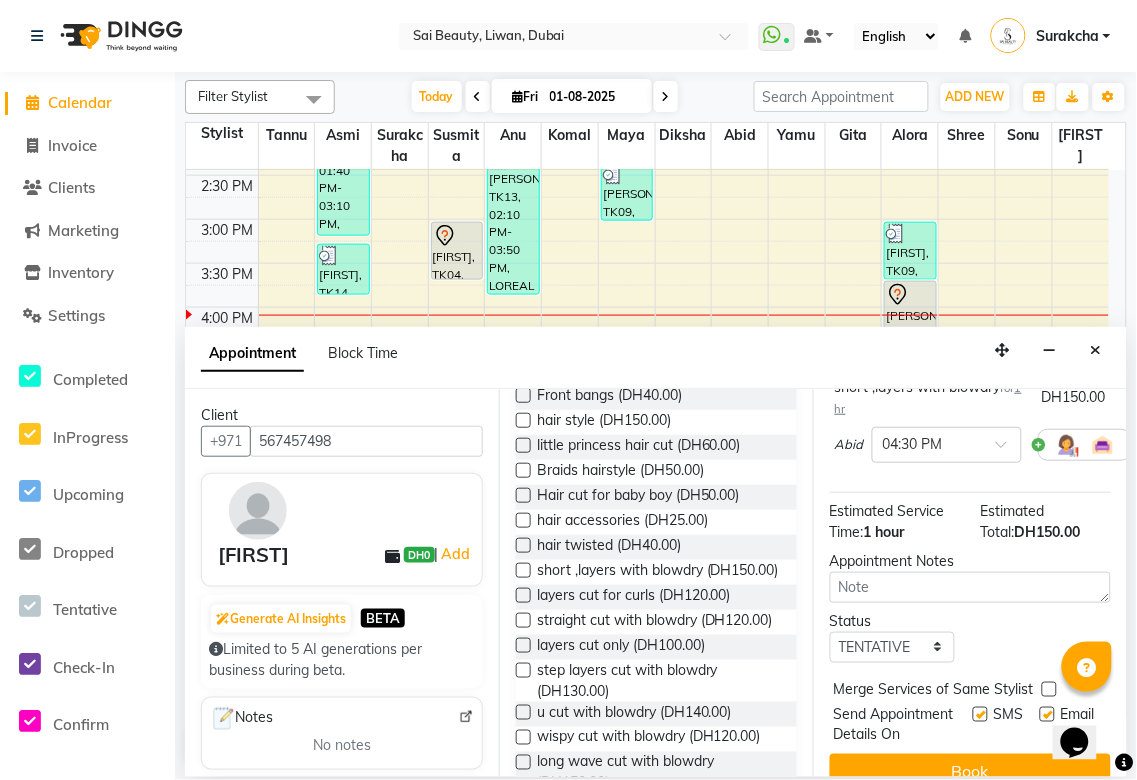 scroll, scrollTop: 256, scrollLeft: 0, axis: vertical 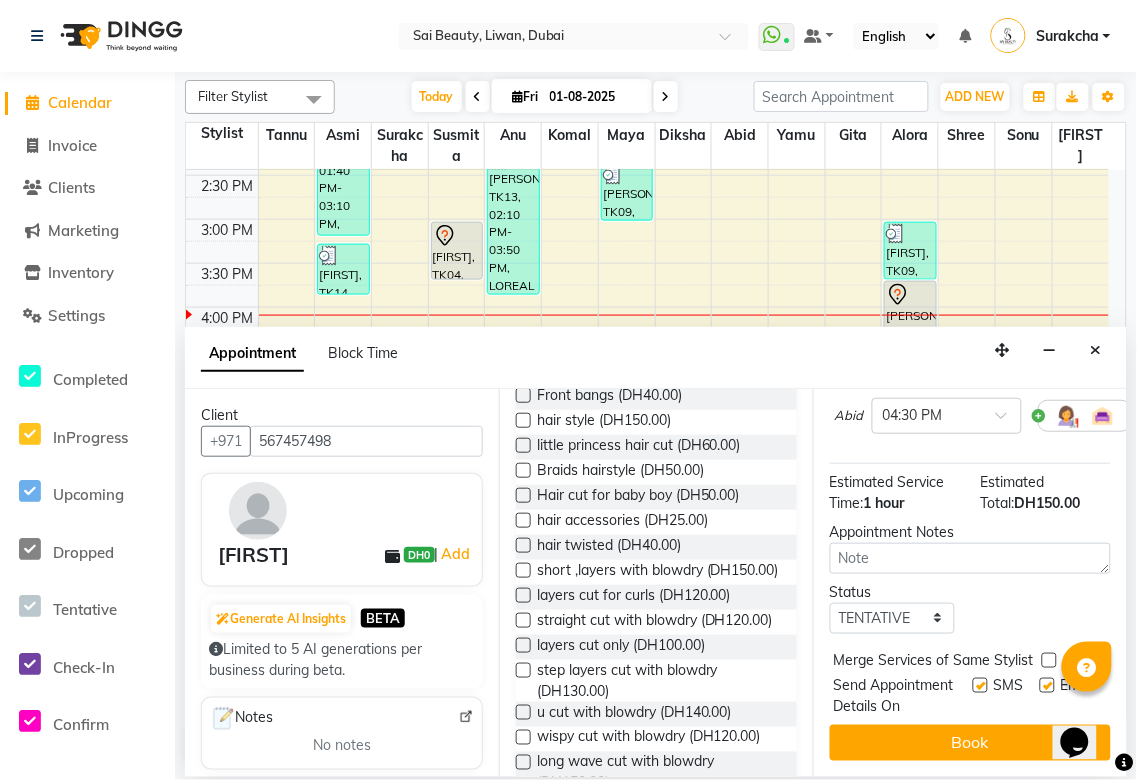 click at bounding box center [1049, 660] 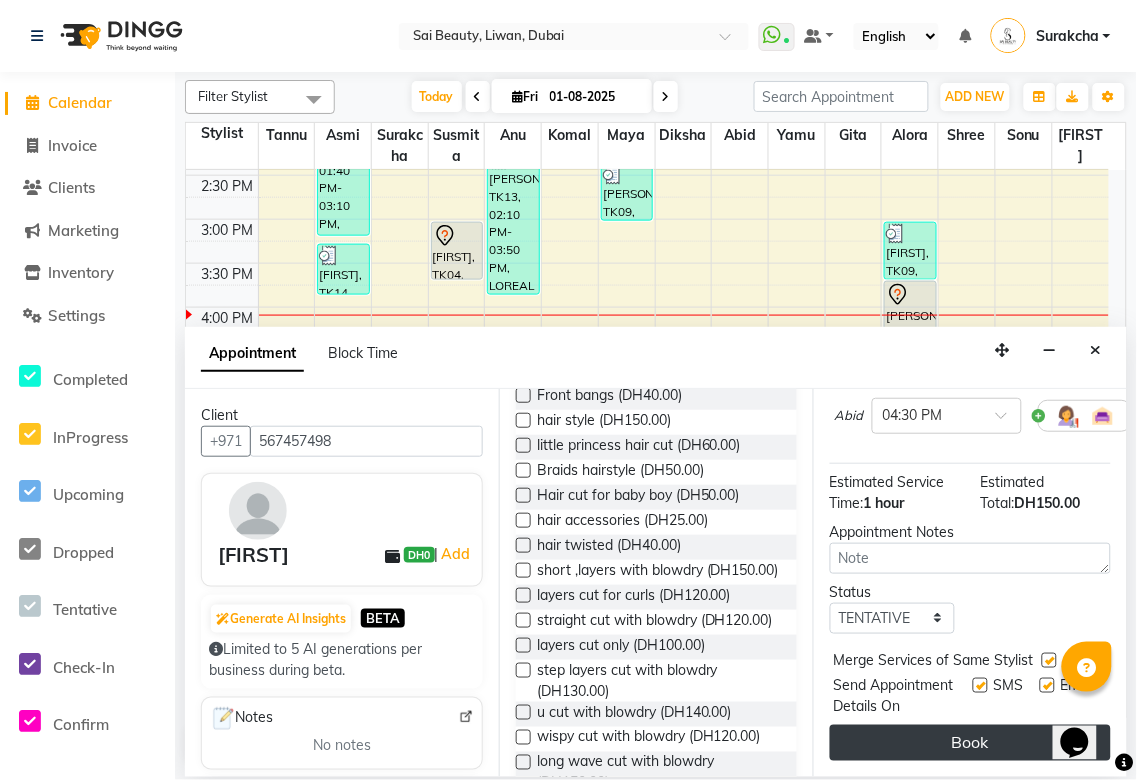 click on "Book" at bounding box center (970, 743) 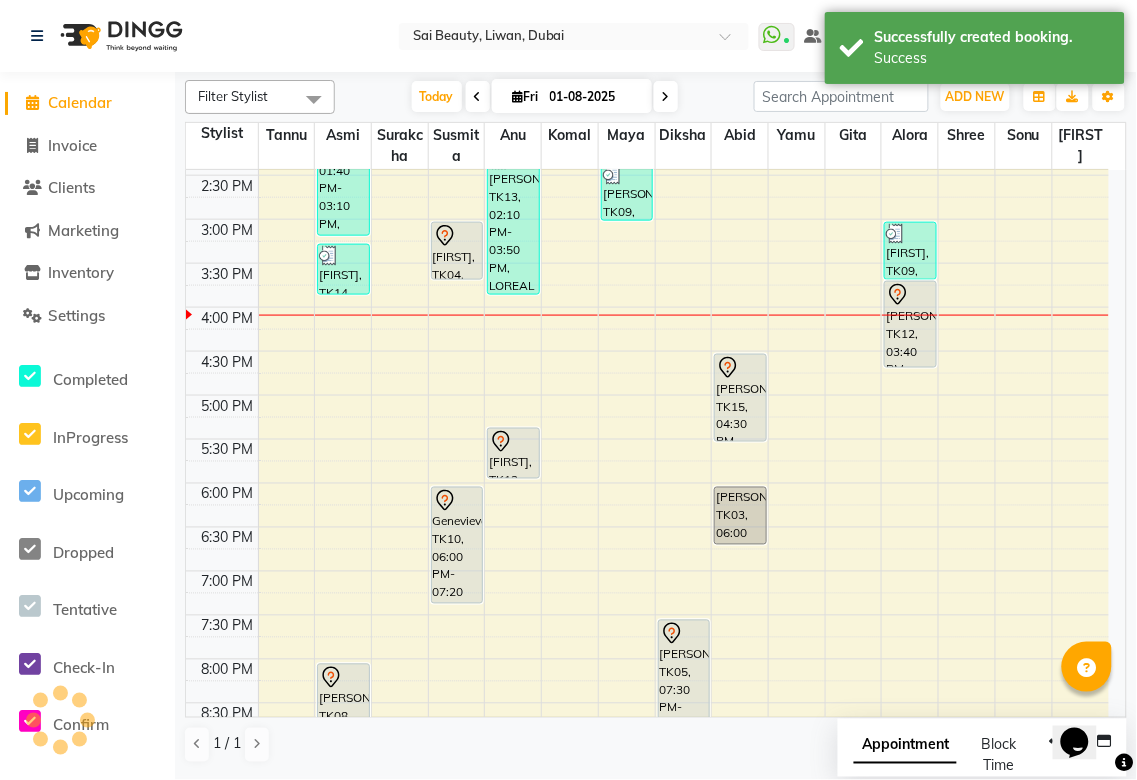 click on "Appointment" at bounding box center (905, 746) 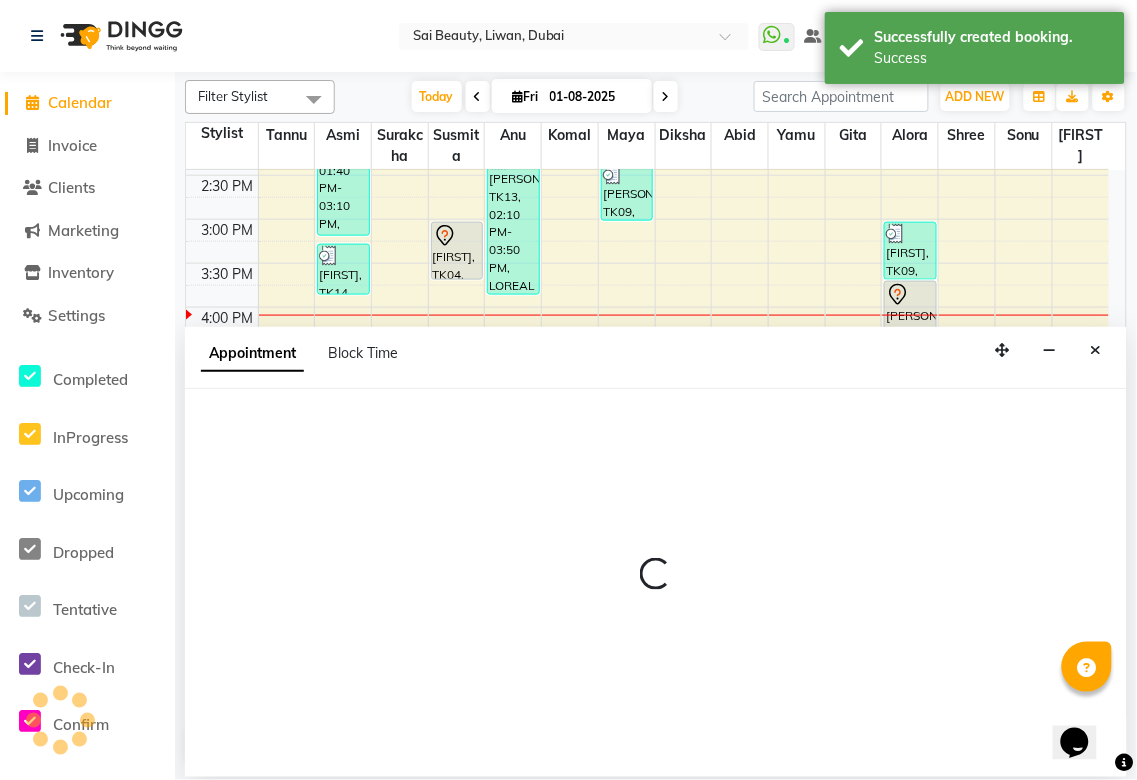 select on "tentative" 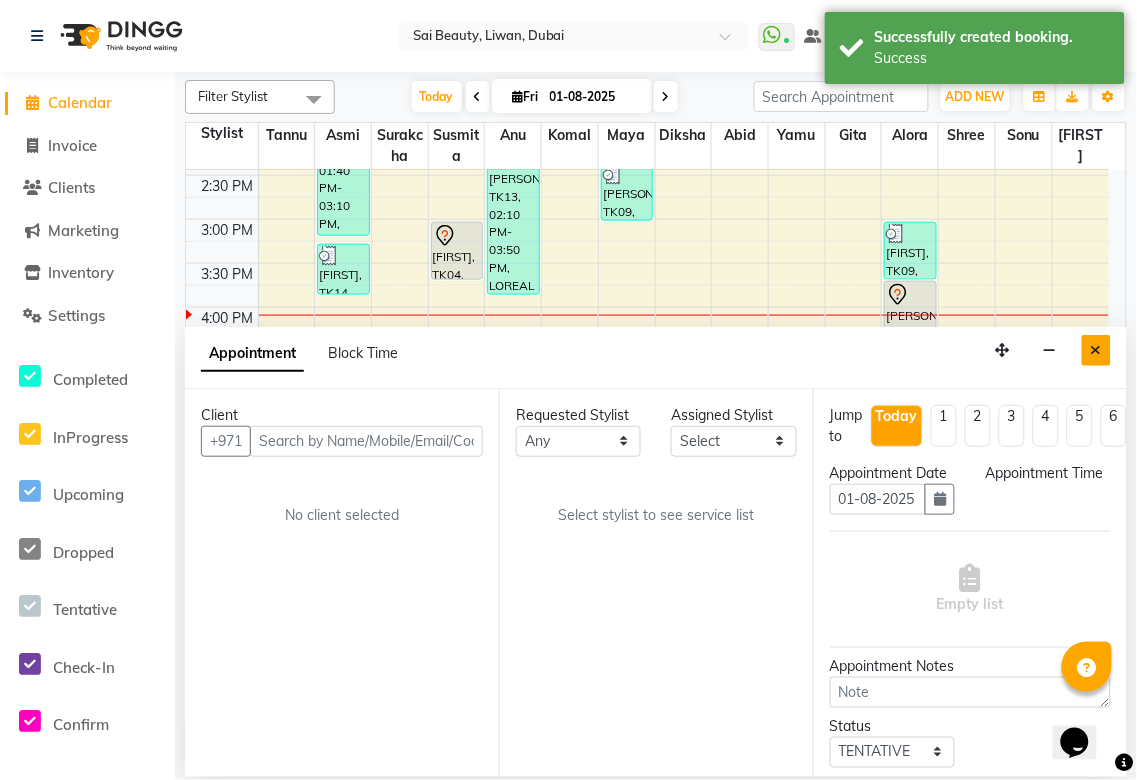 click at bounding box center (1096, 350) 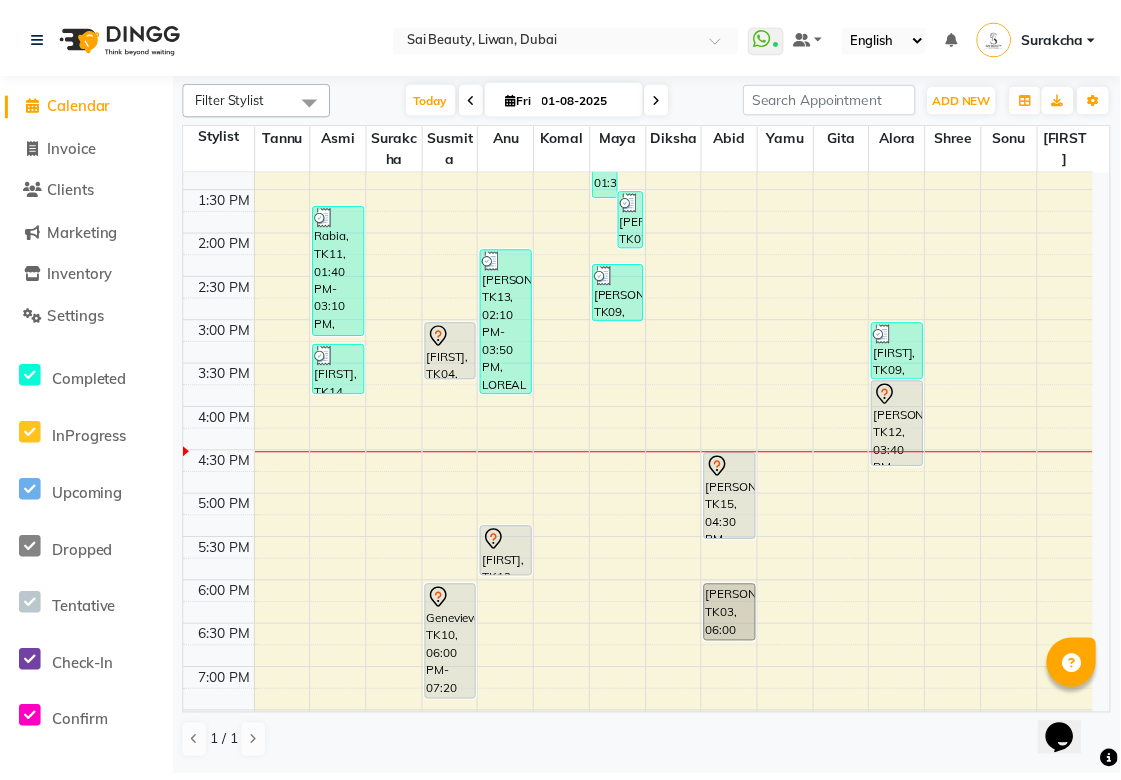 scroll, scrollTop: 368, scrollLeft: 0, axis: vertical 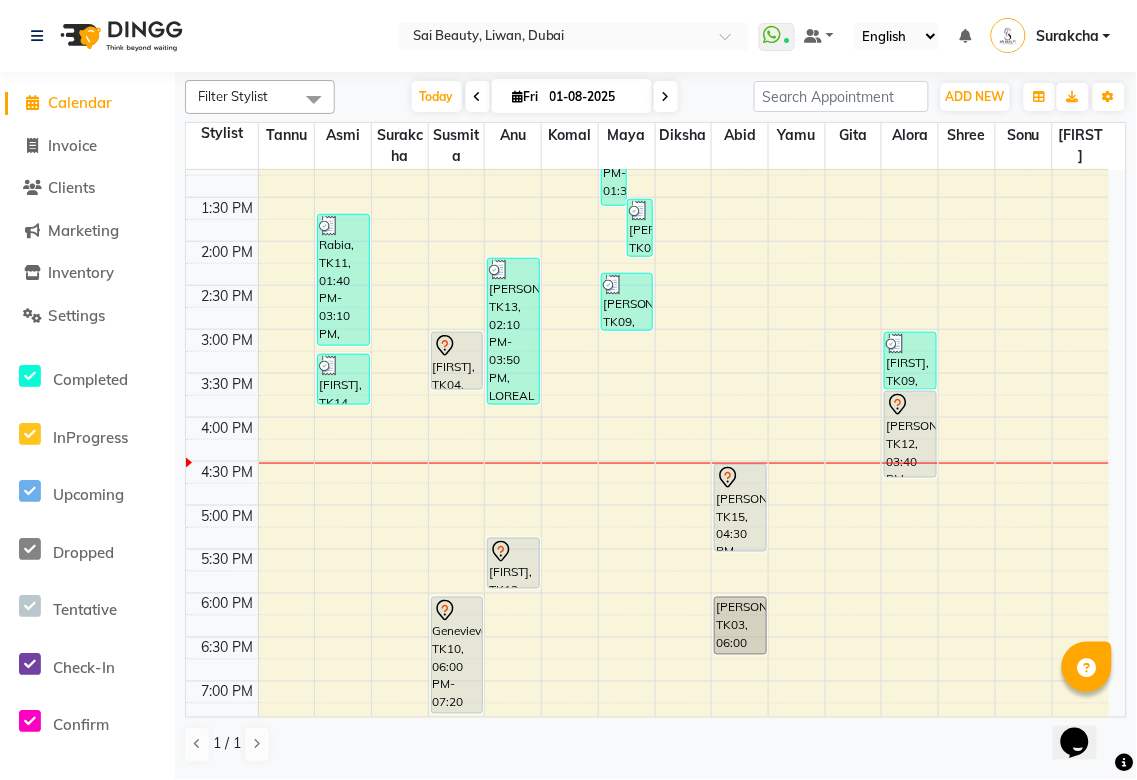 click on "[FIRST], TK04, 03:00 PM-03:40 PM, Gel Manicure" at bounding box center (457, 361) 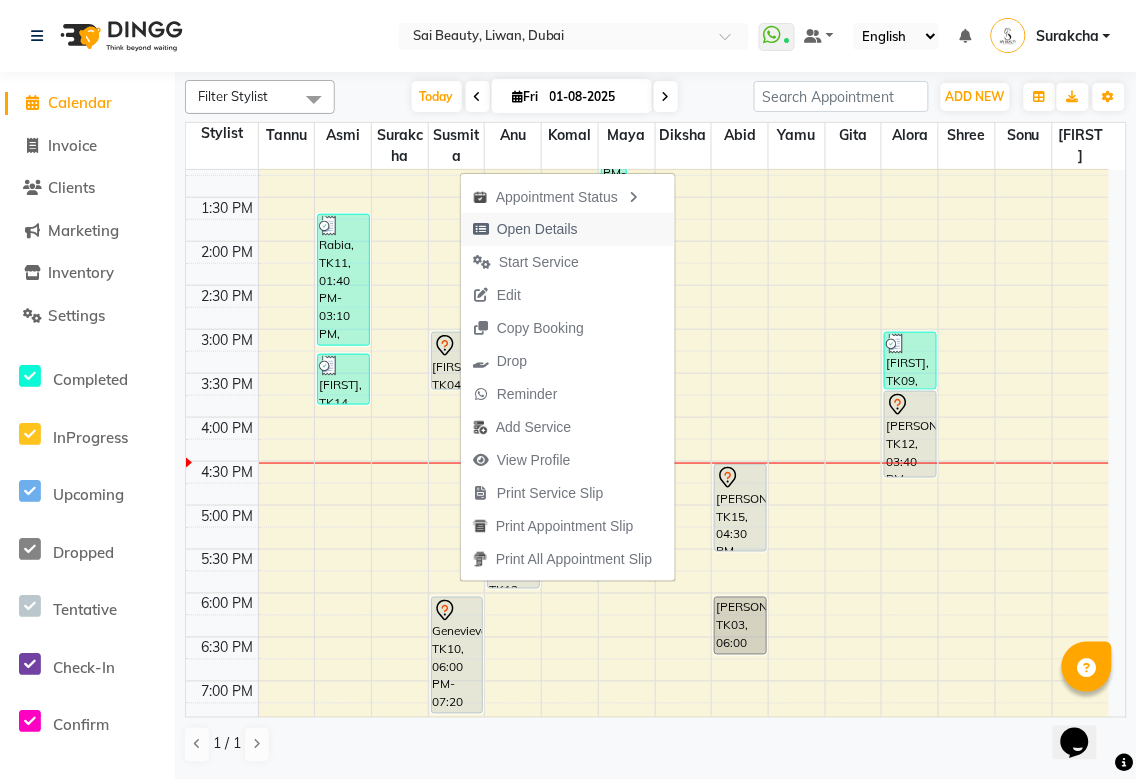 click on "Open Details" at bounding box center (537, 229) 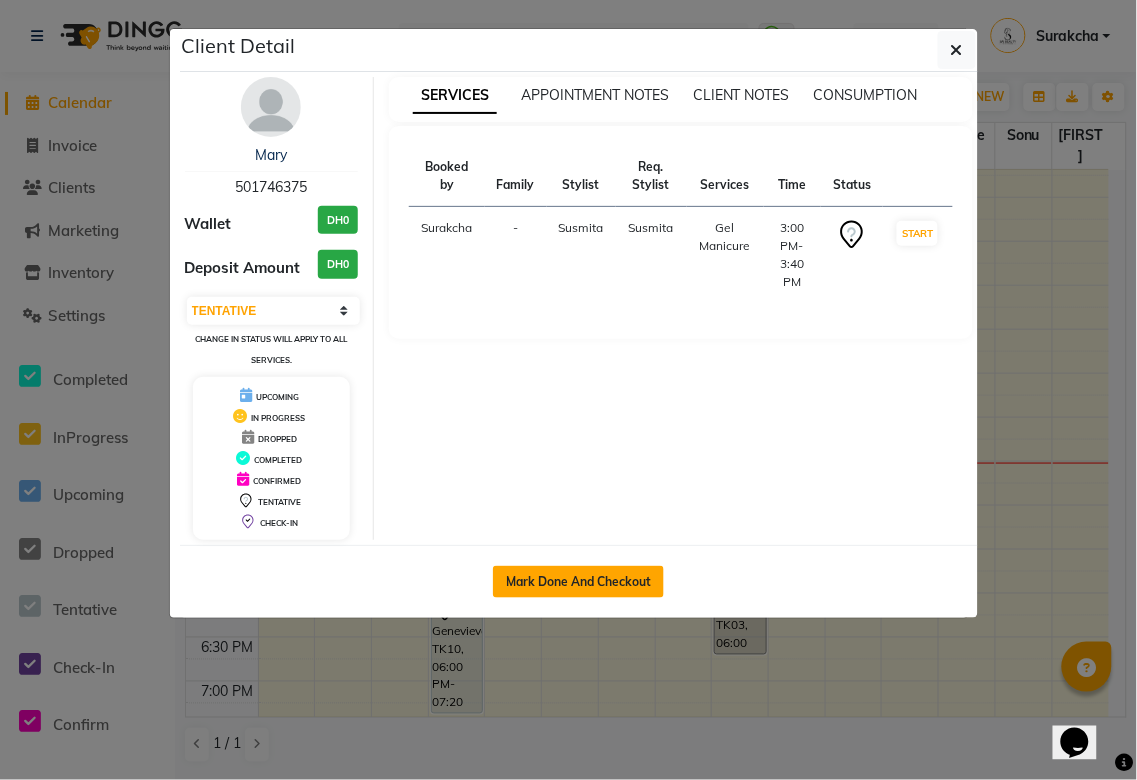 click on "Mark Done And Checkout" 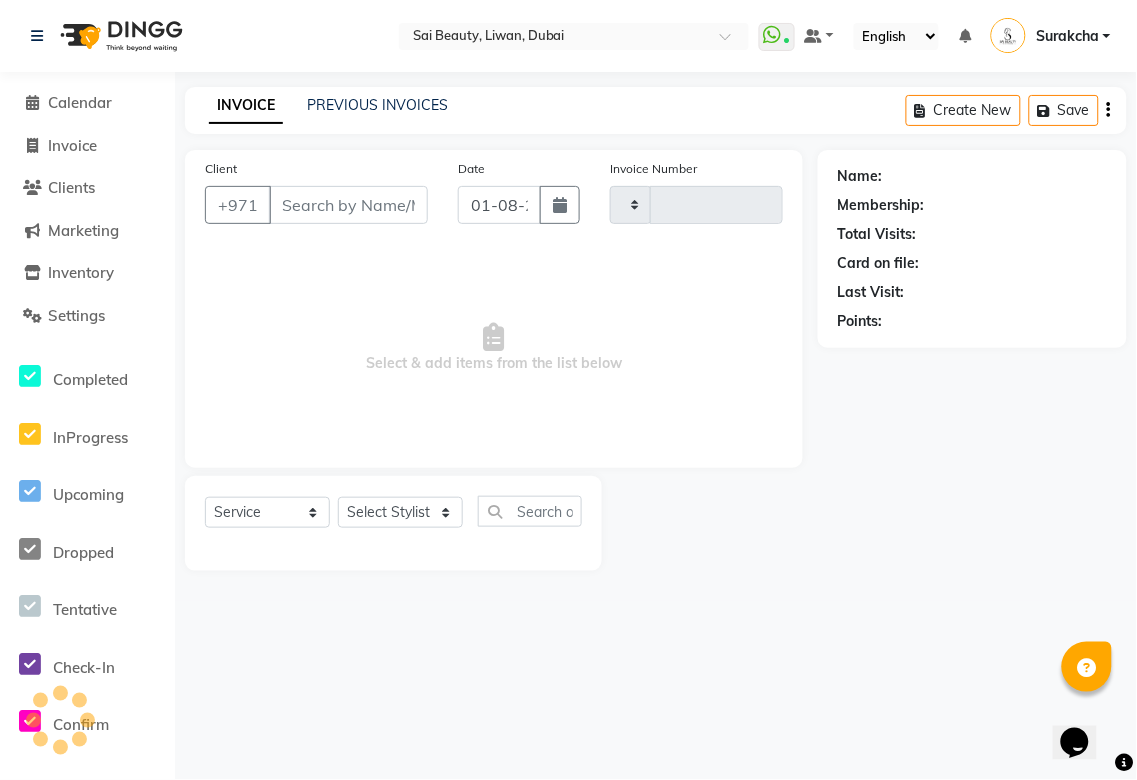 type on "2640" 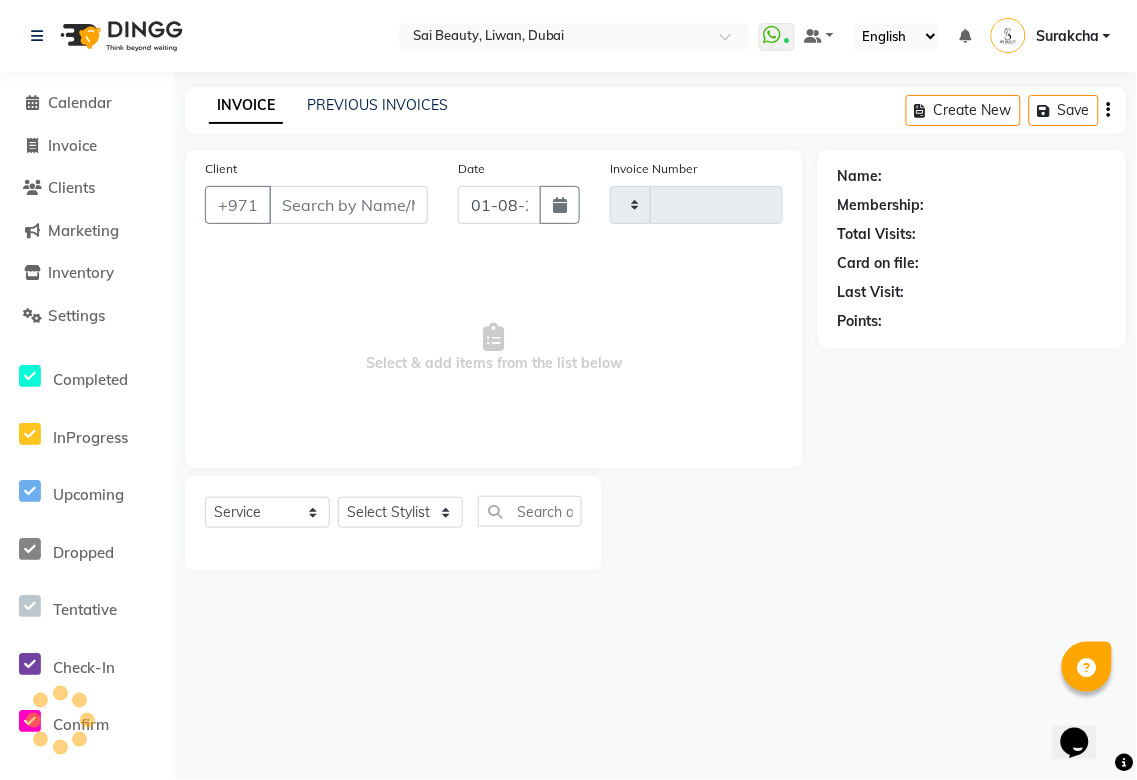 select on "5352" 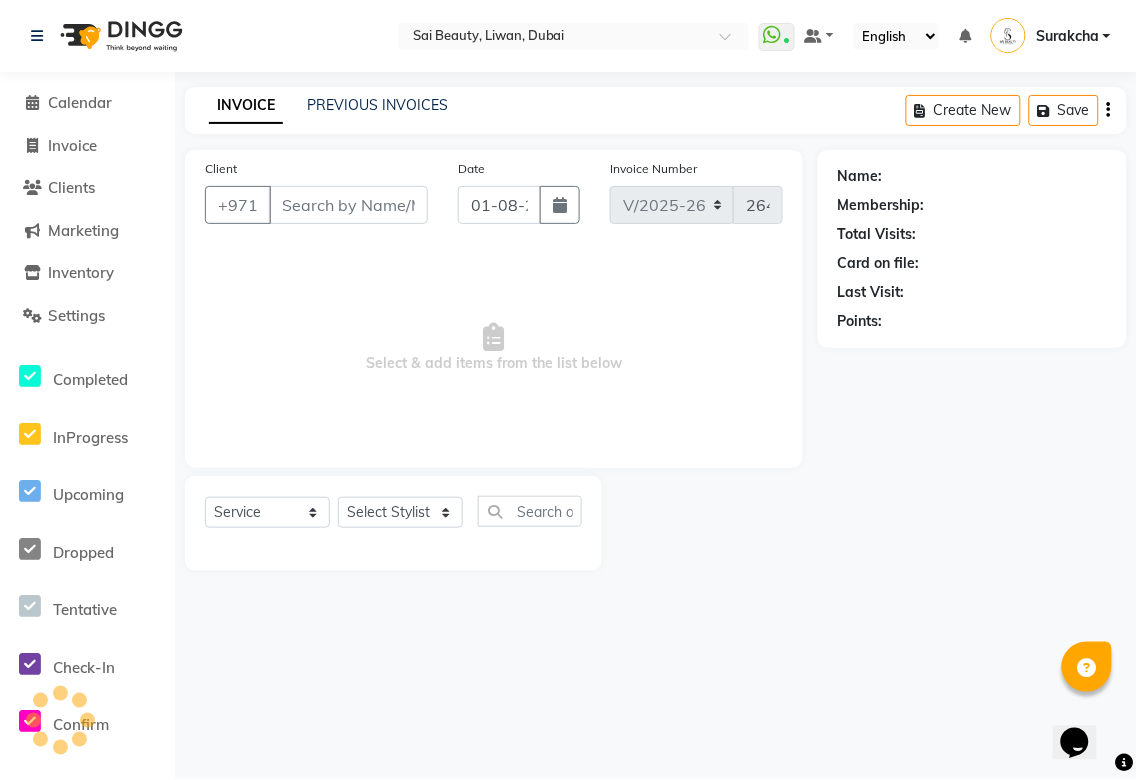 type on "501746375" 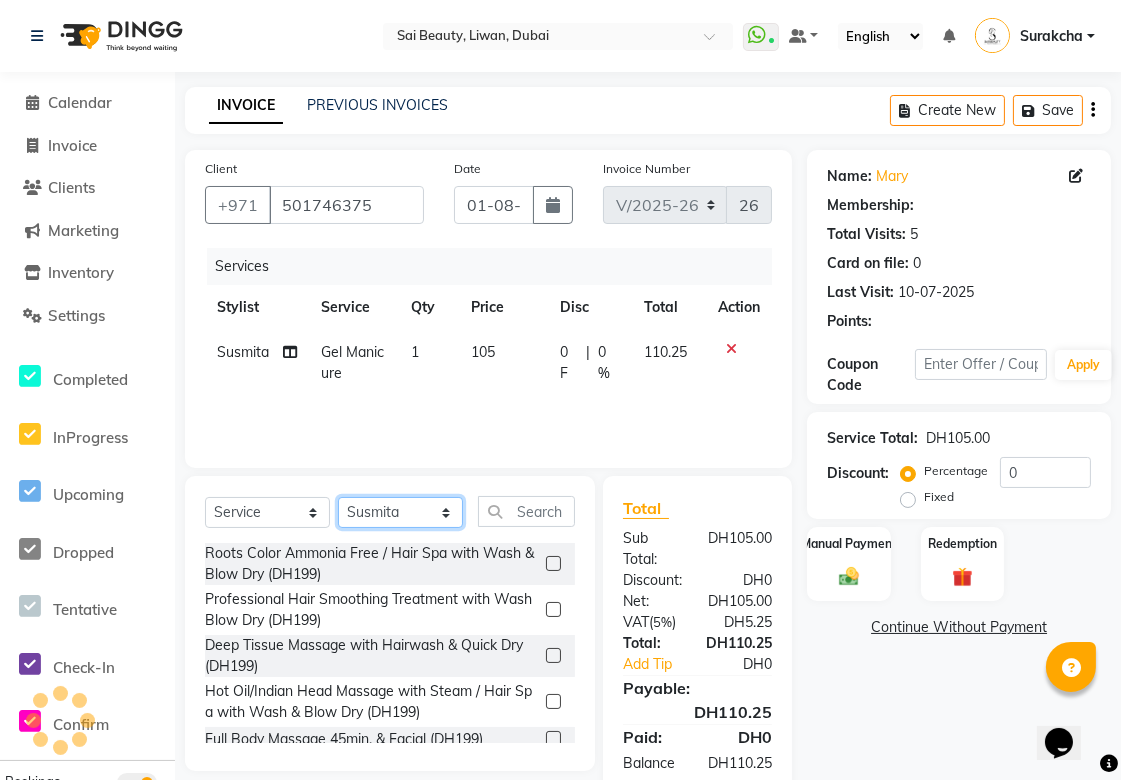 click on "Select Stylist Abid Alora Anu Asmi Ausha Diksha Gita Komal maya Monzeer shree sonu Srijana Surakcha Susmita Tannu Yamu" 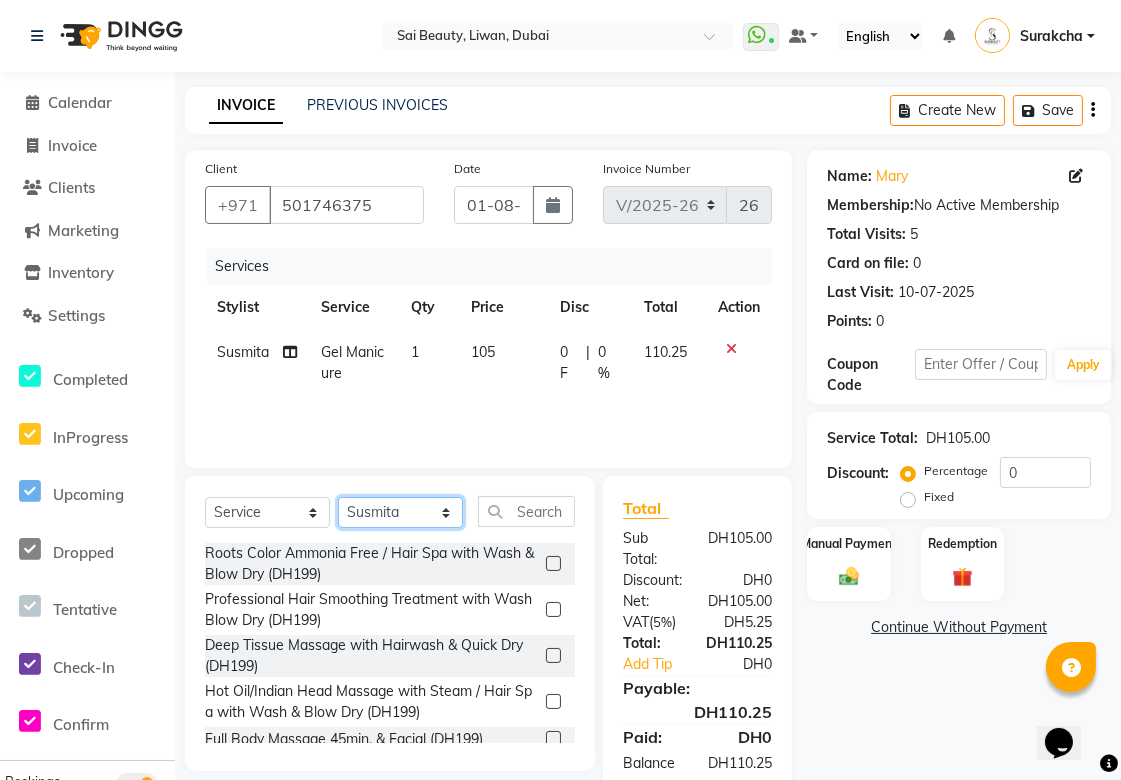 select on "57468" 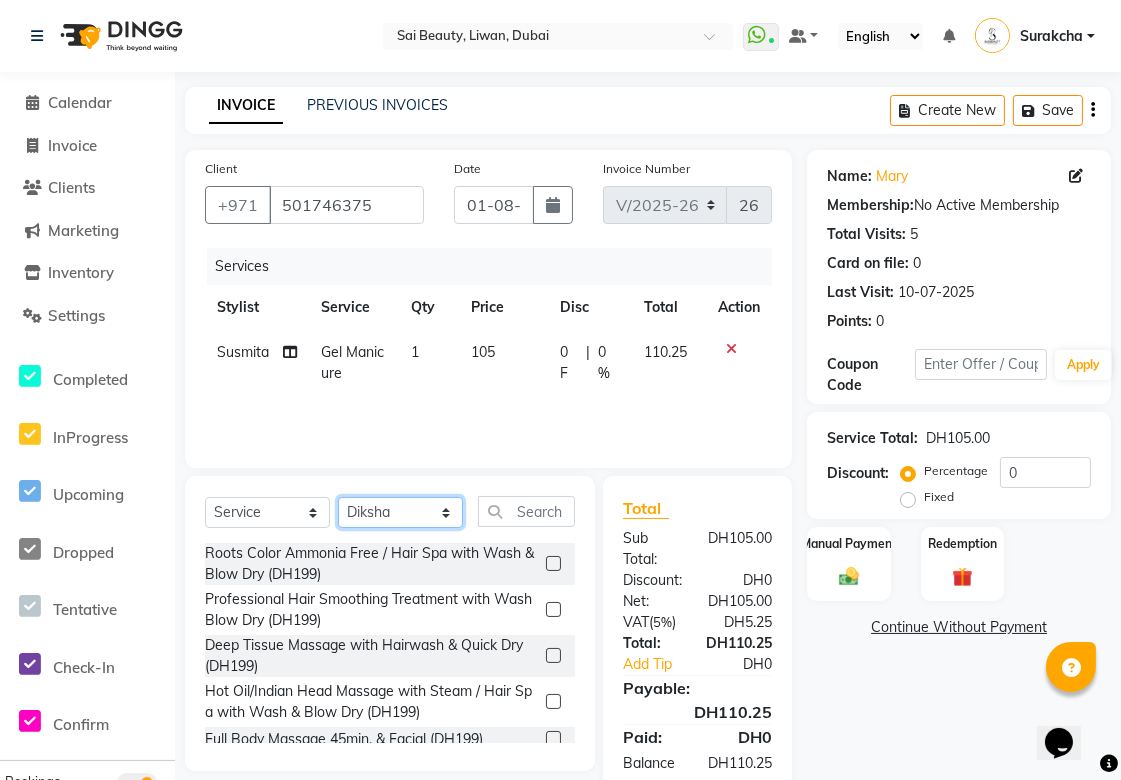 click on "Select Stylist Abid Alora Anu Asmi Ausha Diksha Gita Komal maya Monzeer shree sonu Srijana Surakcha Susmita Tannu Yamu" 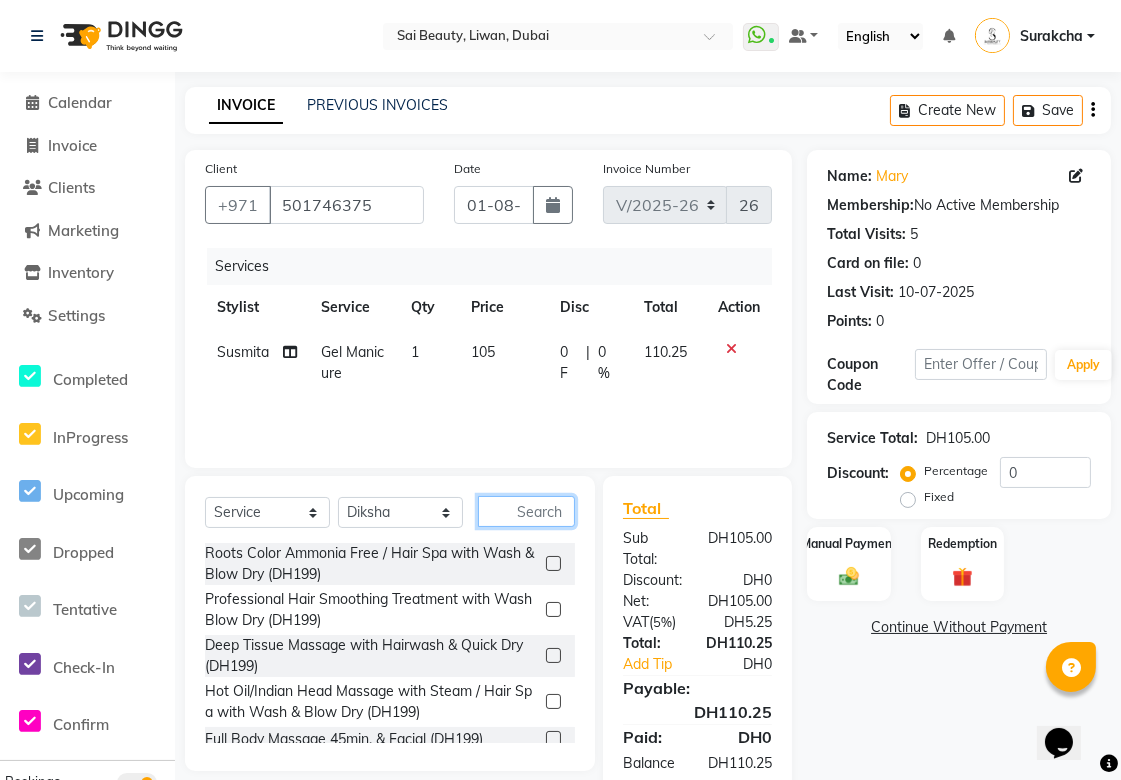 click 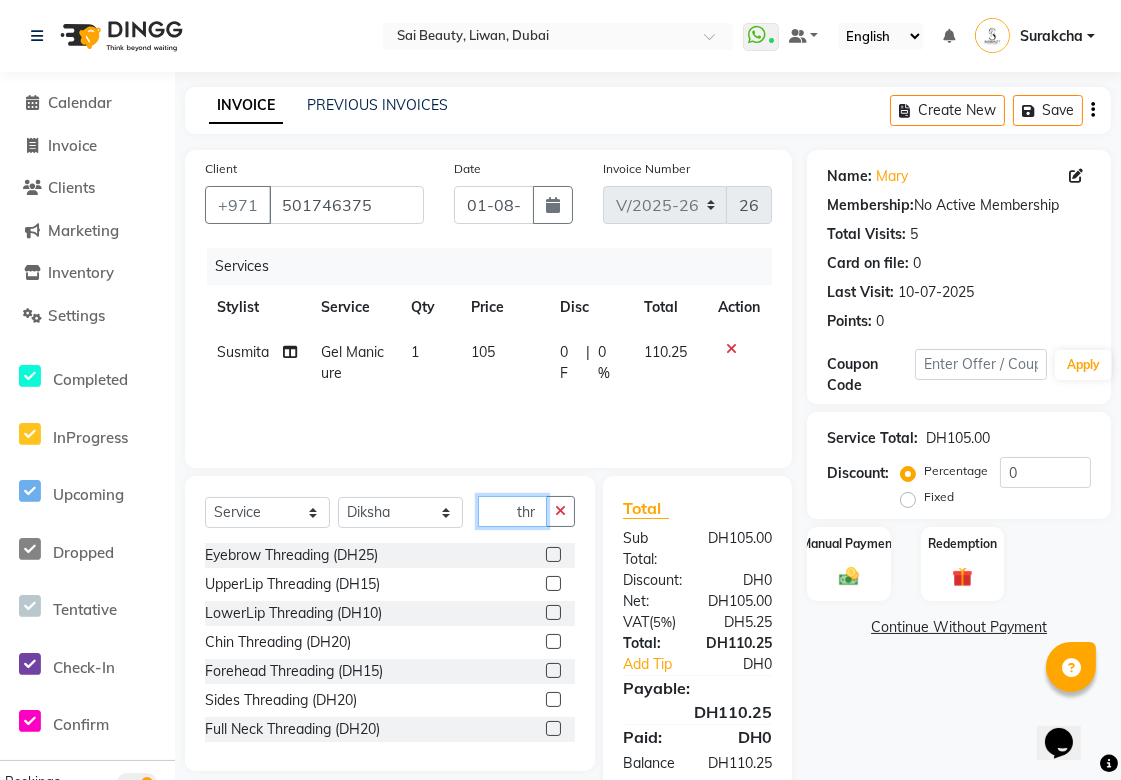 type on "thr" 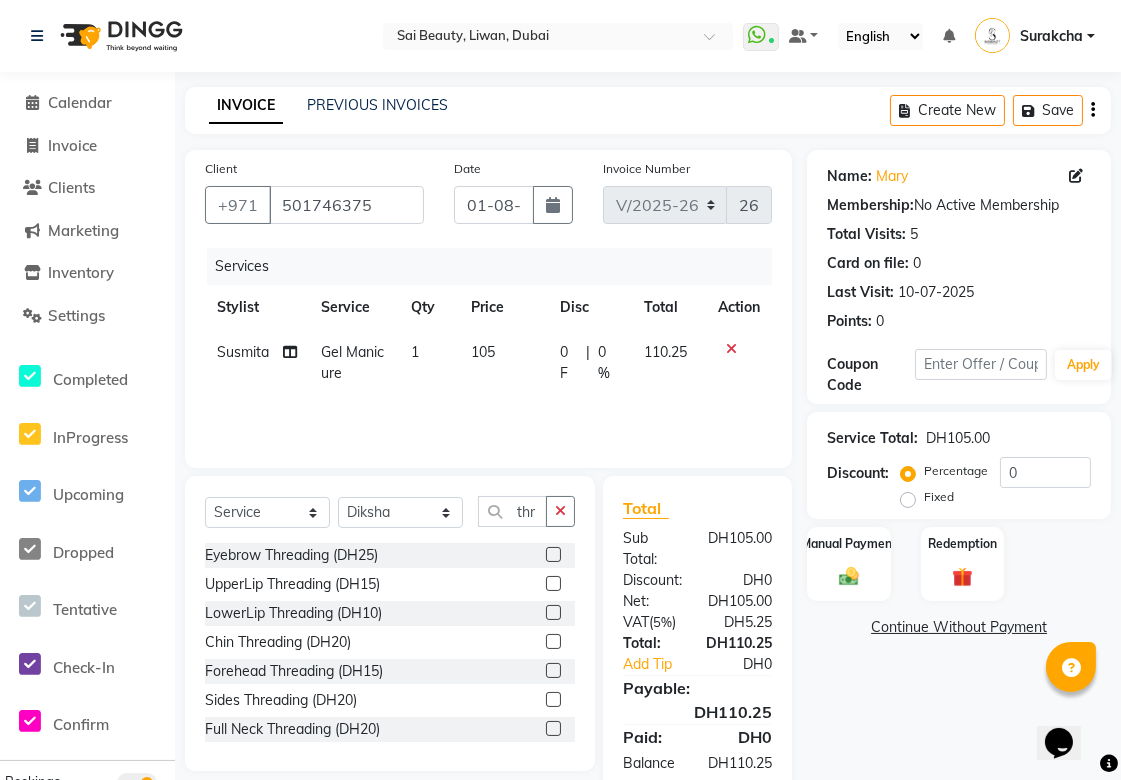 click 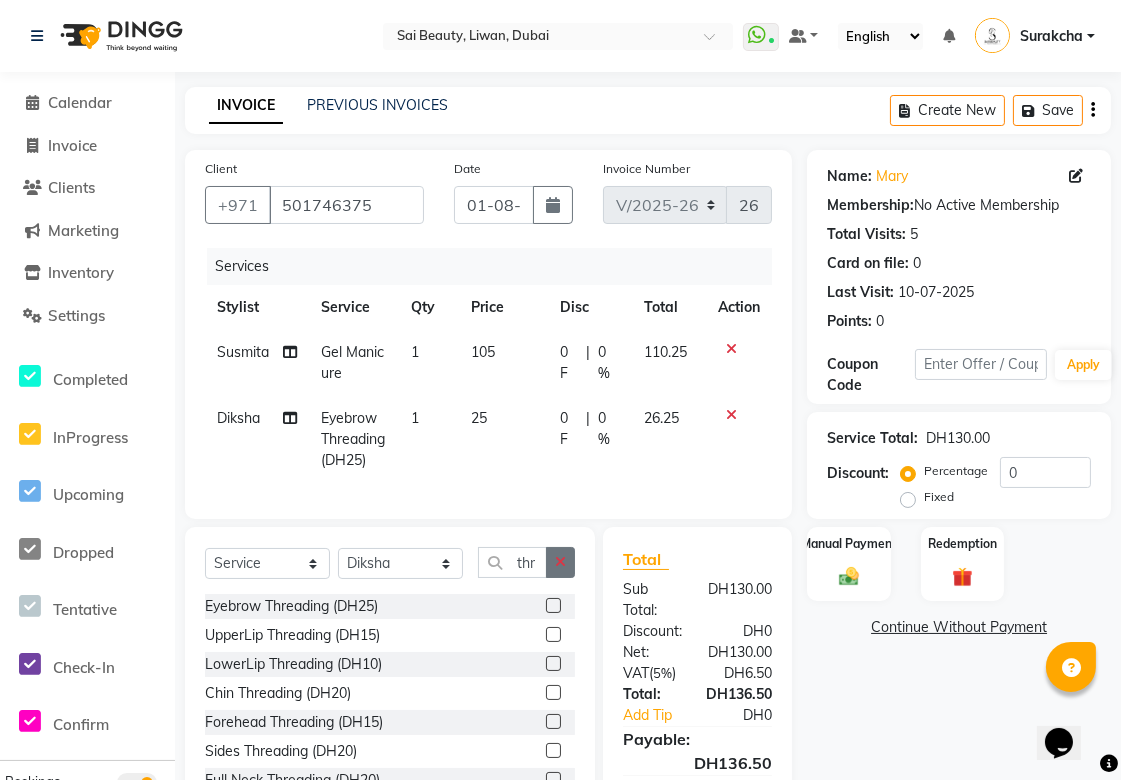 click 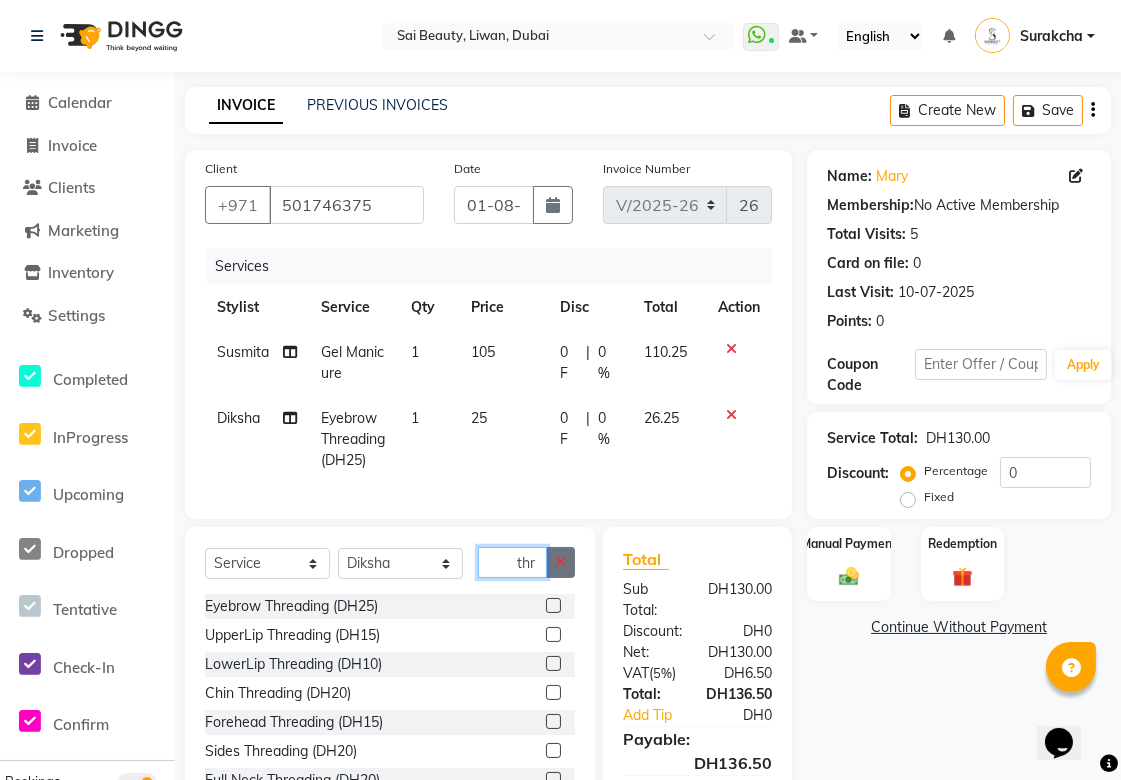 type 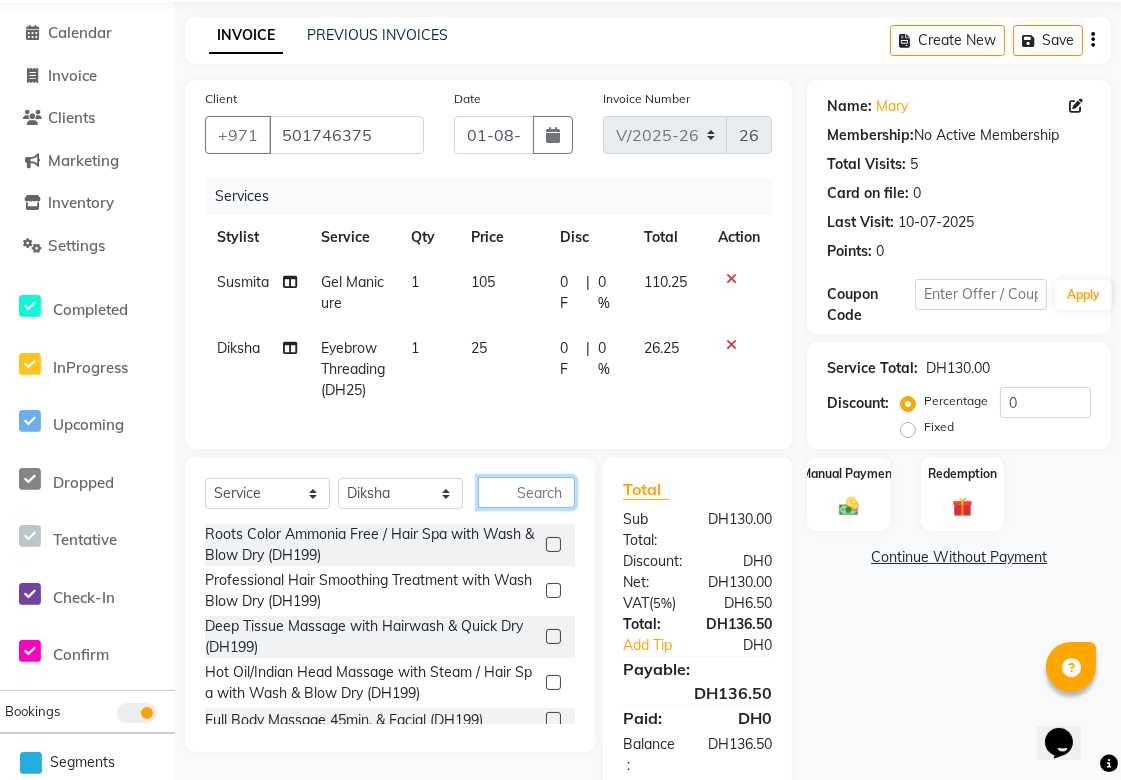 scroll, scrollTop: 133, scrollLeft: 0, axis: vertical 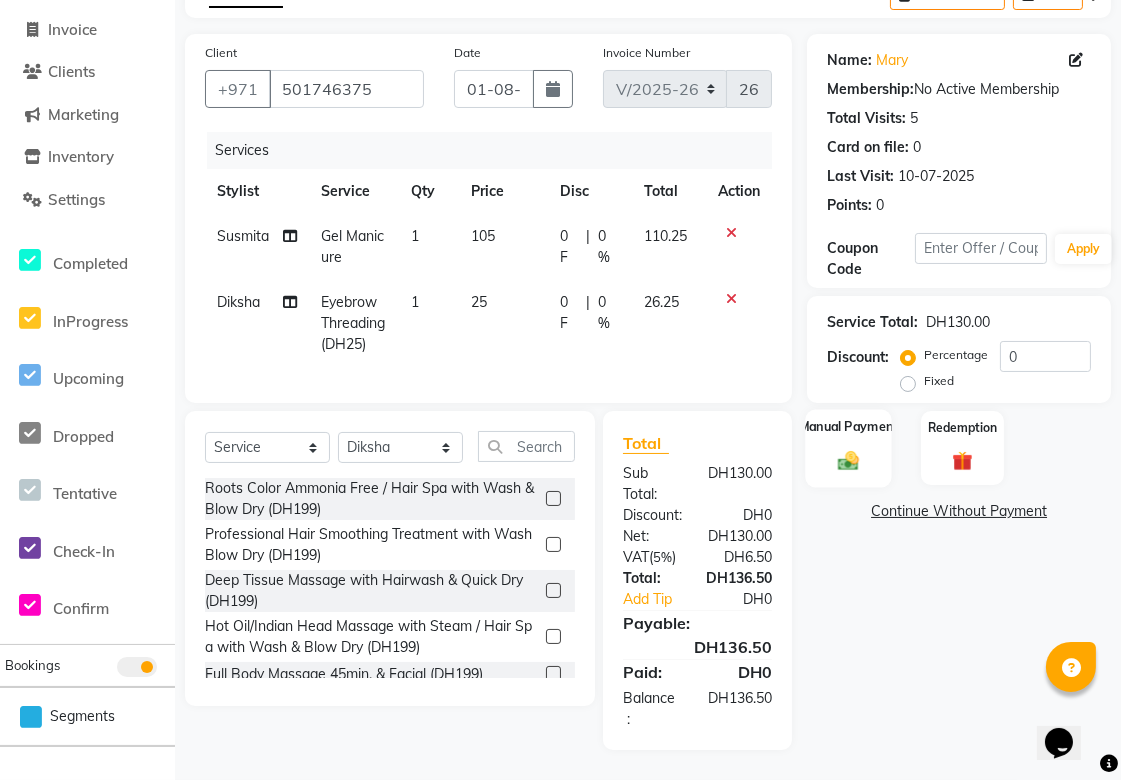 click on "Manual Payment" 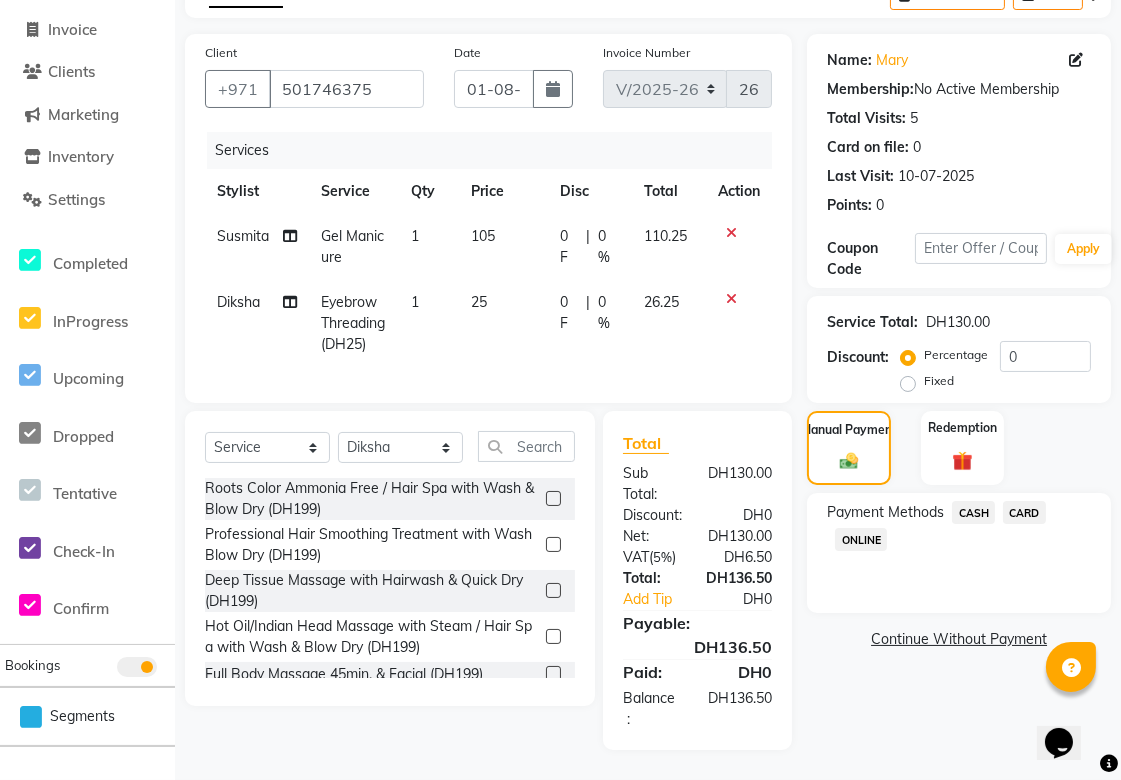click on "CARD" 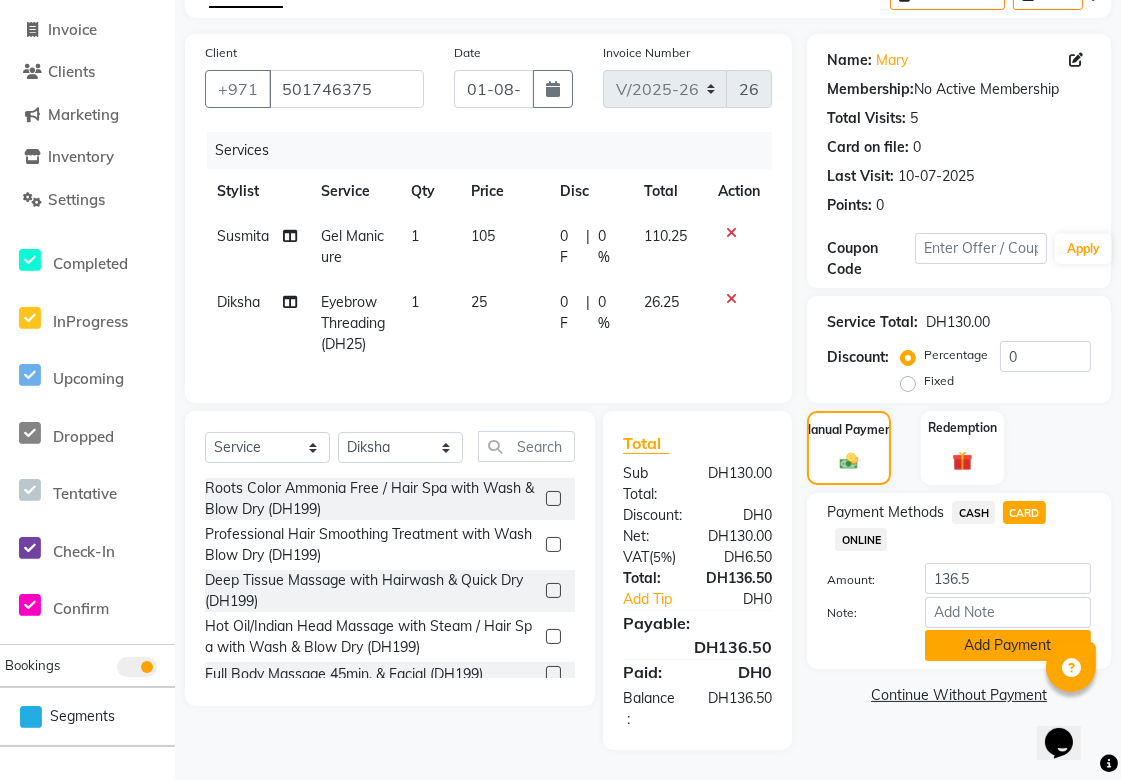 click on "Add Payment" 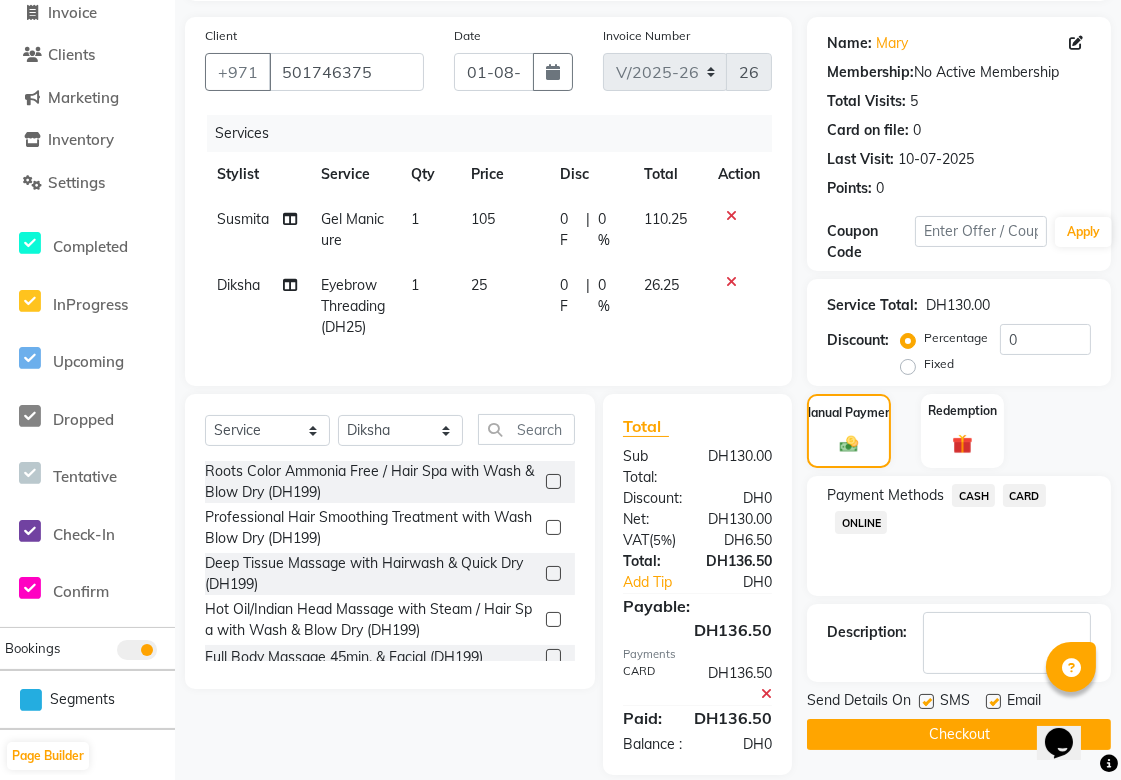 scroll, scrollTop: 195, scrollLeft: 0, axis: vertical 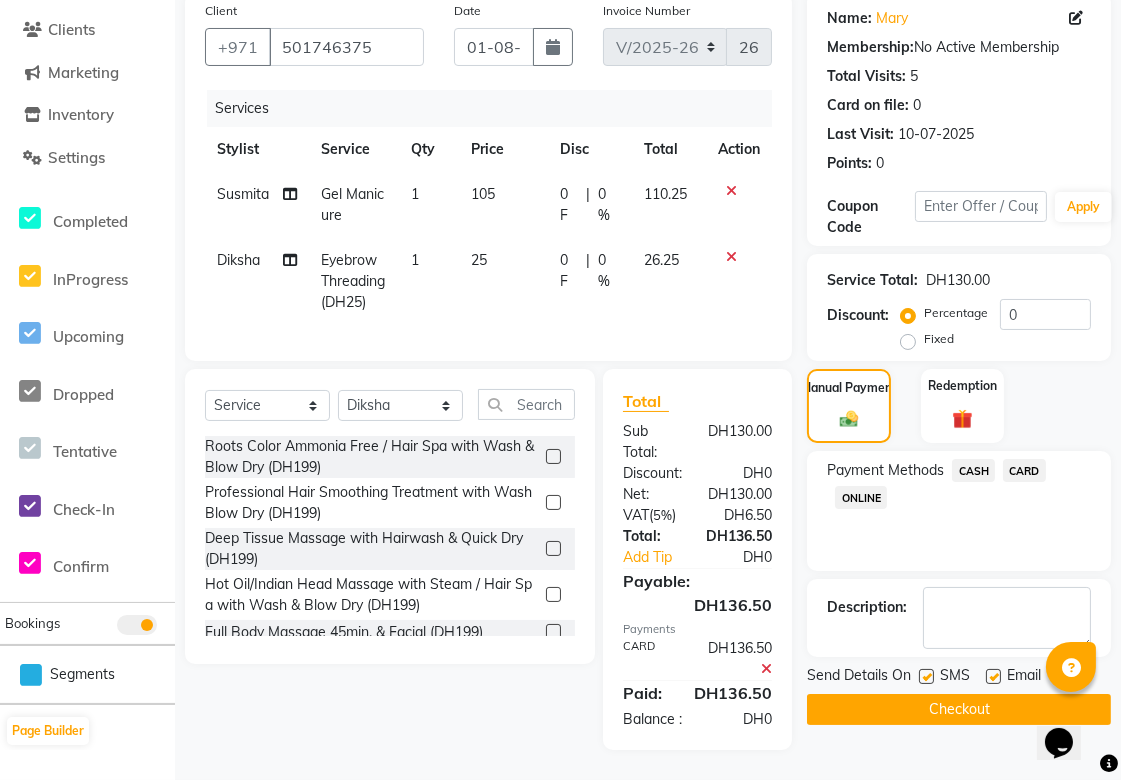 click on "Checkout" 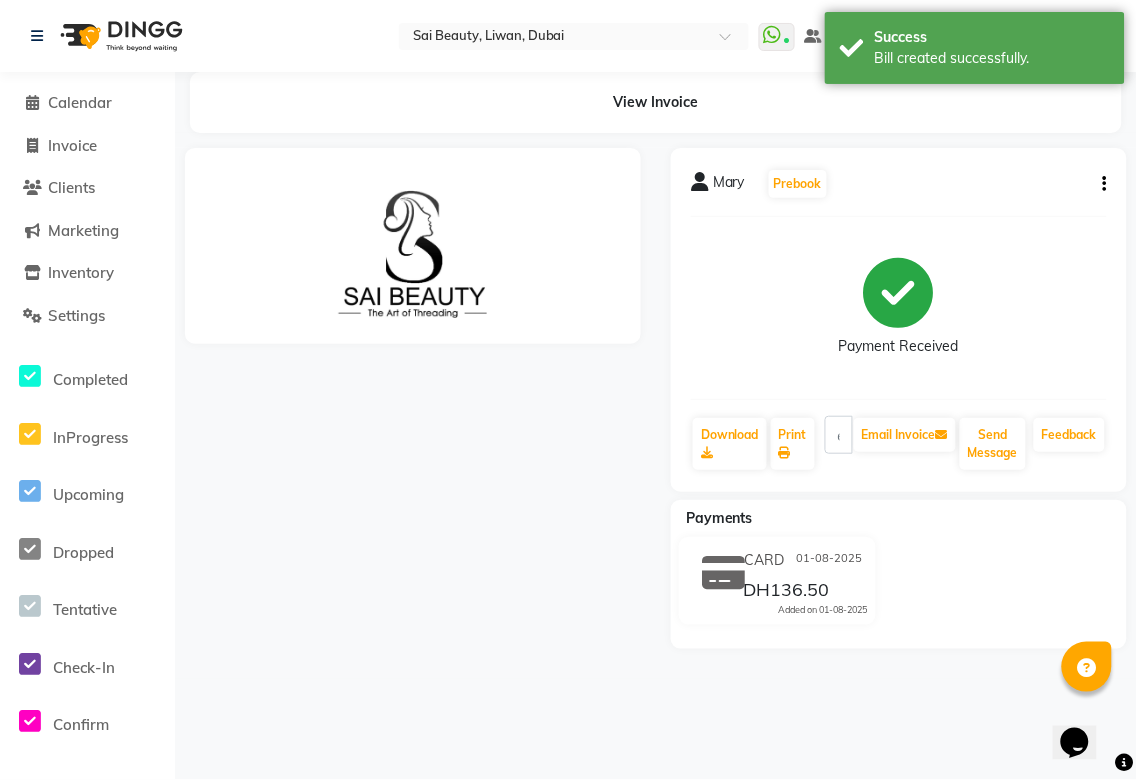 scroll, scrollTop: 0, scrollLeft: 0, axis: both 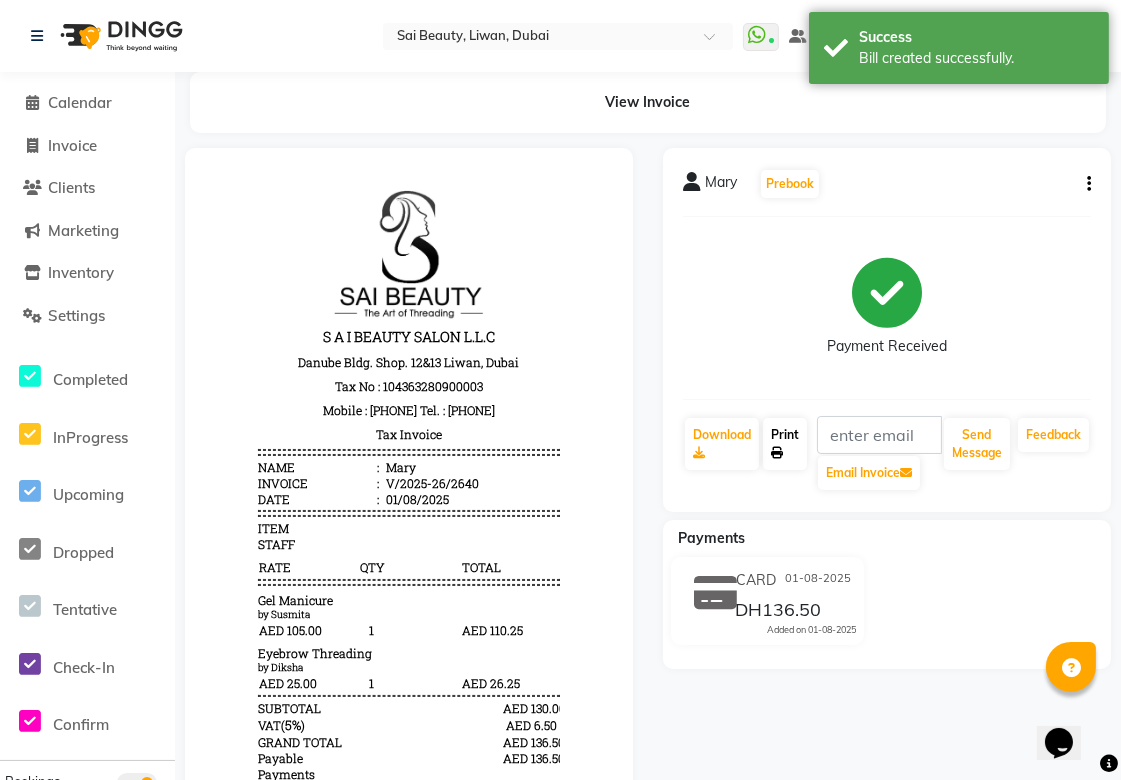 click on "Print" 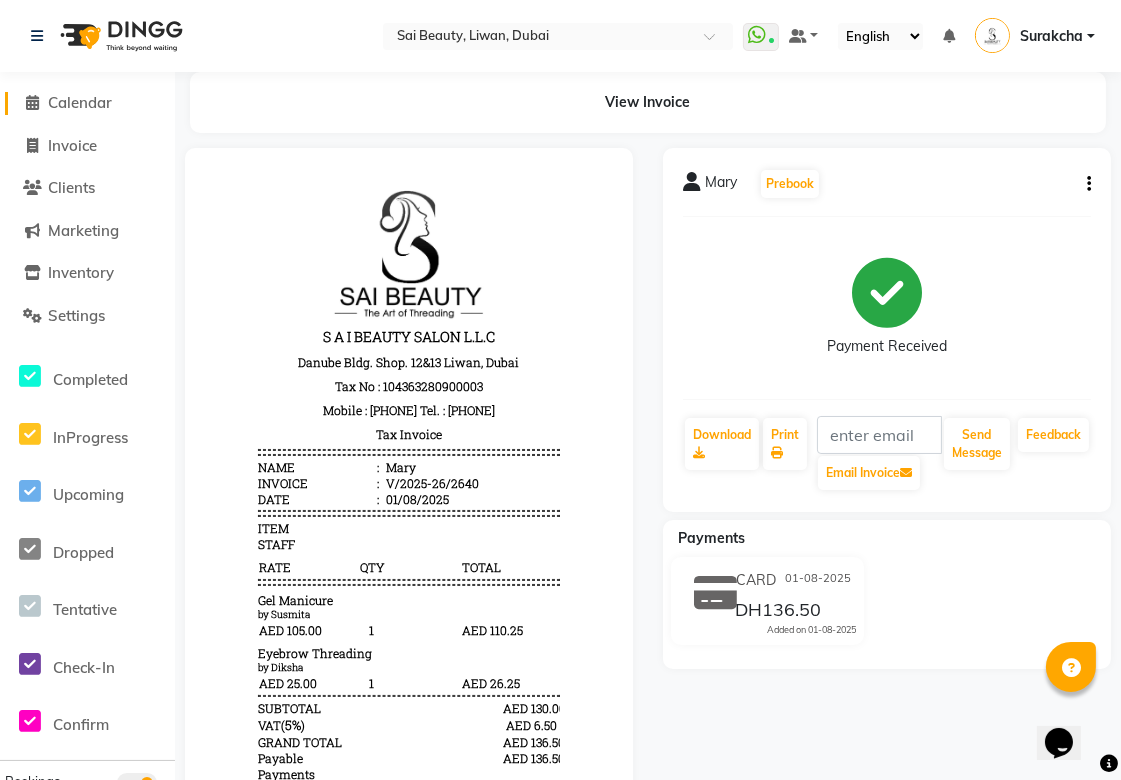 click on "Calendar" 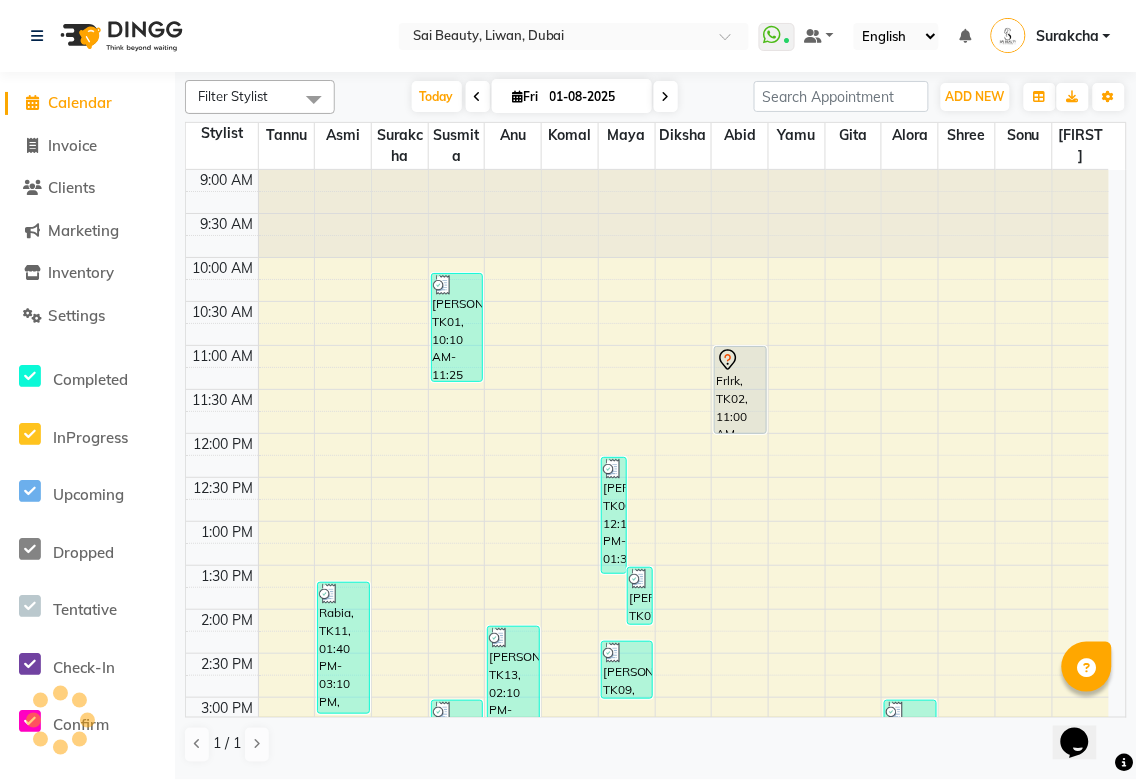 scroll, scrollTop: 620, scrollLeft: 0, axis: vertical 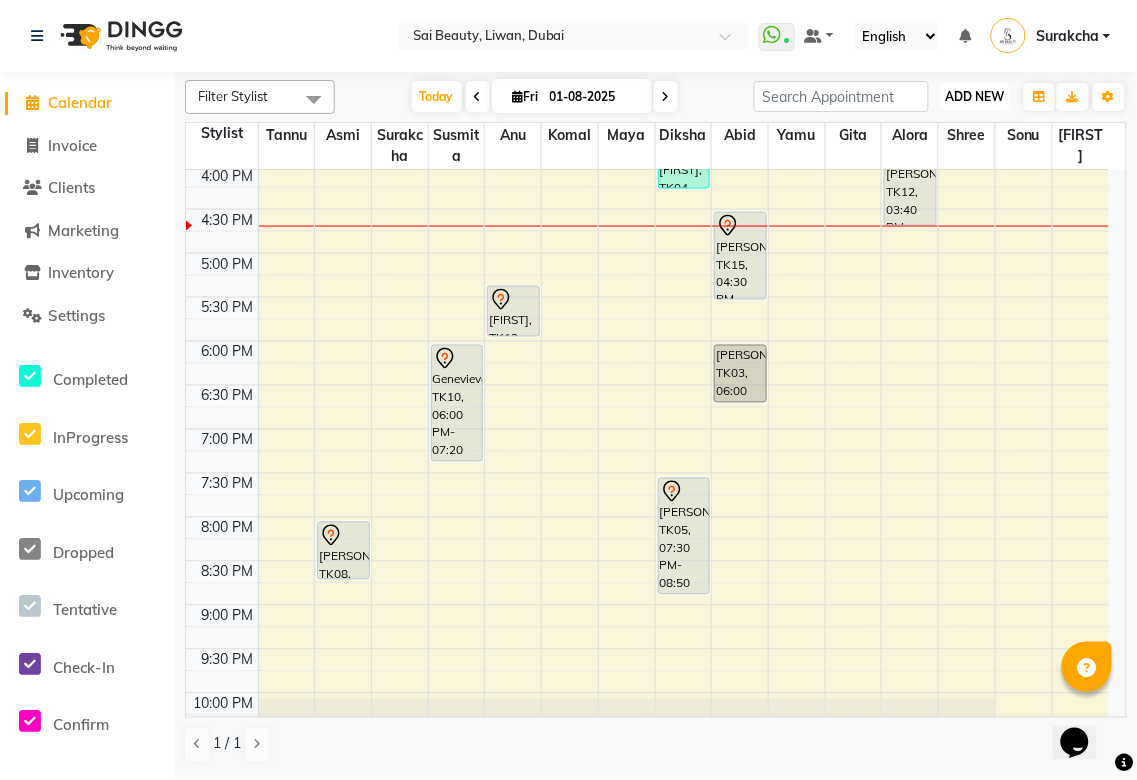 click on "ADD NEW" at bounding box center (975, 96) 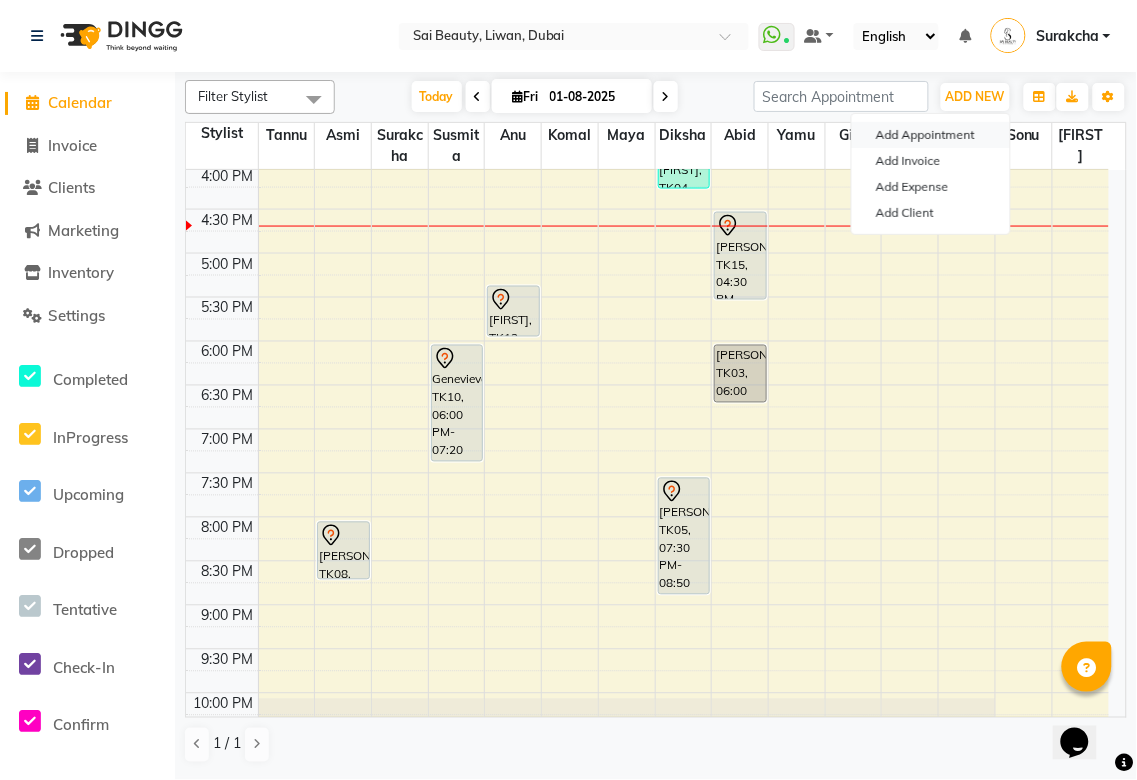 click on "Add Appointment" at bounding box center [931, 135] 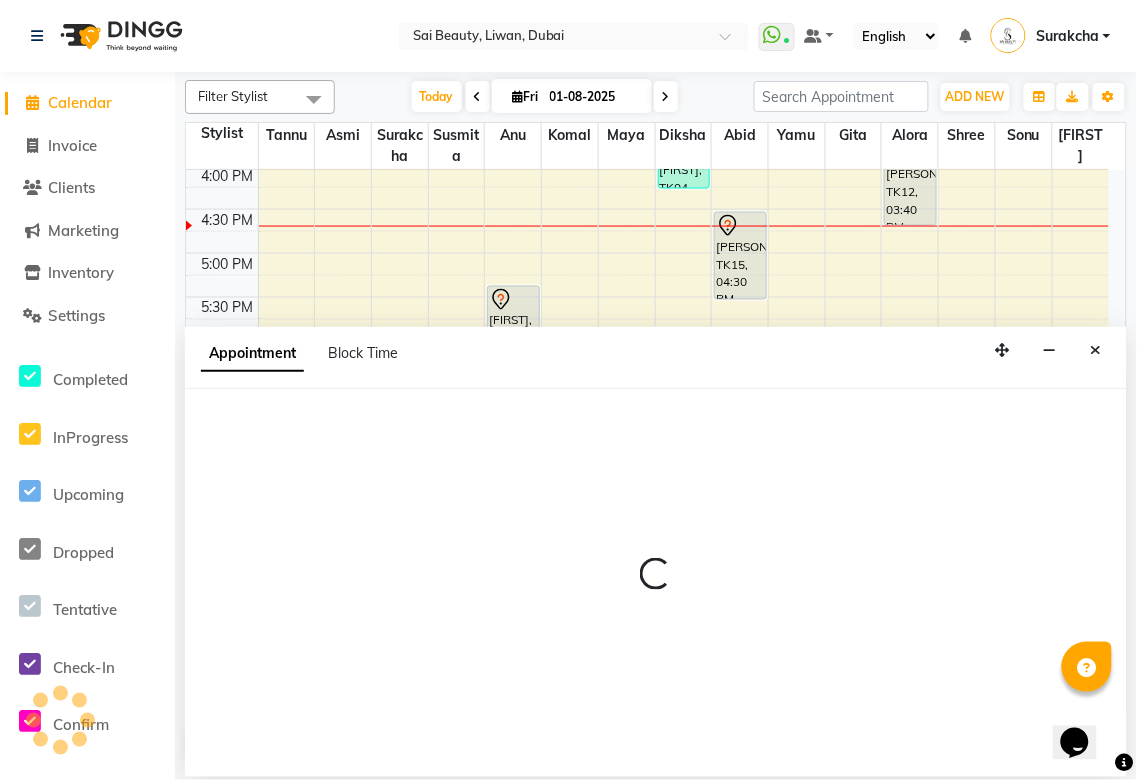 select on "tentative" 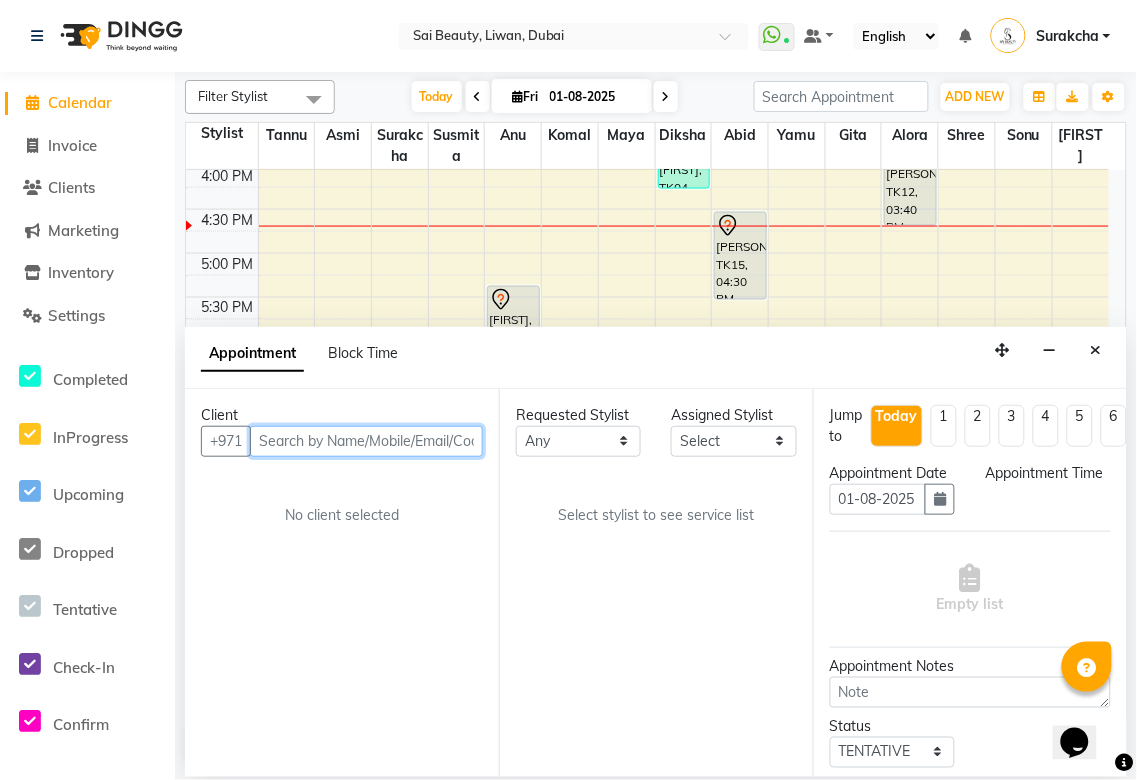 select on "600" 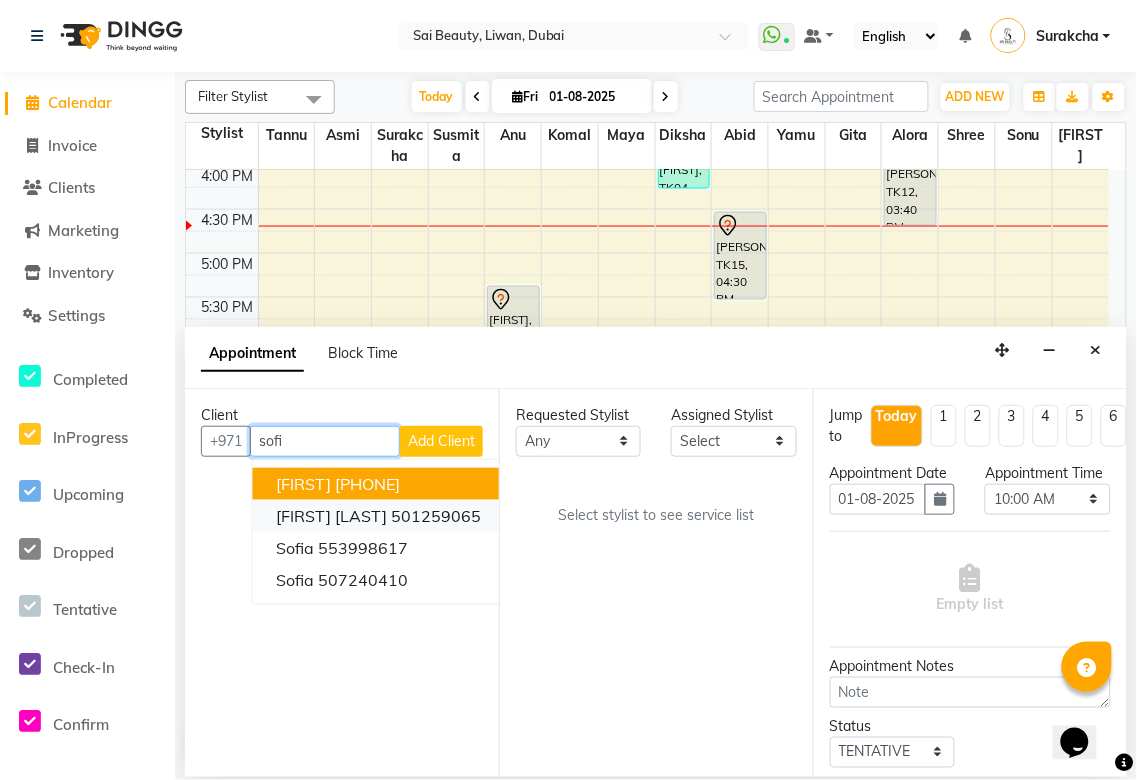 click on "501259065" at bounding box center (437, 516) 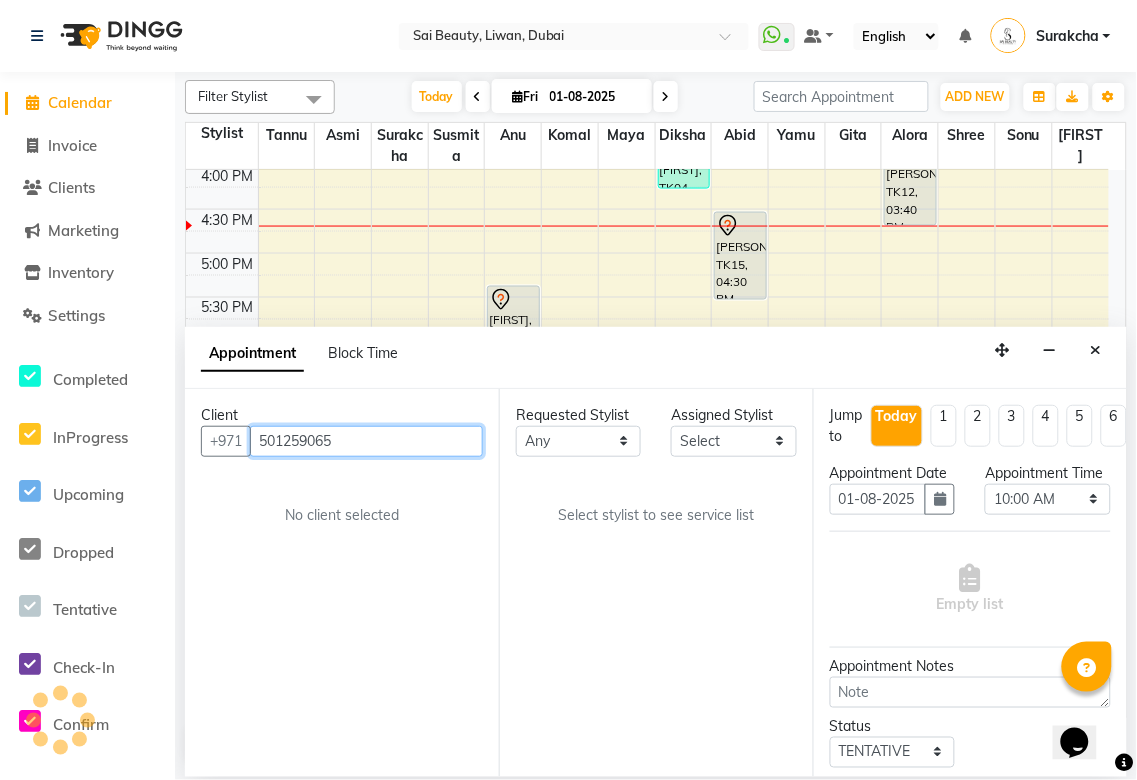 type on "501259065" 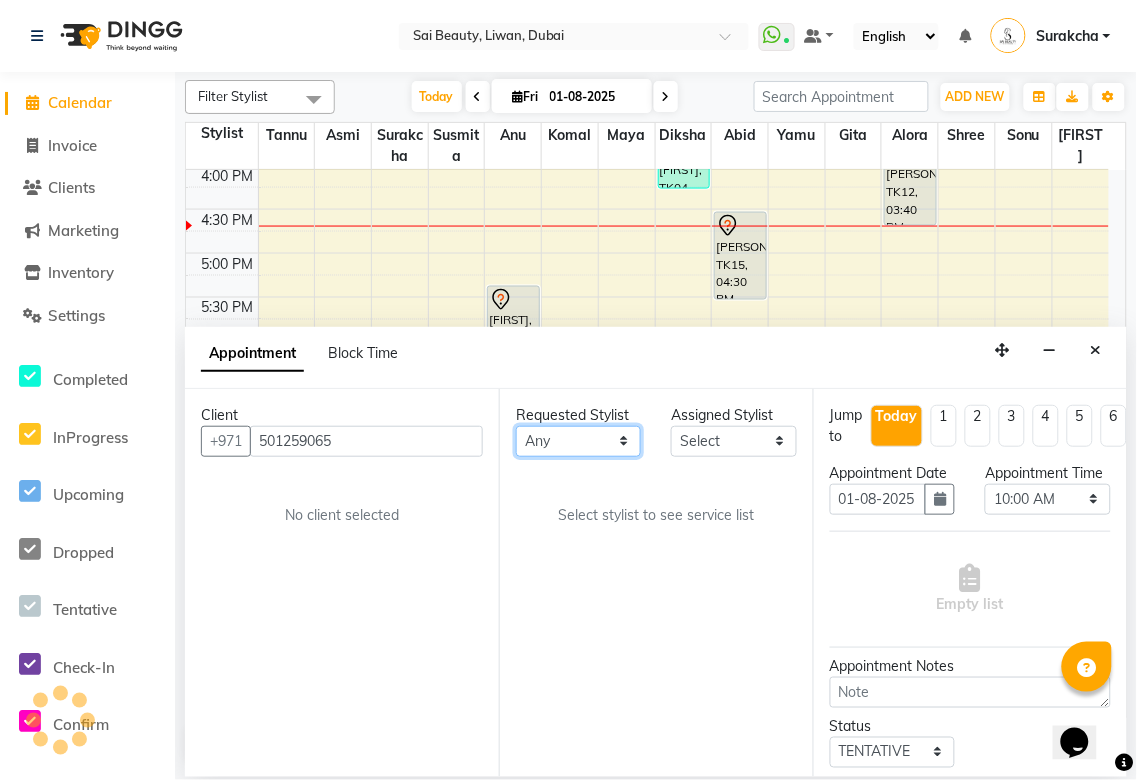 click on "Any Abid Alora Anu Asmi Diksha Gita Komal maya Monzeer shree sonu Surakcha Susmita Tannu Yamu" at bounding box center (578, 441) 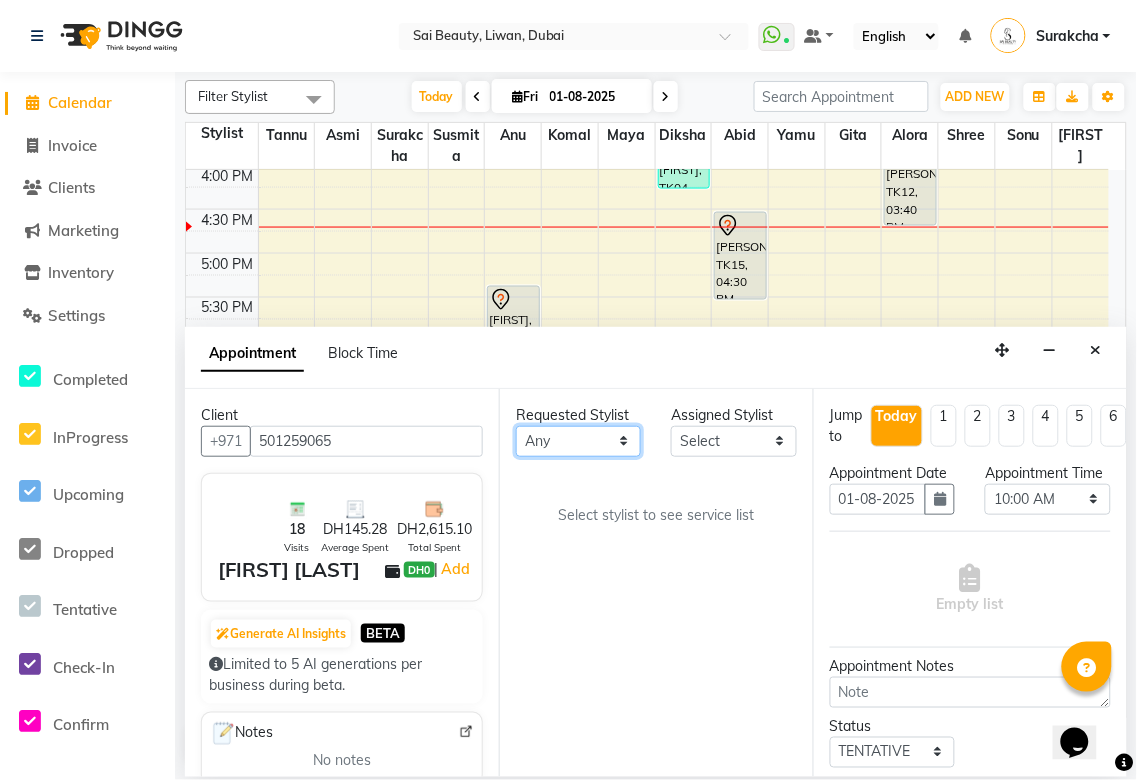 select on "63787" 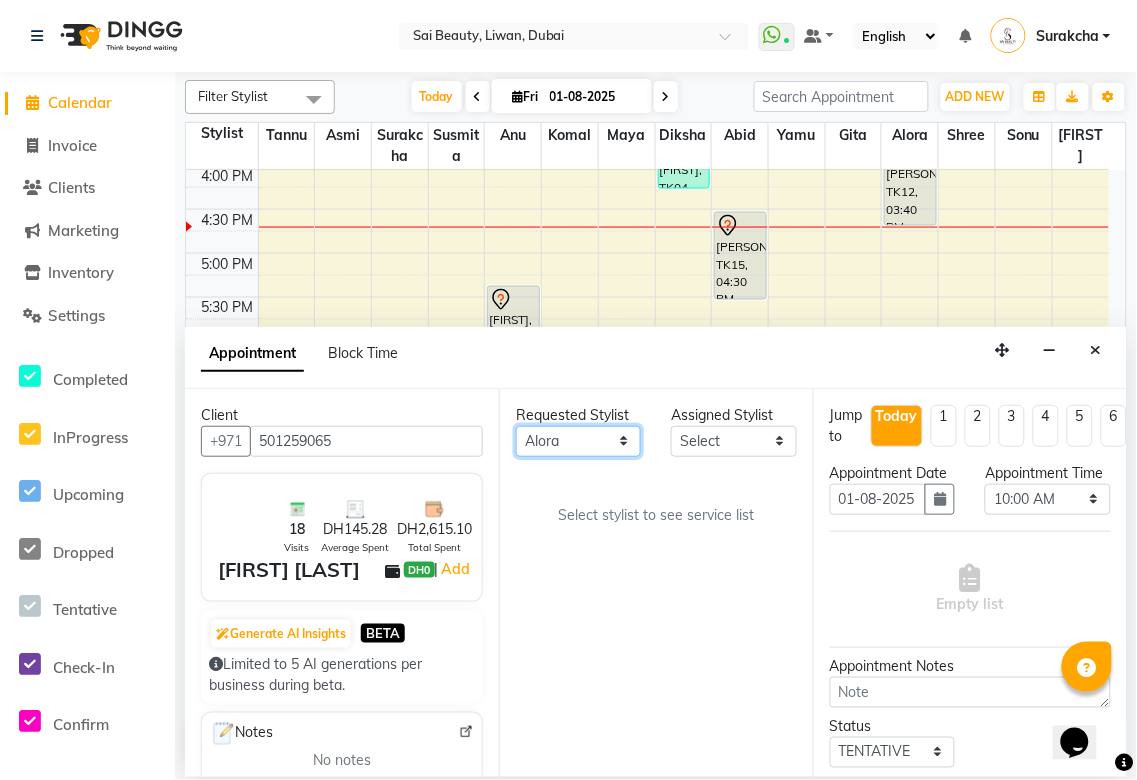 click on "Any Abid Alora Anu Asmi Diksha Gita Komal maya Monzeer shree sonu Surakcha Susmita Tannu Yamu" at bounding box center (578, 441) 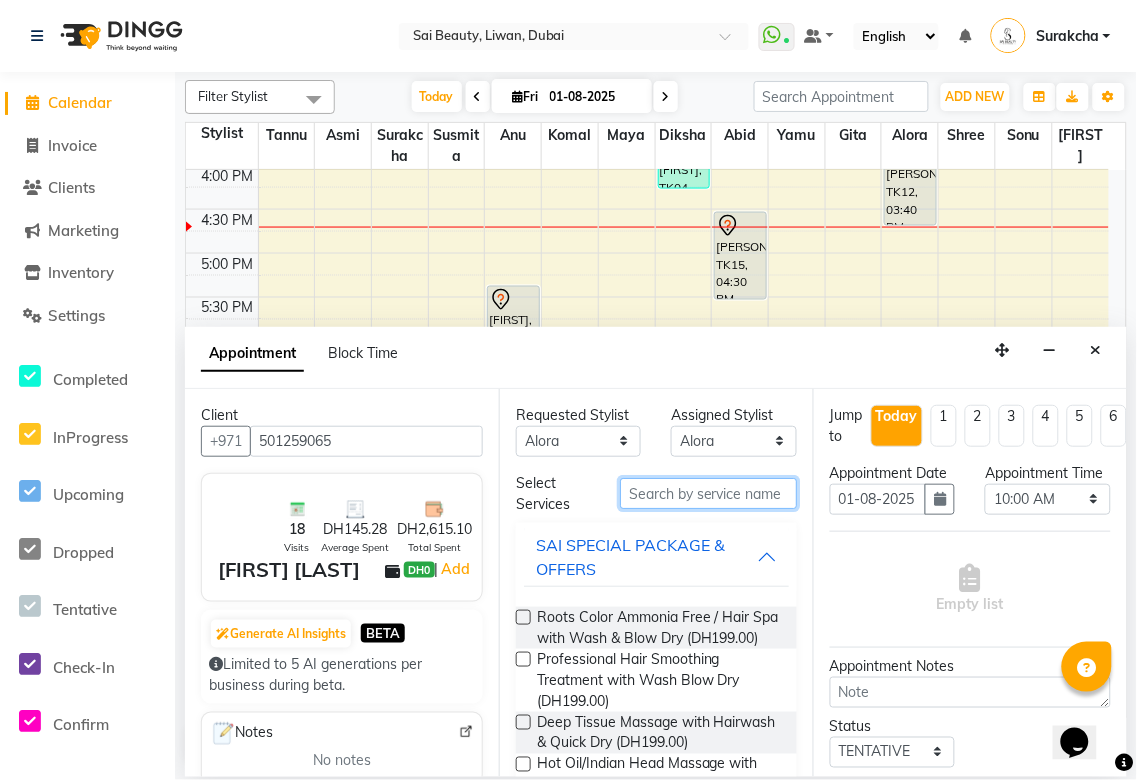 click at bounding box center [708, 493] 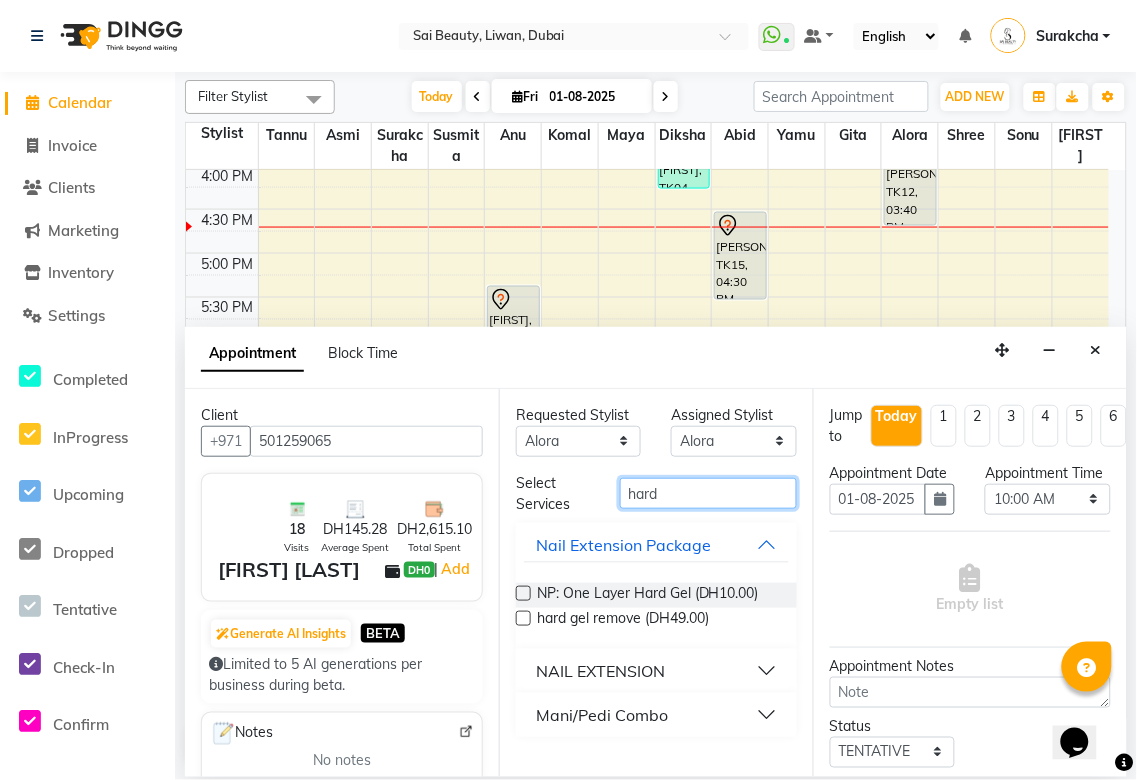 type on "hard" 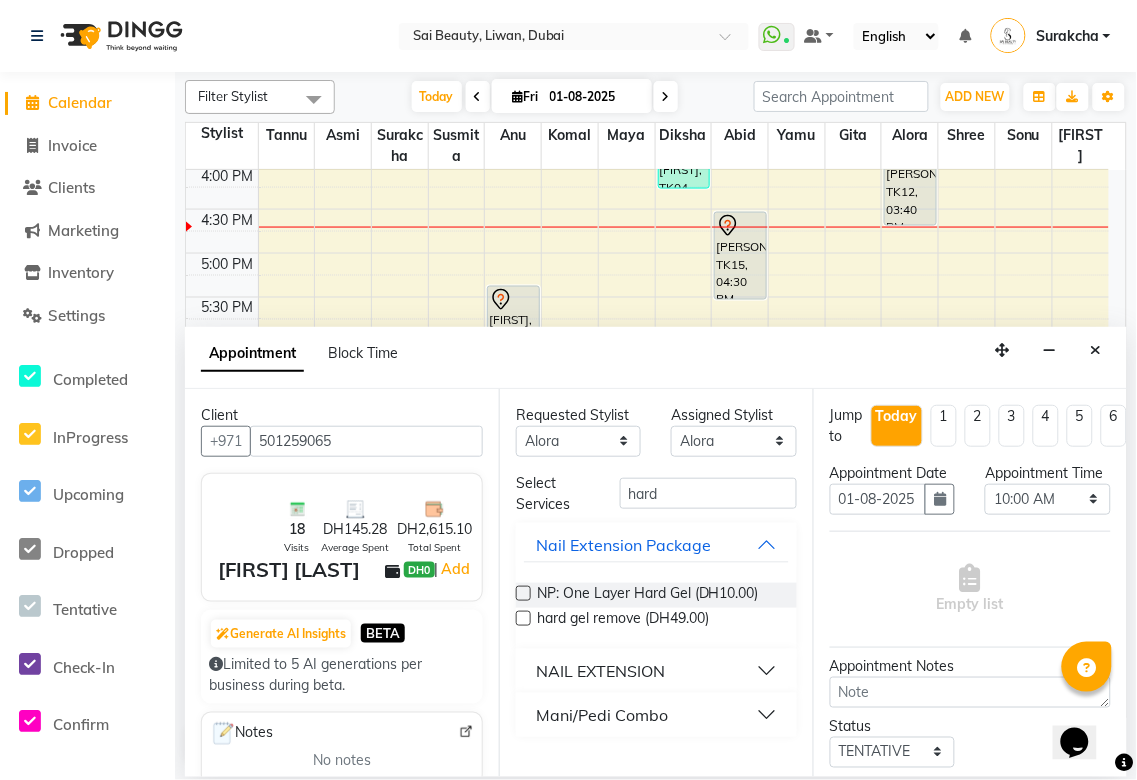 click on "NAIL EXTENSION" at bounding box center [656, 671] 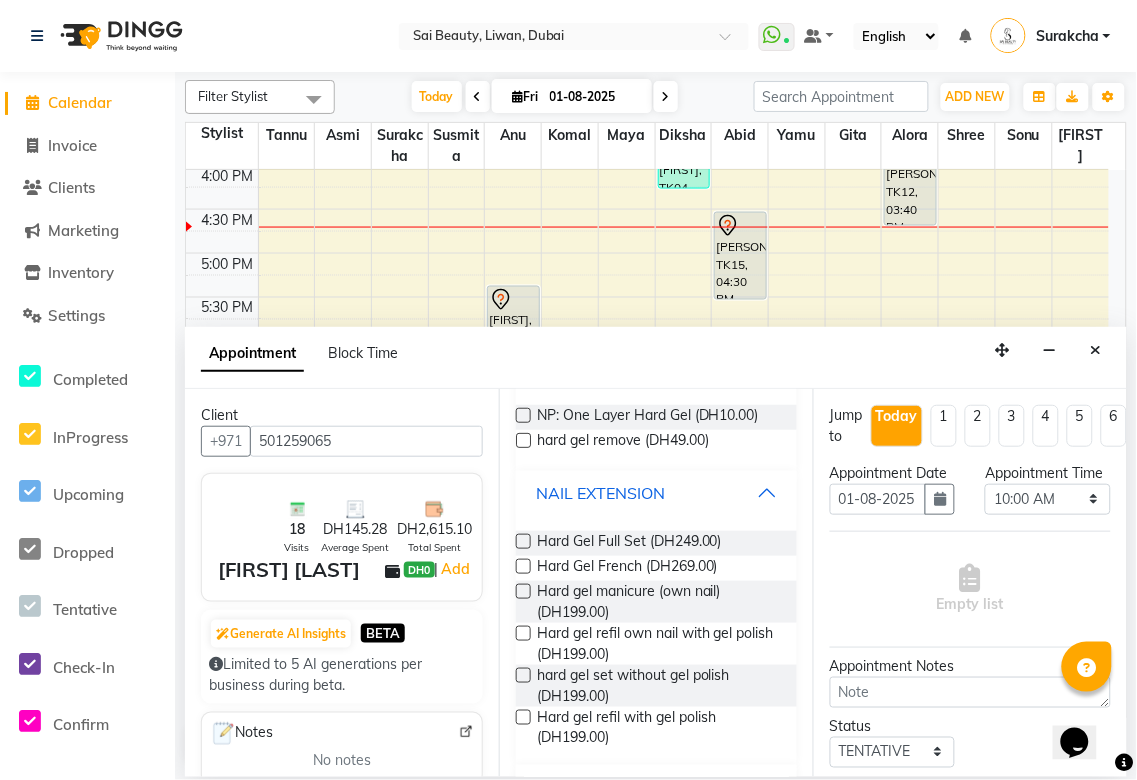 scroll, scrollTop: 182, scrollLeft: 0, axis: vertical 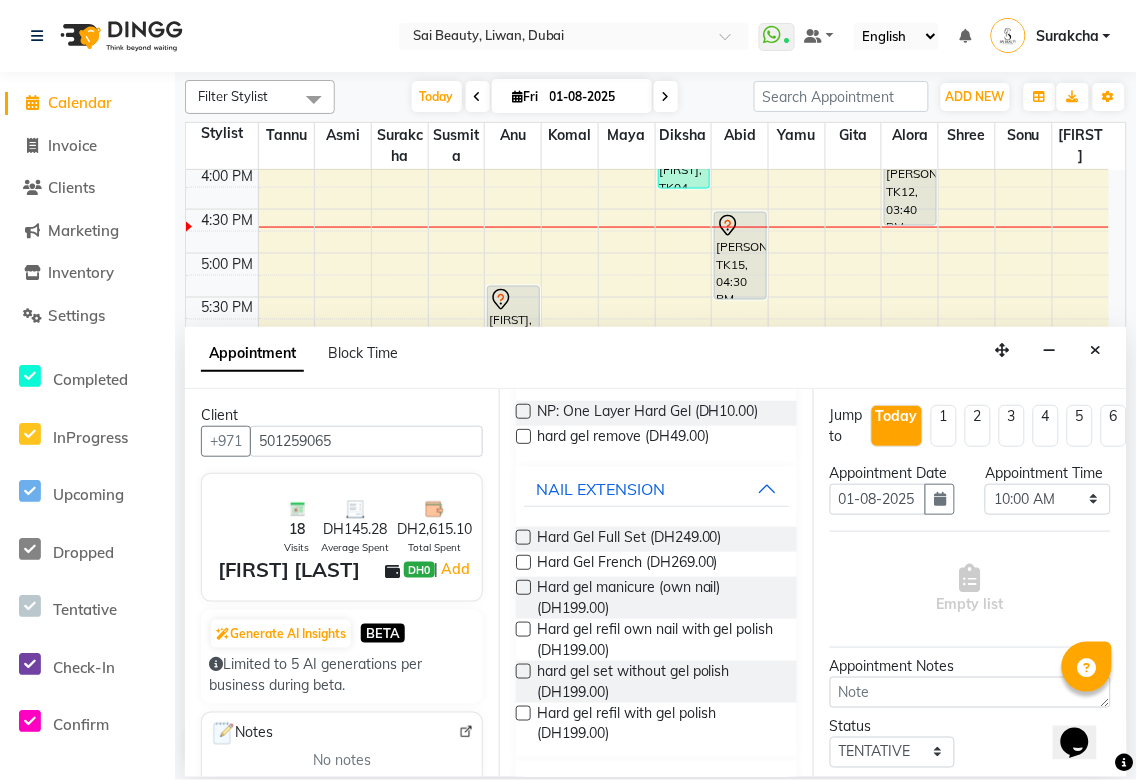 click at bounding box center (523, 629) 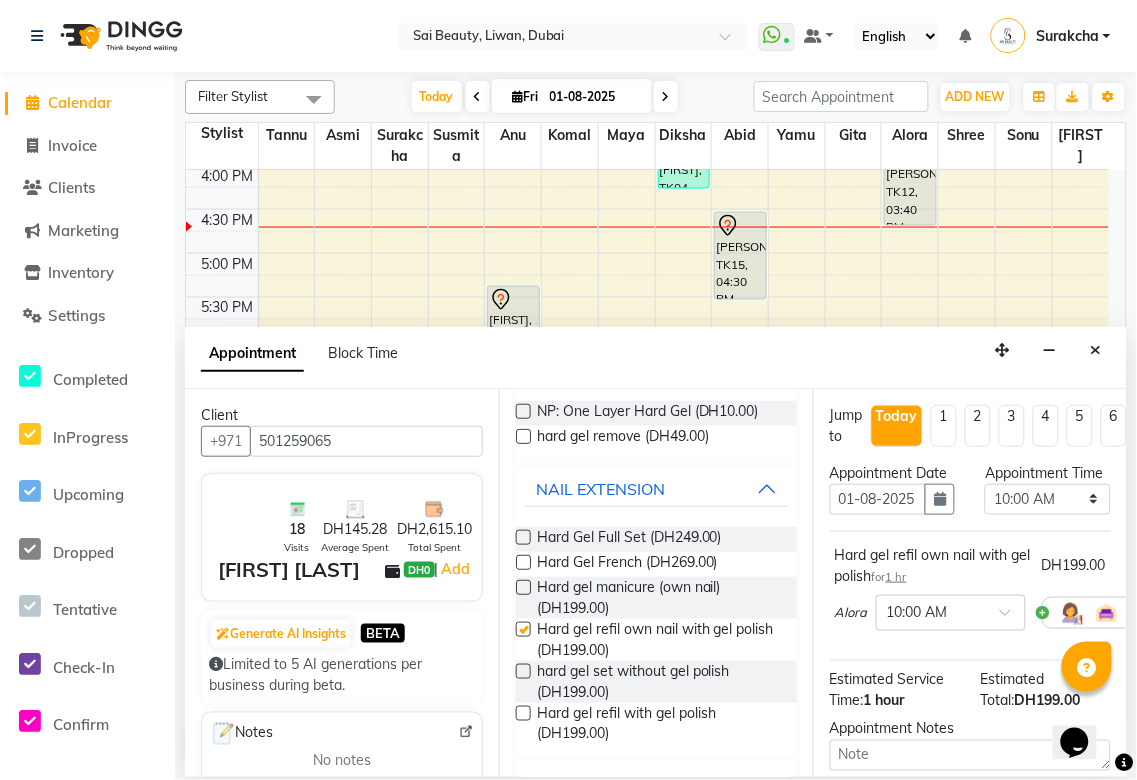 checkbox on "false" 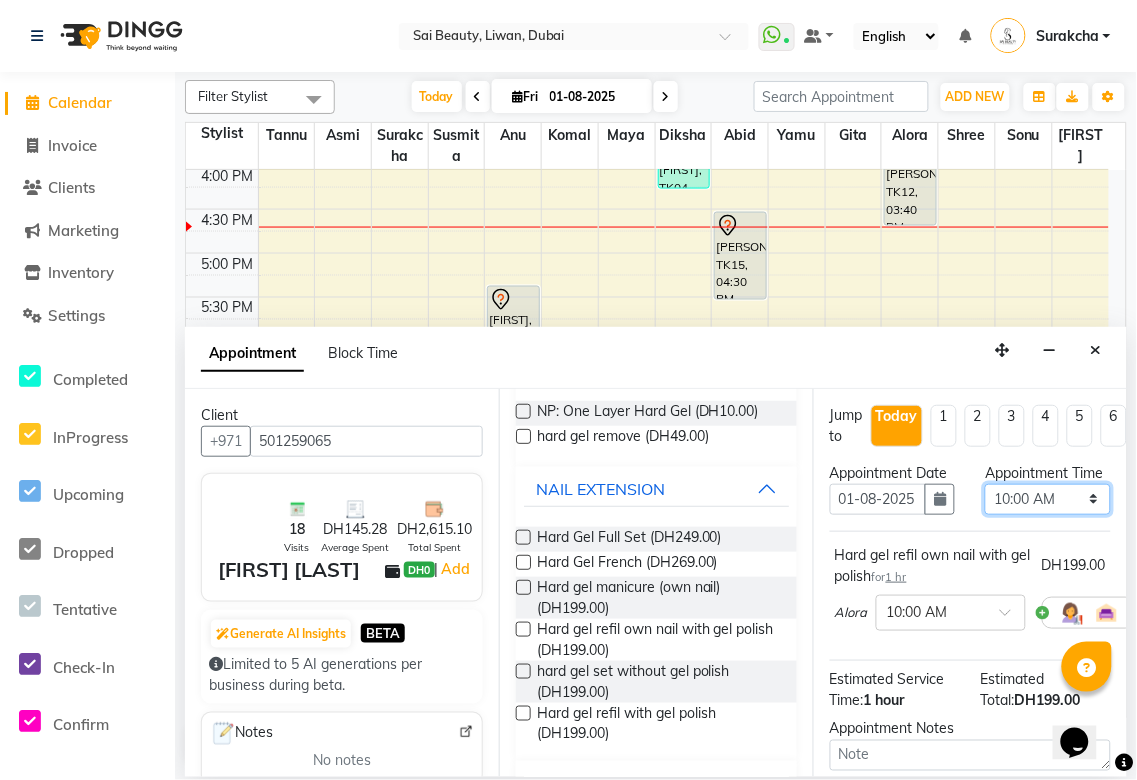click on "Select 10:00 AM 10:05 AM 10:10 AM 10:15 AM 10:20 AM 10:25 AM 10:30 AM 10:35 AM 10:40 AM 10:45 AM 10:50 AM 10:55 AM 11:00 AM 11:05 AM 11:10 AM 11:15 AM 11:20 AM 11:25 AM 11:30 AM 11:35 AM 11:40 AM 11:45 AM 11:50 AM 11:55 AM 12:00 PM 12:05 PM 12:10 PM 12:15 PM 12:20 PM 12:25 PM 12:30 PM 12:35 PM 12:40 PM 12:45 PM 12:50 PM 12:55 PM 01:00 PM 01:05 PM 01:10 PM 01:15 PM 01:20 PM 01:25 PM 01:30 PM 01:35 PM 01:40 PM 01:45 PM 01:50 PM 01:55 PM 02:00 PM 02:05 PM 02:10 PM 02:15 PM 02:20 PM 02:25 PM 02:30 PM 02:35 PM 02:40 PM 02:45 PM 02:50 PM 02:55 PM 03:00 PM 03:05 PM 03:10 PM 03:15 PM 03:20 PM 03:25 PM 03:30 PM 03:35 PM 03:40 PM 03:45 PM 03:50 PM 03:55 PM 04:00 PM 04:05 PM 04:10 PM 04:15 PM 04:20 PM 04:25 PM 04:30 PM 04:35 PM 04:40 PM 04:45 PM 04:50 PM 04:55 PM 05:00 PM 05:05 PM 05:10 PM 05:15 PM 05:20 PM 05:25 PM 05:30 PM 05:35 PM 05:40 PM 05:45 PM 05:50 PM 05:55 PM 06:00 PM 06:05 PM 06:10 PM 06:15 PM 06:20 PM 06:25 PM 06:30 PM 06:35 PM 06:40 PM 06:45 PM 06:50 PM 06:55 PM 07:00 PM 07:05 PM 07:10 PM 07:15 PM 07:20 PM" at bounding box center (1047, 499) 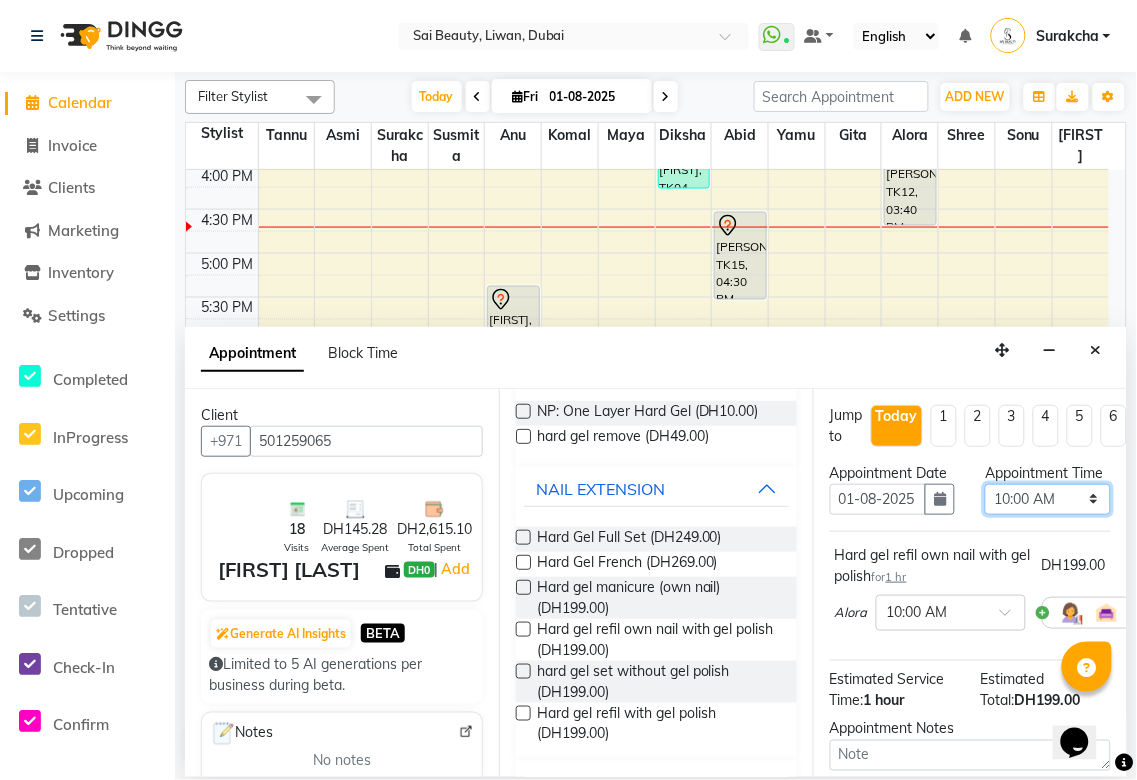 select on "1035" 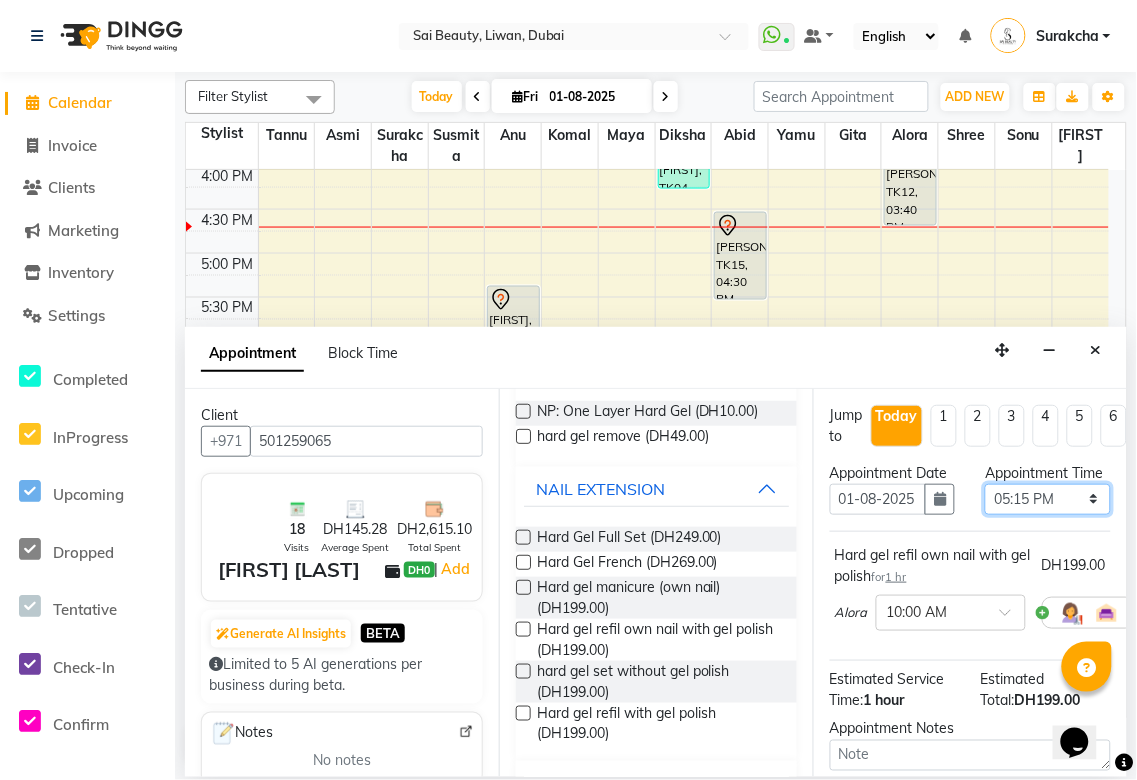 click on "Select 10:00 AM 10:05 AM 10:10 AM 10:15 AM 10:20 AM 10:25 AM 10:30 AM 10:35 AM 10:40 AM 10:45 AM 10:50 AM 10:55 AM 11:00 AM 11:05 AM 11:10 AM 11:15 AM 11:20 AM 11:25 AM 11:30 AM 11:35 AM 11:40 AM 11:45 AM 11:50 AM 11:55 AM 12:00 PM 12:05 PM 12:10 PM 12:15 PM 12:20 PM 12:25 PM 12:30 PM 12:35 PM 12:40 PM 12:45 PM 12:50 PM 12:55 PM 01:00 PM 01:05 PM 01:10 PM 01:15 PM 01:20 PM 01:25 PM 01:30 PM 01:35 PM 01:40 PM 01:45 PM 01:50 PM 01:55 PM 02:00 PM 02:05 PM 02:10 PM 02:15 PM 02:20 PM 02:25 PM 02:30 PM 02:35 PM 02:40 PM 02:45 PM 02:50 PM 02:55 PM 03:00 PM 03:05 PM 03:10 PM 03:15 PM 03:20 PM 03:25 PM 03:30 PM 03:35 PM 03:40 PM 03:45 PM 03:50 PM 03:55 PM 04:00 PM 04:05 PM 04:10 PM 04:15 PM 04:20 PM 04:25 PM 04:30 PM 04:35 PM 04:40 PM 04:45 PM 04:50 PM 04:55 PM 05:00 PM 05:05 PM 05:10 PM 05:15 PM 05:20 PM 05:25 PM 05:30 PM 05:35 PM 05:40 PM 05:45 PM 05:50 PM 05:55 PM 06:00 PM 06:05 PM 06:10 PM 06:15 PM 06:20 PM 06:25 PM 06:30 PM 06:35 PM 06:40 PM 06:45 PM 06:50 PM 06:55 PM 07:00 PM 07:05 PM 07:10 PM 07:15 PM 07:20 PM" at bounding box center [1047, 499] 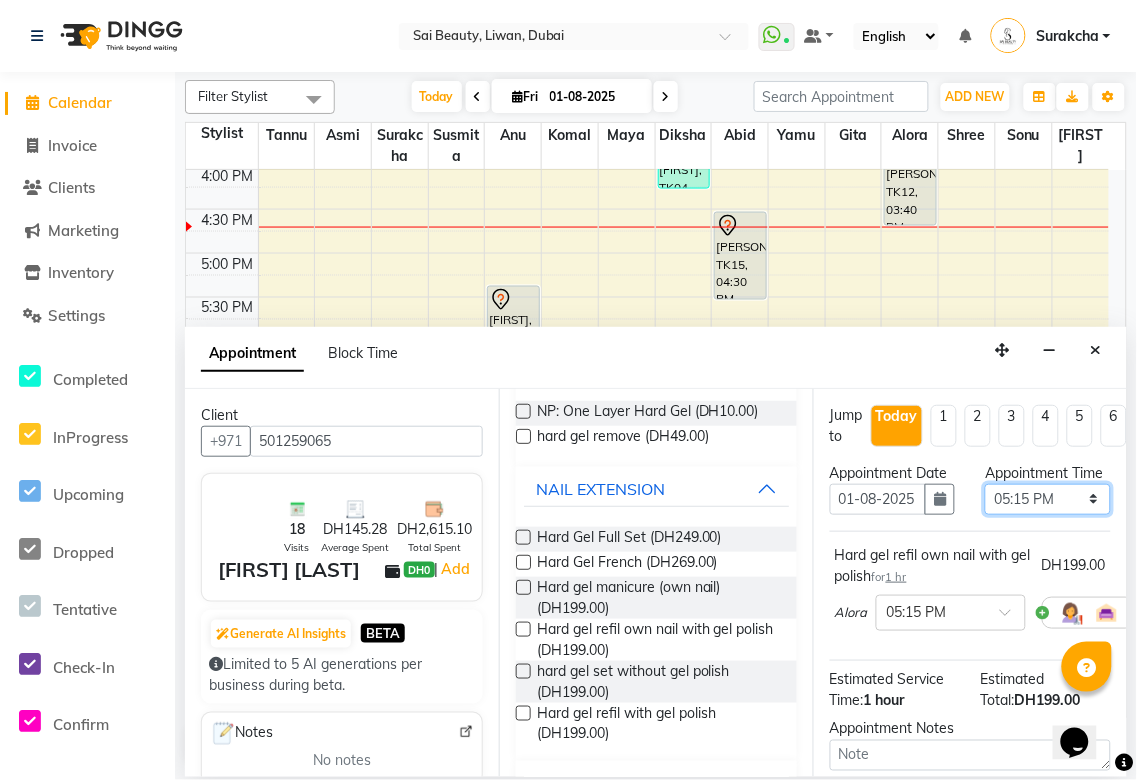 scroll, scrollTop: 256, scrollLeft: 0, axis: vertical 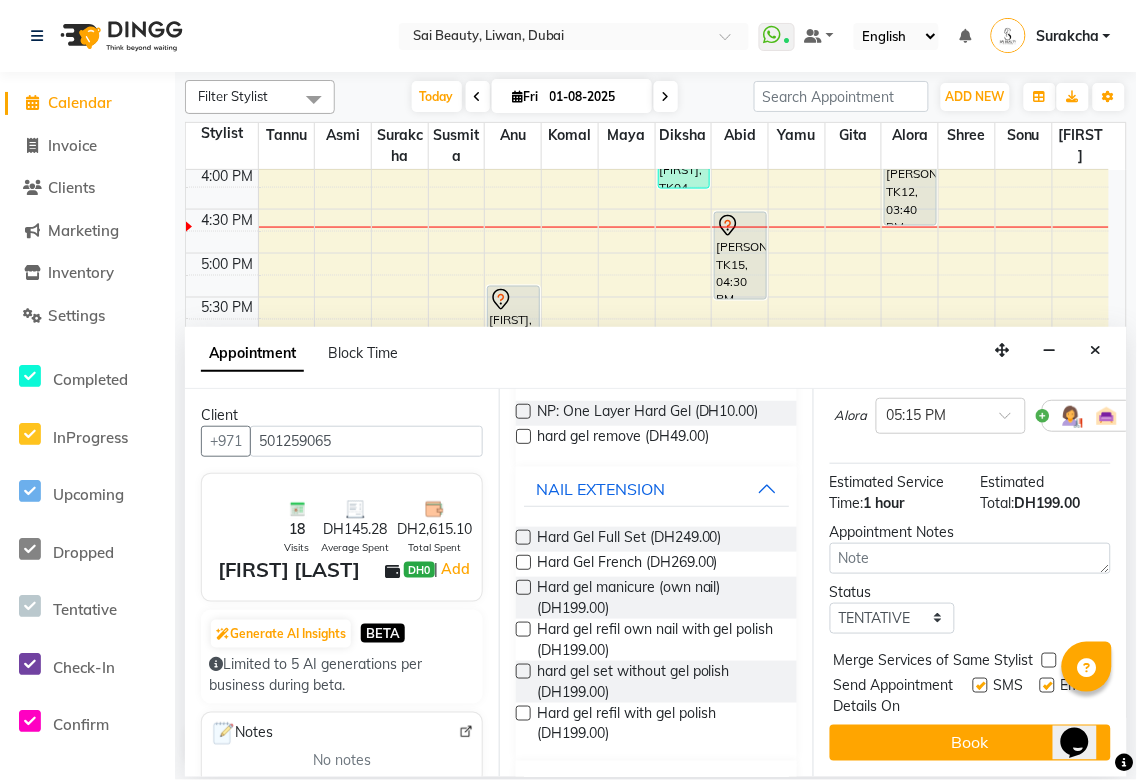 click at bounding box center (1049, 660) 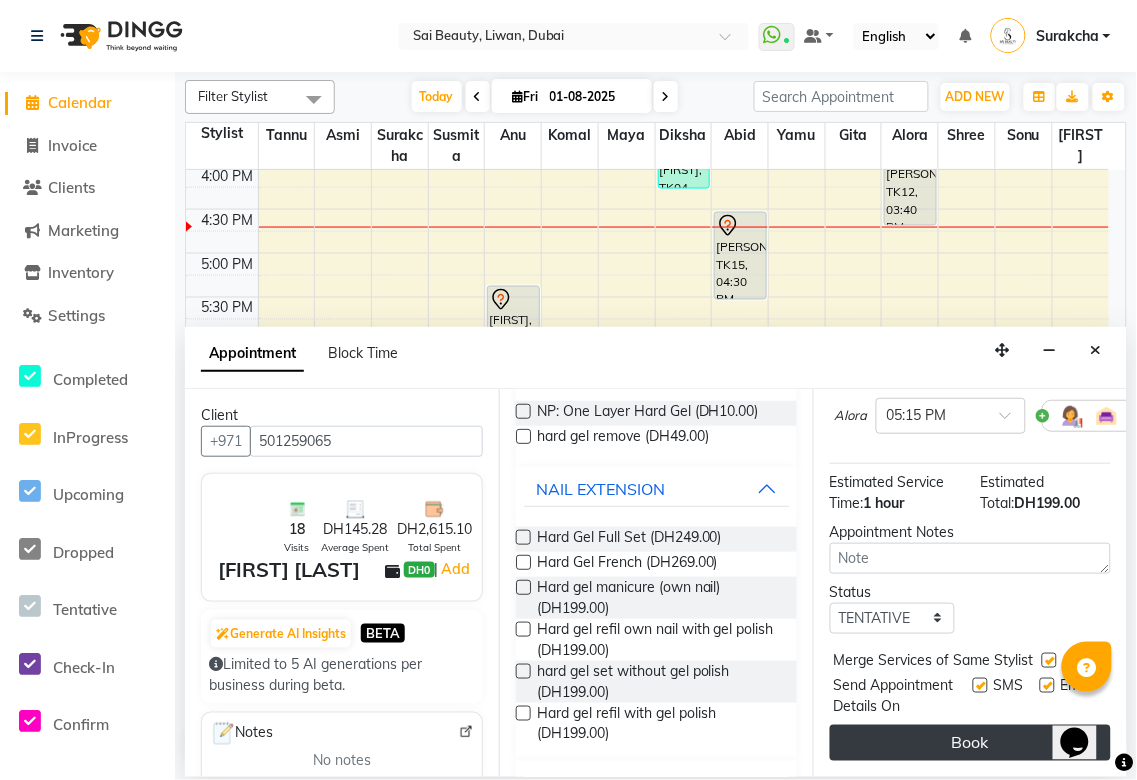 click on "Book" at bounding box center [970, 743] 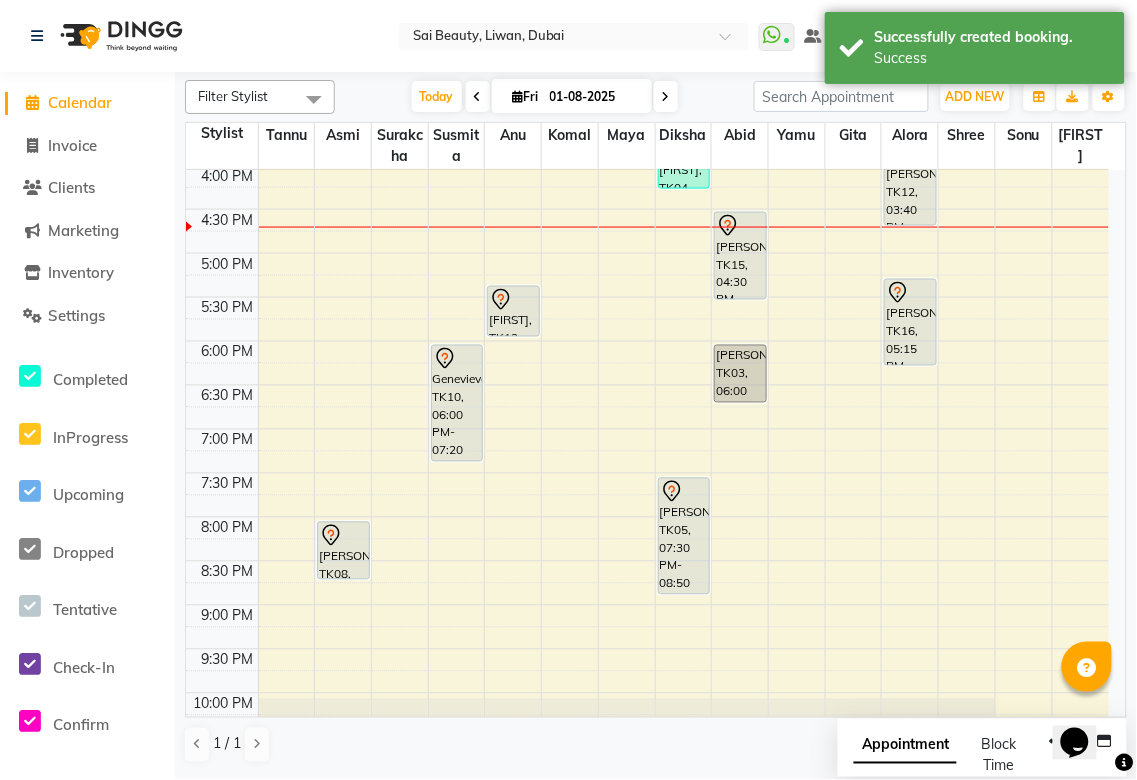 click on "Appointment" at bounding box center (905, 746) 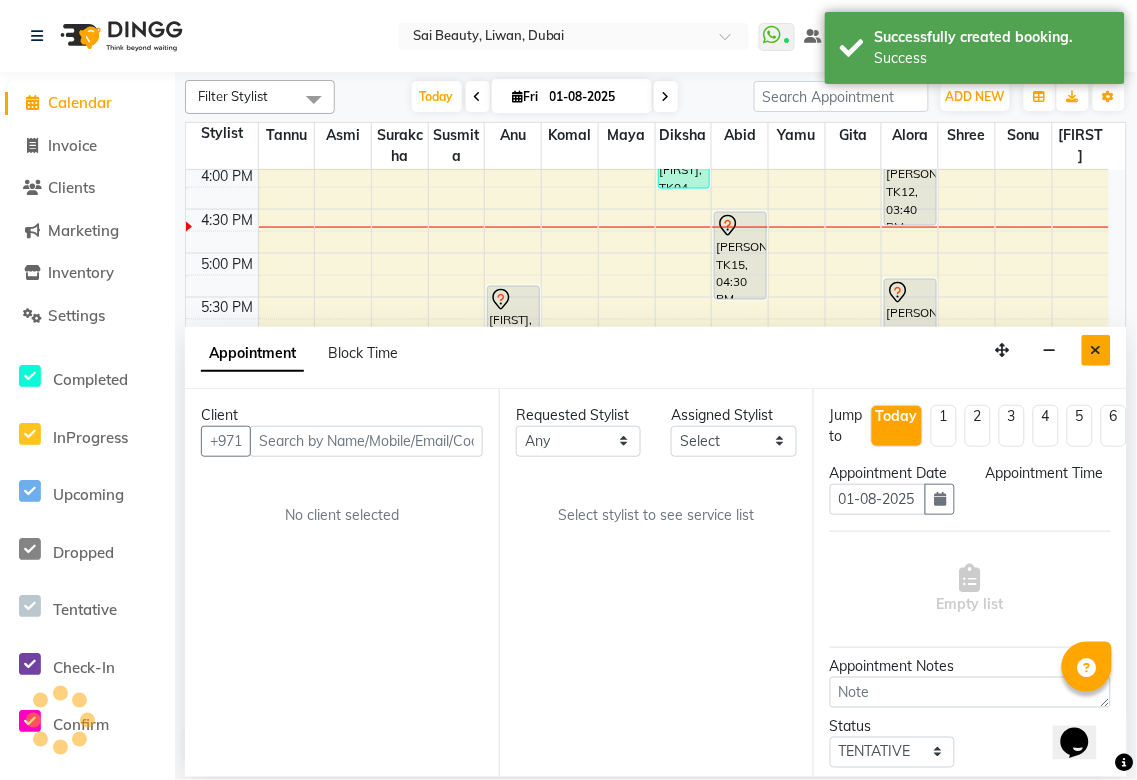 click at bounding box center (1096, 350) 